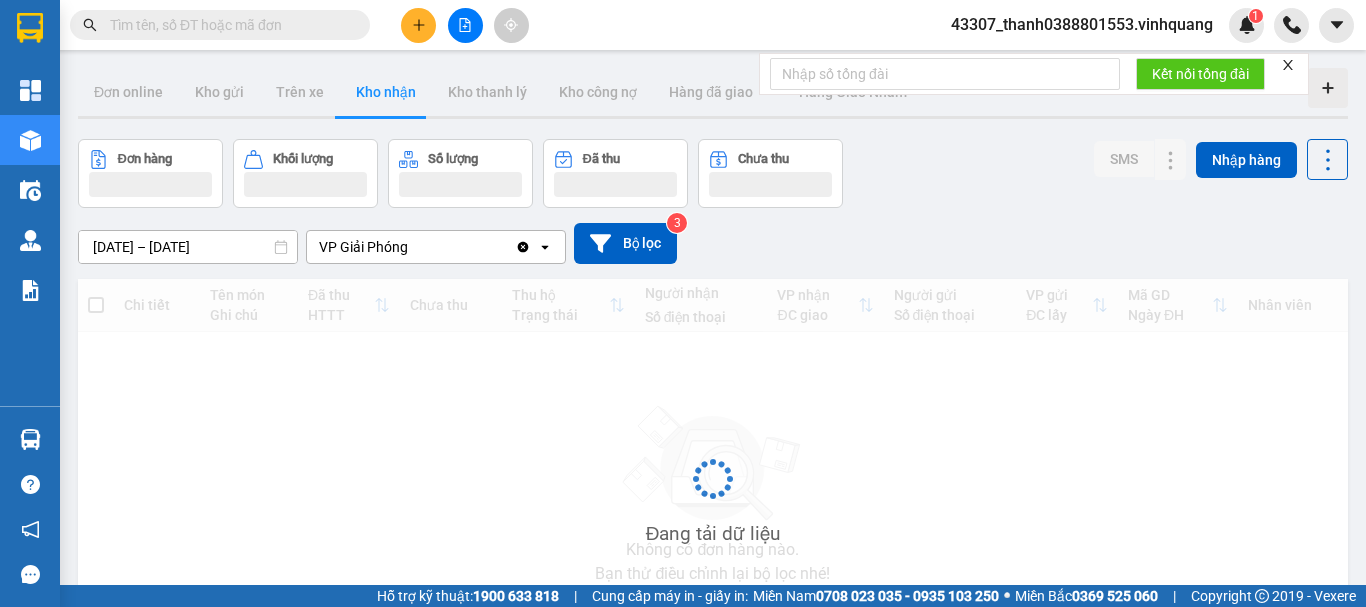 scroll, scrollTop: 0, scrollLeft: 0, axis: both 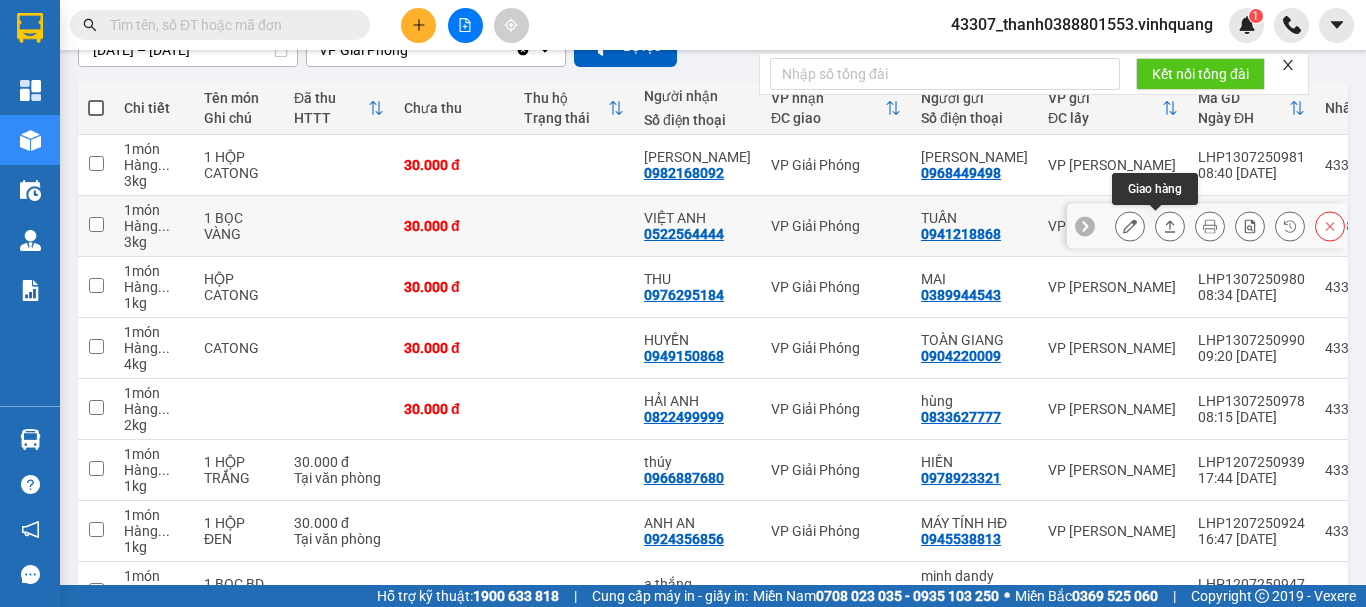 click 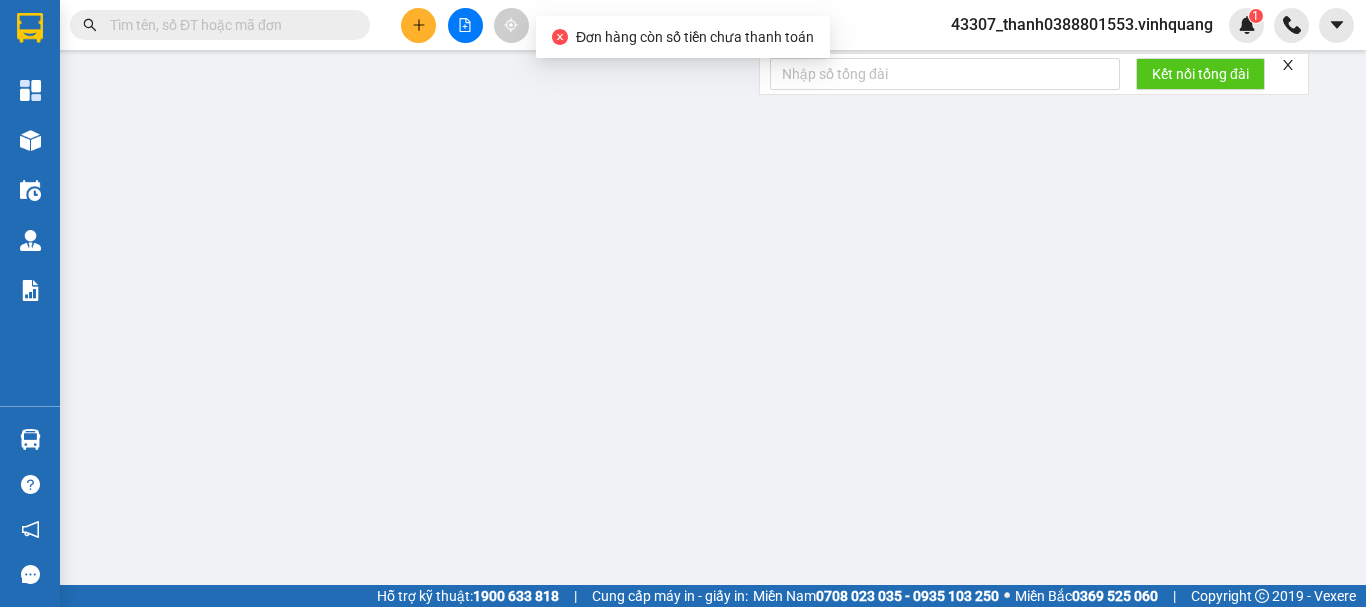 scroll, scrollTop: 0, scrollLeft: 0, axis: both 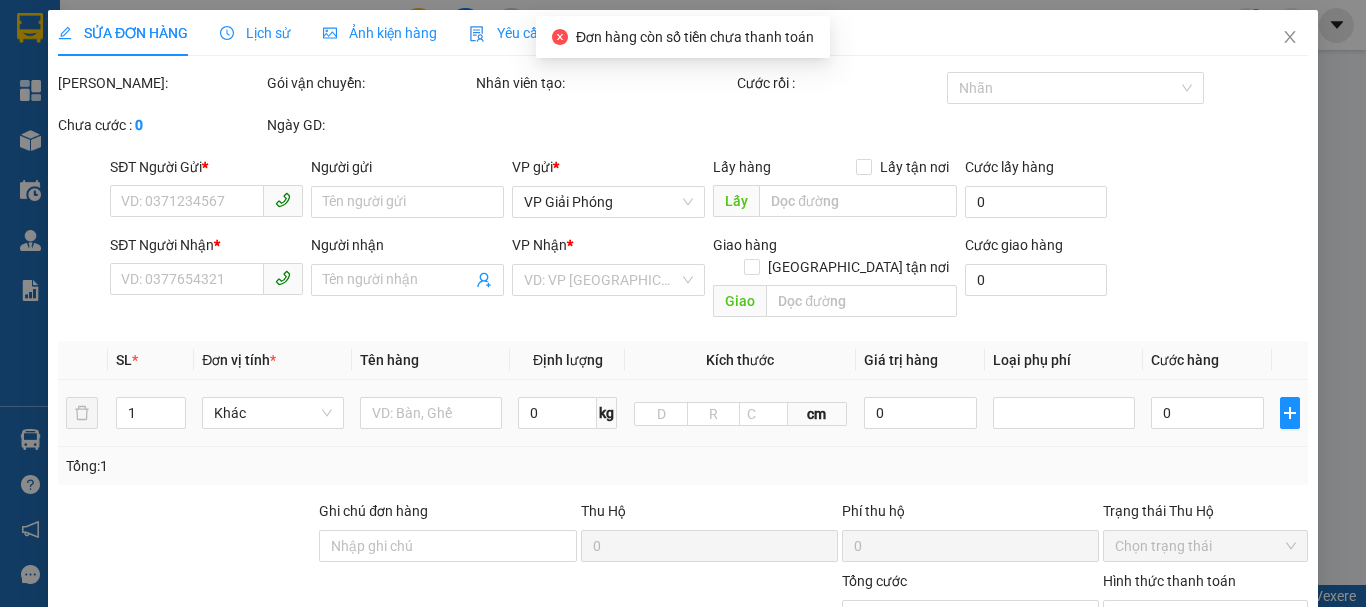 type on "0941218868" 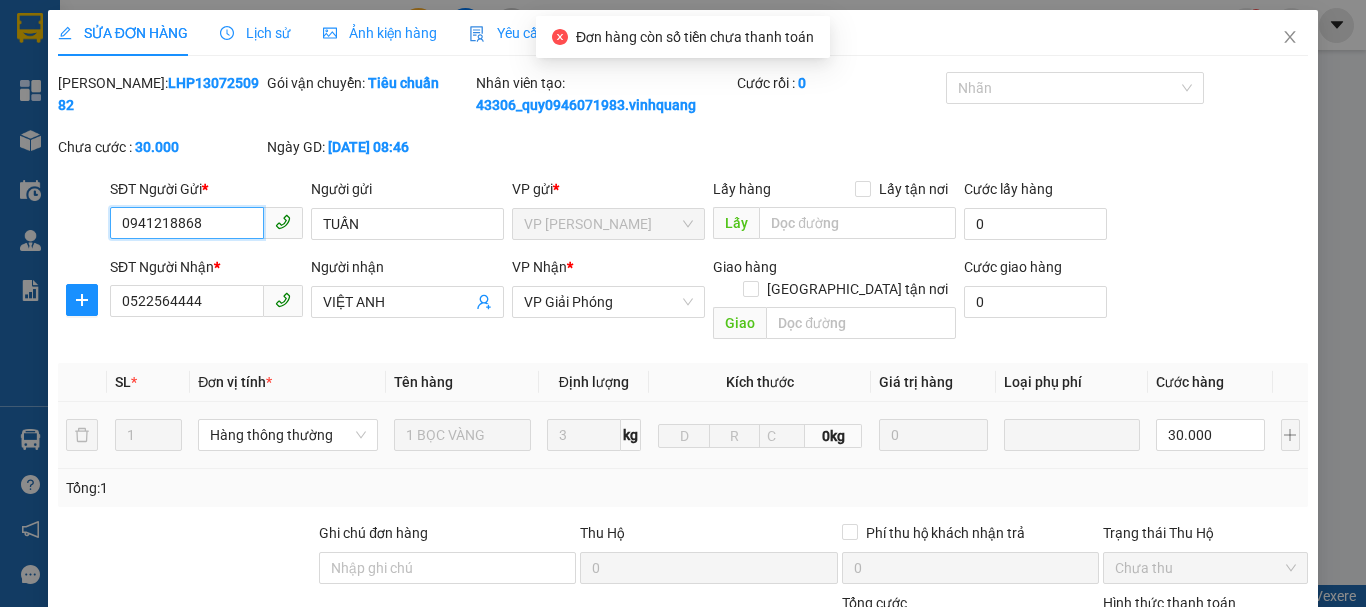 scroll, scrollTop: 300, scrollLeft: 0, axis: vertical 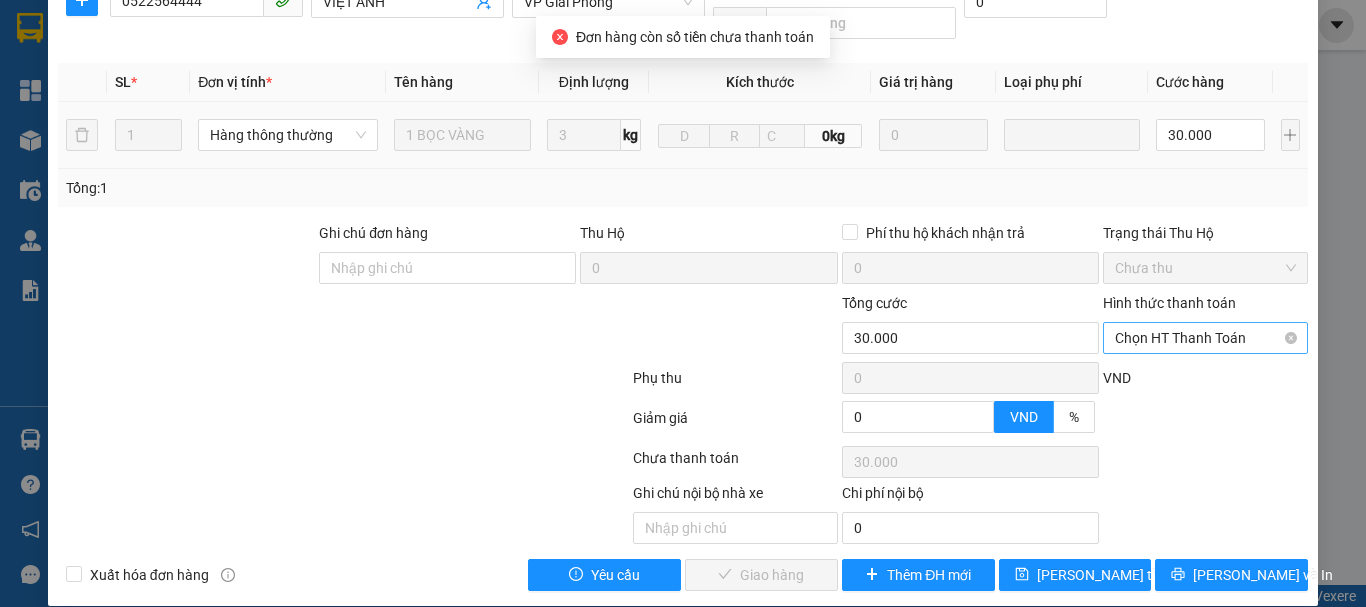 click on "Chọn HT Thanh Toán" at bounding box center [1205, 338] 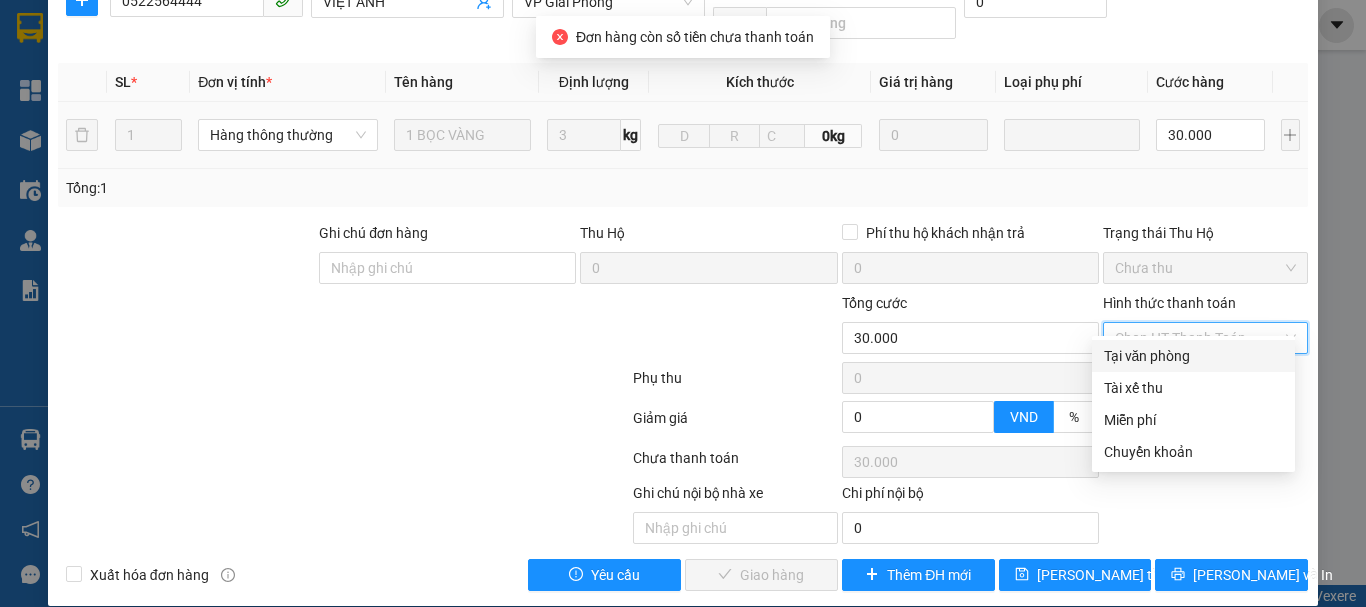 click on "Tại văn phòng" at bounding box center (1193, 356) 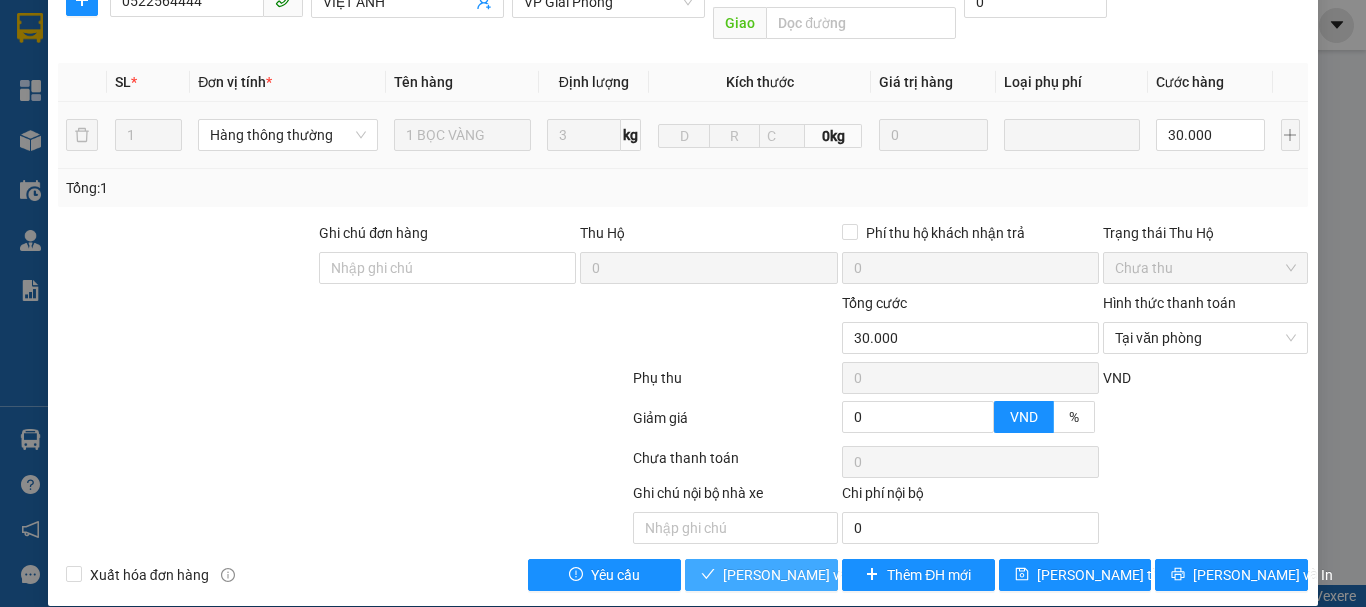 click on "[PERSON_NAME] và Giao hàng" at bounding box center (819, 575) 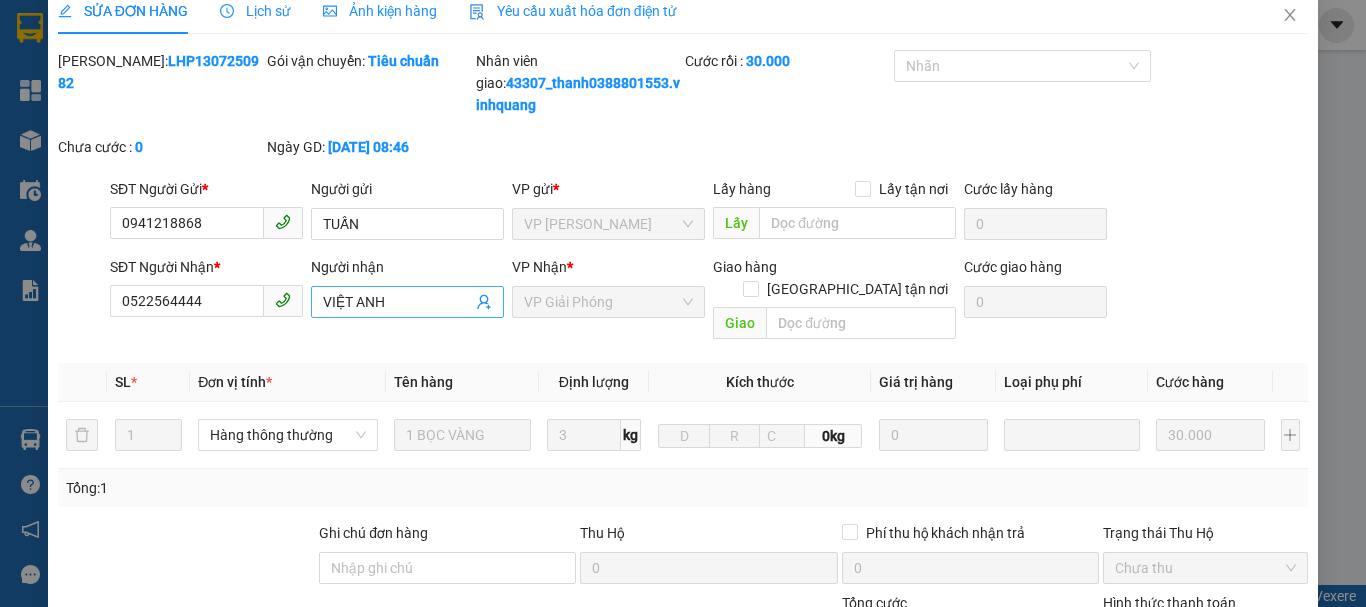 scroll, scrollTop: 0, scrollLeft: 0, axis: both 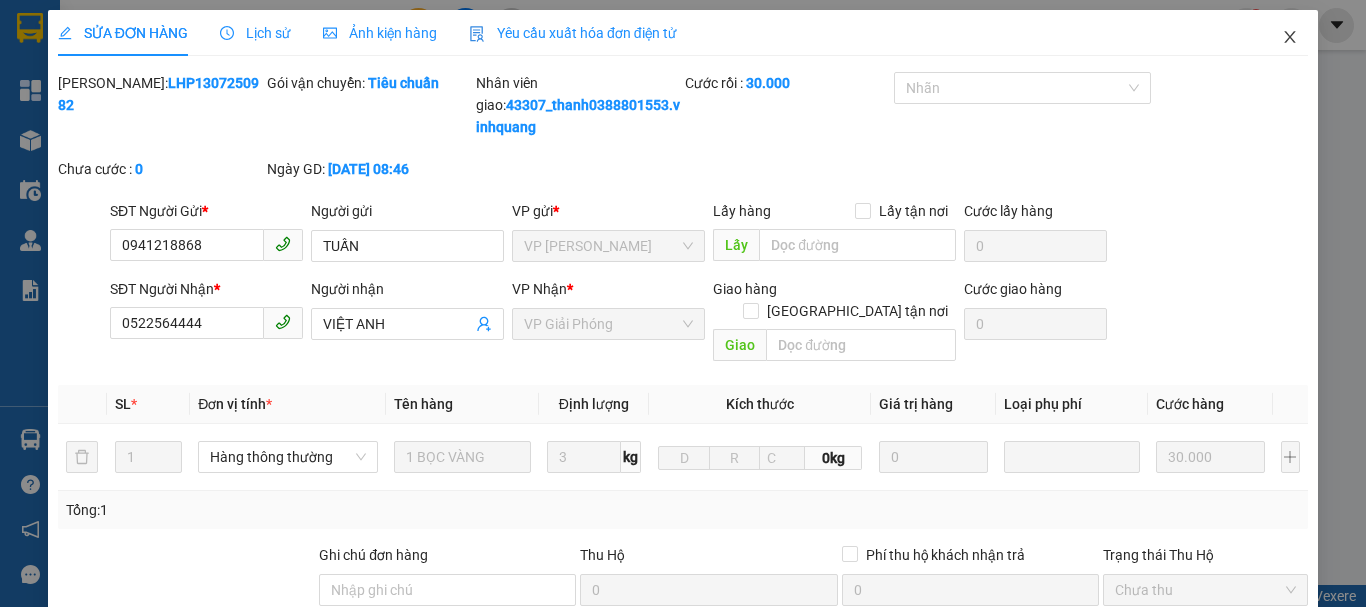 click 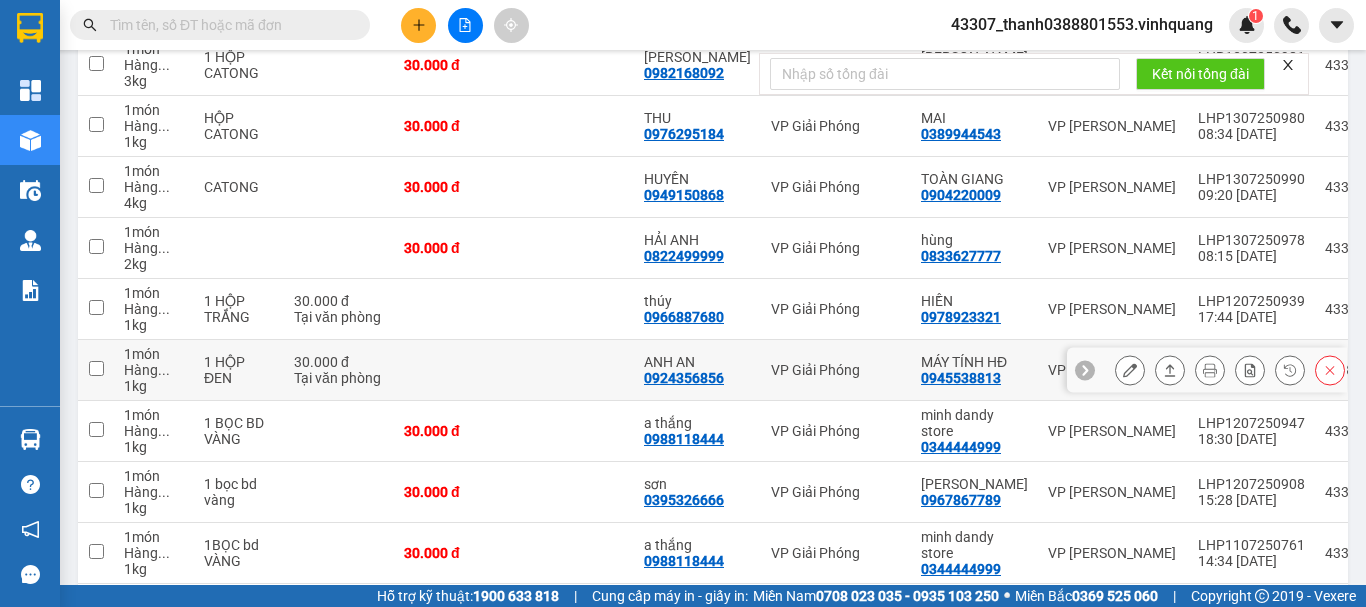 scroll, scrollTop: 0, scrollLeft: 0, axis: both 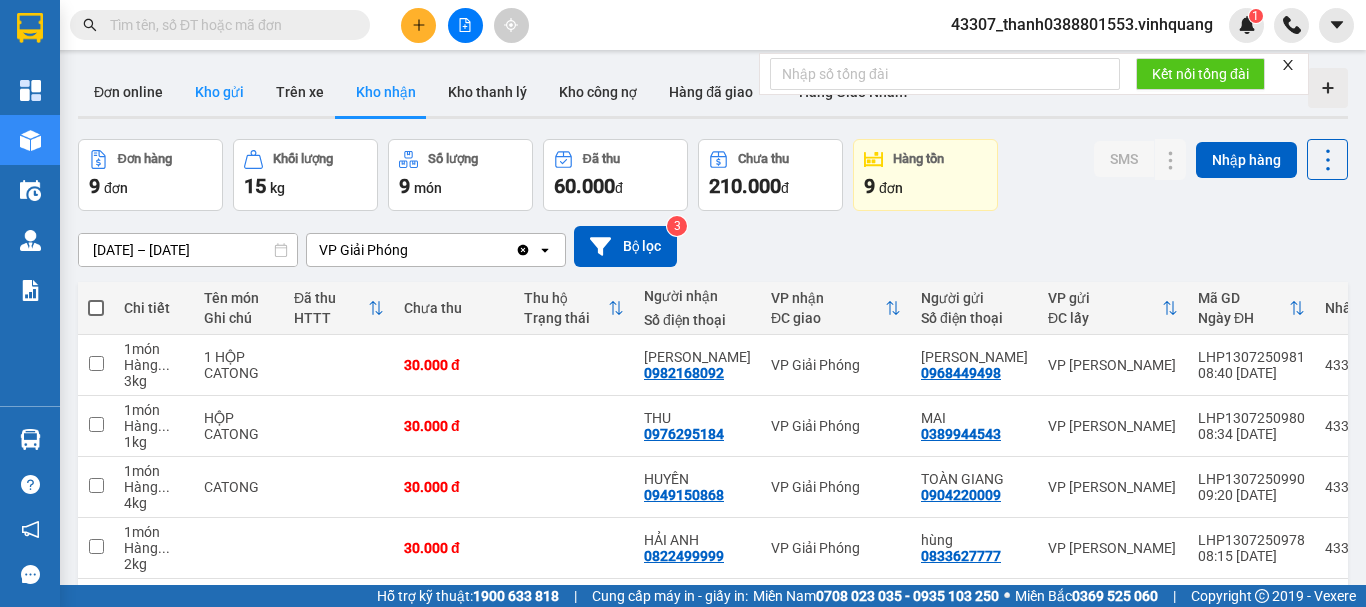 click on "Kho gửi" at bounding box center (219, 92) 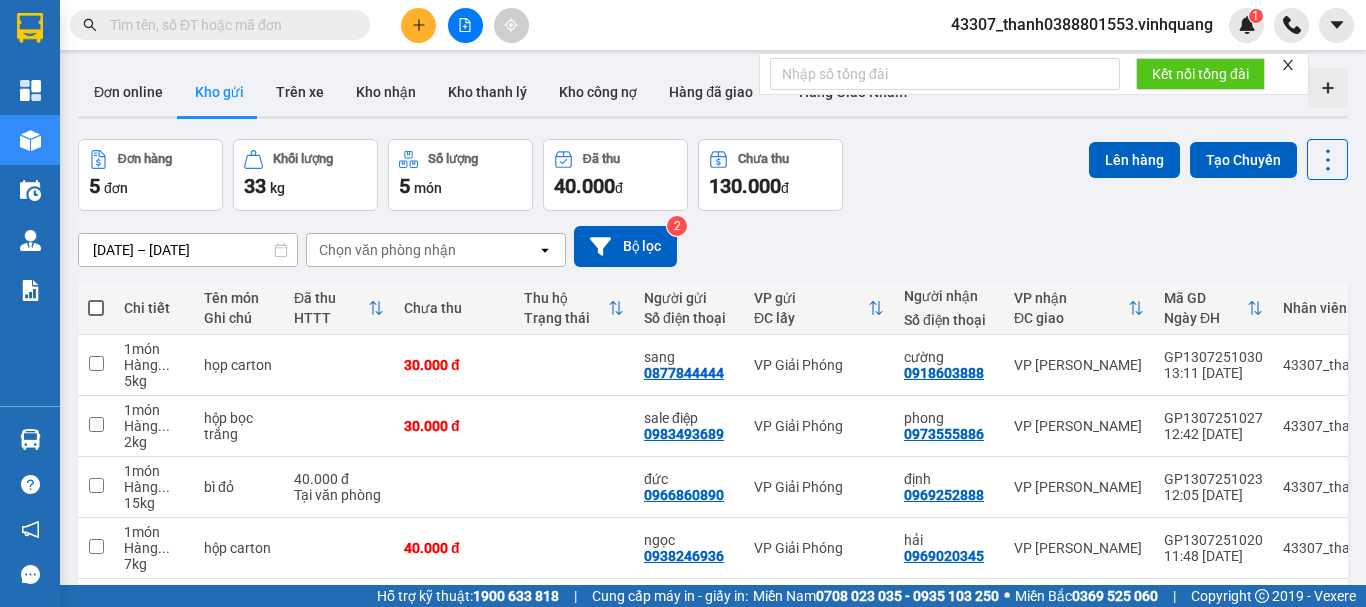 click at bounding box center [96, 308] 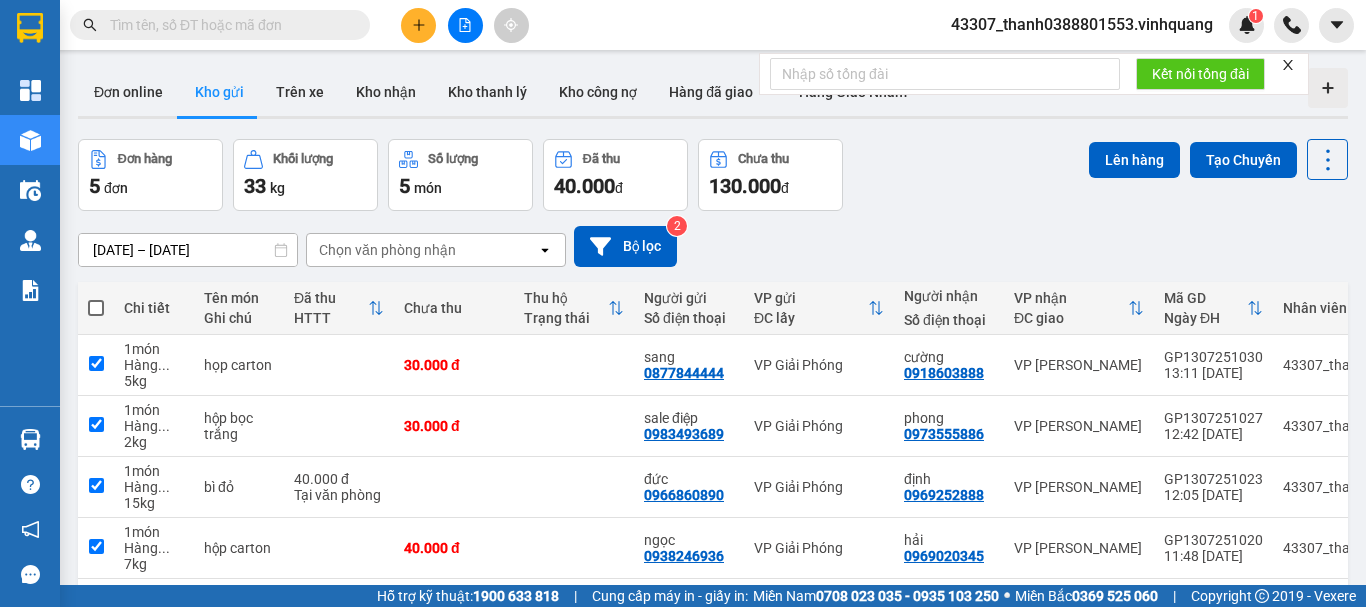 checkbox on "true" 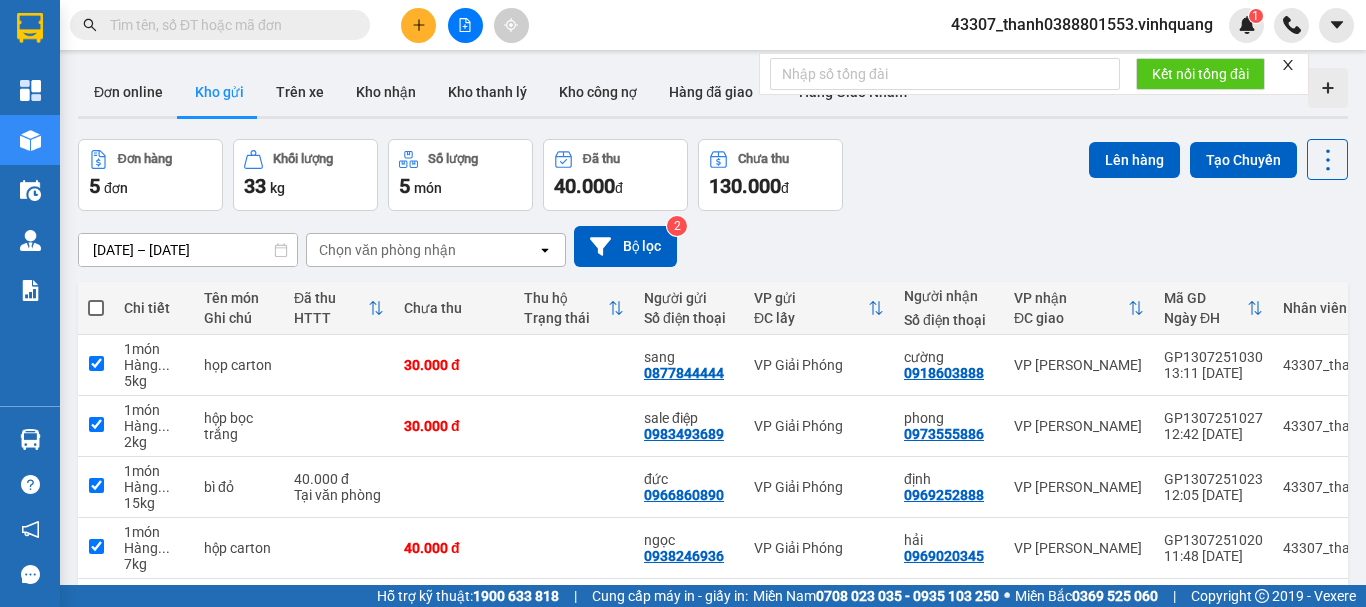 checkbox on "true" 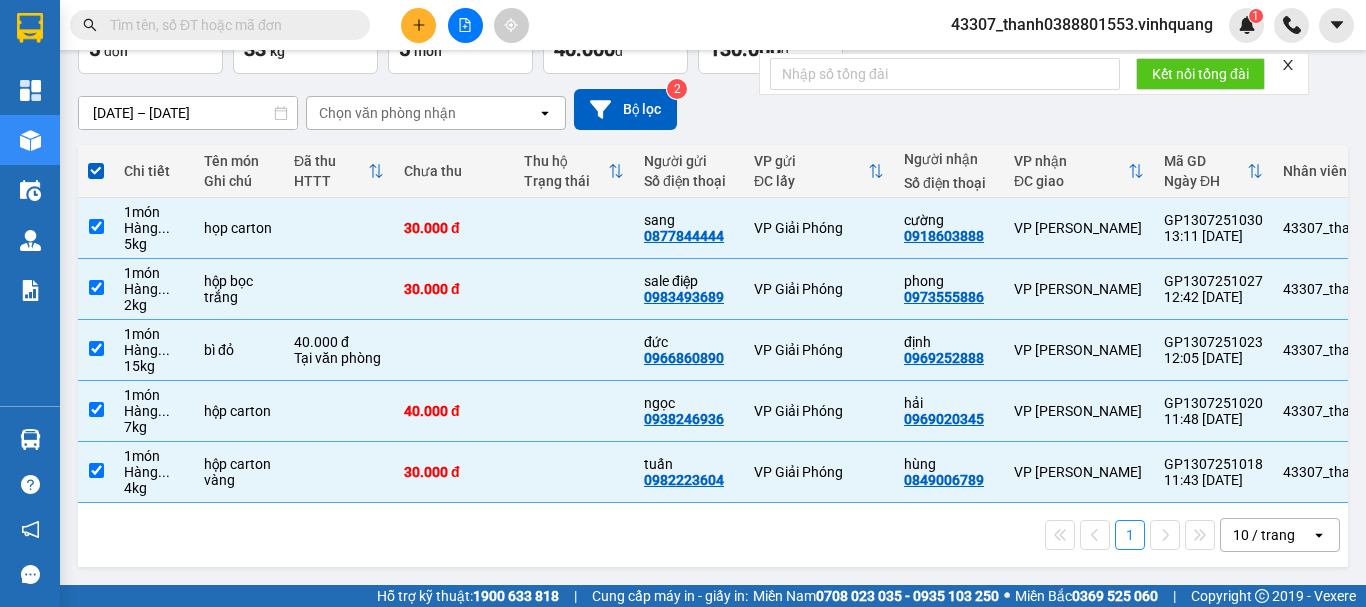 scroll, scrollTop: 0, scrollLeft: 0, axis: both 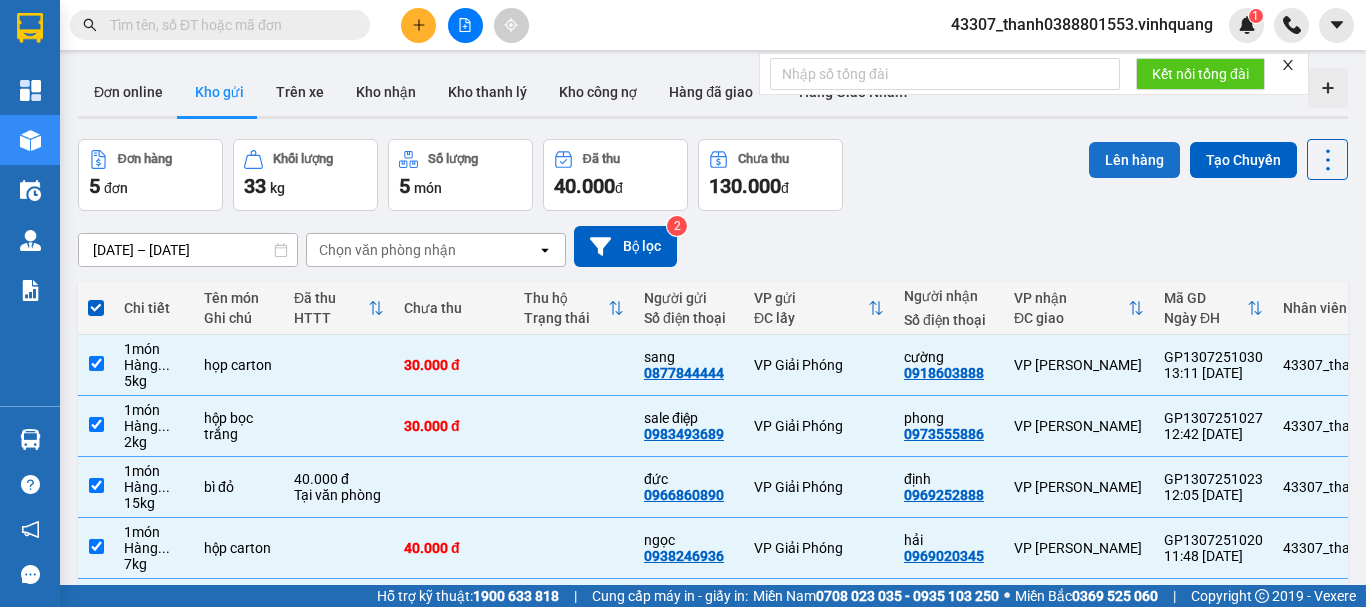 click on "Lên hàng" at bounding box center (1134, 160) 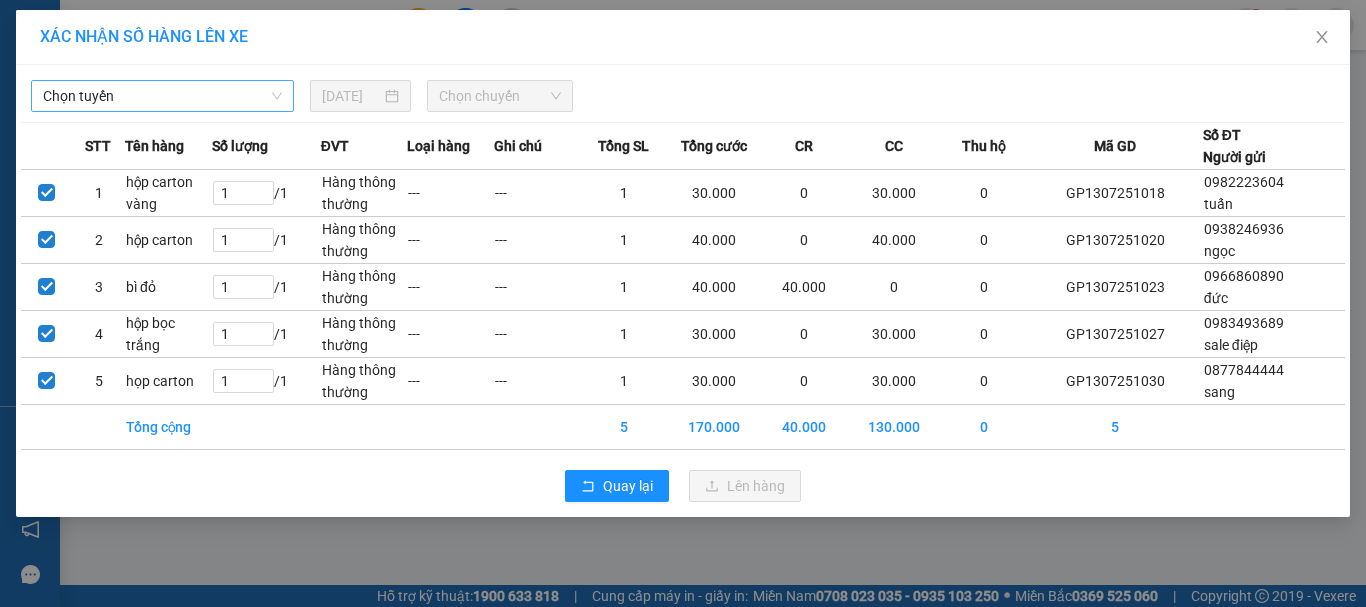 click on "Chọn tuyến" at bounding box center [162, 96] 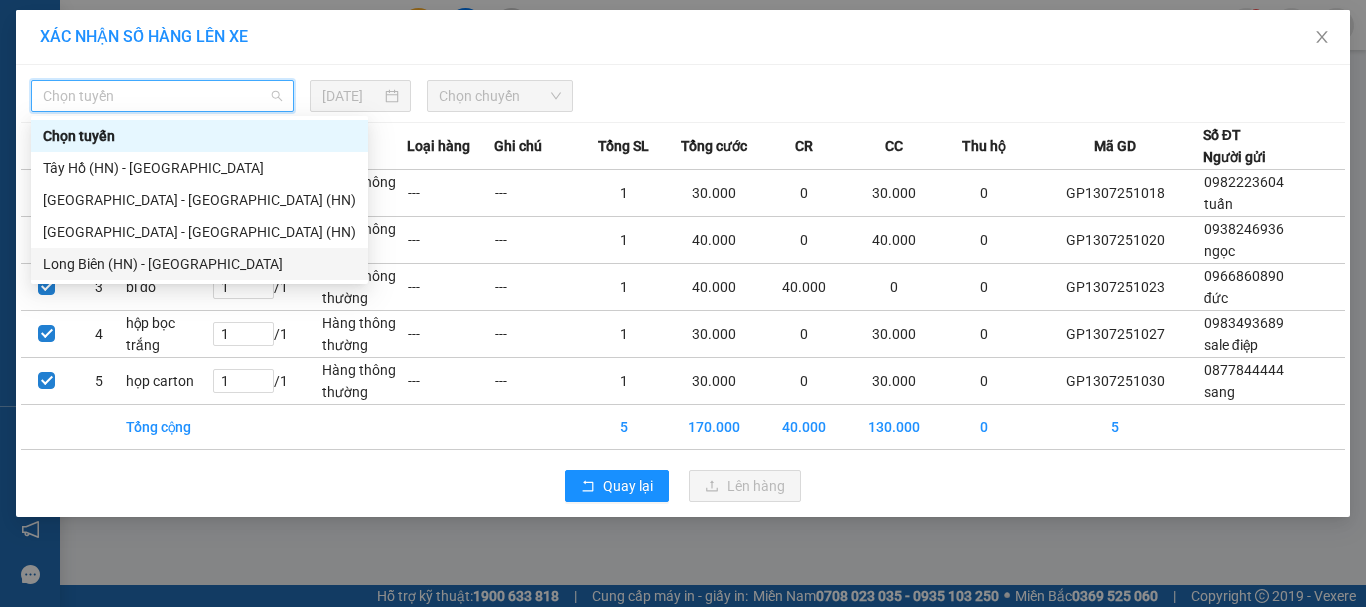 click on "Long Biên (HN) - [GEOGRAPHIC_DATA]" at bounding box center (199, 264) 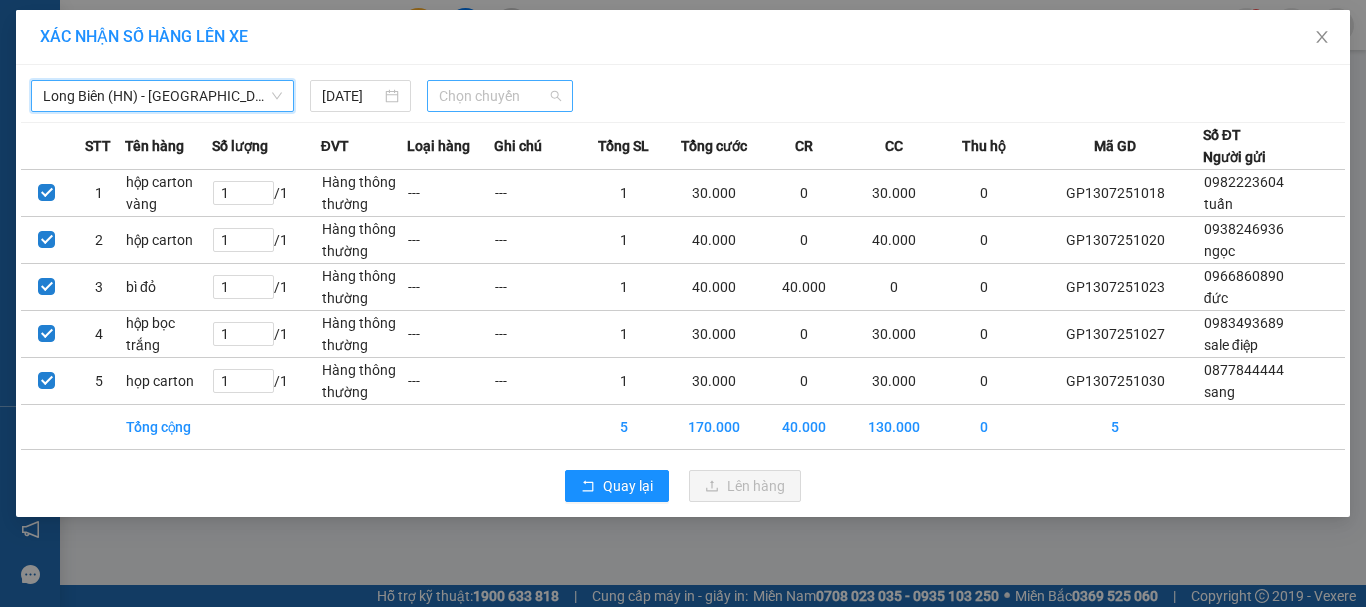 click on "Chọn chuyến" at bounding box center (500, 96) 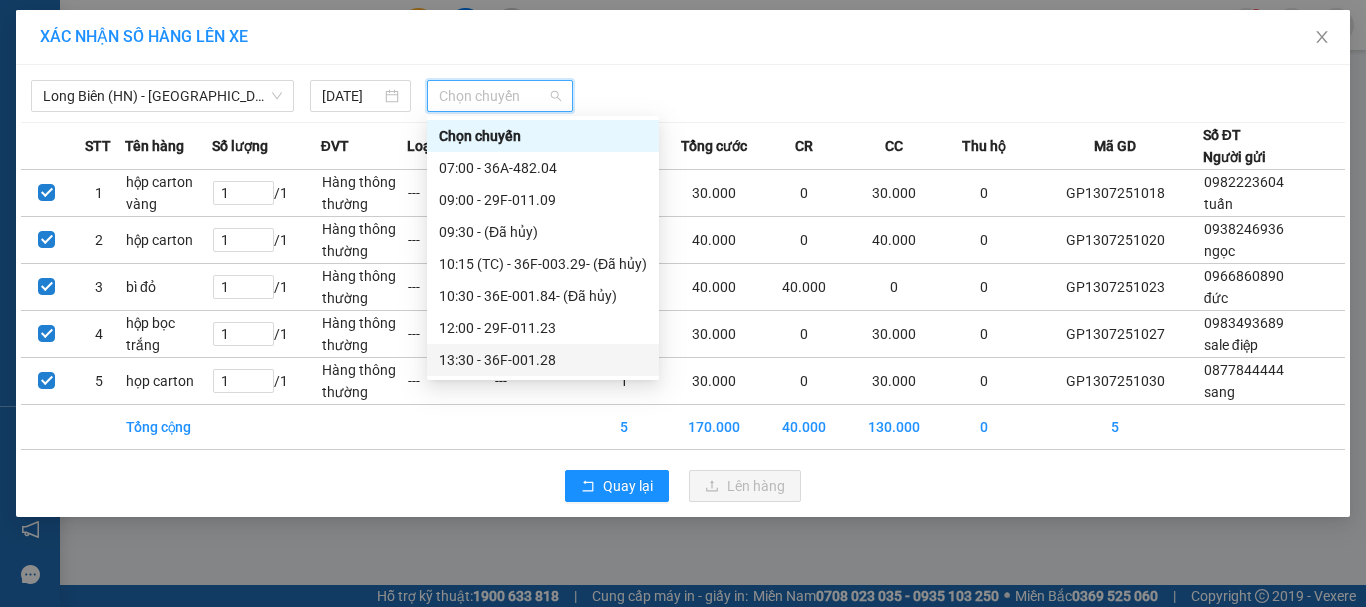 click on "13:30     - 36F-001.28" at bounding box center [543, 360] 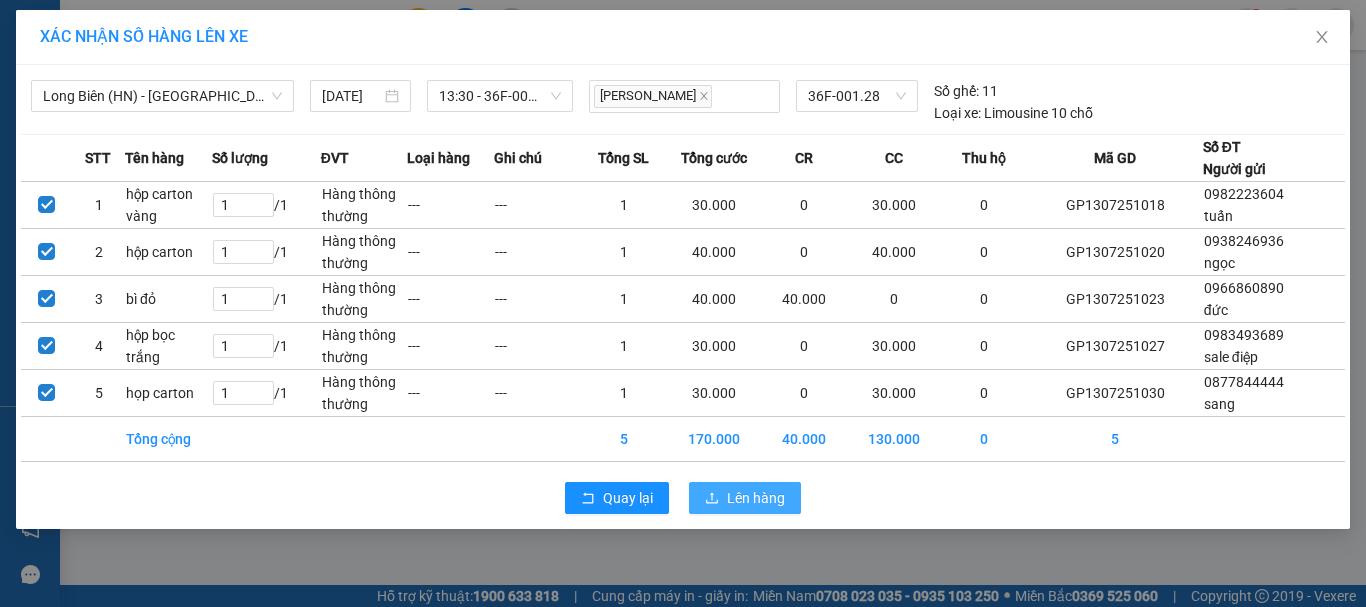 click on "Lên hàng" at bounding box center (756, 498) 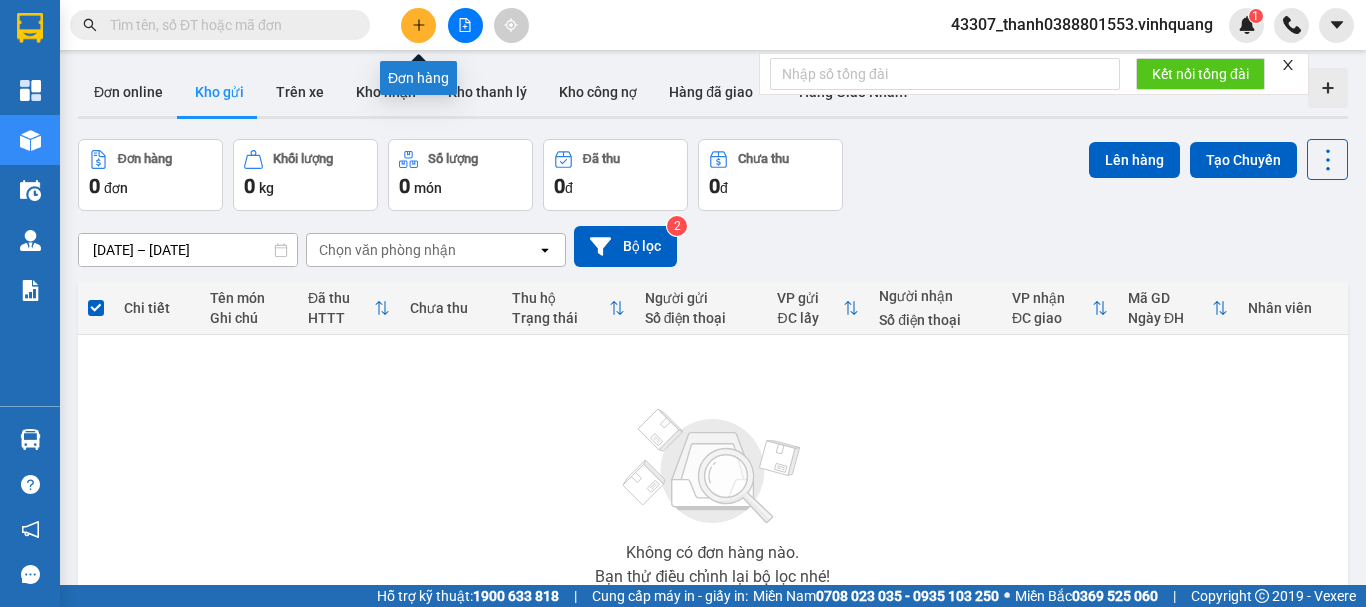 click 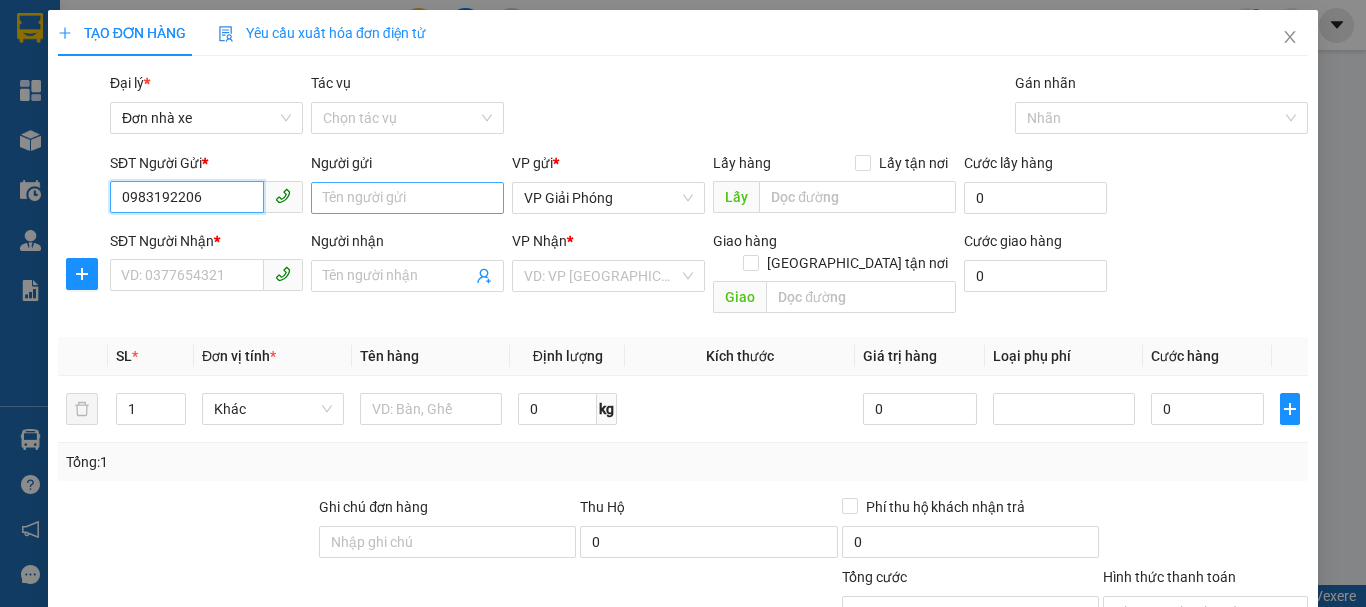 type on "0983192206" 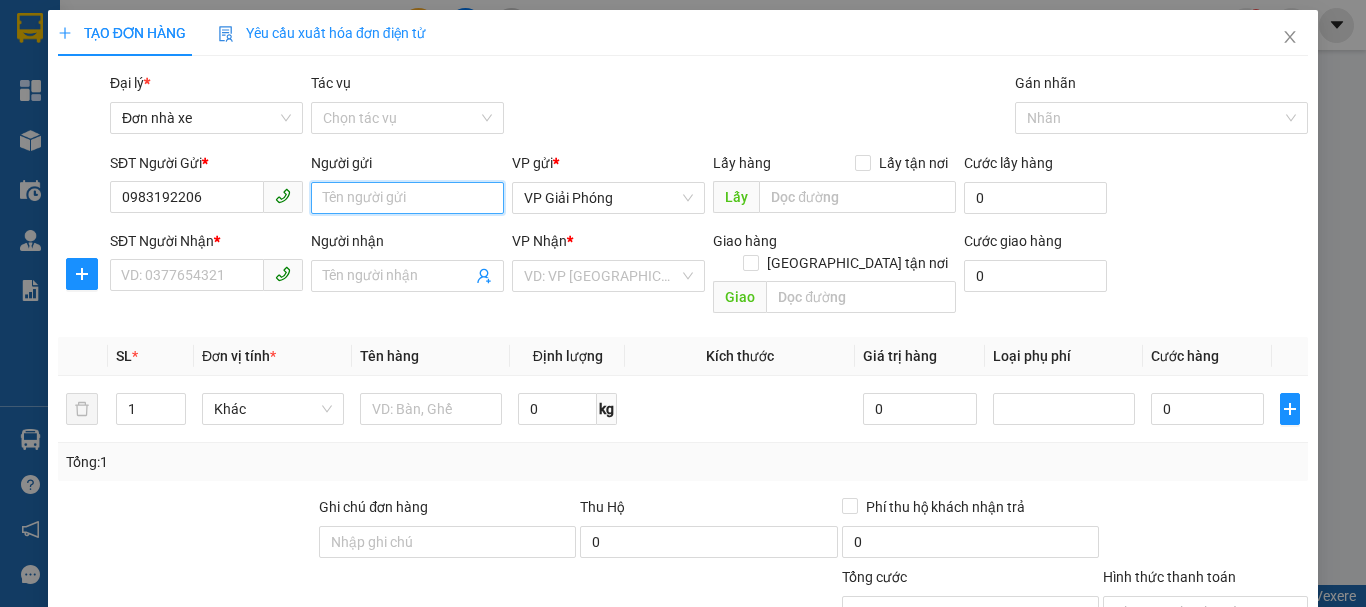 click on "Người gửi" at bounding box center (407, 198) 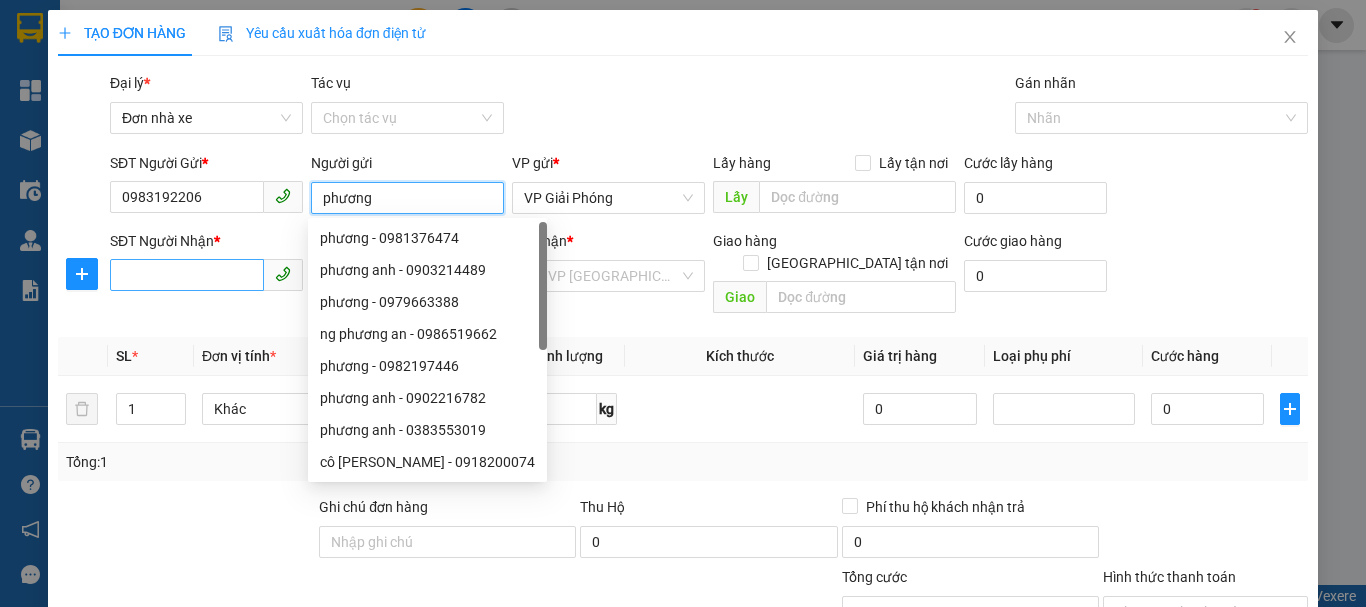 type on "phương" 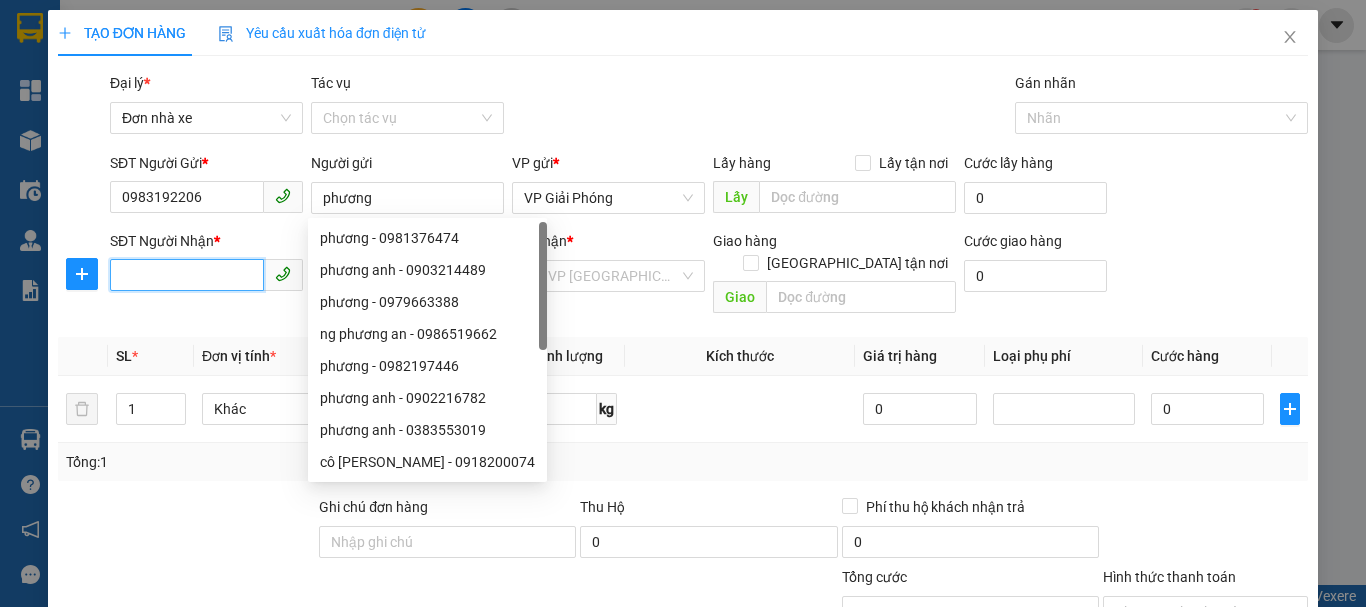 click on "SĐT Người Nhận  *" at bounding box center [187, 275] 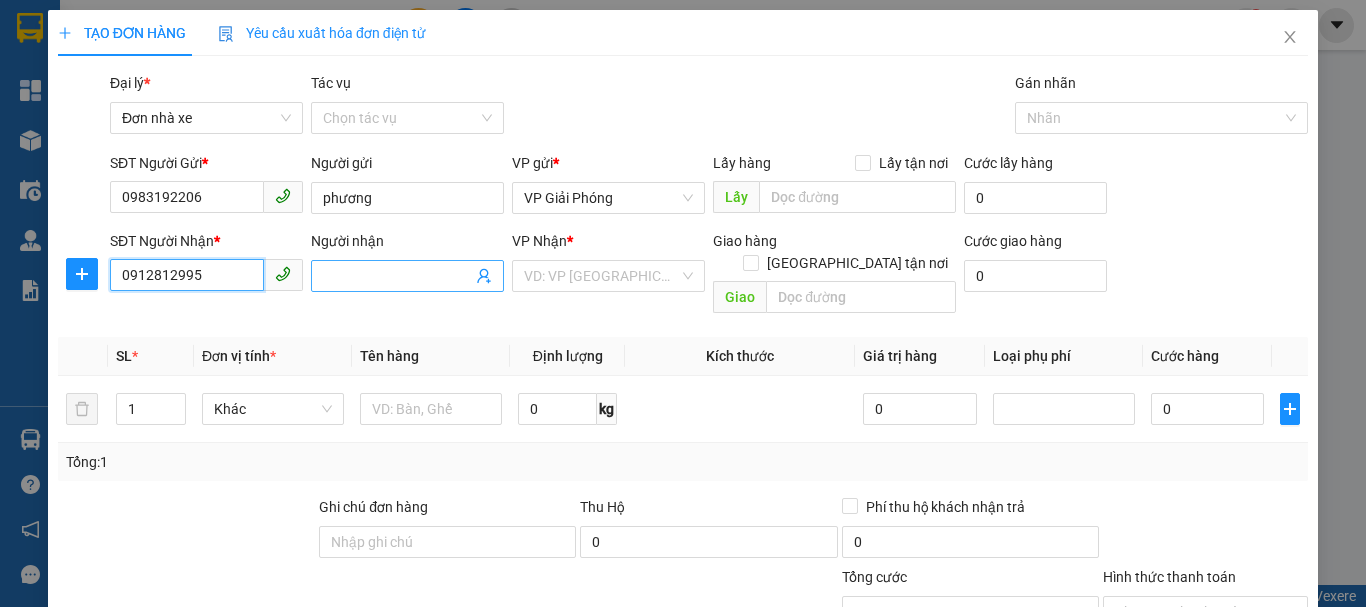 type on "0912812995" 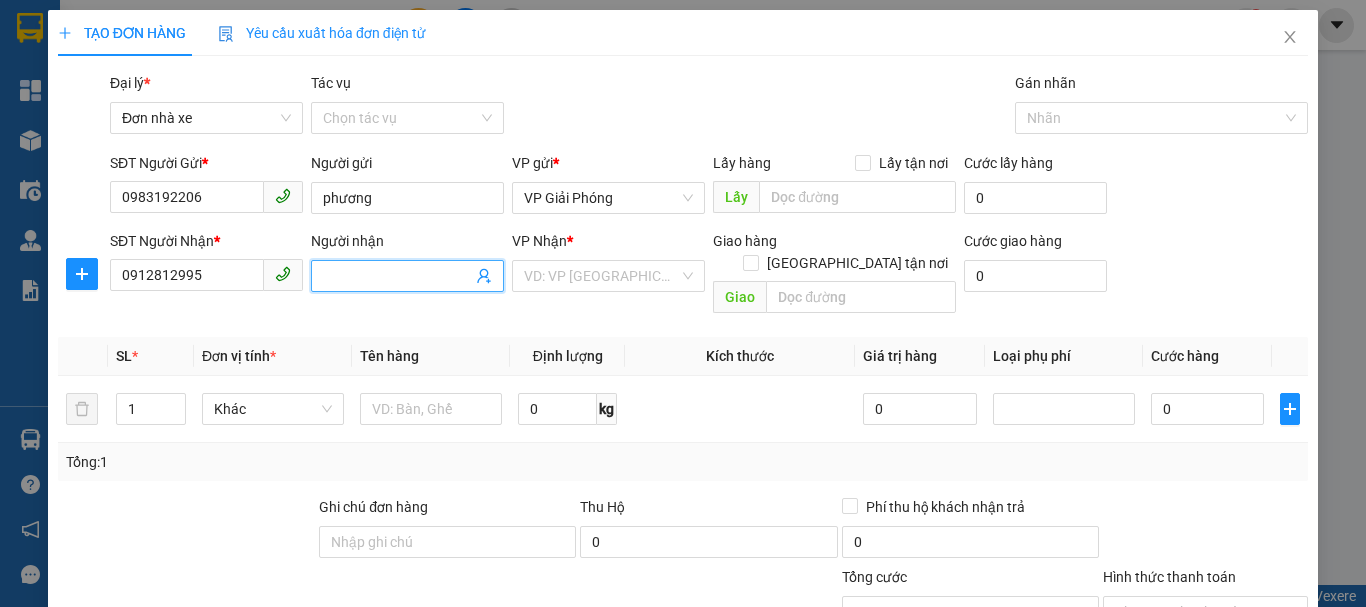 click on "Người nhận" at bounding box center (397, 276) 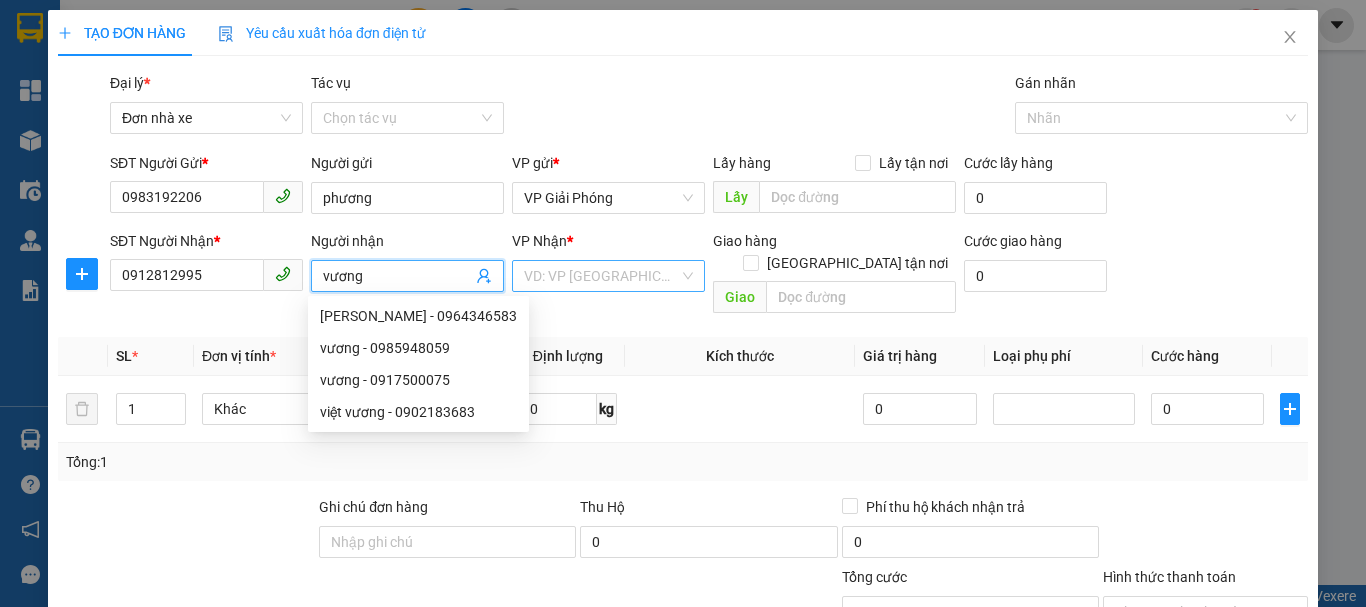 type on "vương" 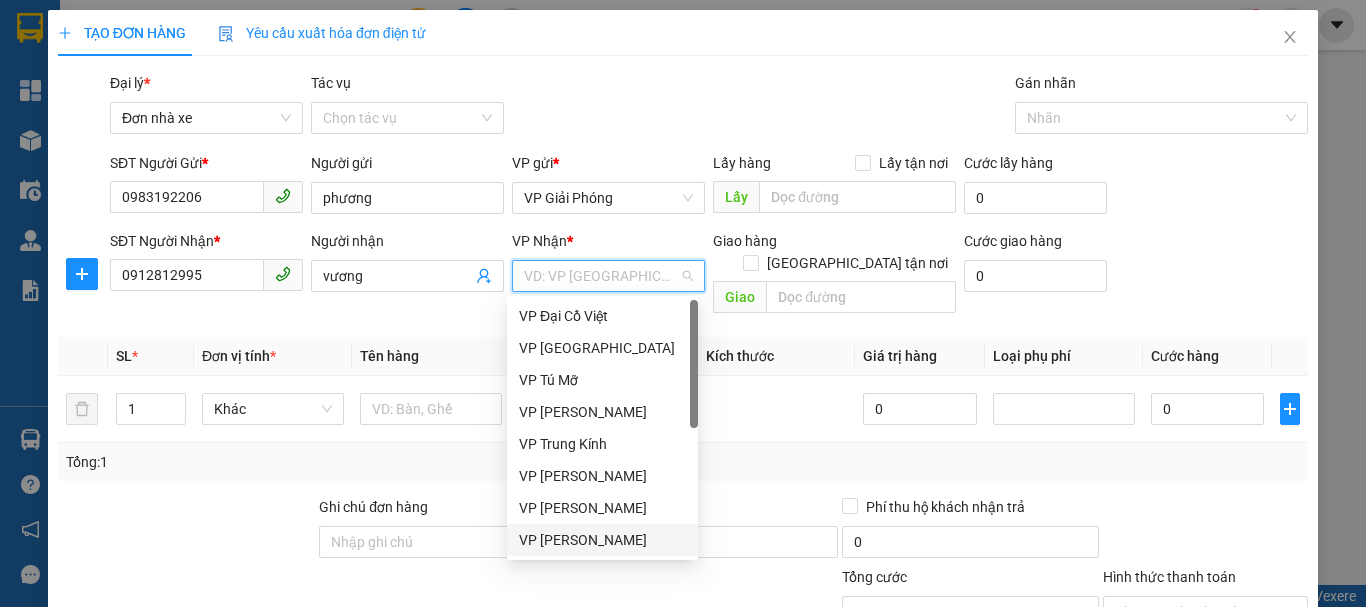 click on "VP [PERSON_NAME]" at bounding box center [602, 540] 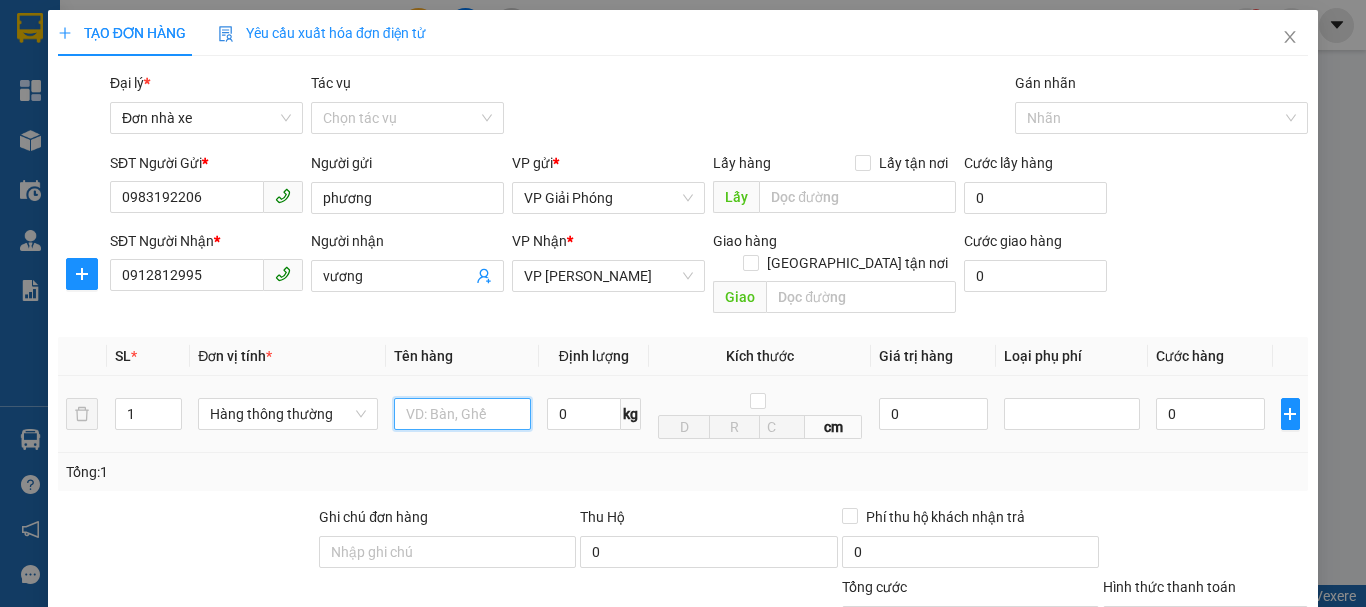 click at bounding box center [462, 414] 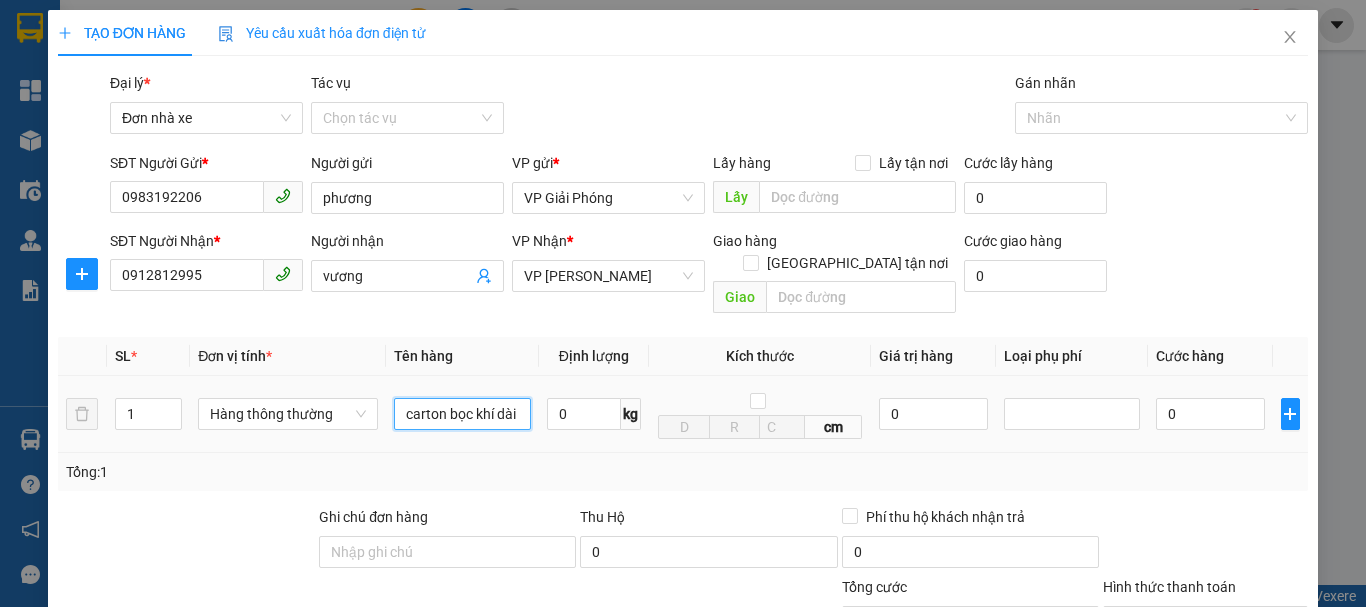 scroll, scrollTop: 0, scrollLeft: 1, axis: horizontal 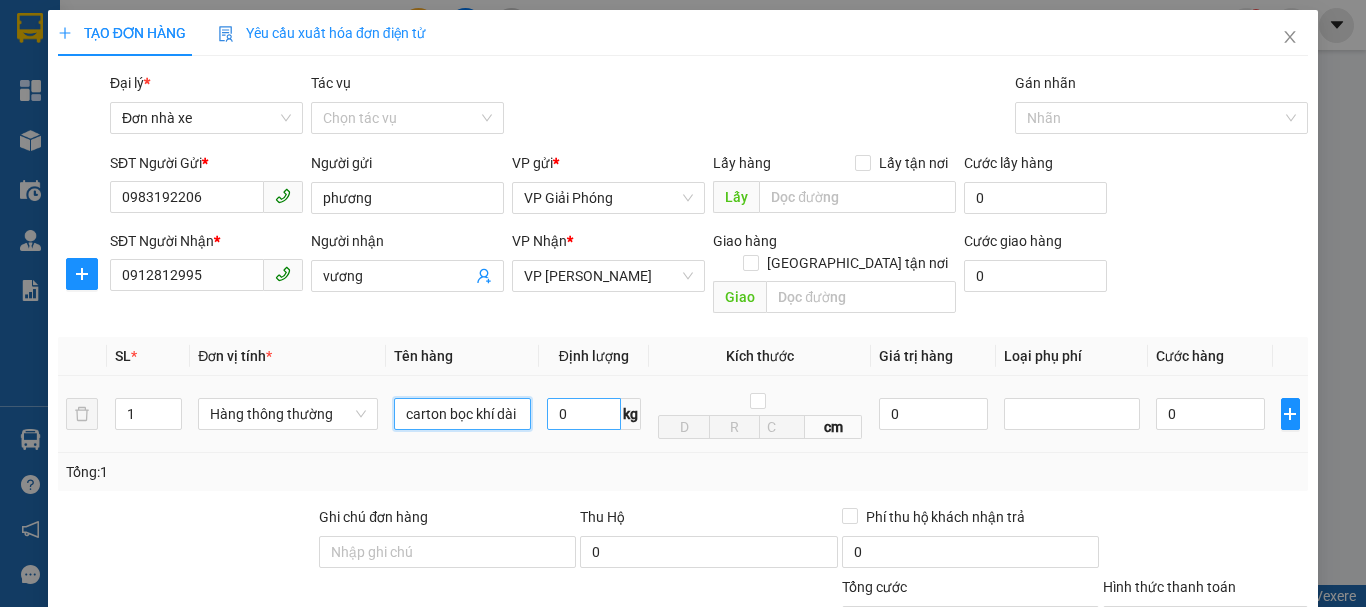 type on "carton bọc khí dài" 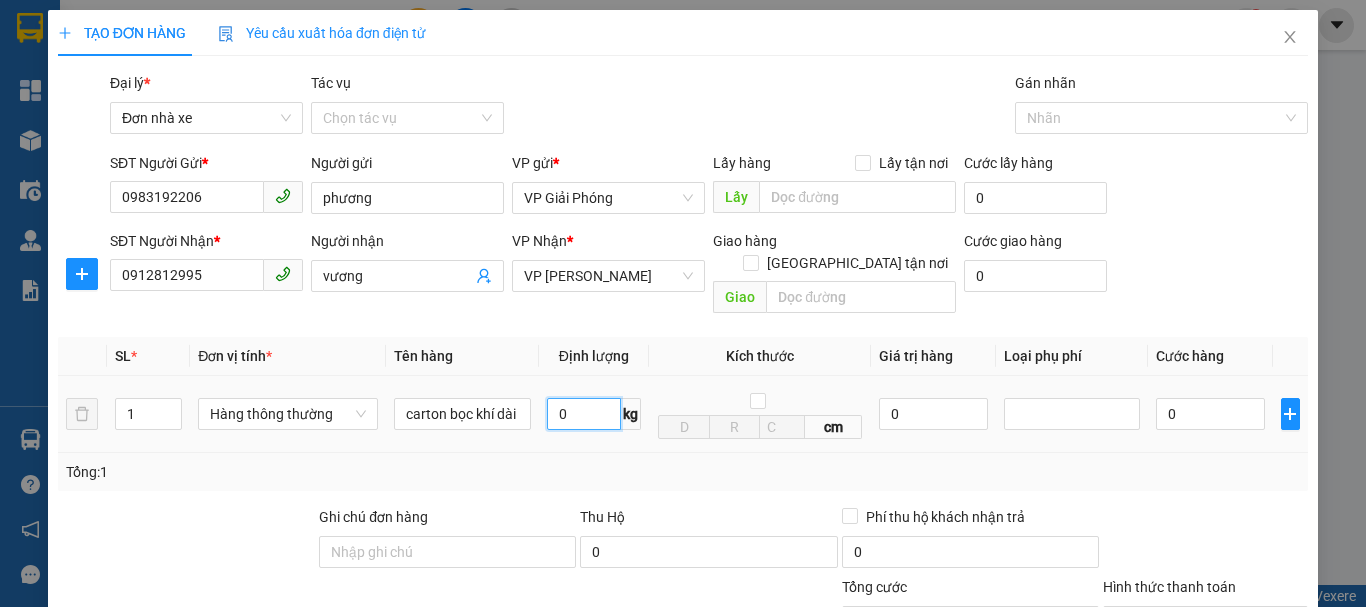 scroll, scrollTop: 0, scrollLeft: 0, axis: both 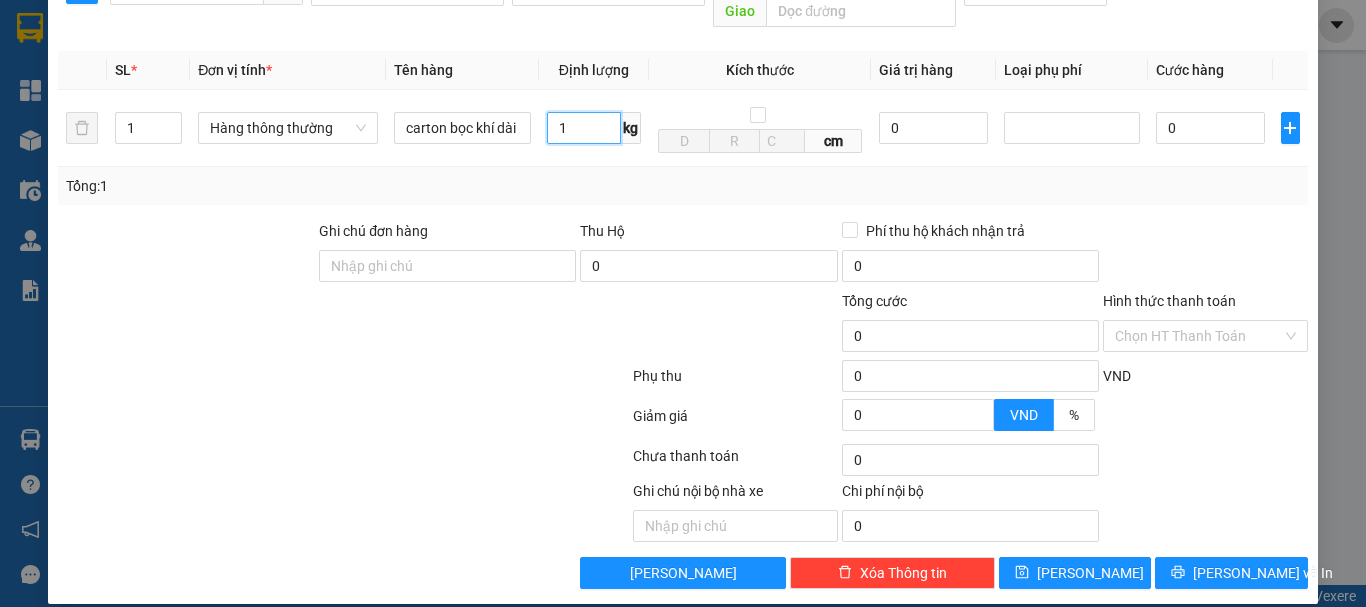 type on "1" 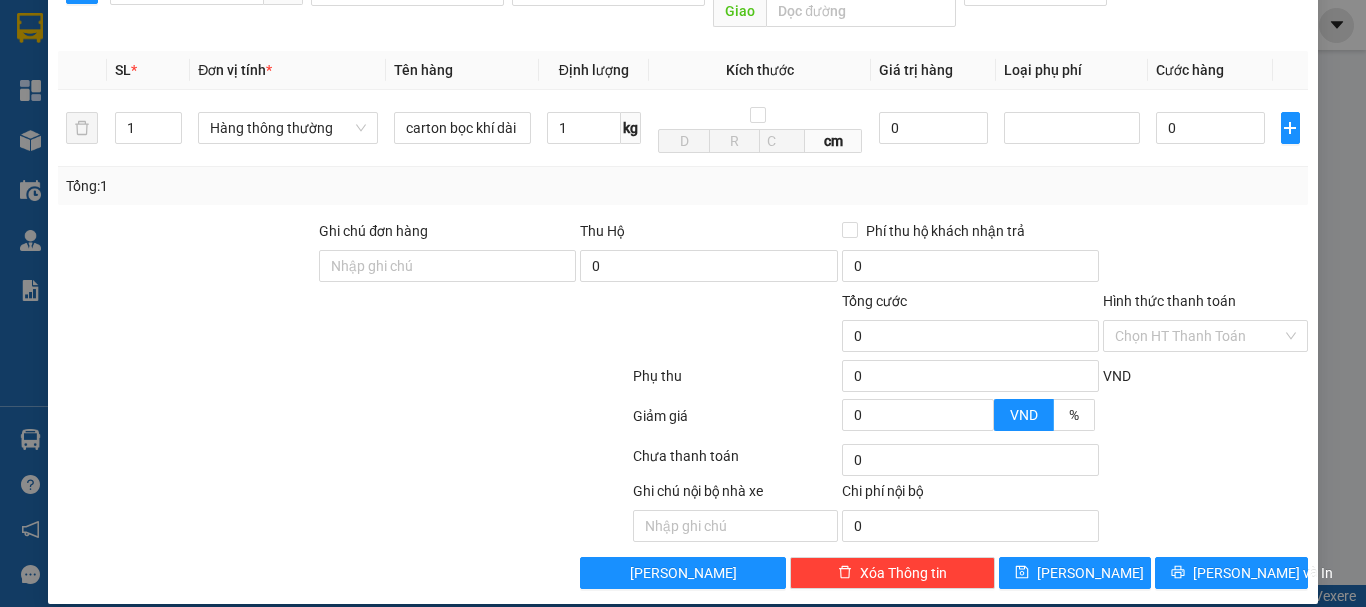 click on "Chọn HT Thanh Toán" at bounding box center (1205, 460) 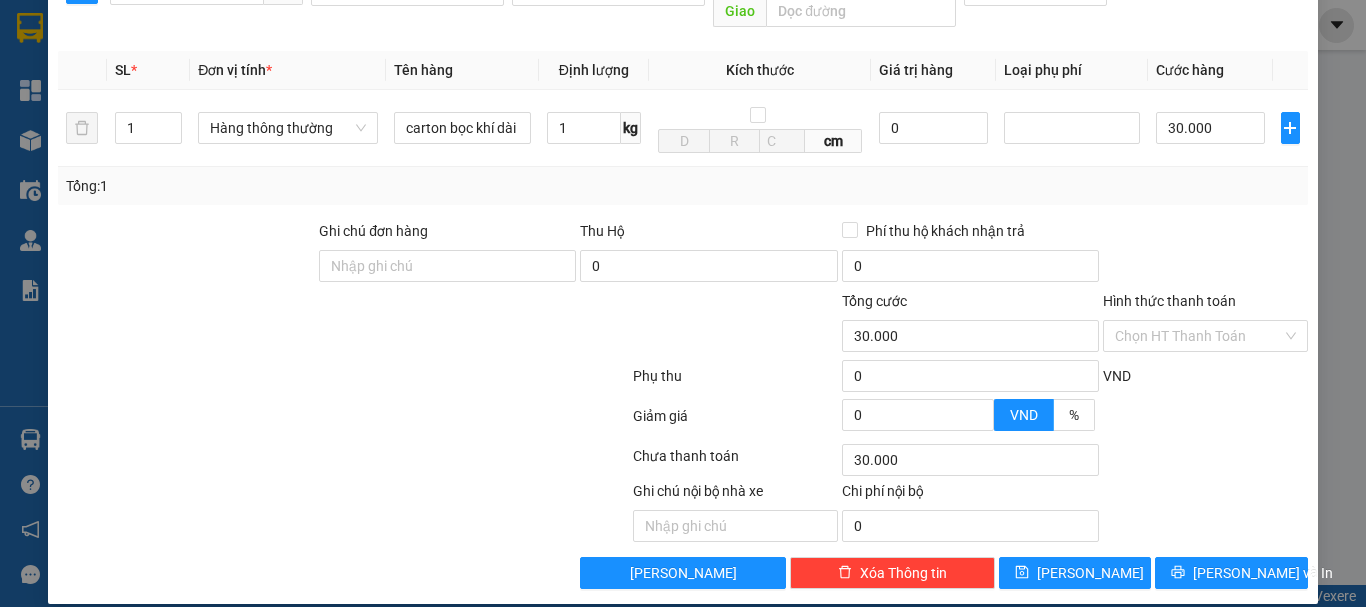 type on "30.000" 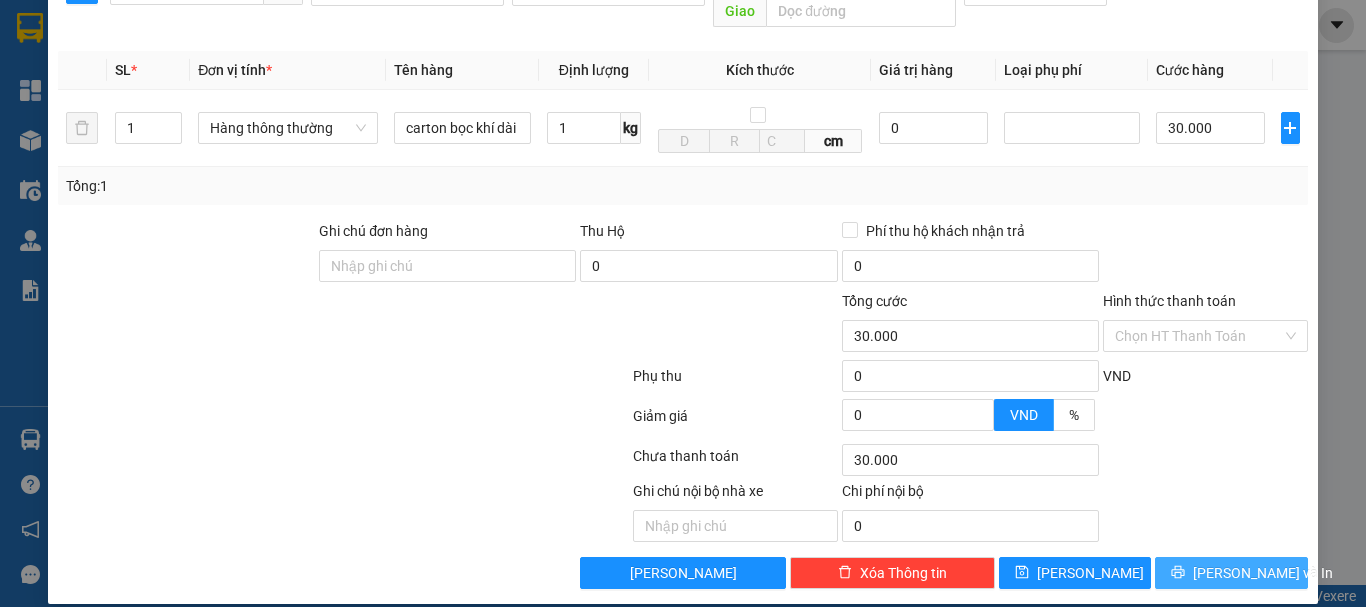 click on "[PERSON_NAME] và In" at bounding box center [1263, 573] 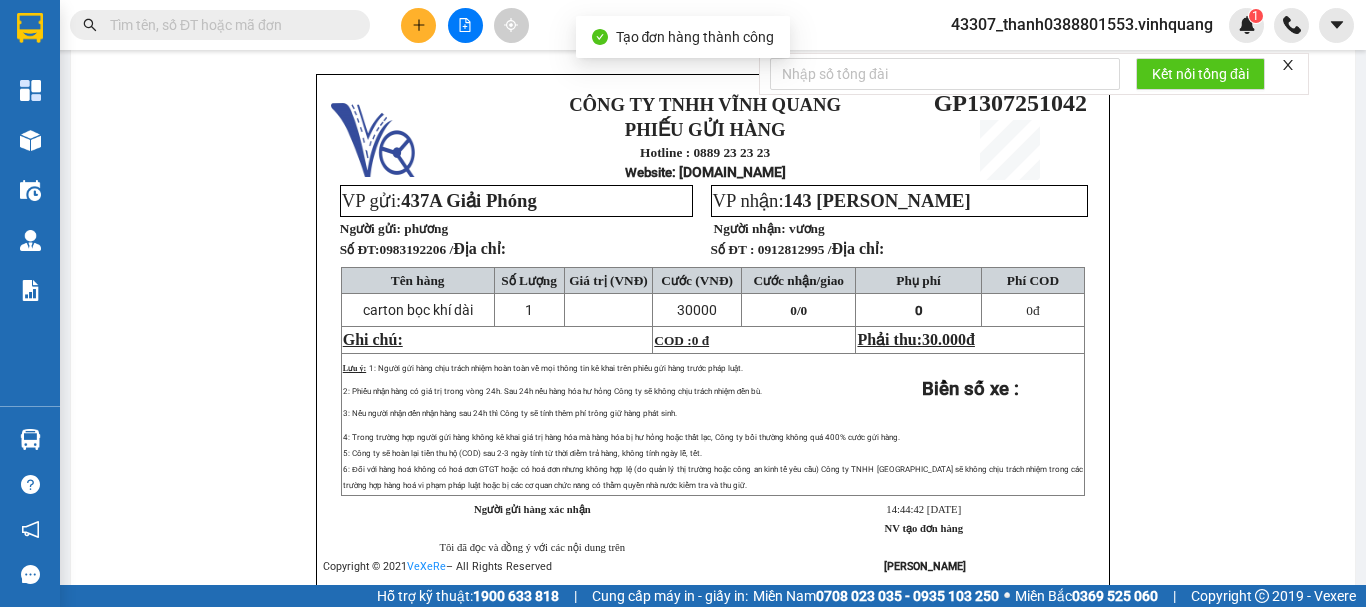 scroll, scrollTop: 0, scrollLeft: 0, axis: both 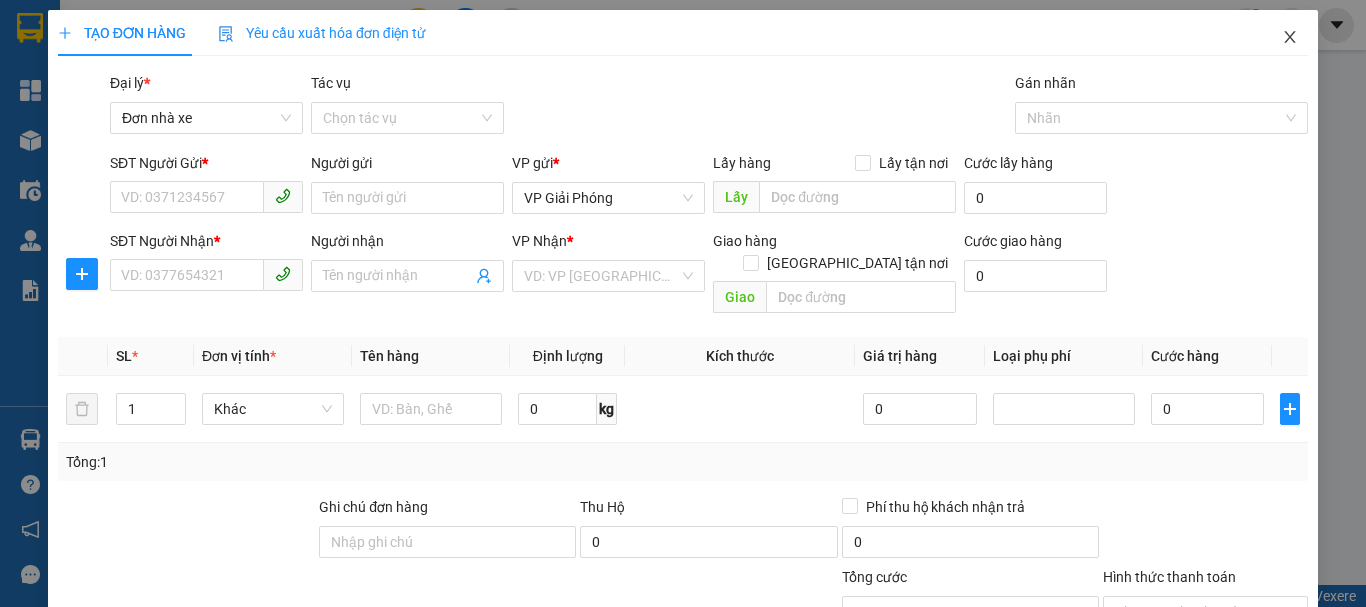click 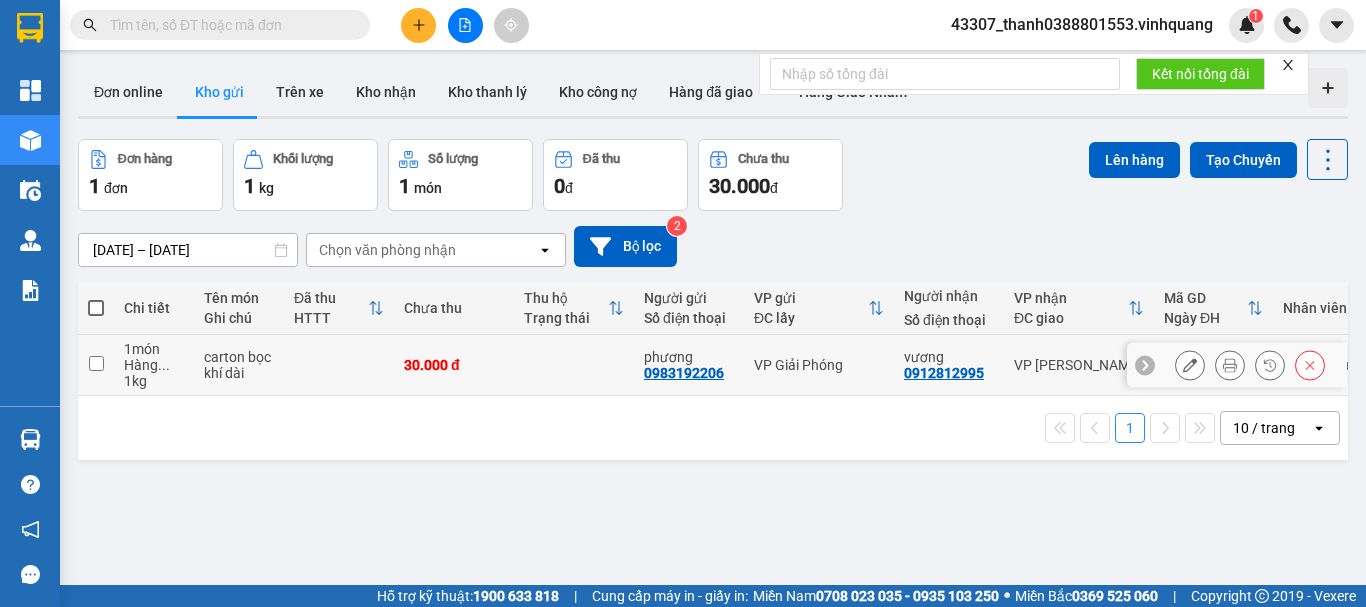 click 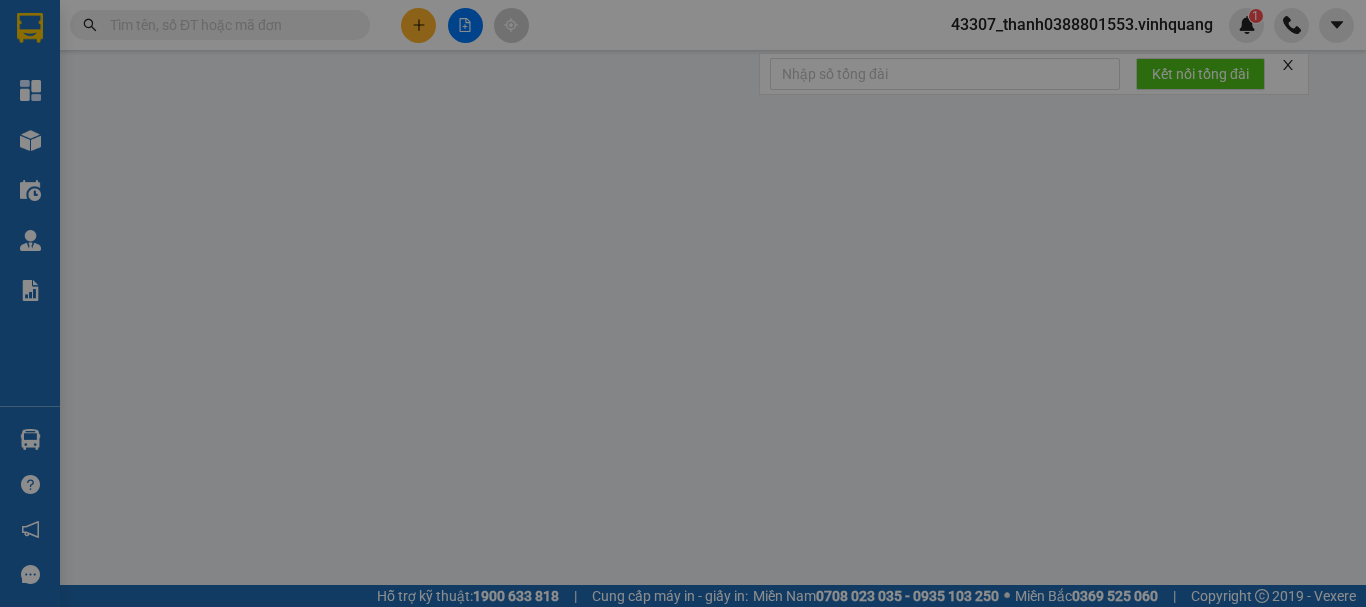 type on "0983192206" 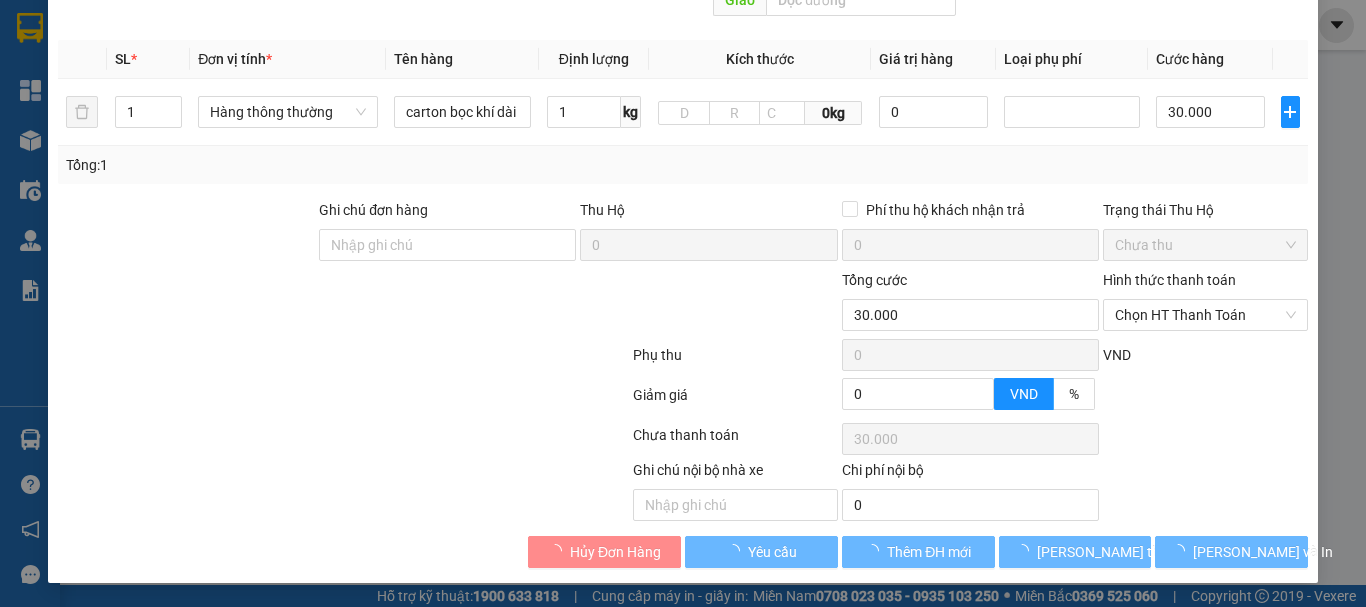 scroll, scrollTop: 301, scrollLeft: 0, axis: vertical 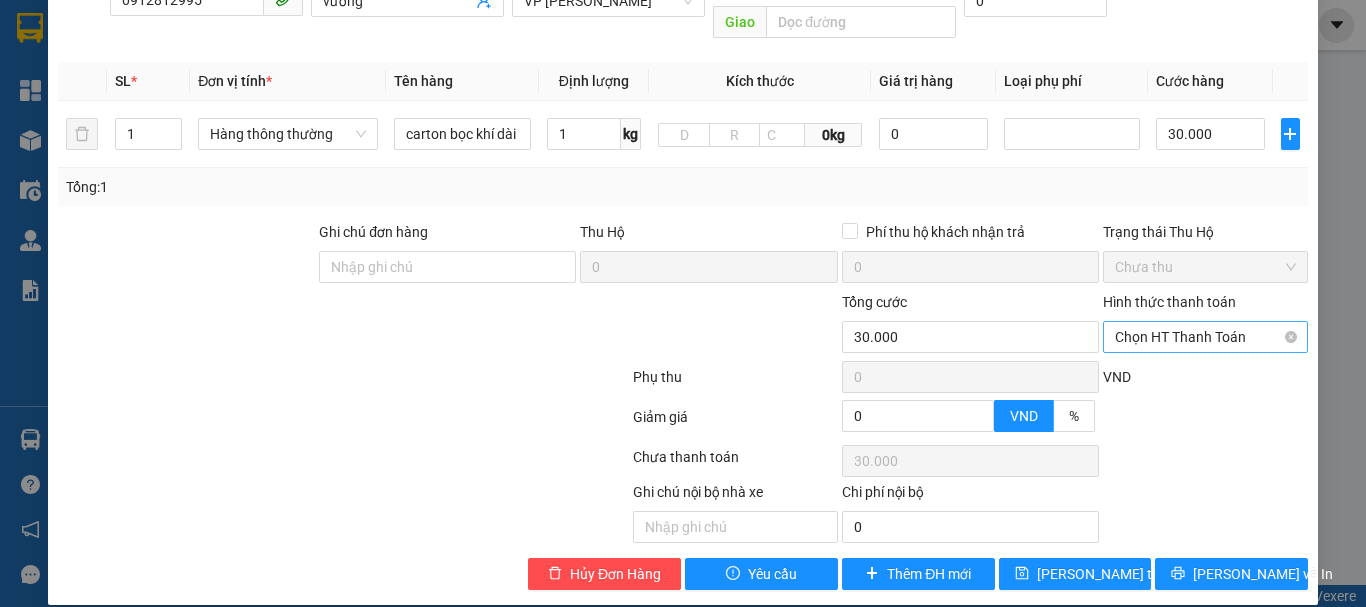 click on "Chọn HT Thanh Toán" at bounding box center (1205, 337) 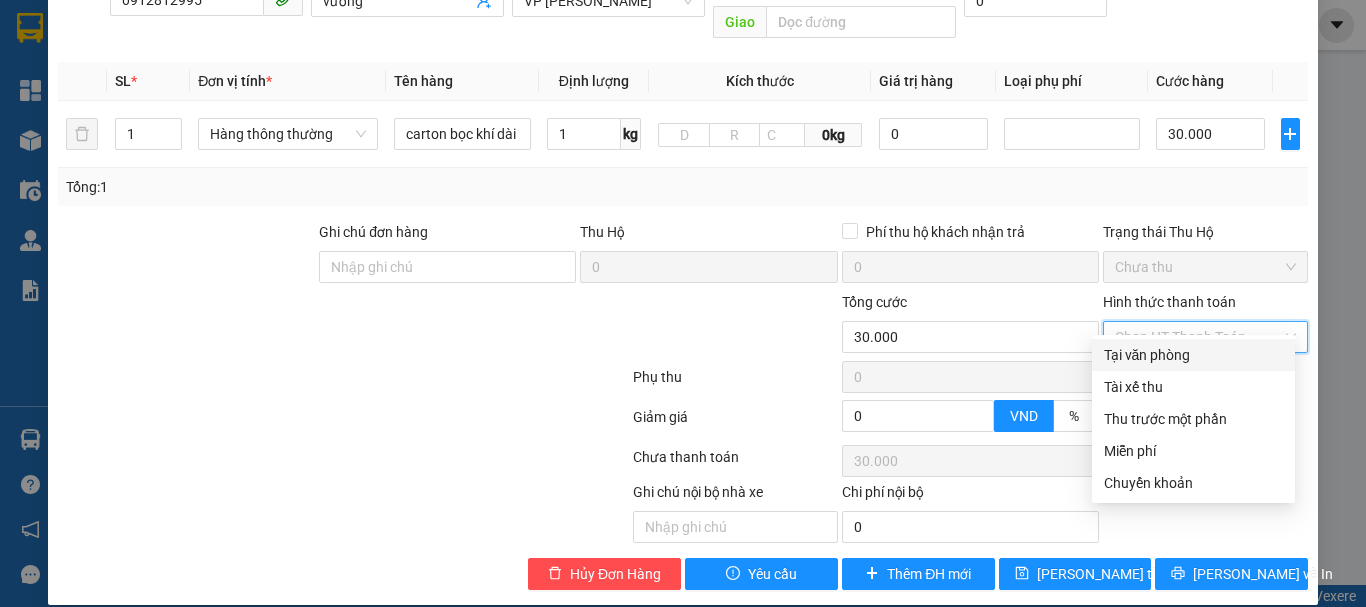 click on "Tại văn phòng" at bounding box center [1193, 355] 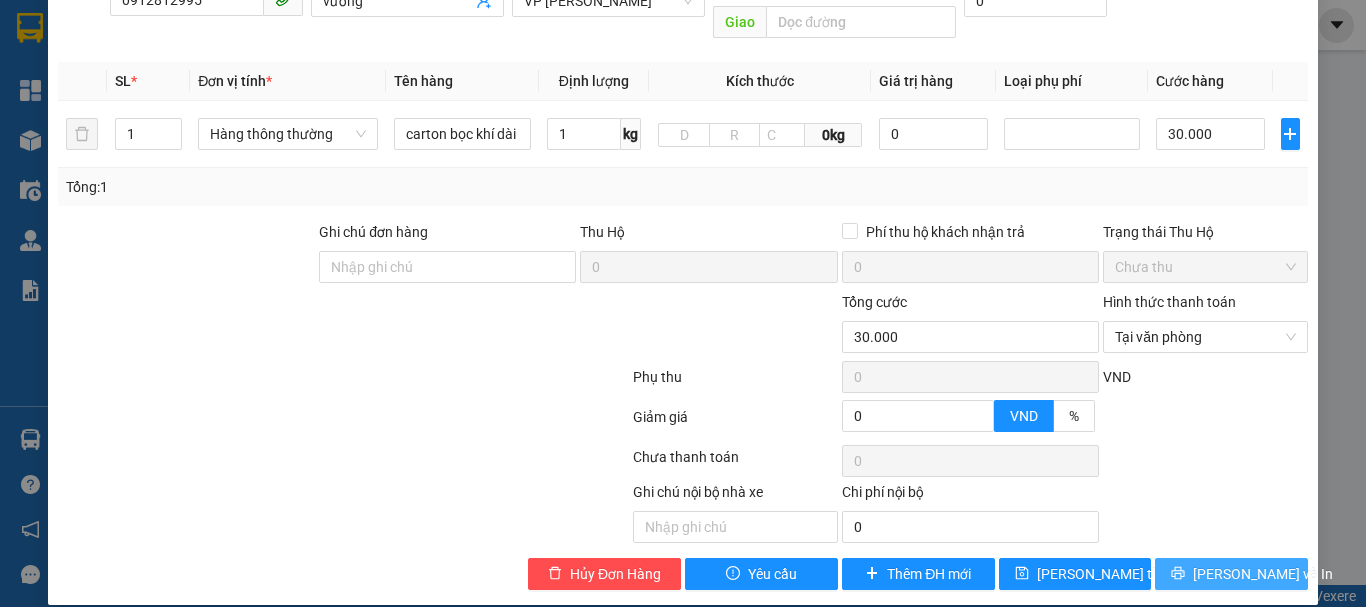 click on "[PERSON_NAME] và In" at bounding box center [1263, 574] 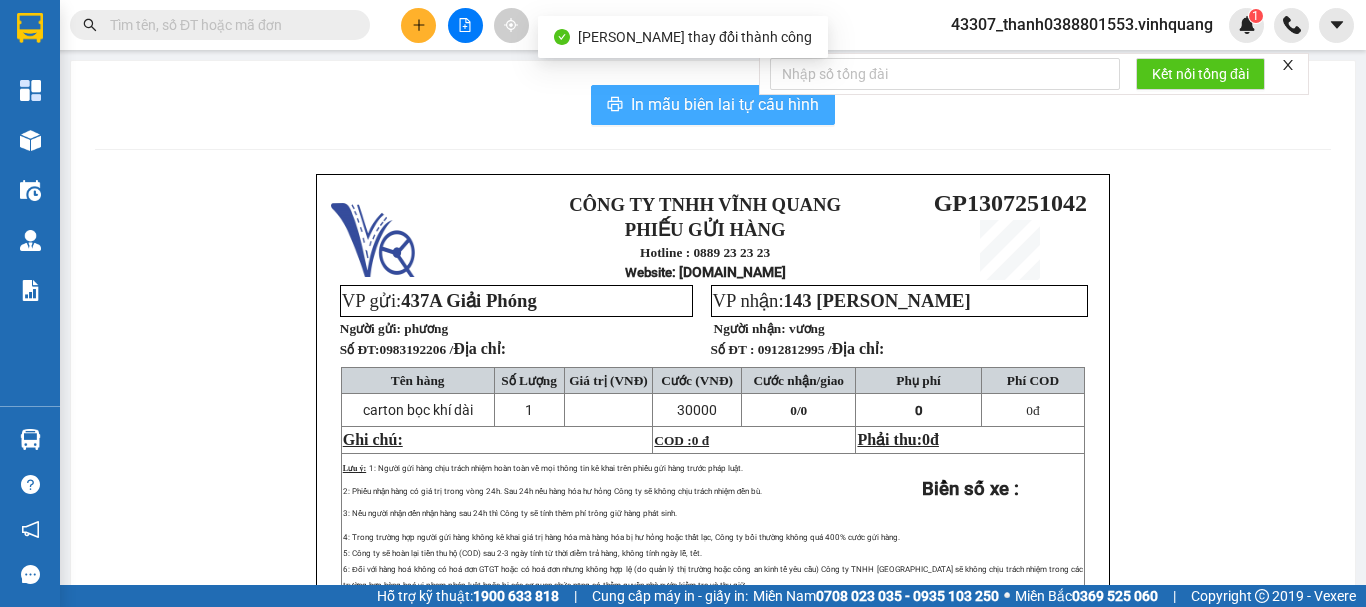 click on "In mẫu biên lai tự cấu hình" at bounding box center [725, 104] 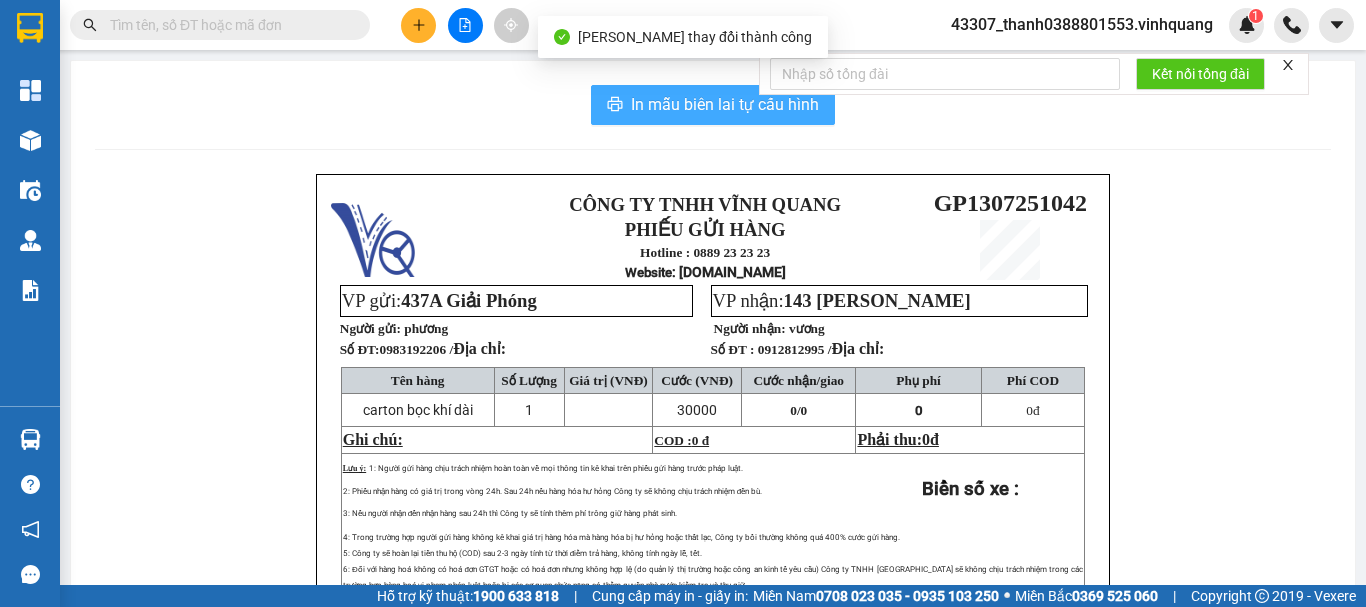 scroll, scrollTop: 0, scrollLeft: 0, axis: both 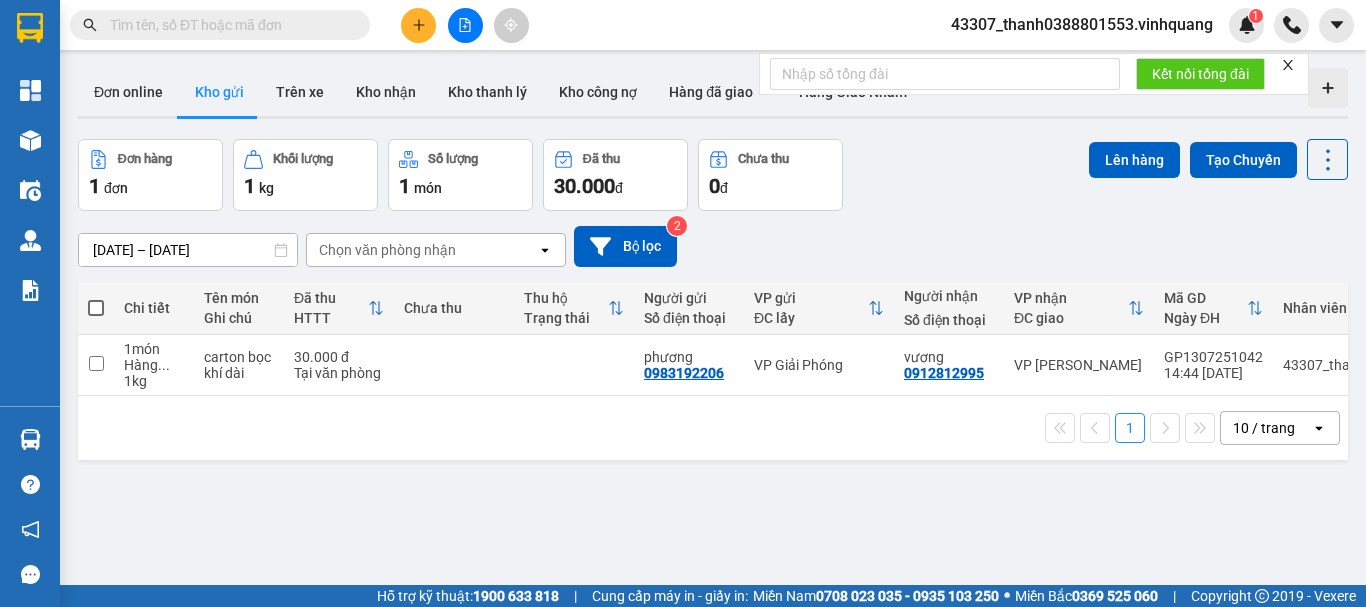 click at bounding box center (418, 25) 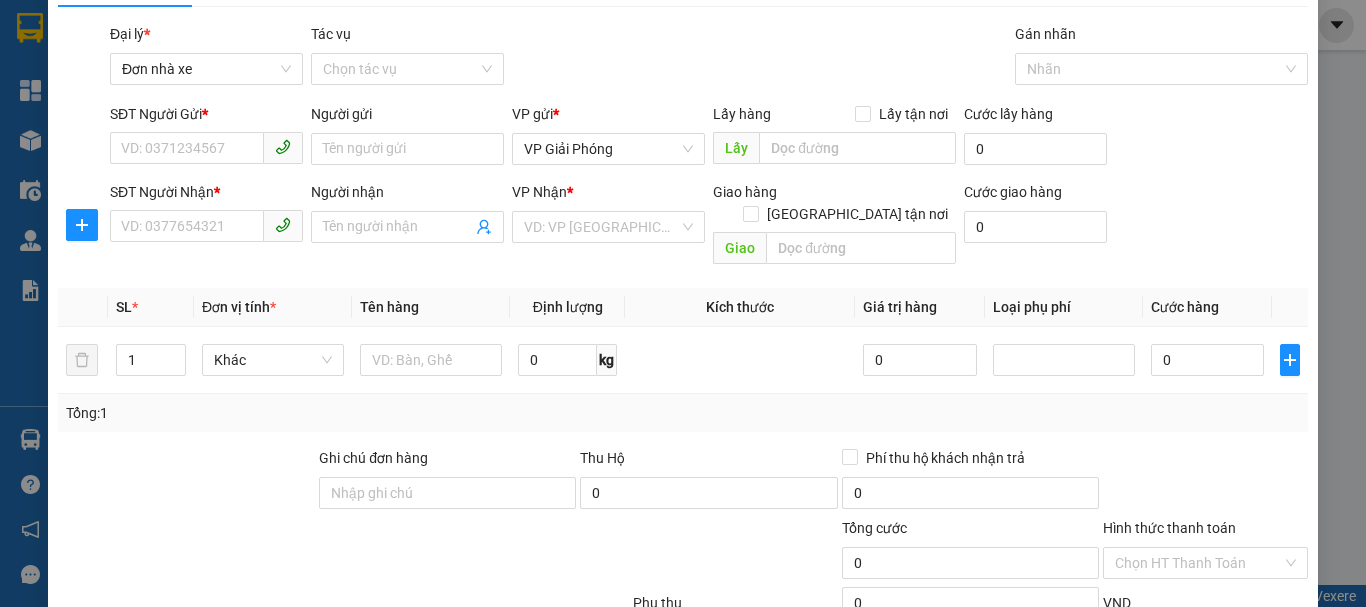 scroll, scrollTop: 53, scrollLeft: 0, axis: vertical 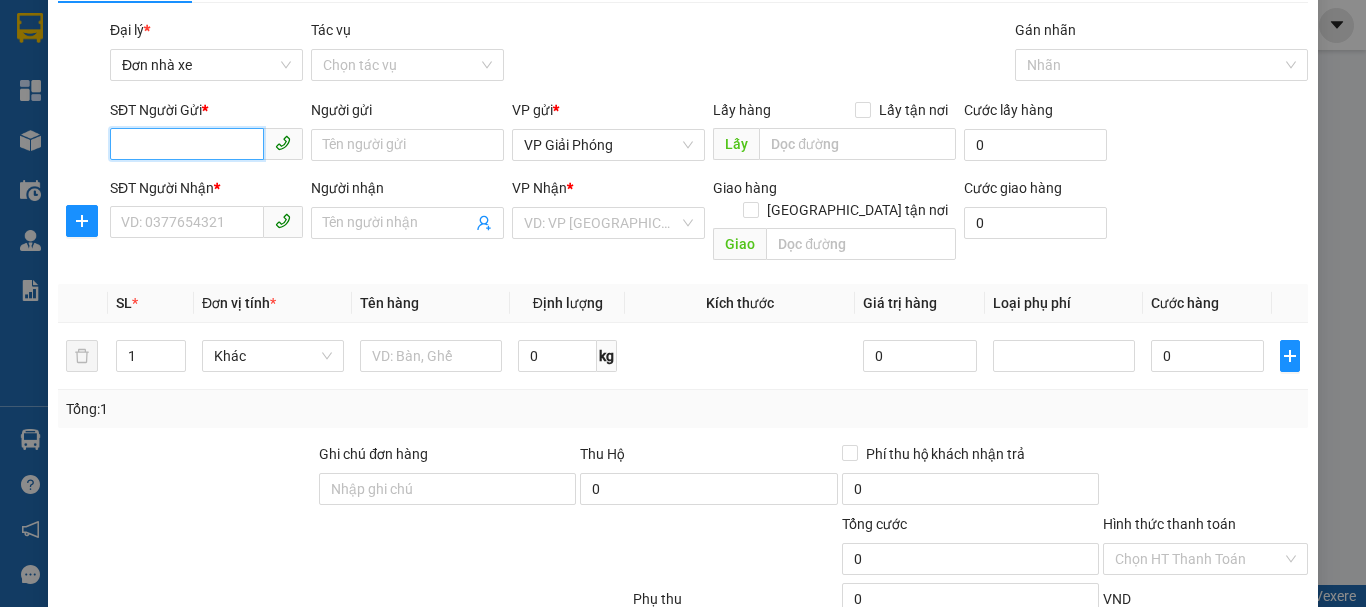 click on "SĐT Người Gửi  *" at bounding box center [187, 144] 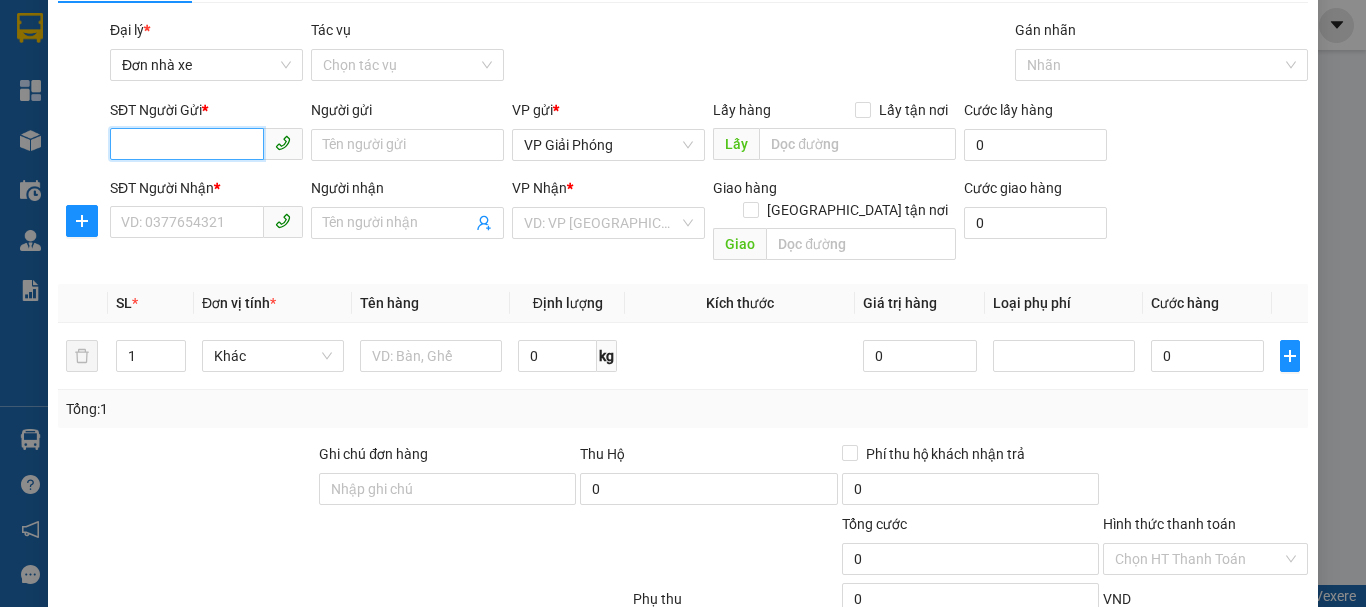 click on "SĐT Người Gửi  *" at bounding box center (187, 144) 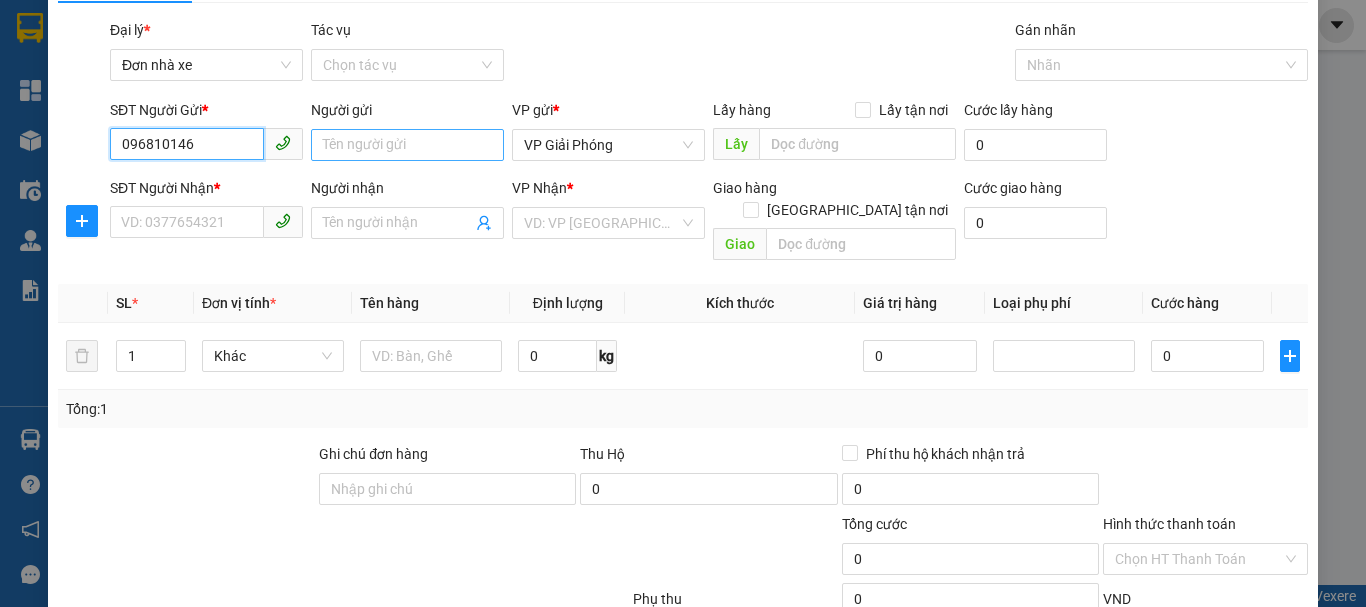 type on "096810146" 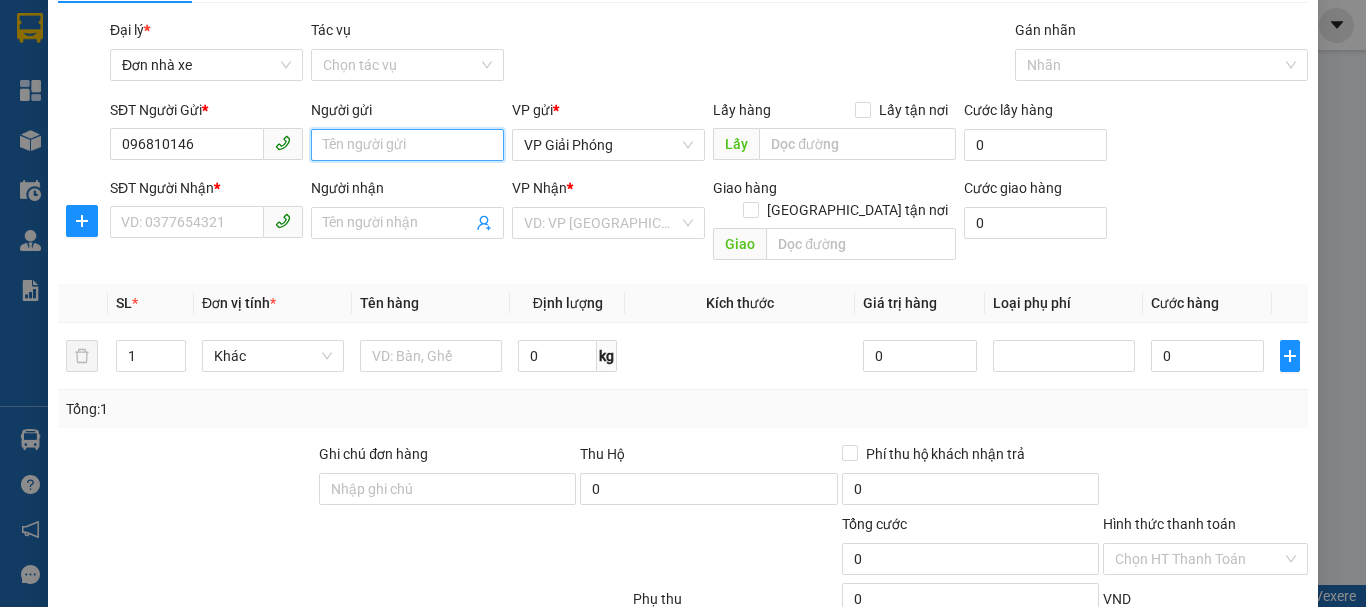 click on "Người gửi" at bounding box center [407, 145] 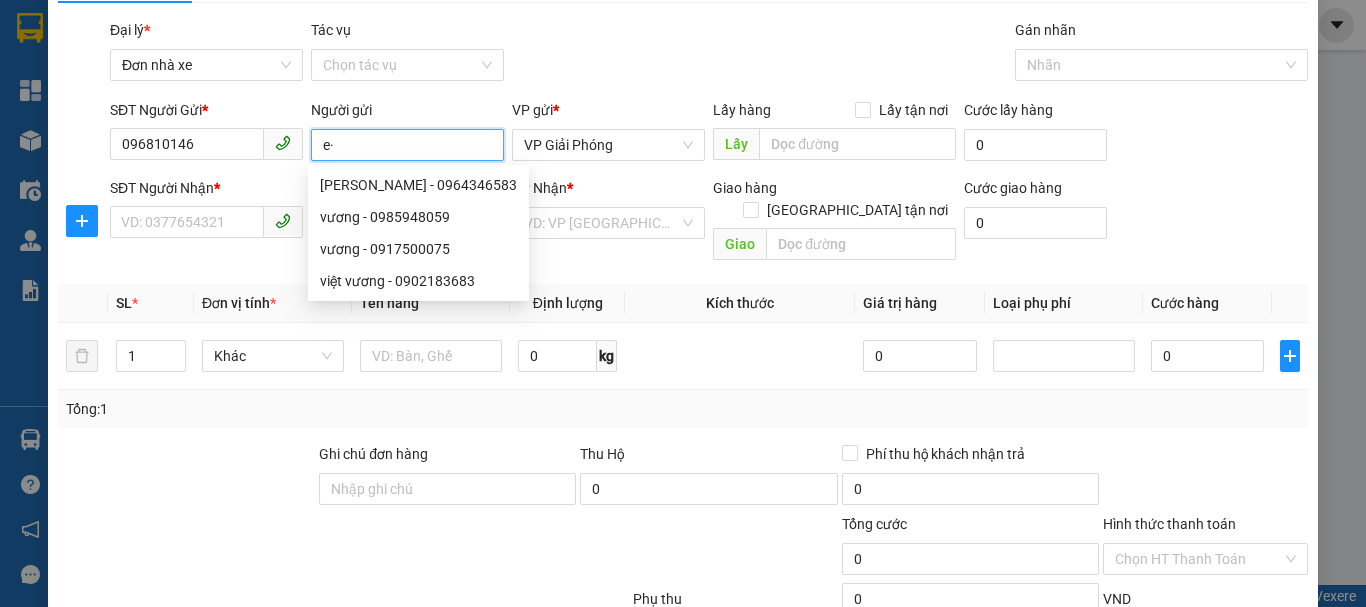 type on "e" 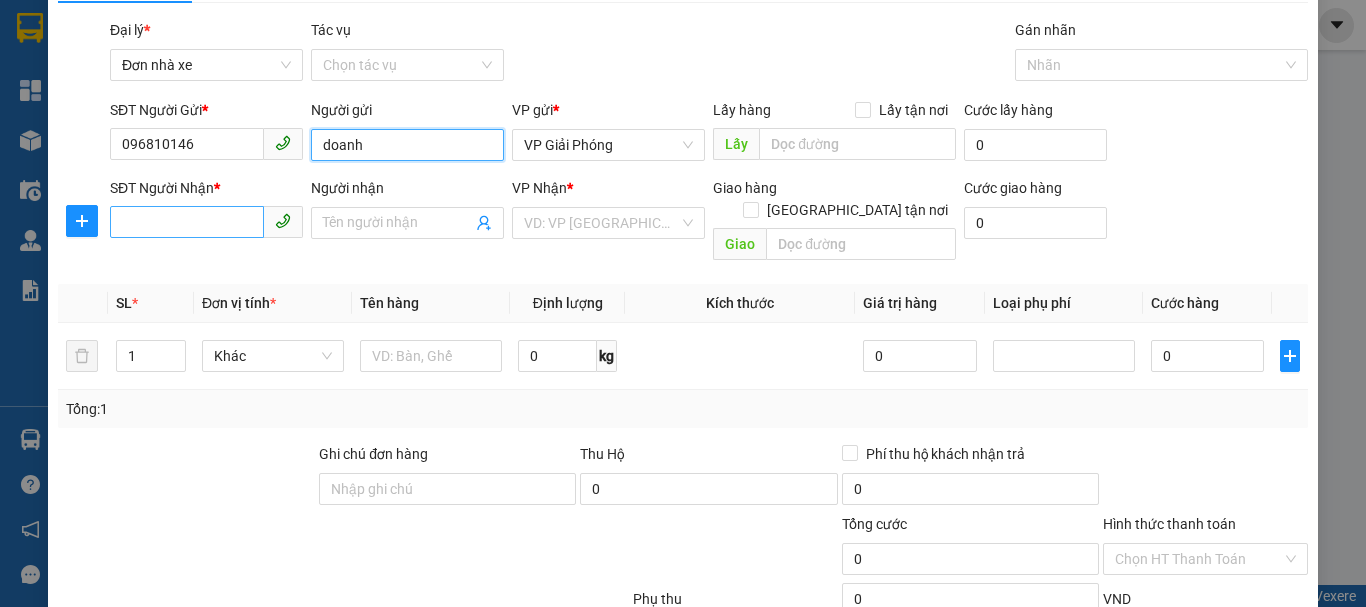 type on "doanh" 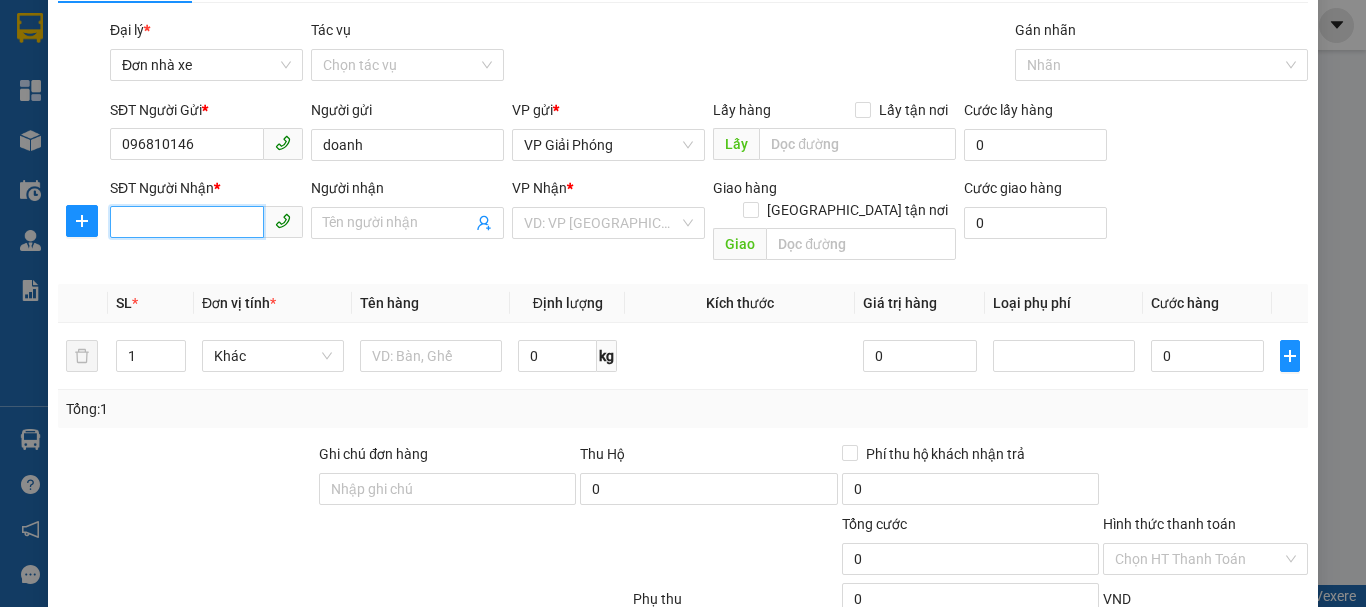 click on "SĐT Người Nhận  *" at bounding box center [187, 222] 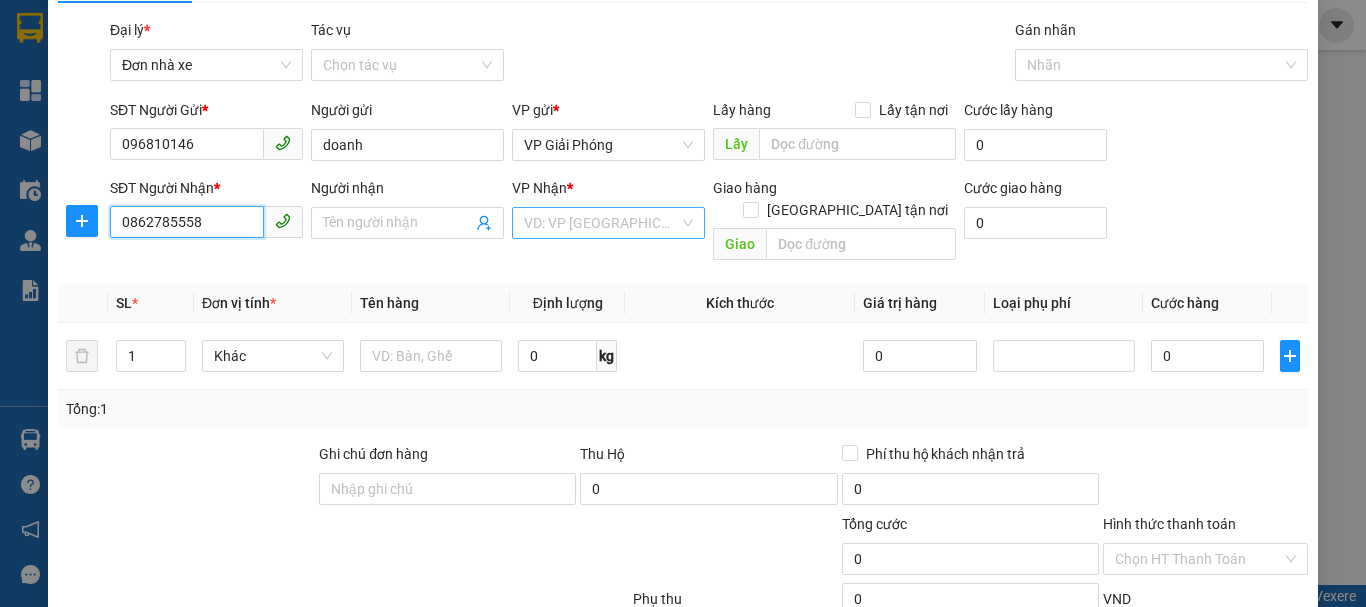 type on "0862785558" 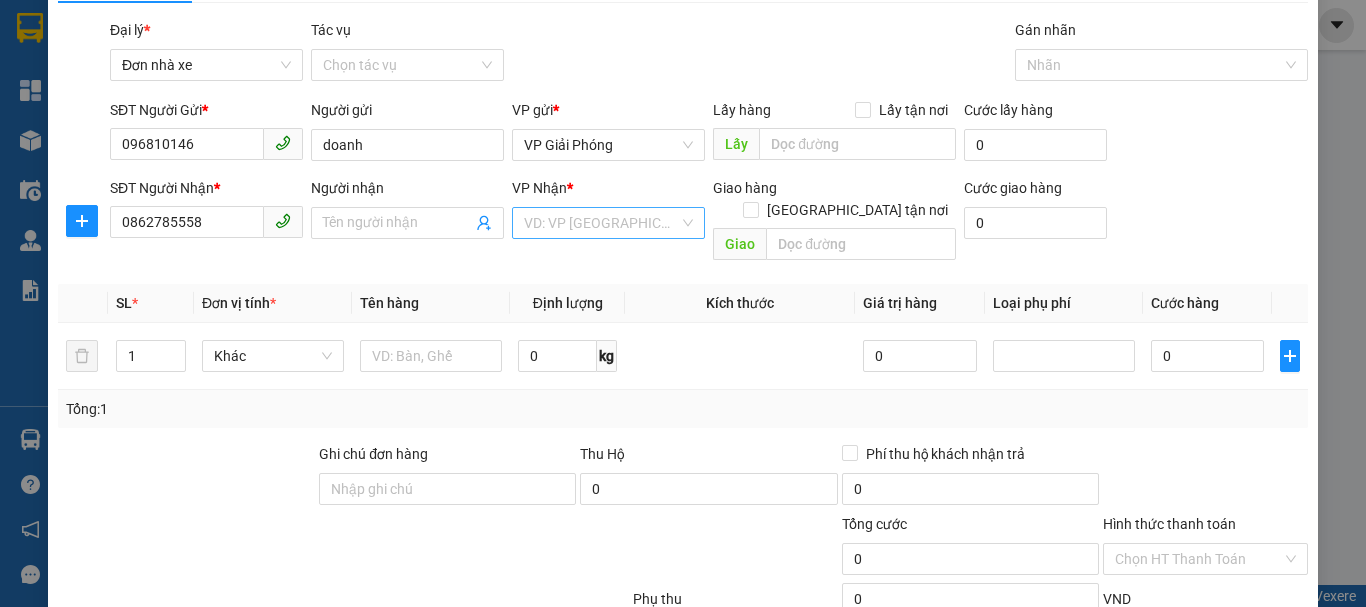 click at bounding box center [601, 223] 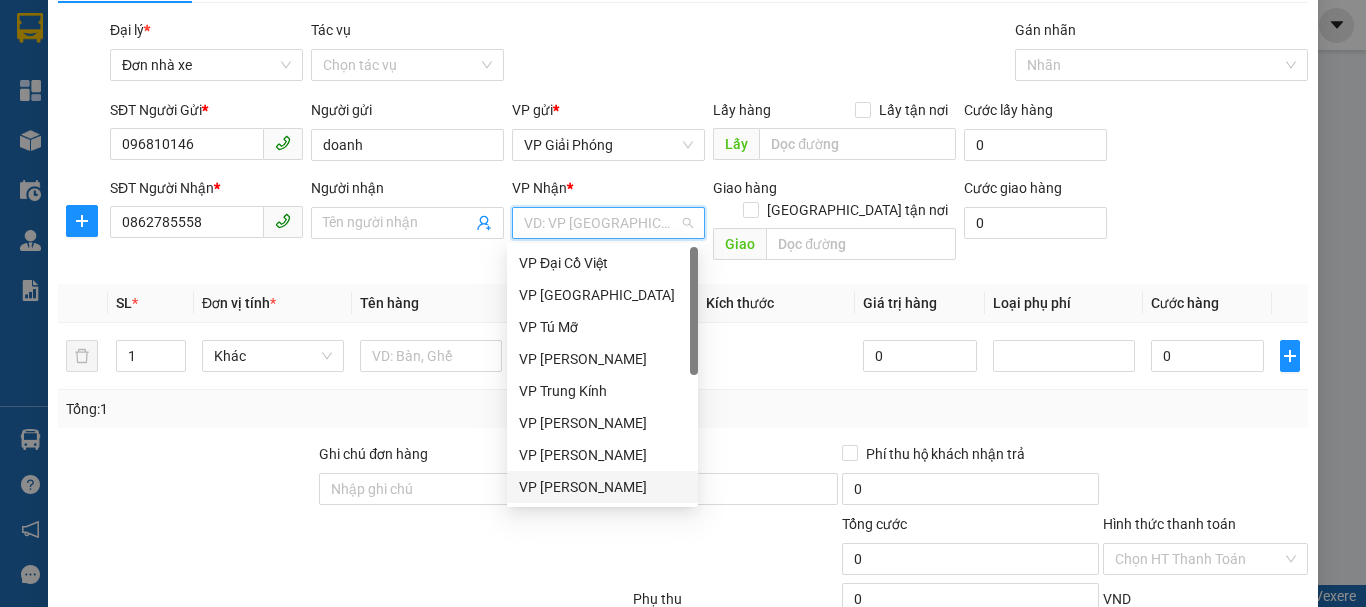 click on "VP [PERSON_NAME]" at bounding box center [602, 487] 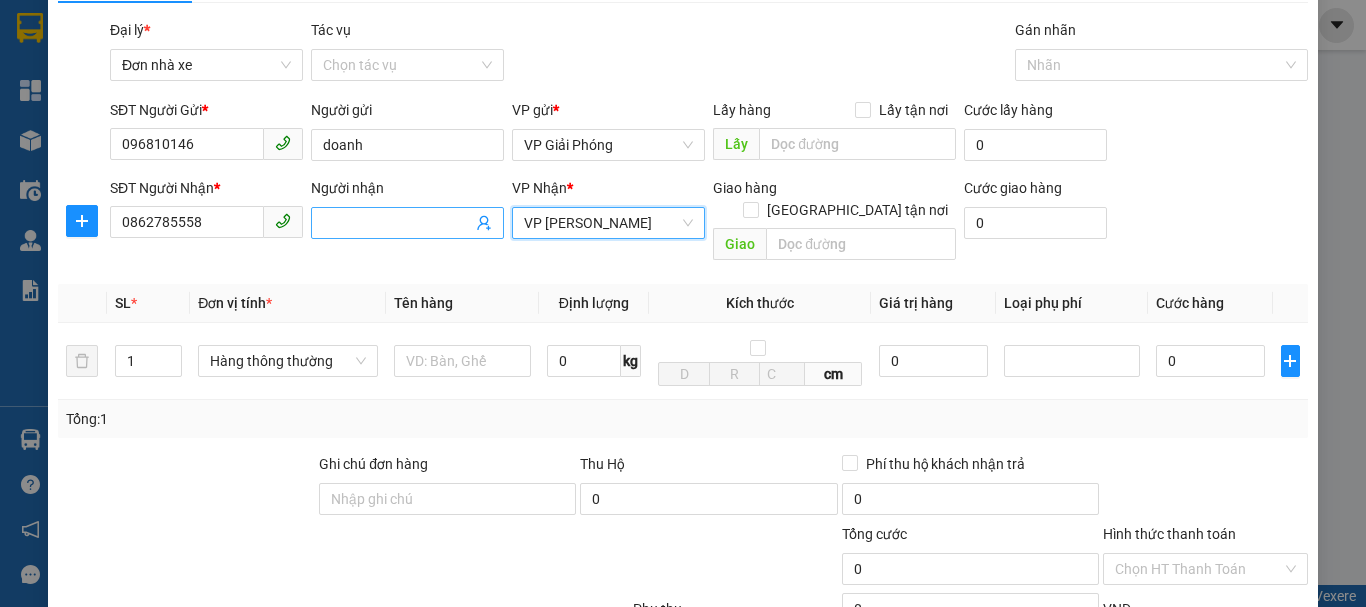 click on "Người nhận" at bounding box center (397, 223) 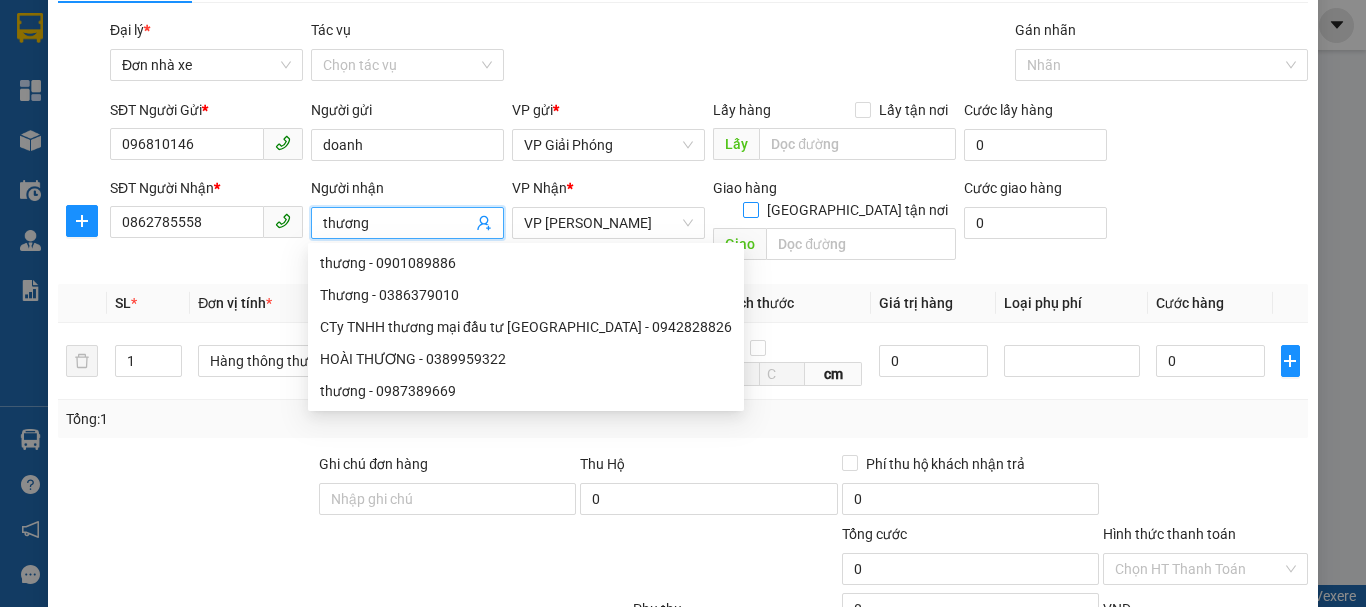 type on "thương" 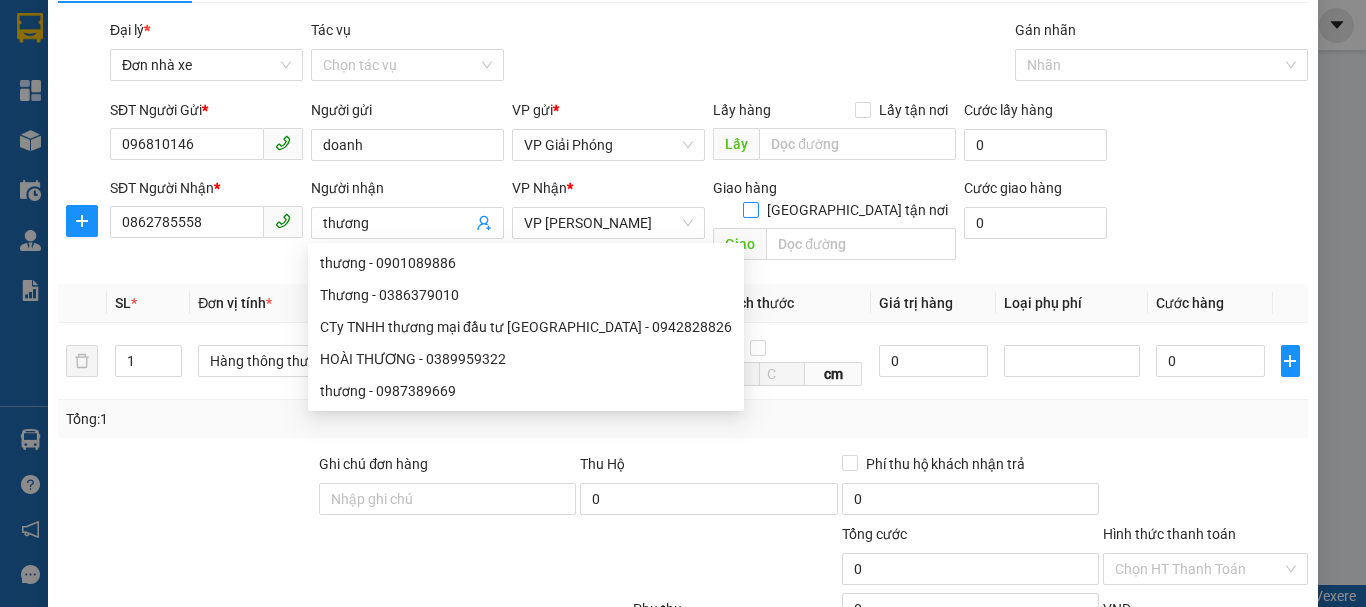click on "[GEOGRAPHIC_DATA] tận nơi" at bounding box center [857, 210] 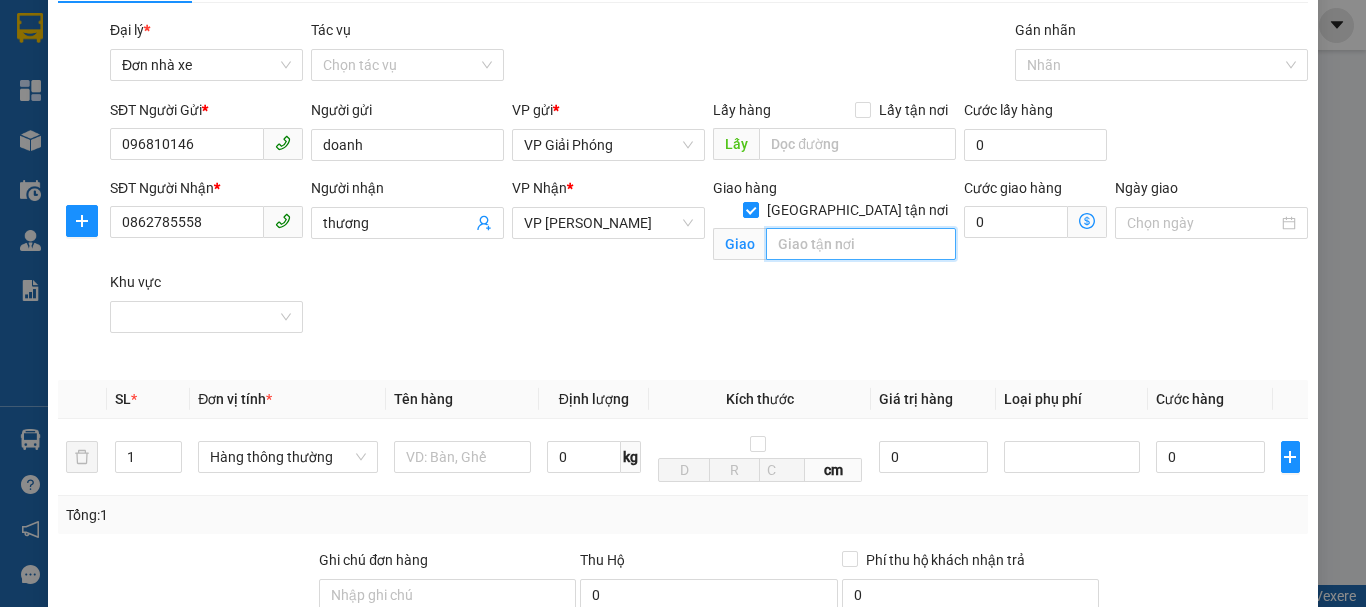 click at bounding box center (861, 244) 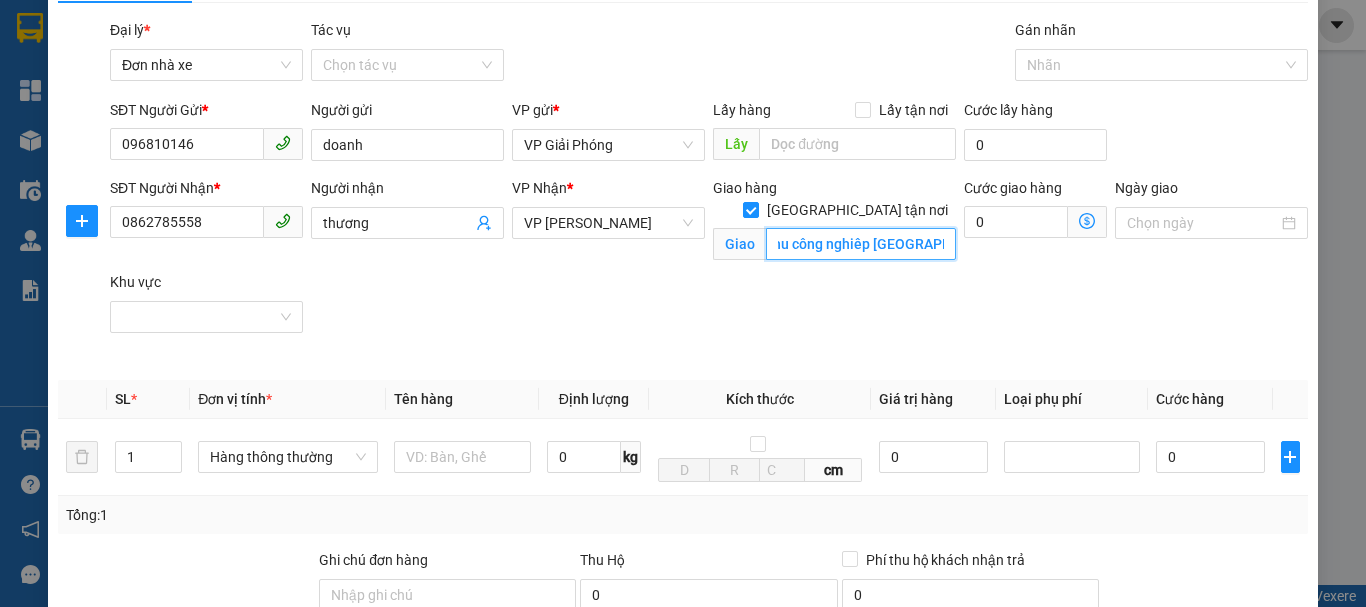 scroll, scrollTop: 0, scrollLeft: 348, axis: horizontal 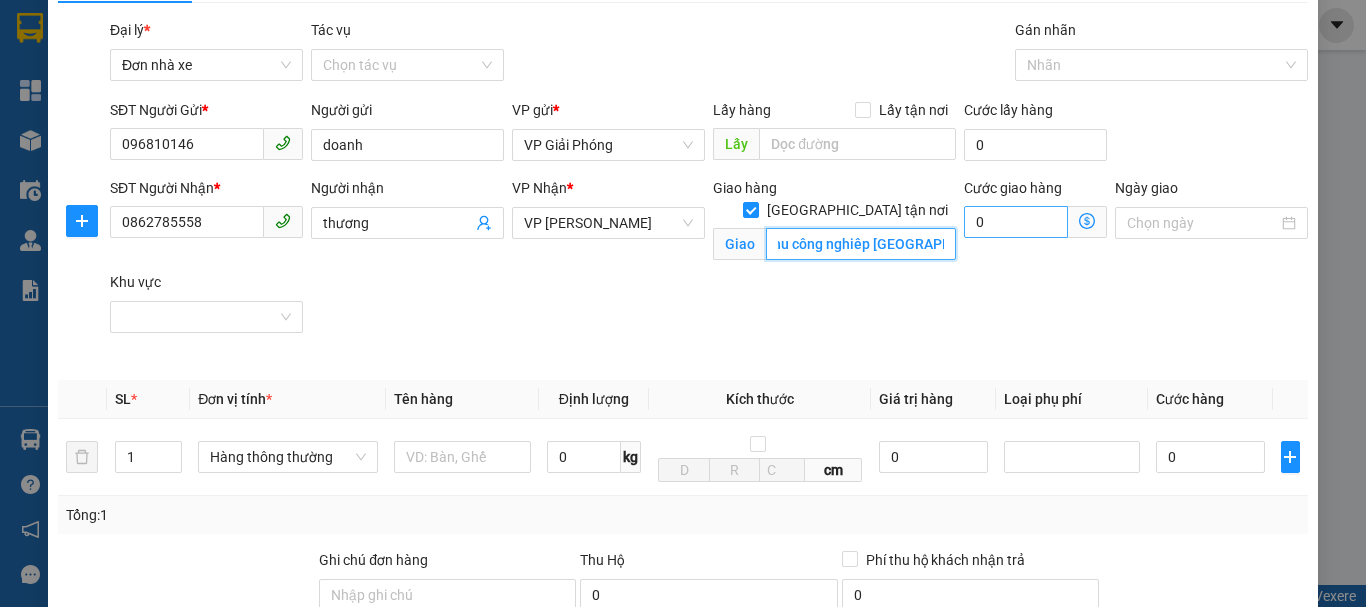 type on "công ty cổ phần gỗ công nghệ cao pew, lô cn10. khu b khu công nghiêp [GEOGRAPHIC_DATA]" 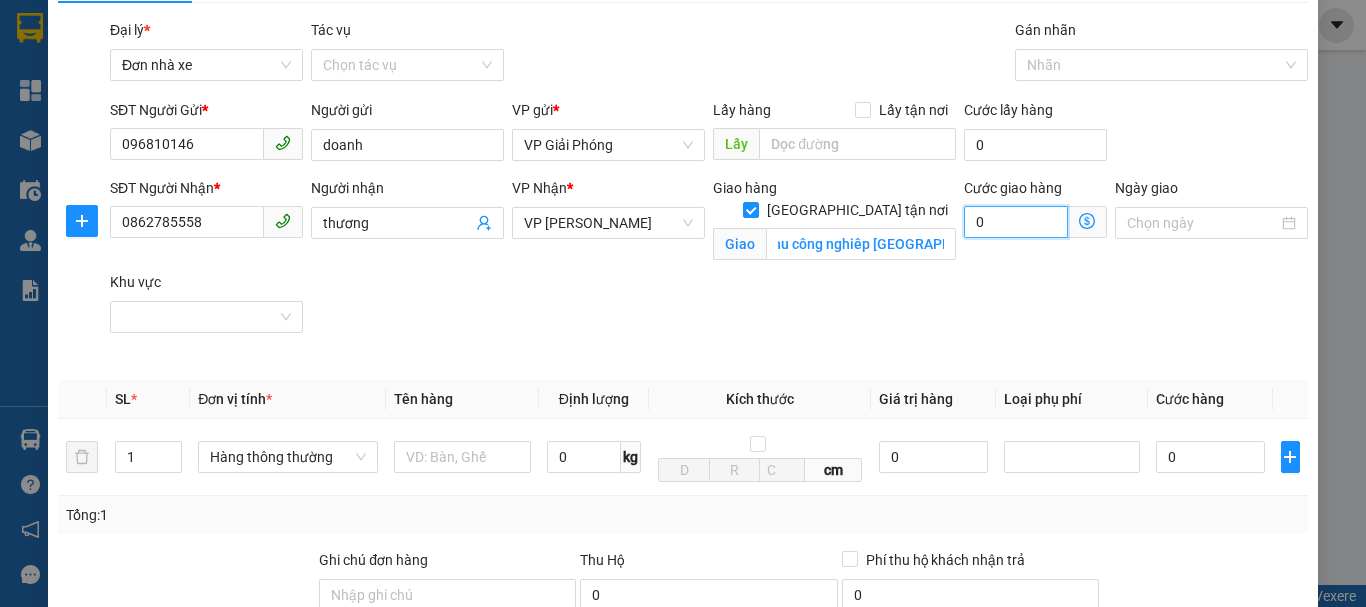 scroll, scrollTop: 0, scrollLeft: 0, axis: both 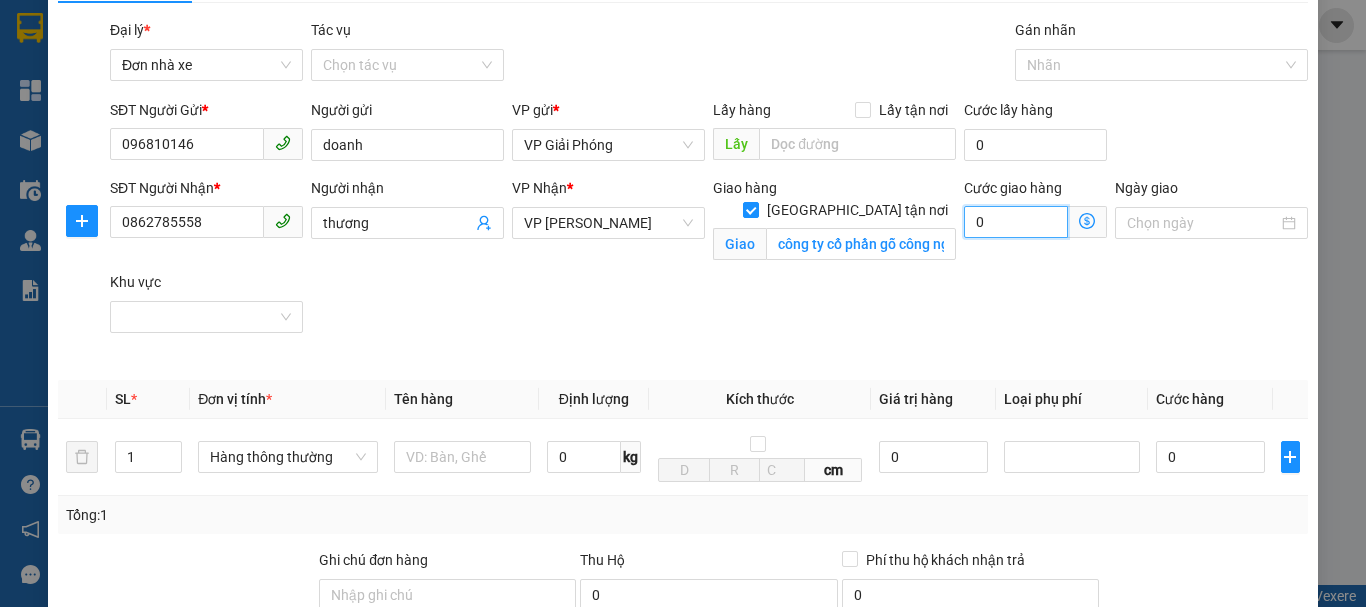 click on "0" at bounding box center [1016, 222] 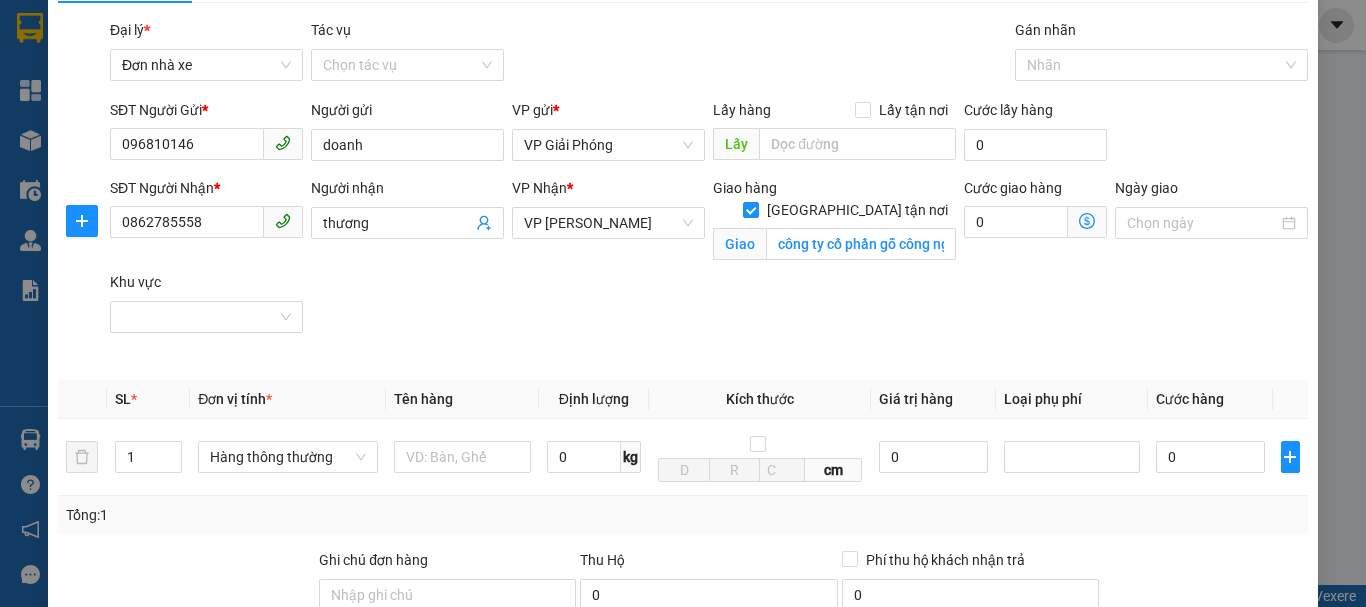 click 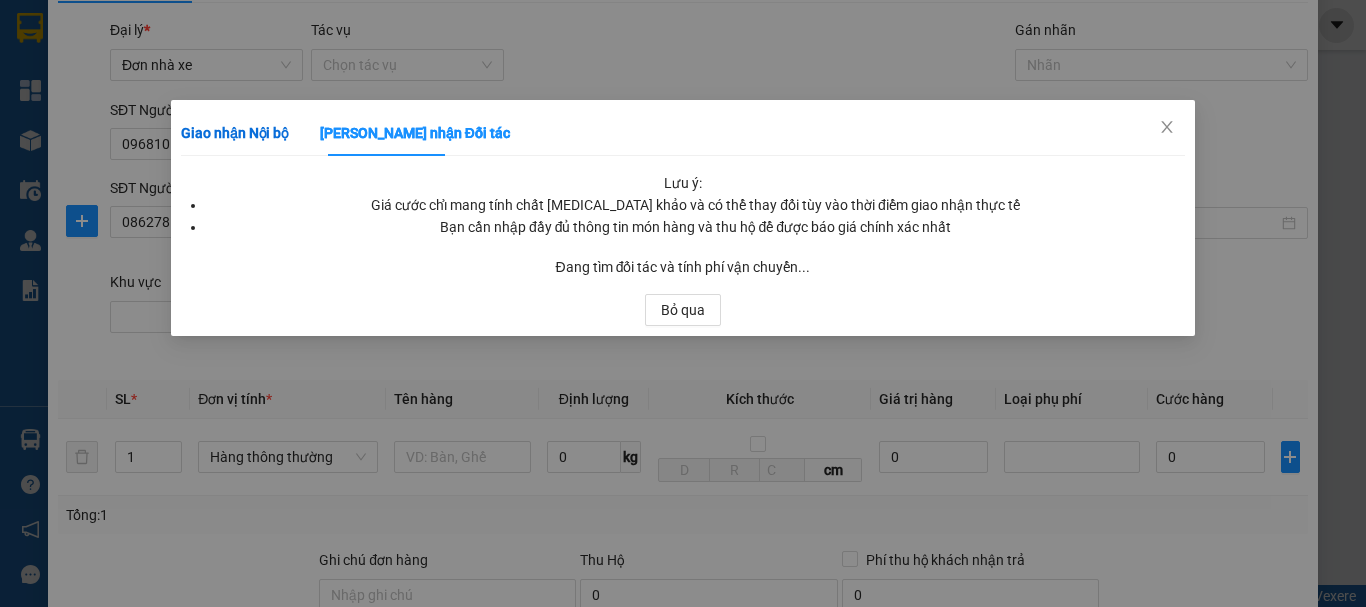 click on "Giao nhận Nội bộ" at bounding box center [234, 133] 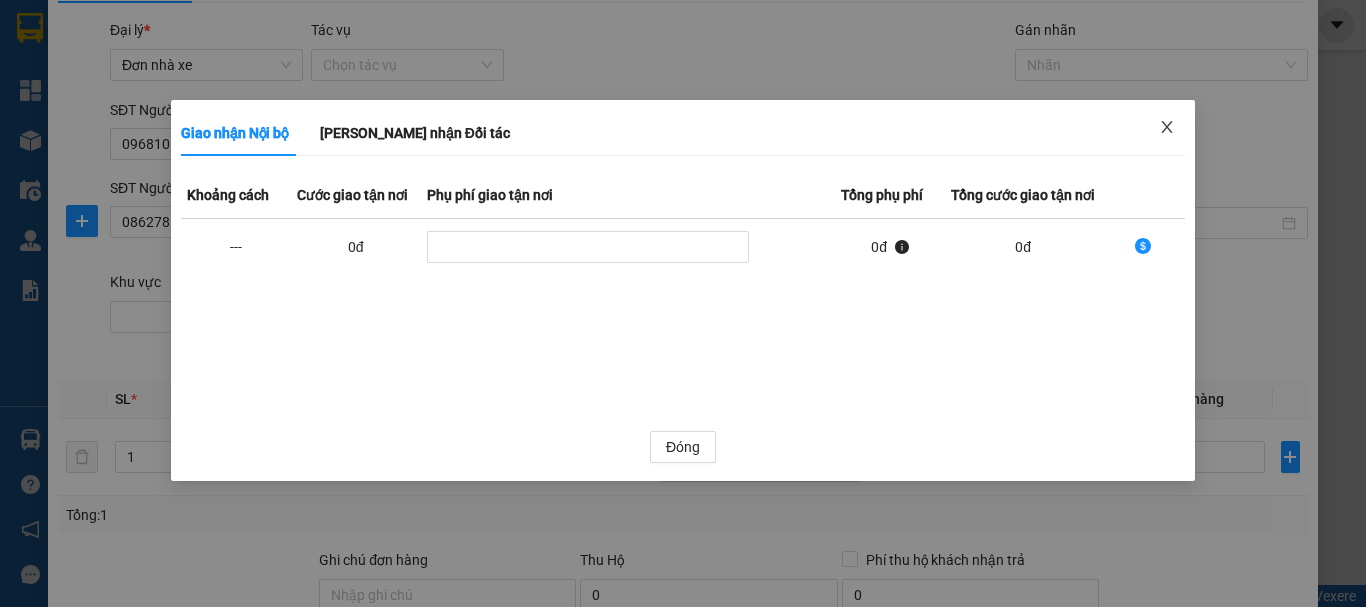 click 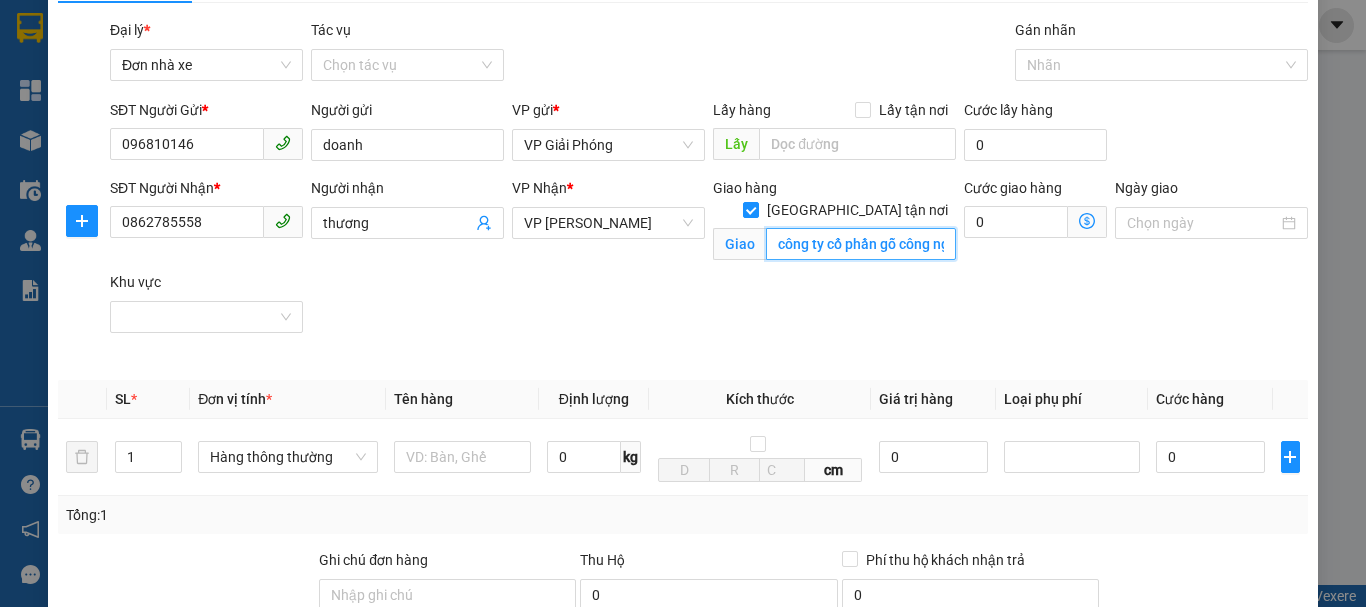 click on "công ty cổ phần gỗ công nghệ cao pew, lô cn10. khu b khu công nghiêp [GEOGRAPHIC_DATA]" at bounding box center [861, 244] 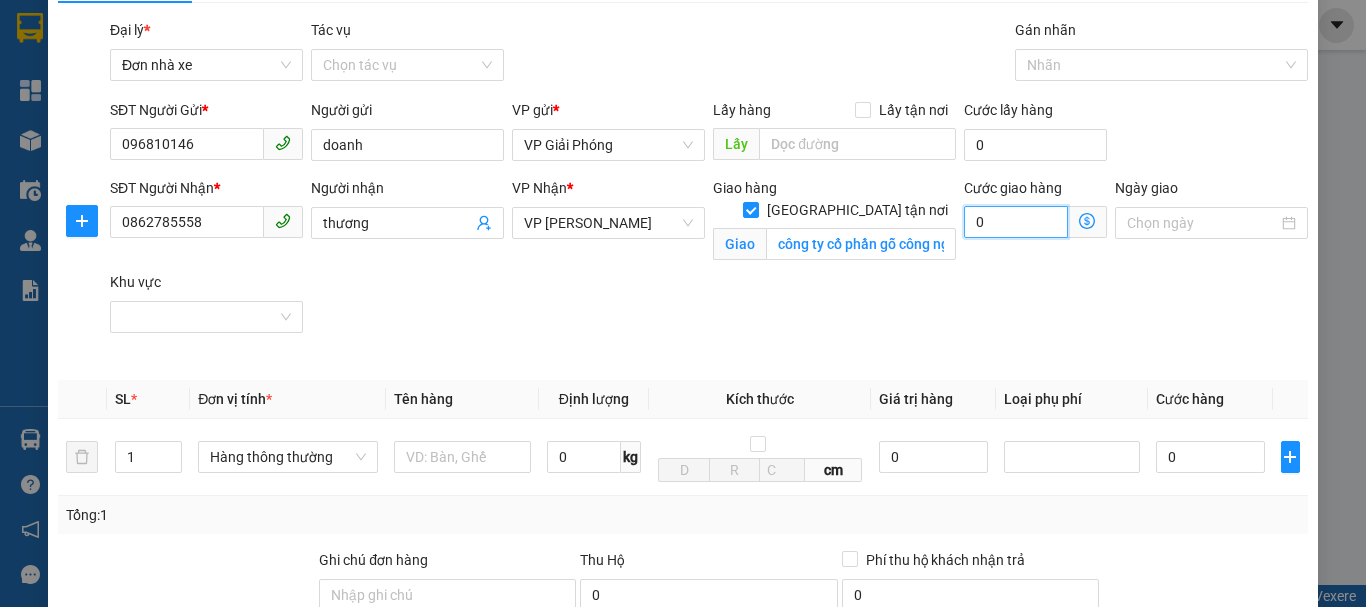 click on "0" at bounding box center (1016, 222) 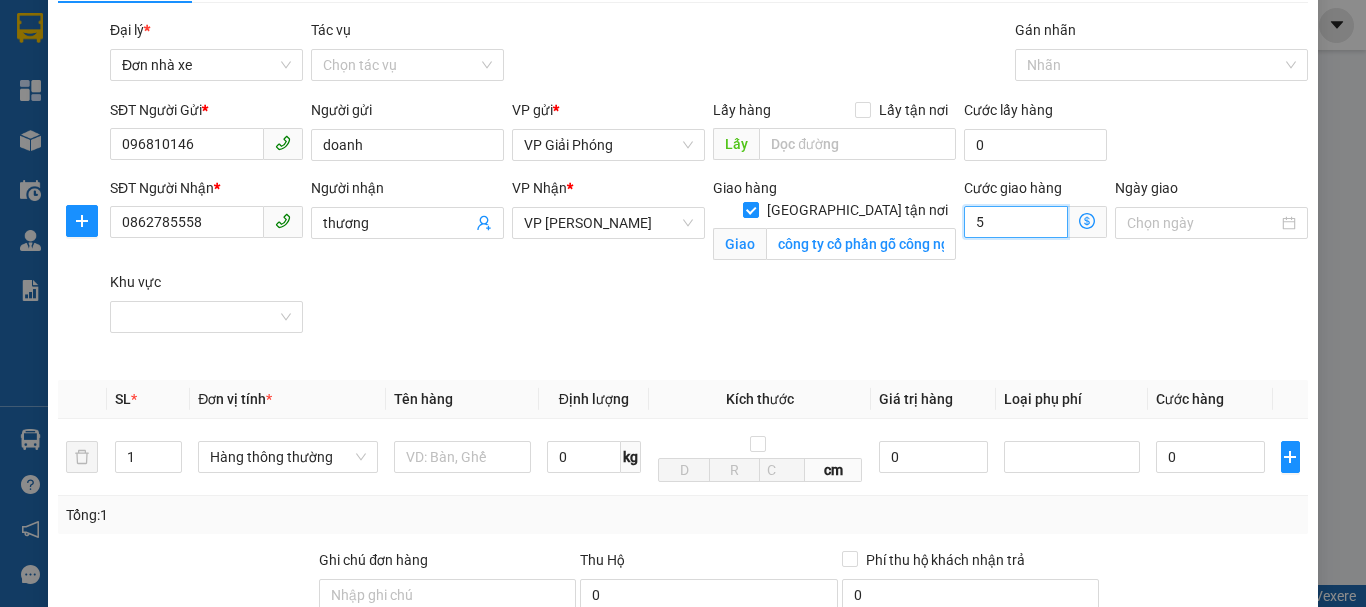 type on "50" 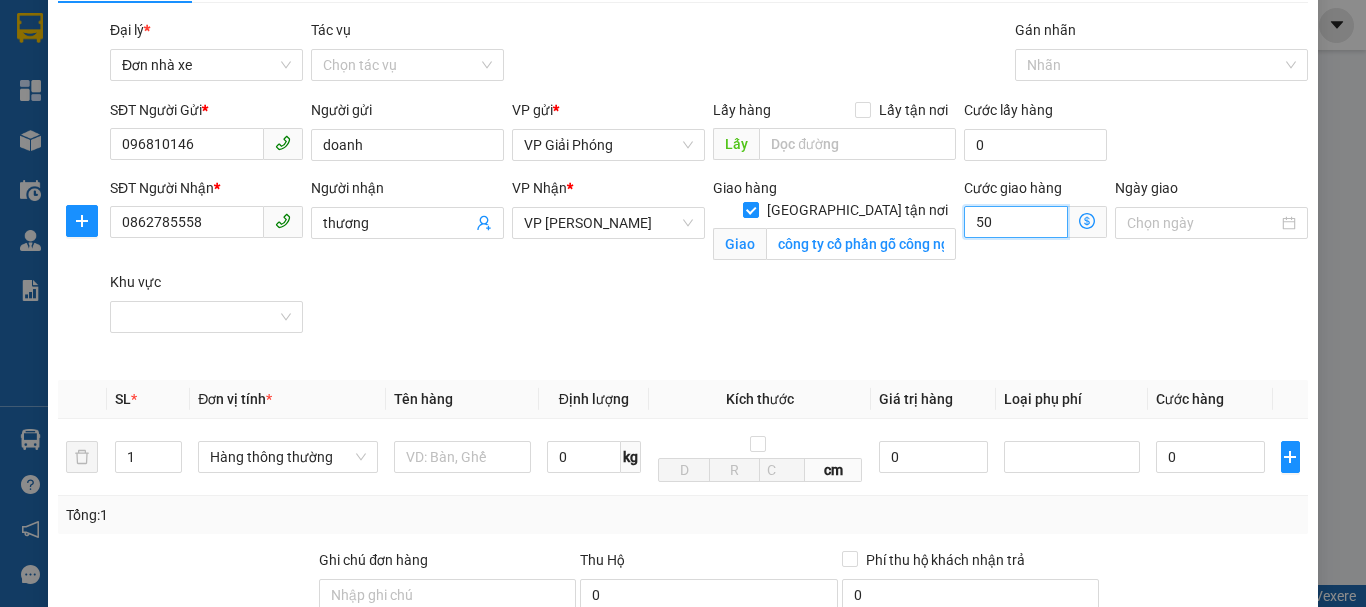 type on "500" 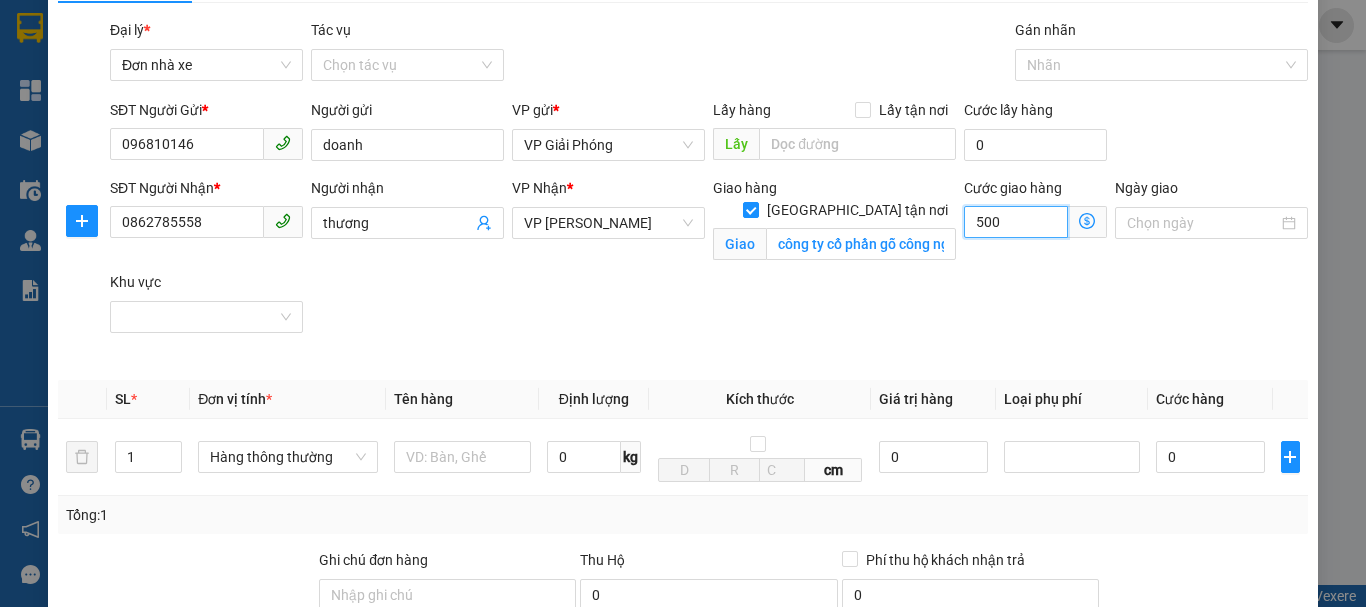 type on "5.000" 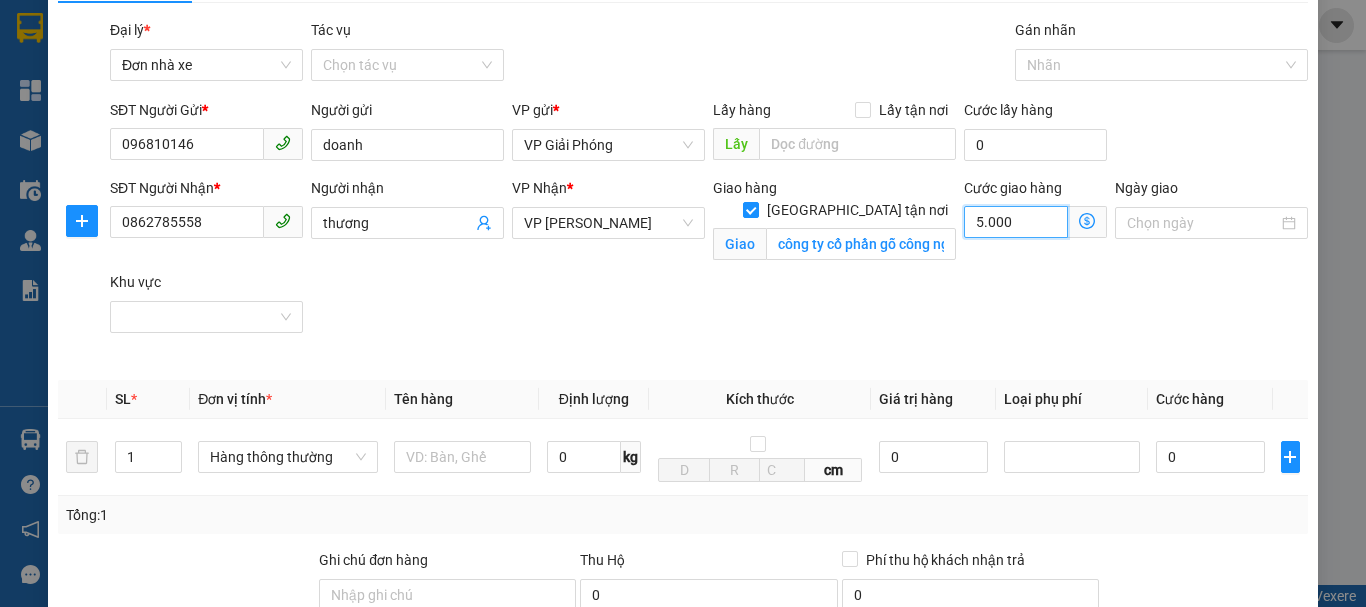 type on "50.000" 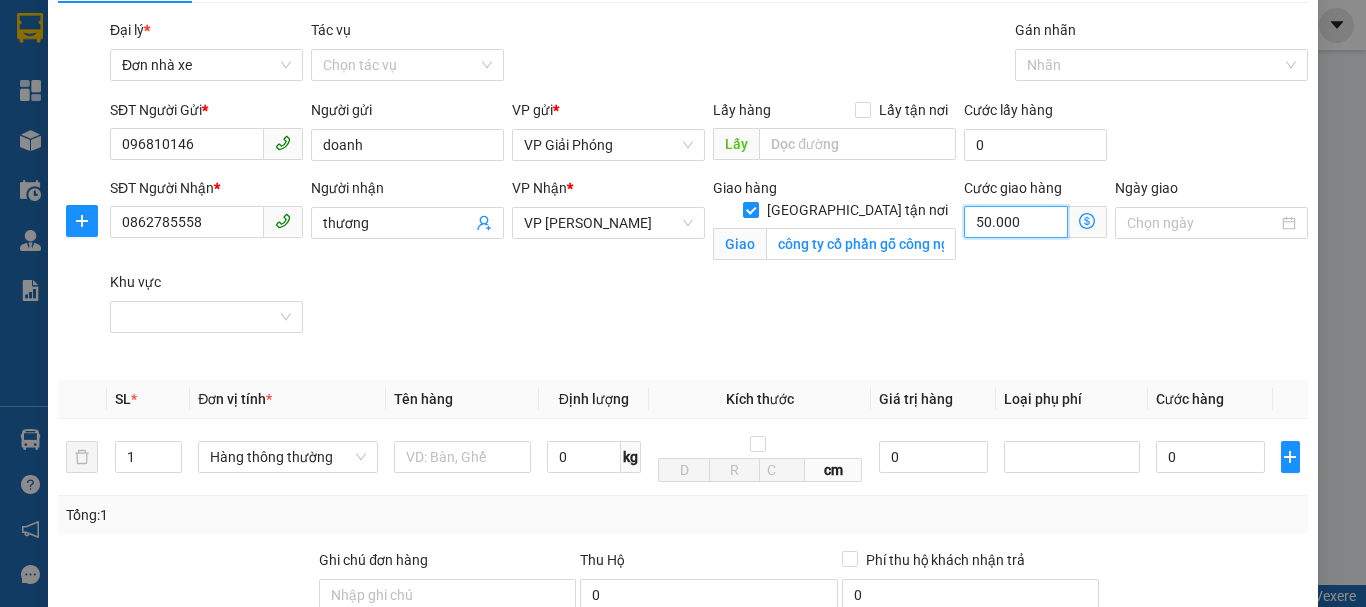 type on "50.000" 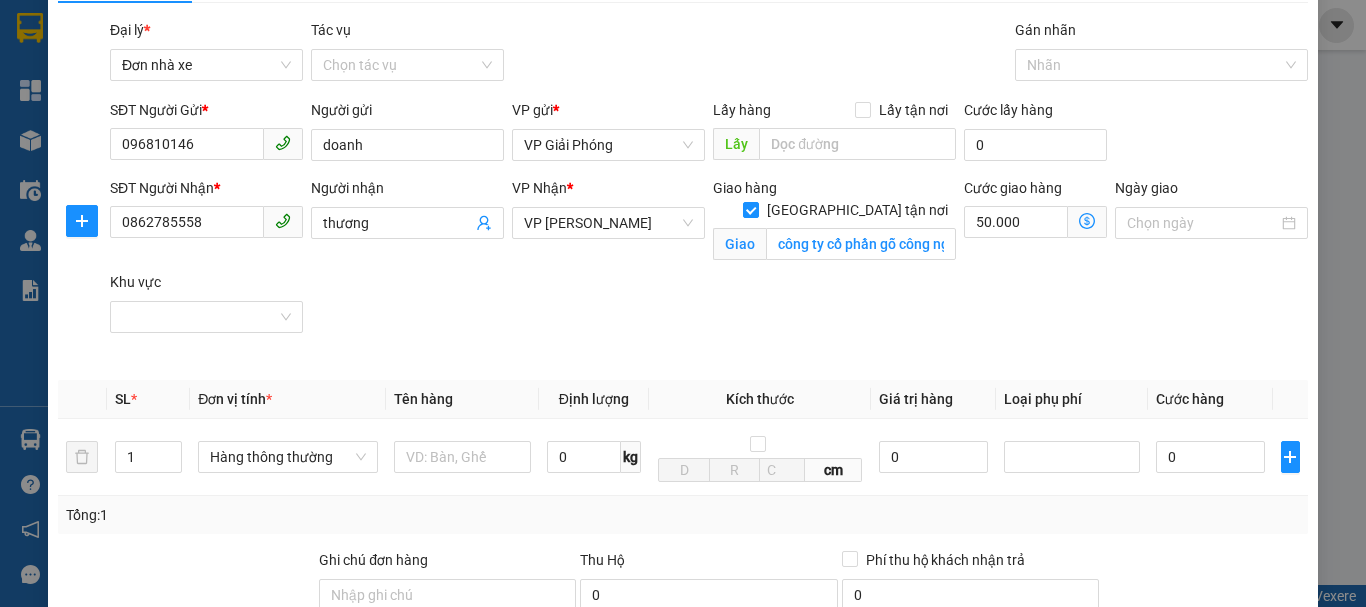 click on "SĐT Người Nhận  * 0862785558 Người nhận thương VP Nhận  * VP [PERSON_NAME] PHONG Giao hàng [GEOGRAPHIC_DATA] tận nơi Giao công ty cổ phần gỗ công nghệ [GEOGRAPHIC_DATA], lô cn10. khu b khu công nghiêp bỉm sơn Cước giao hàng 50.000 Giao nhận Nội bộ Giao nhận Đối tác Khoảng cách Cước giao tận nơi Phụ phí giao tận nơi Tổng phụ phí Tổng cước giao tận nơi --- 0 đ   0 đ 0 đ Đóng Lưu ý: Giá cước chỉ mang tính chất [MEDICAL_DATA] khảo và có thể thay đổi tùy vào thời điểm giao nhận thực tế Bạn cần nhập đầy đủ thông tin món hàng và thu hộ để được báo giá chính xác nhất Không tìm thấy đối tác giao nhận phù hợp! Bạn có thể thử bỏ bớt một số đơn hoặc kiểm tra lại khu vực hỗ trợ giao nhận của đối tác. Bỏ qua Ngày giao Khu vực" at bounding box center (709, 271) 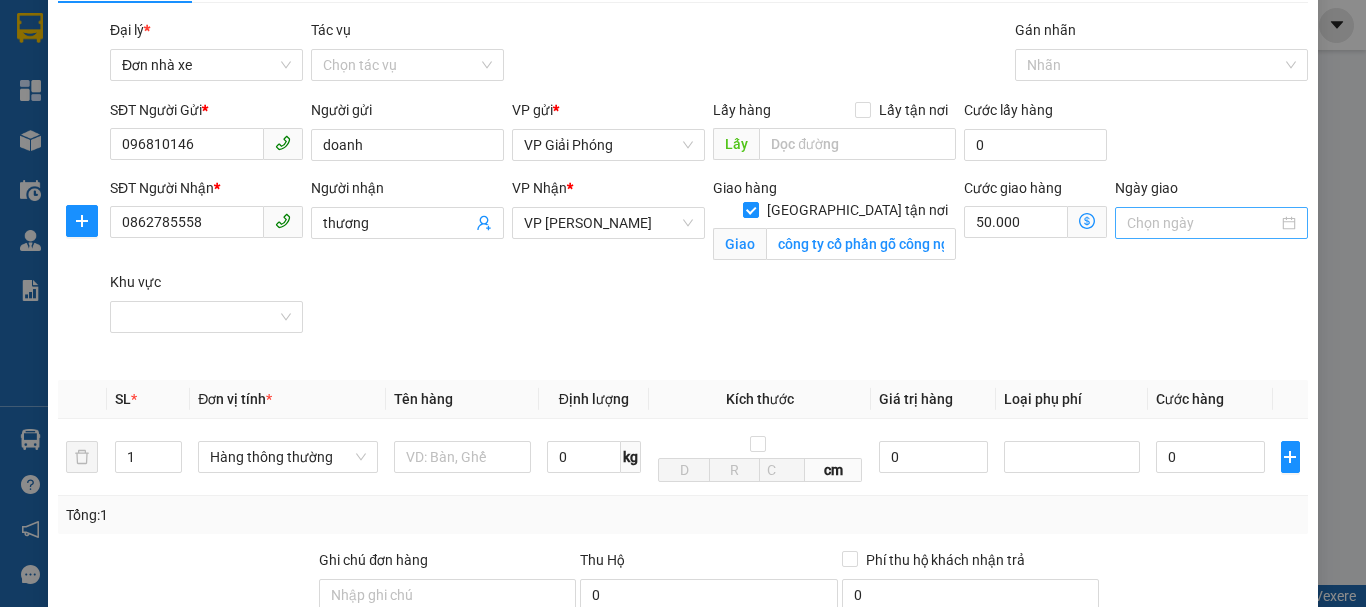 click at bounding box center [1211, 223] 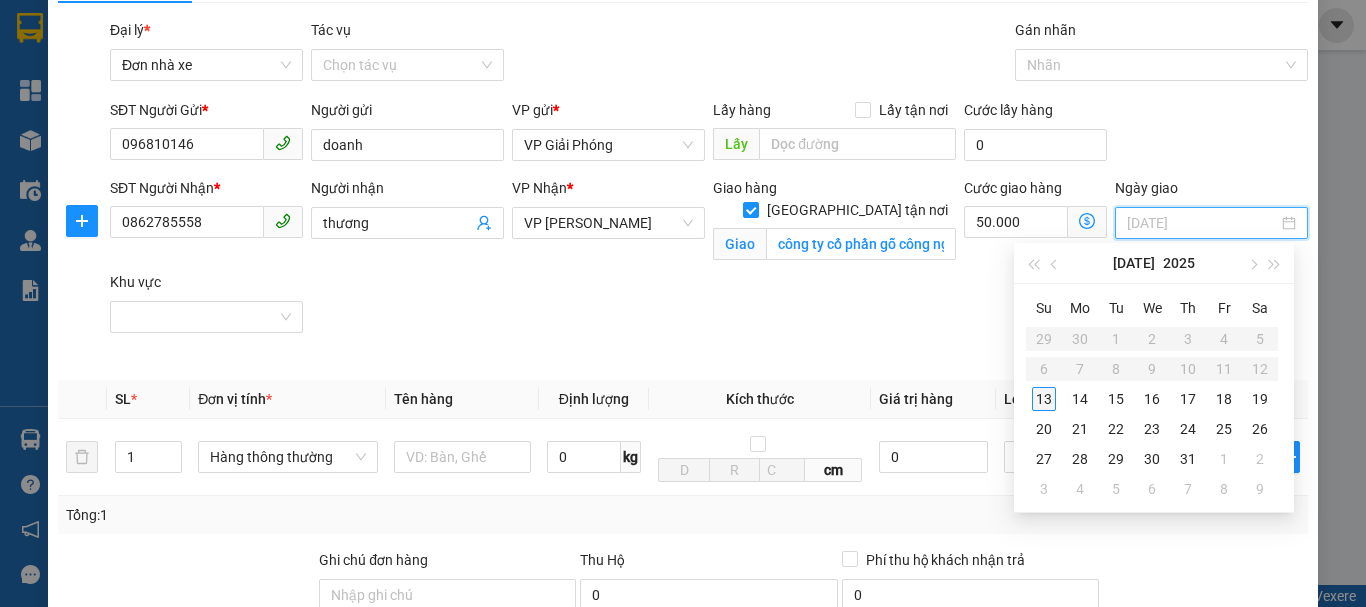 type on "[DATE]" 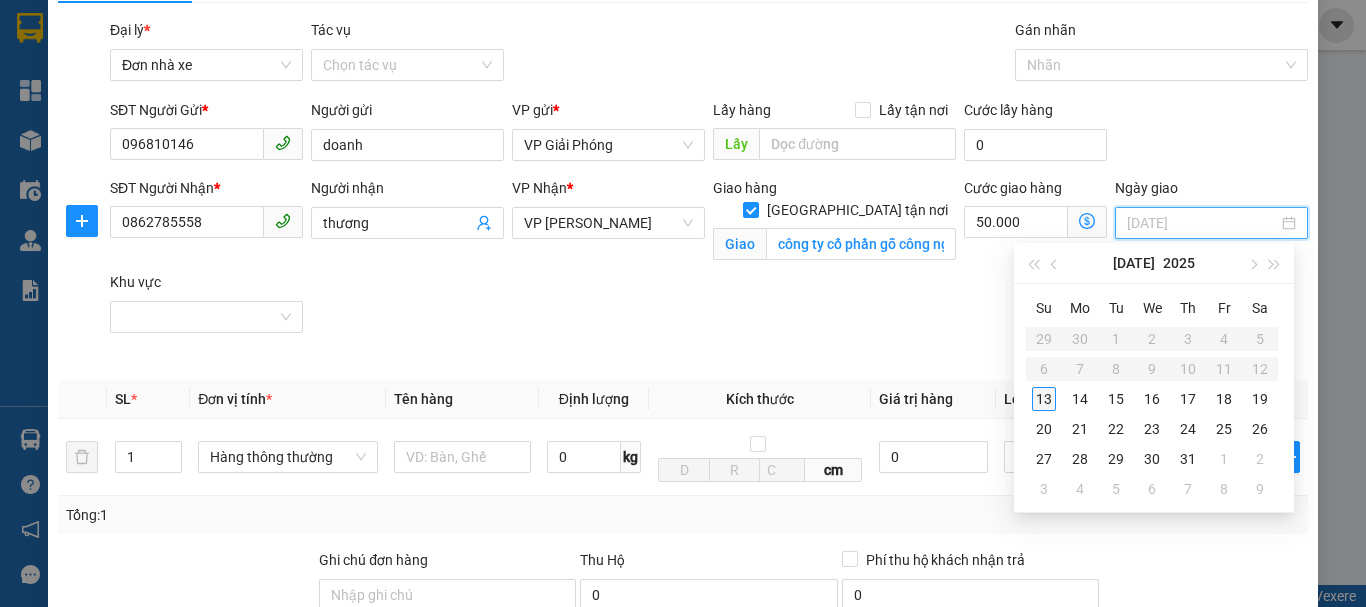 click on "13" at bounding box center (1044, 399) 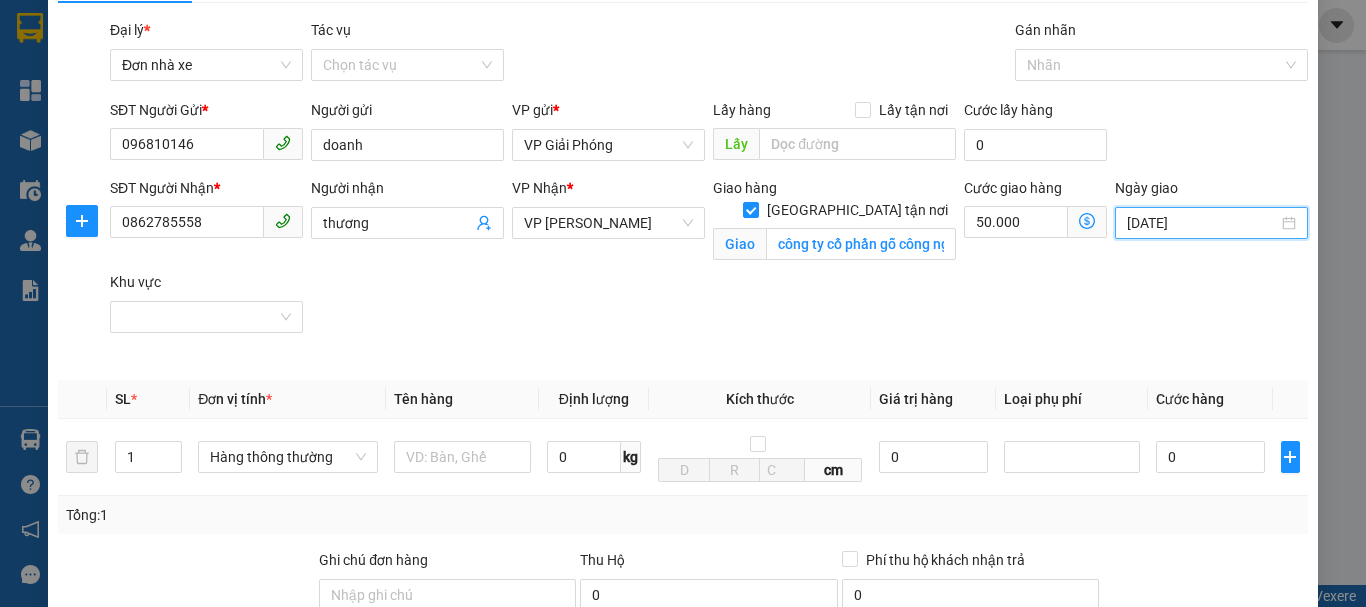 click on "SĐT Người Nhận  * 0862785558 Người nhận thương VP Nhận  * VP [PERSON_NAME] PHONG Giao hàng [GEOGRAPHIC_DATA] tận nơi Giao công ty cổ phần gỗ công nghệ [GEOGRAPHIC_DATA], lô cn10. khu b khu công nghiêp bỉm sơn Cước giao hàng 50.000 Giao nhận Nội bộ Giao nhận Đối tác Khoảng cách Cước giao tận nơi Phụ phí giao tận nơi Tổng phụ phí Tổng cước giao tận nơi --- 0 đ   0 đ 0 đ Đóng Lưu ý: Giá cước chỉ mang tính chất [MEDICAL_DATA] khảo và có thể thay đổi tùy vào thời điểm giao nhận thực tế Bạn cần nhập đầy đủ thông tin món hàng và thu hộ để được báo giá chính xác nhất Không tìm thấy đối tác giao nhận phù hợp! Bạn có thể thử bỏ bớt một số đơn hoặc kiểm tra lại khu vực hỗ trợ giao nhận của đối tác. Bỏ qua Ngày giao [DATE] Khu vực" at bounding box center (709, 271) 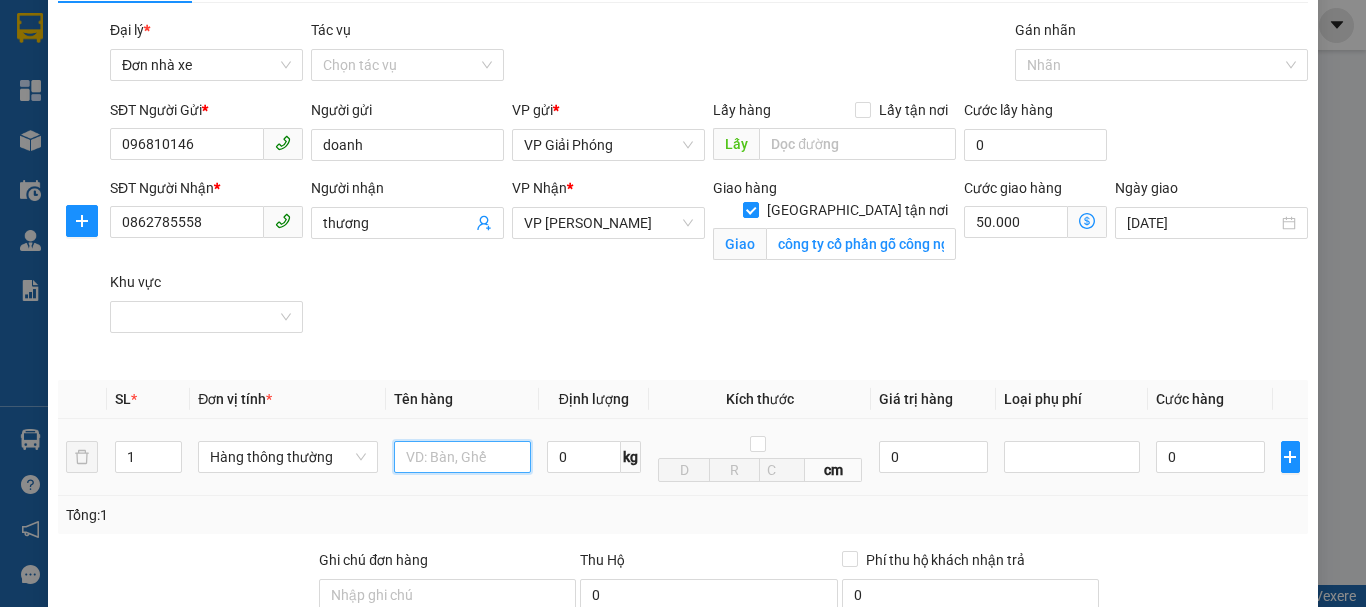 click at bounding box center (462, 457) 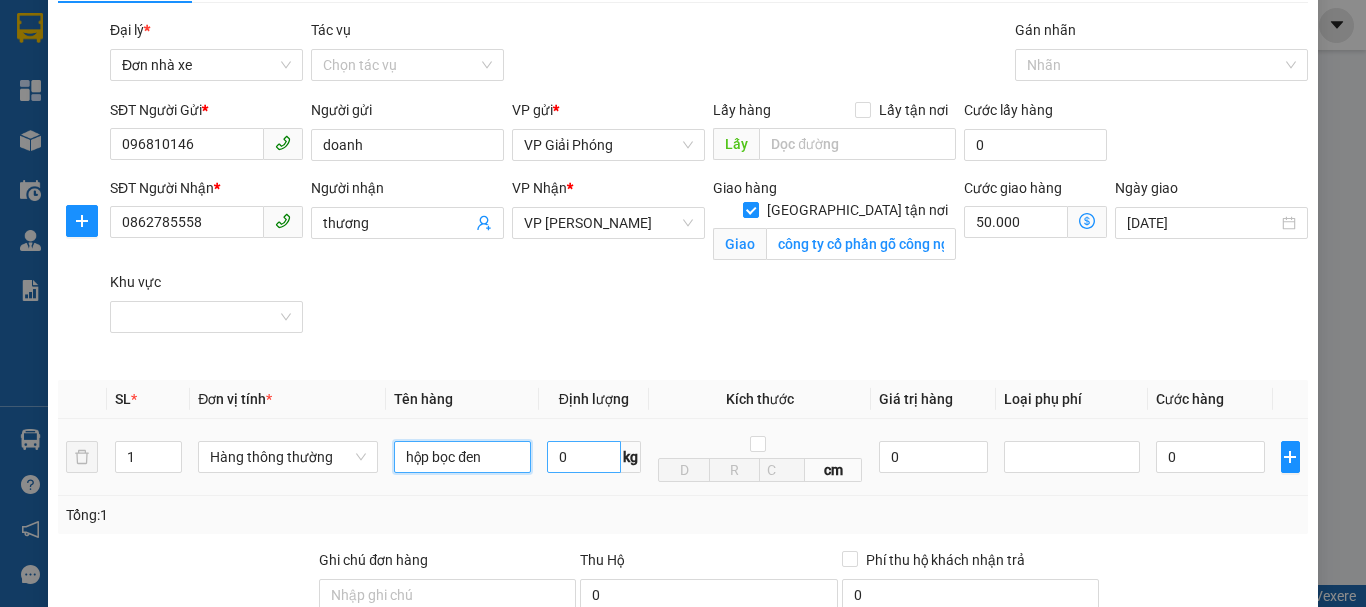 type on "hộp bọc đen" 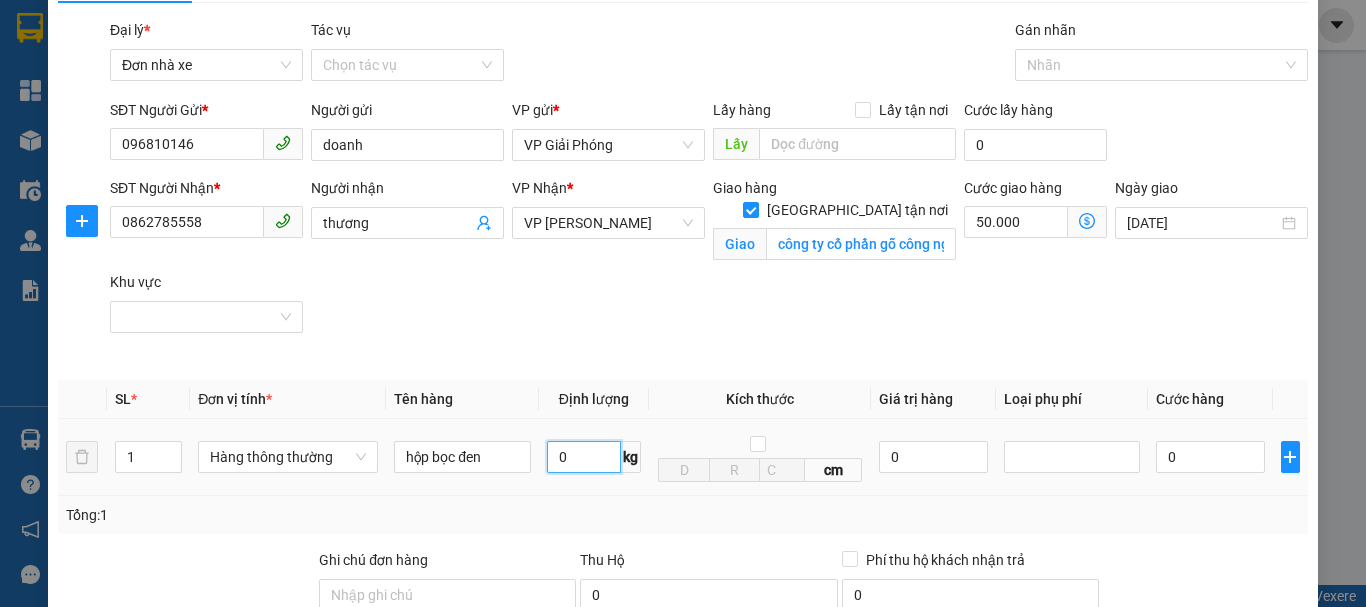click on "0" at bounding box center (584, 457) 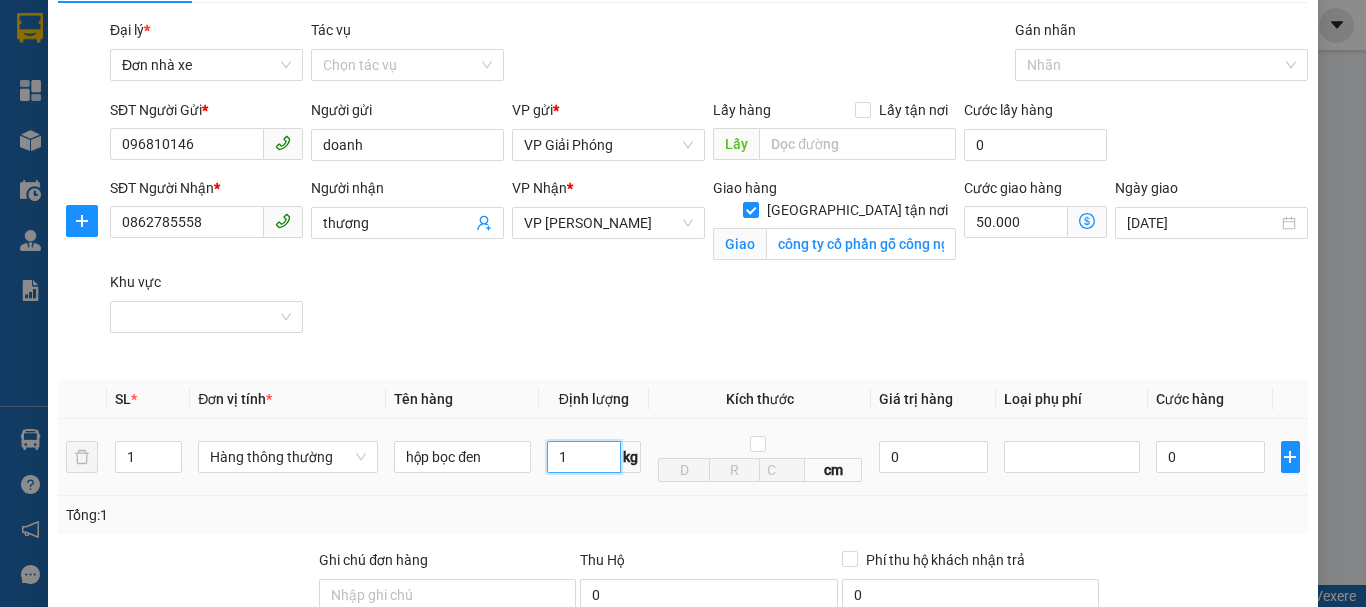 scroll, scrollTop: 353, scrollLeft: 0, axis: vertical 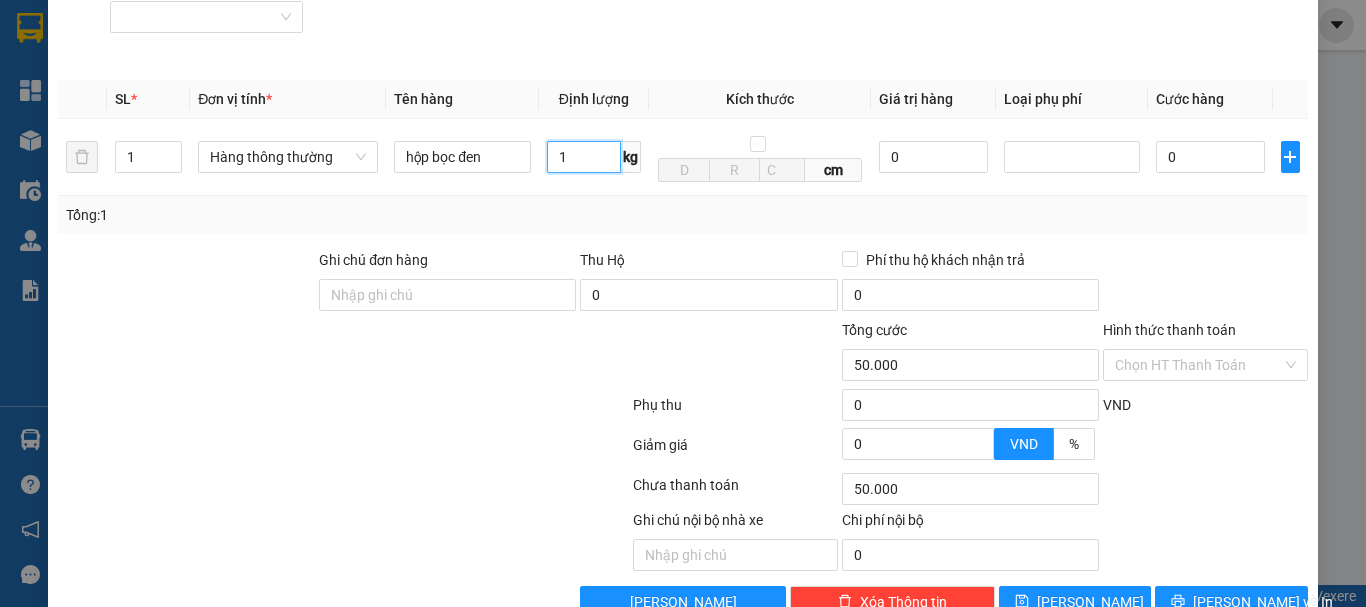 type on "1" 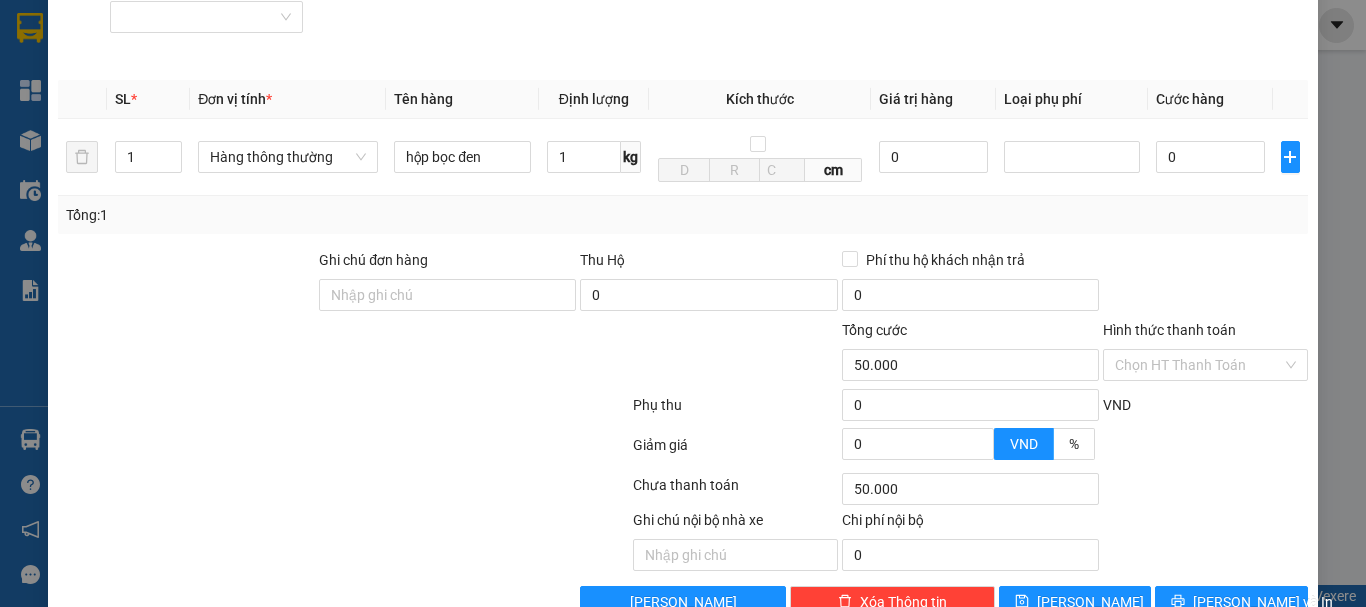 click on "Phụ thu 0 VND" at bounding box center [683, 409] 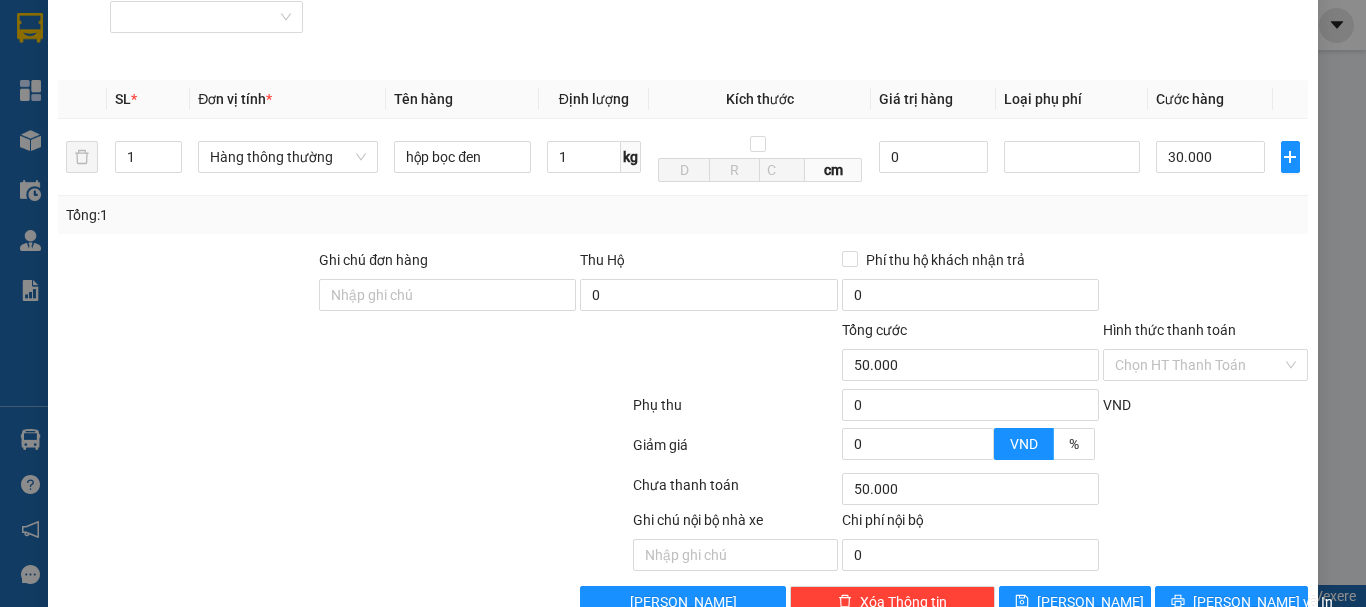 type on "30.000" 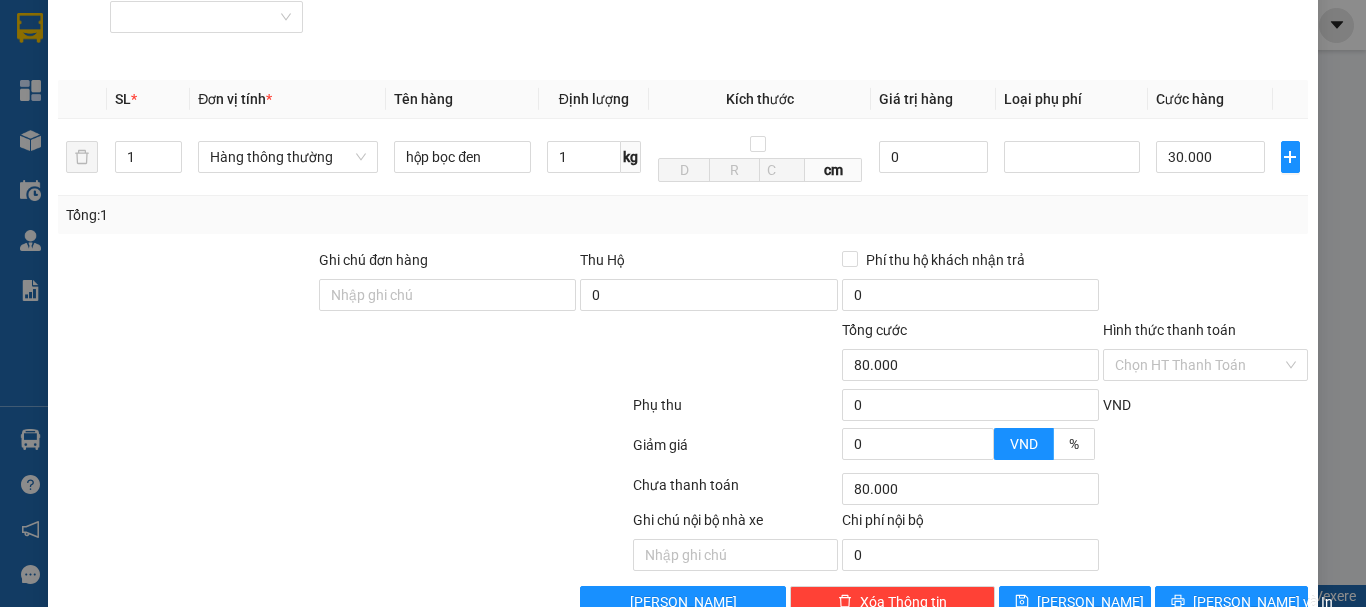 scroll, scrollTop: 404, scrollLeft: 0, axis: vertical 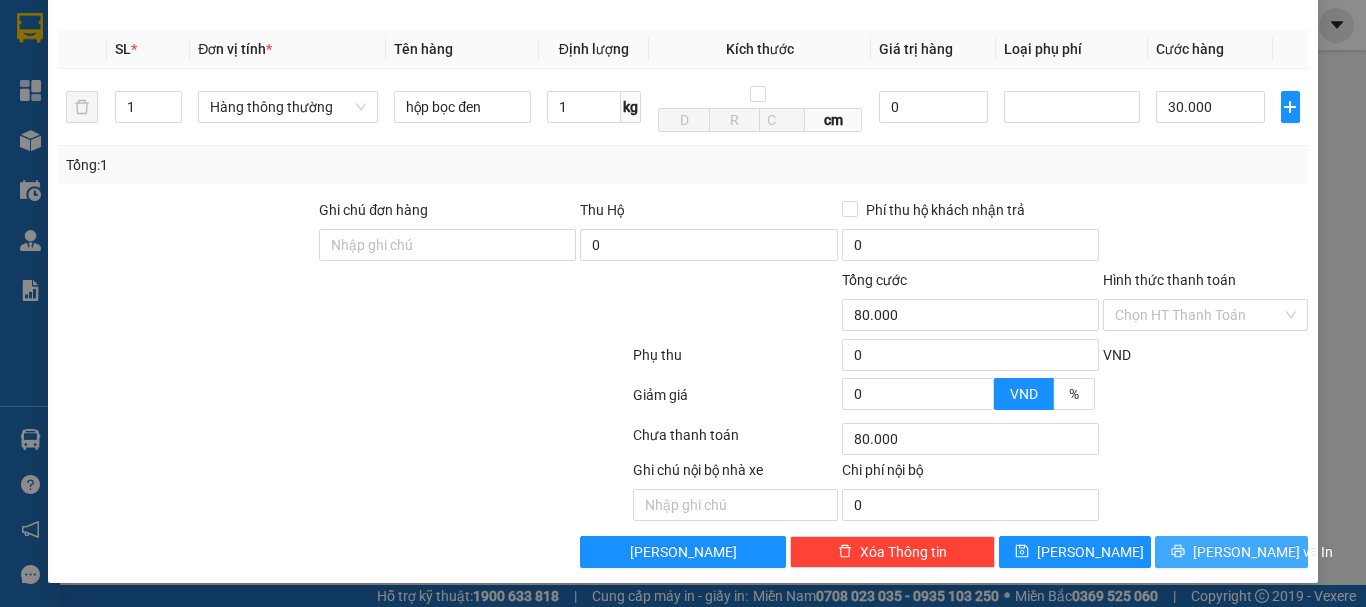 click on "[PERSON_NAME] và In" at bounding box center (1263, 552) 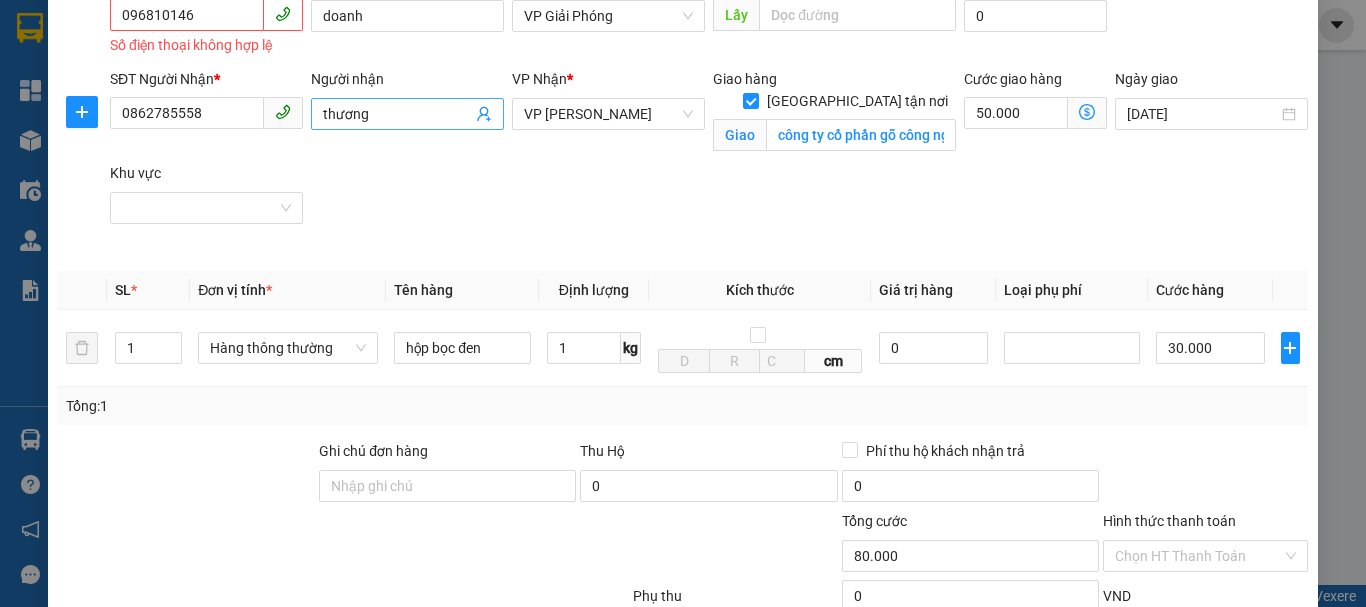 scroll, scrollTop: 0, scrollLeft: 0, axis: both 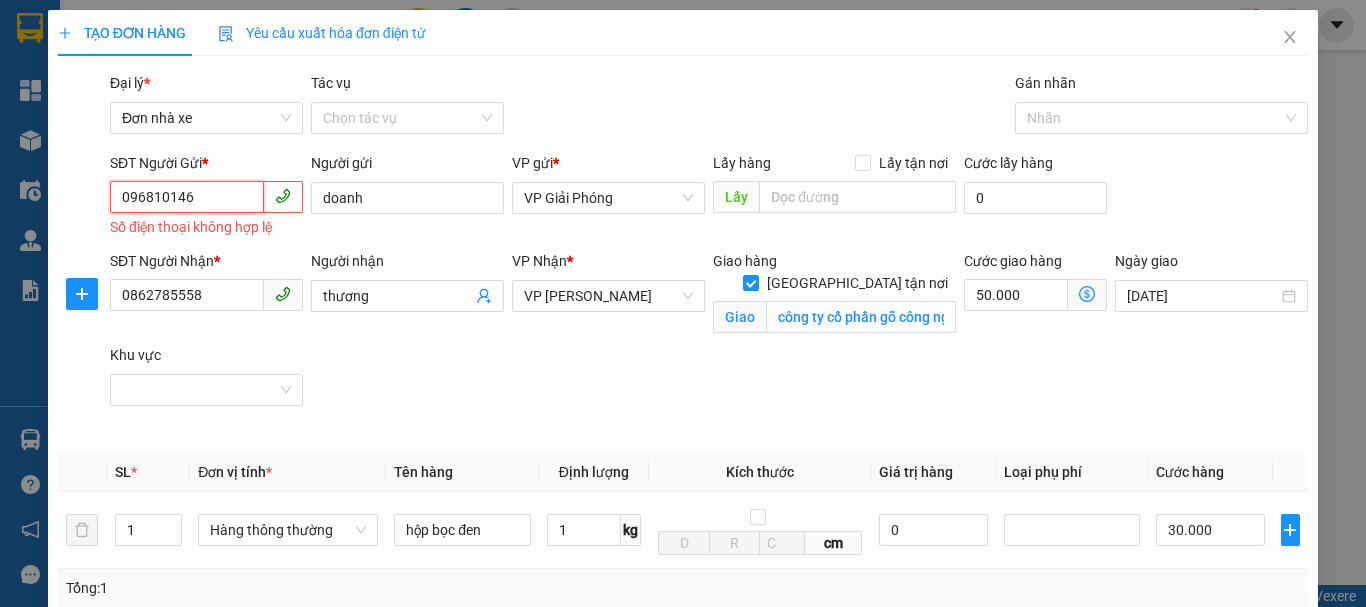 click on "096810146" at bounding box center [187, 197] 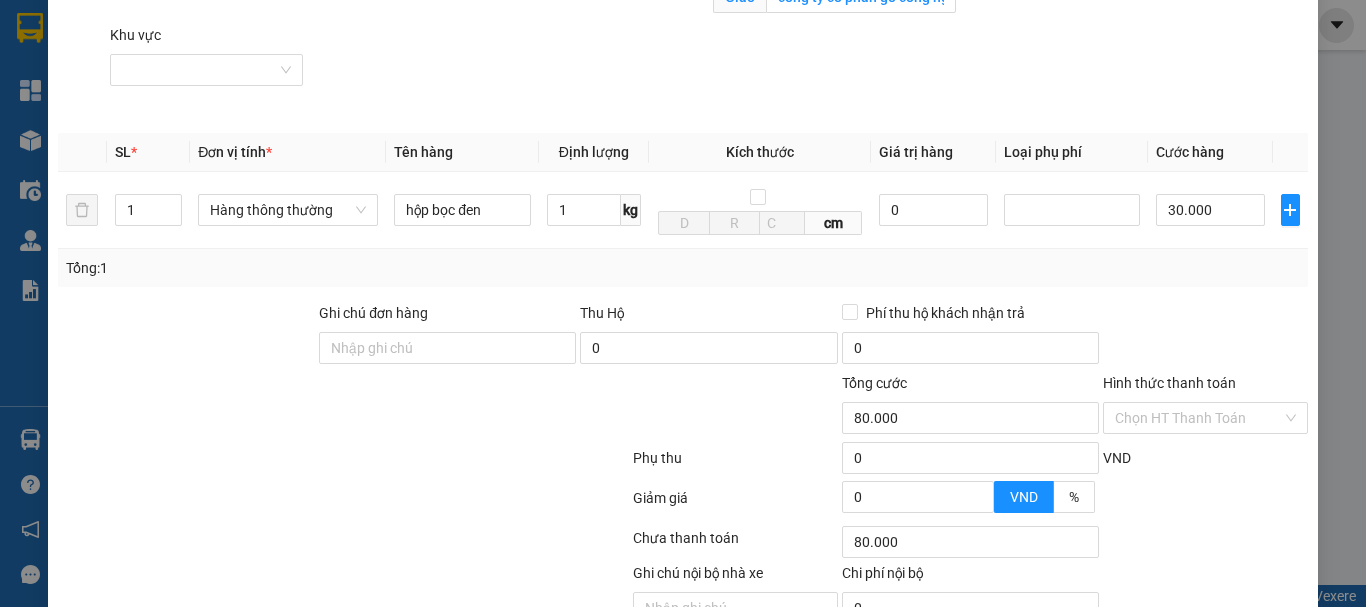 scroll, scrollTop: 400, scrollLeft: 0, axis: vertical 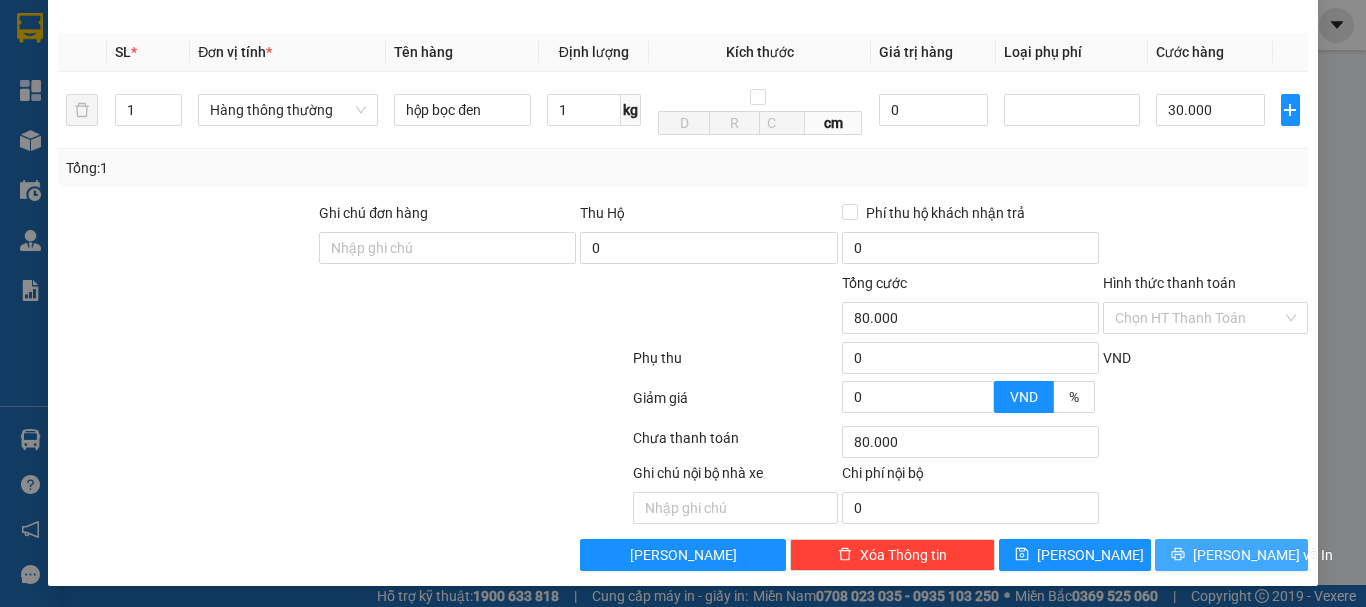 type on "0963810146" 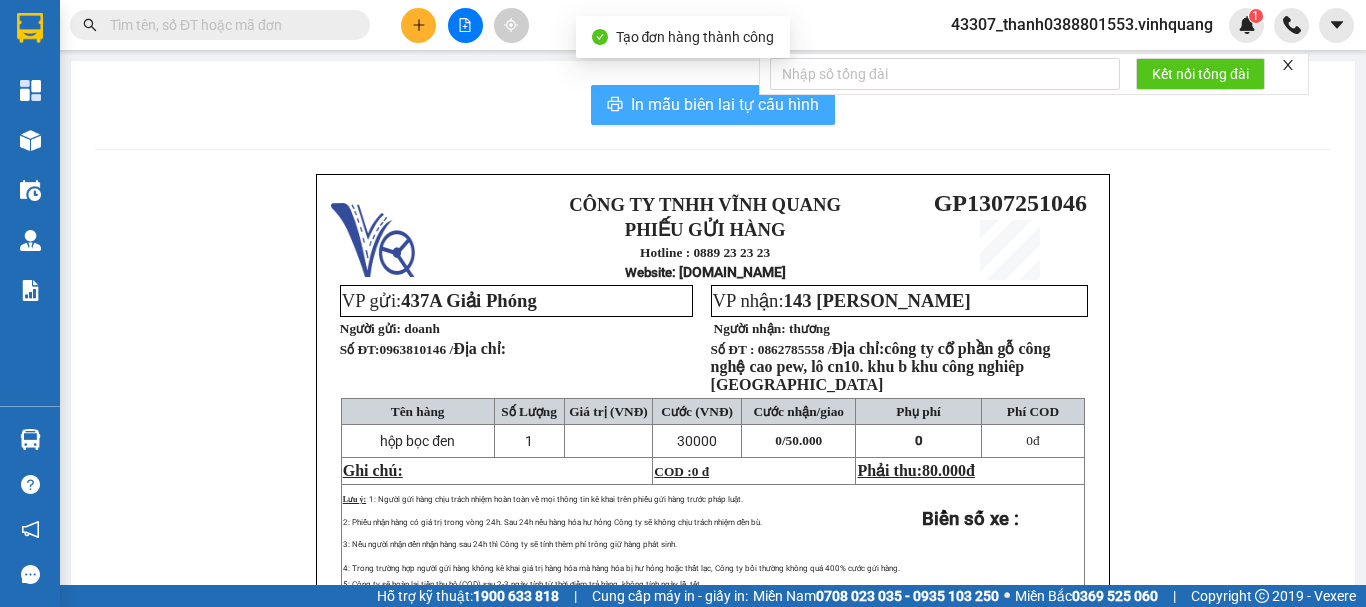 click on "In mẫu biên lai tự cấu hình" at bounding box center [725, 104] 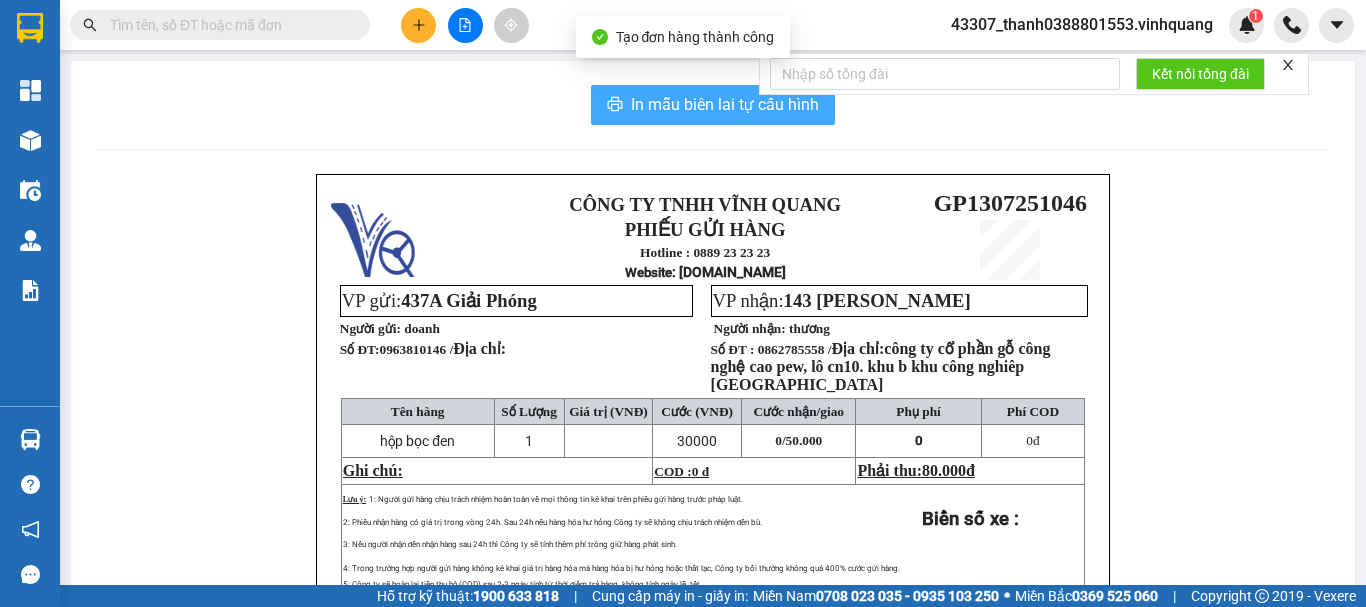 scroll, scrollTop: 0, scrollLeft: 0, axis: both 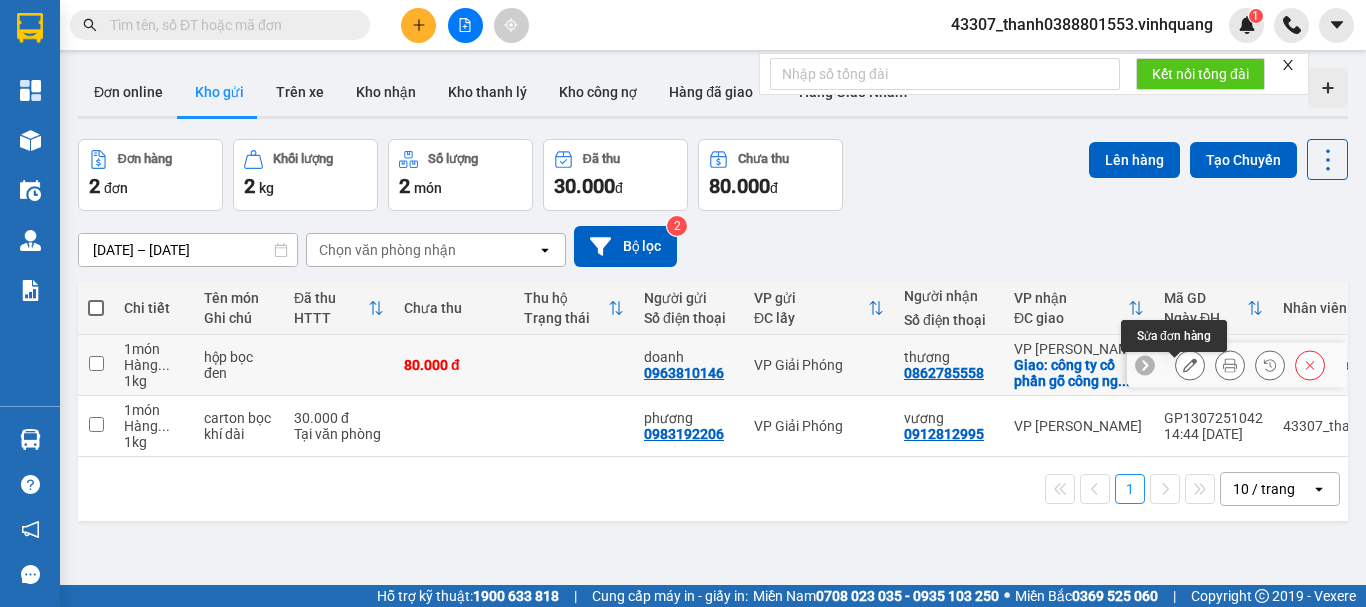 click 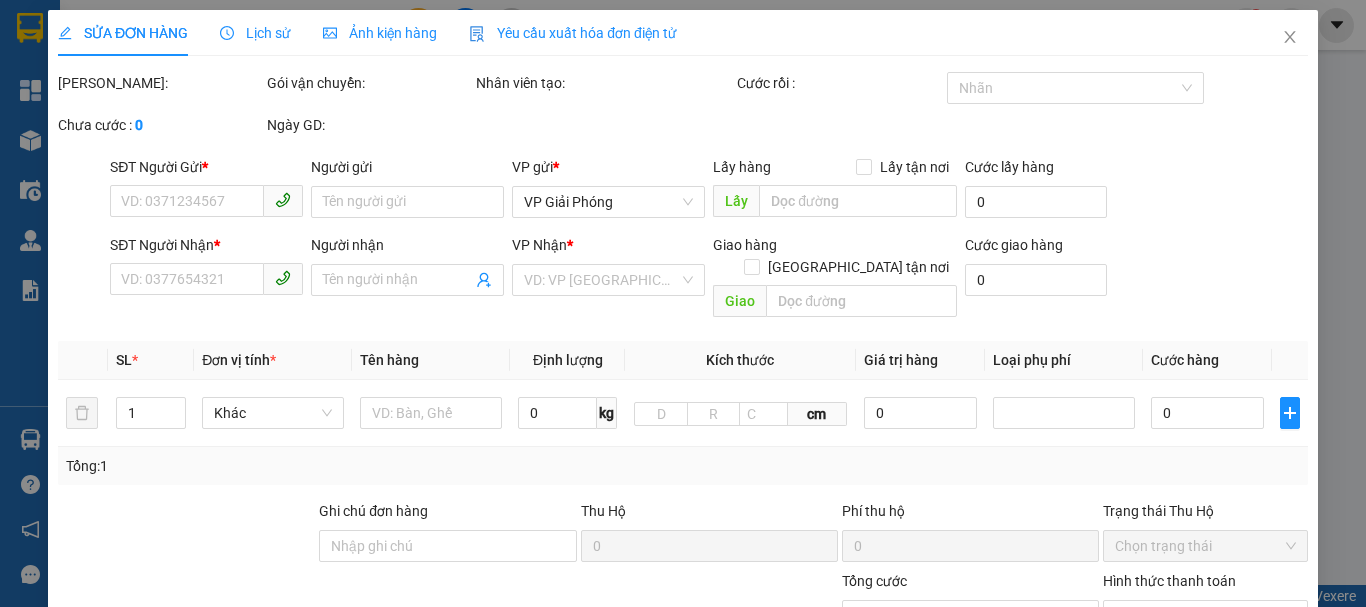 type on "0963810146" 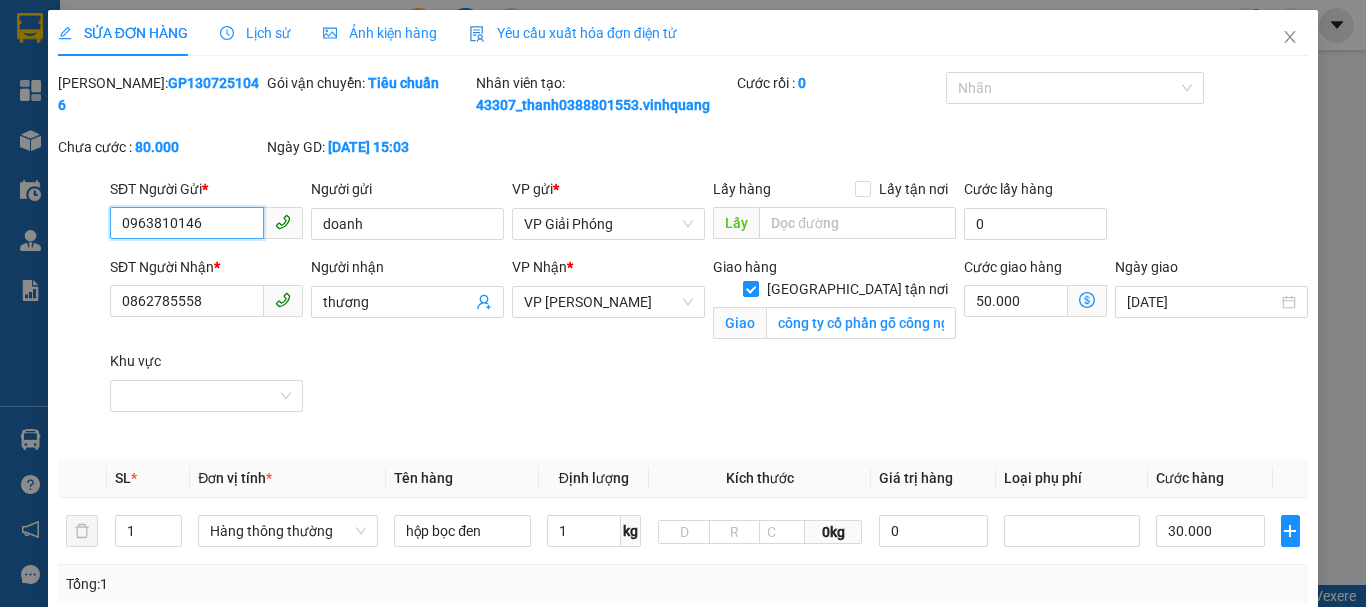 scroll, scrollTop: 400, scrollLeft: 0, axis: vertical 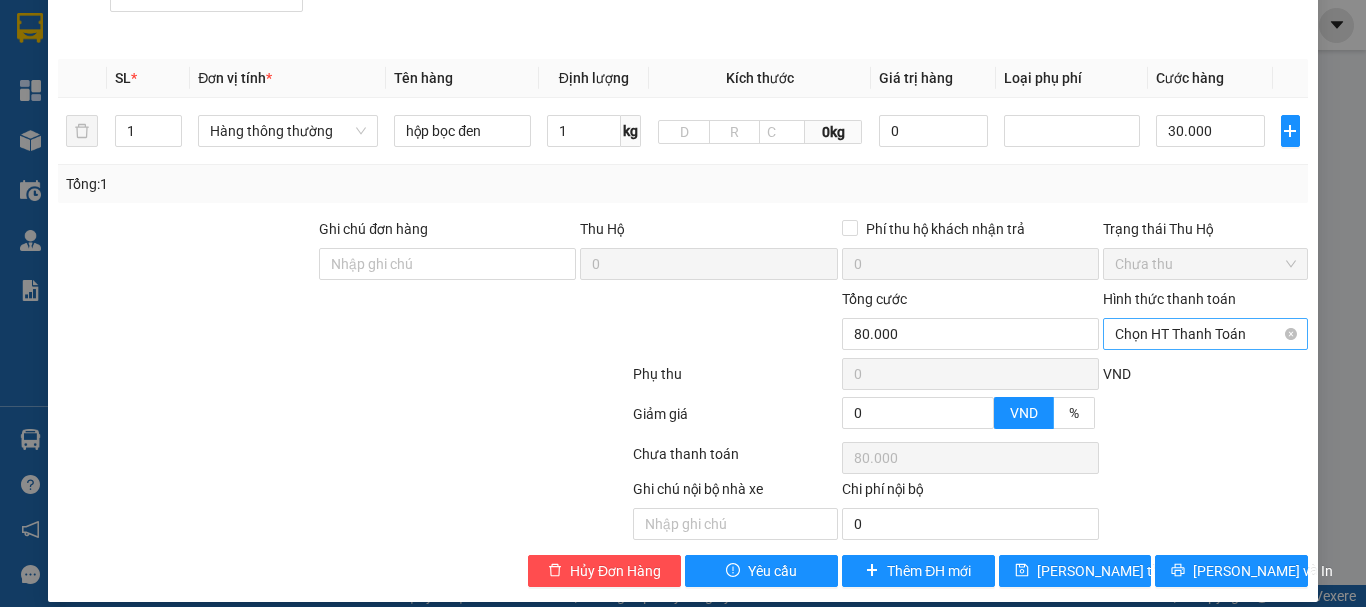 click on "Chọn HT Thanh Toán" at bounding box center [1205, 334] 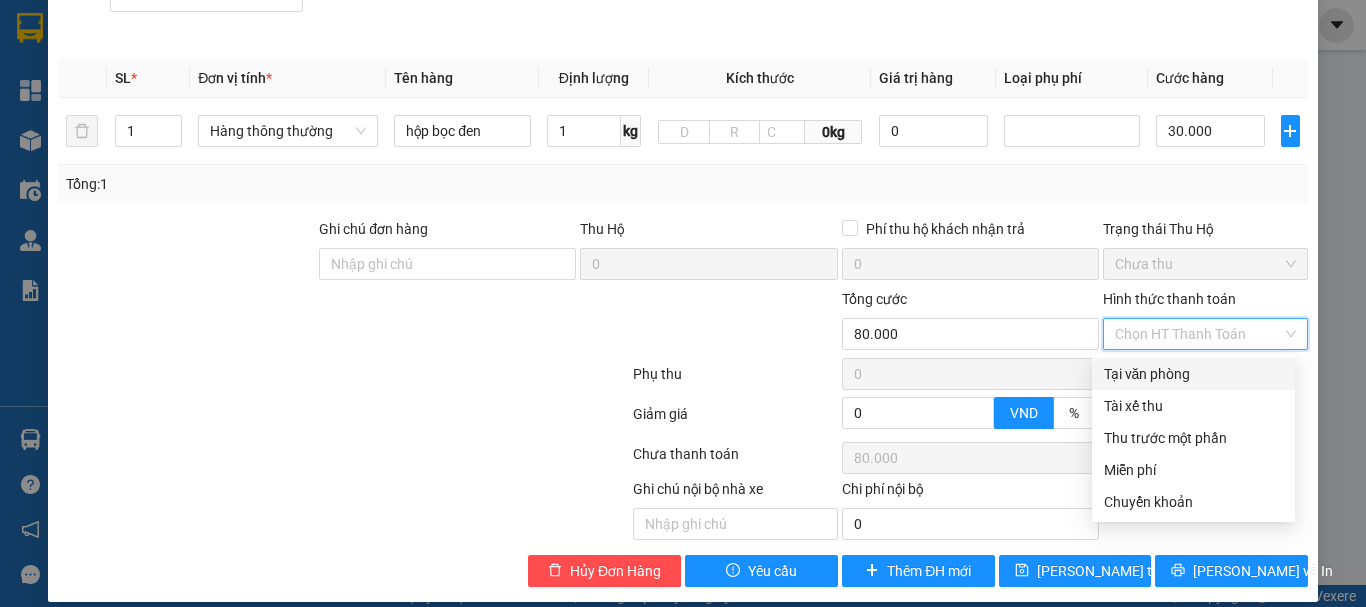 click on "Tại văn phòng" at bounding box center (1193, 374) 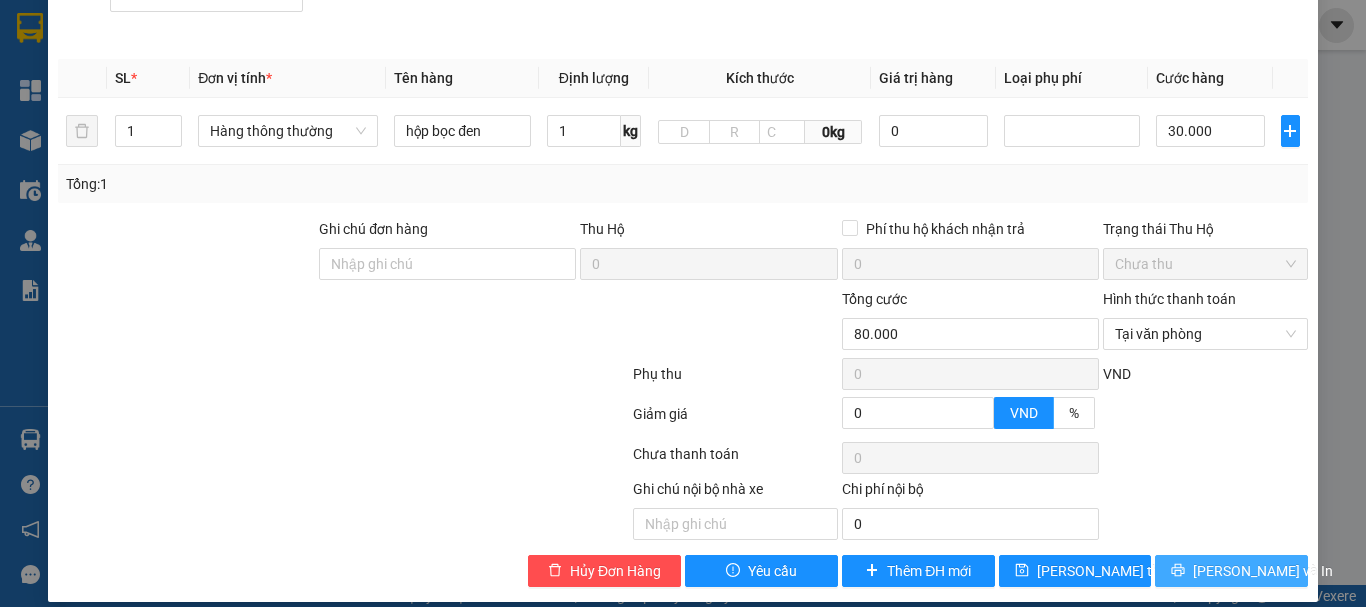 click on "[PERSON_NAME] và In" at bounding box center (1231, 571) 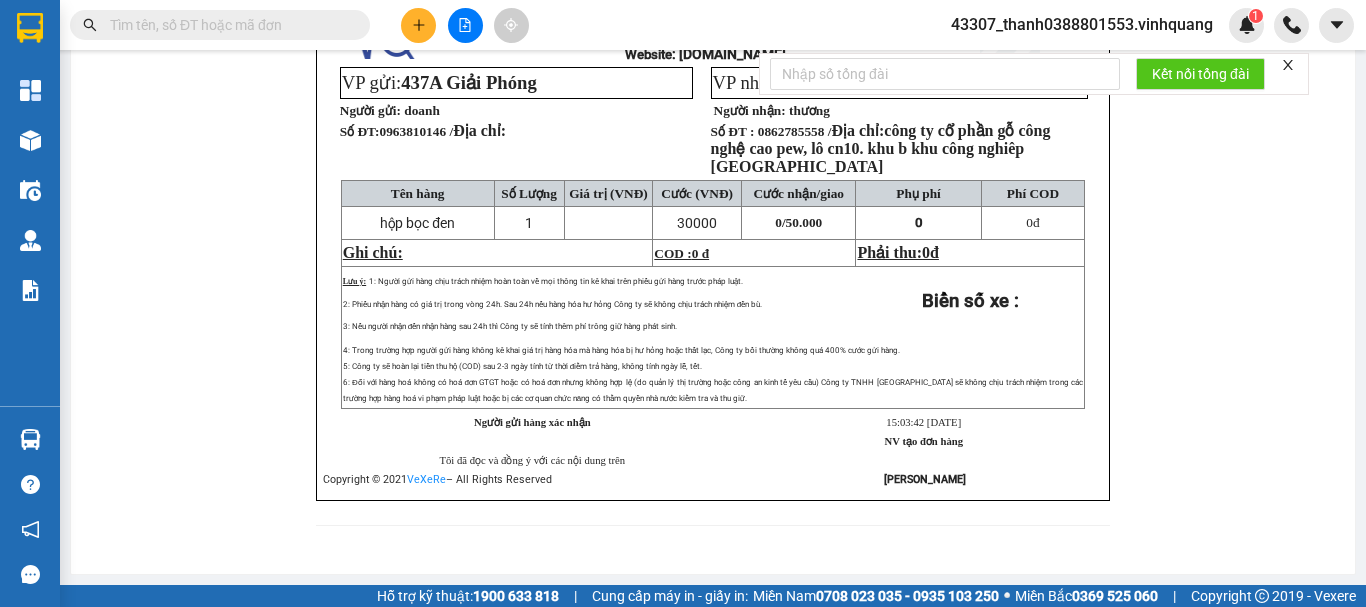scroll, scrollTop: 0, scrollLeft: 0, axis: both 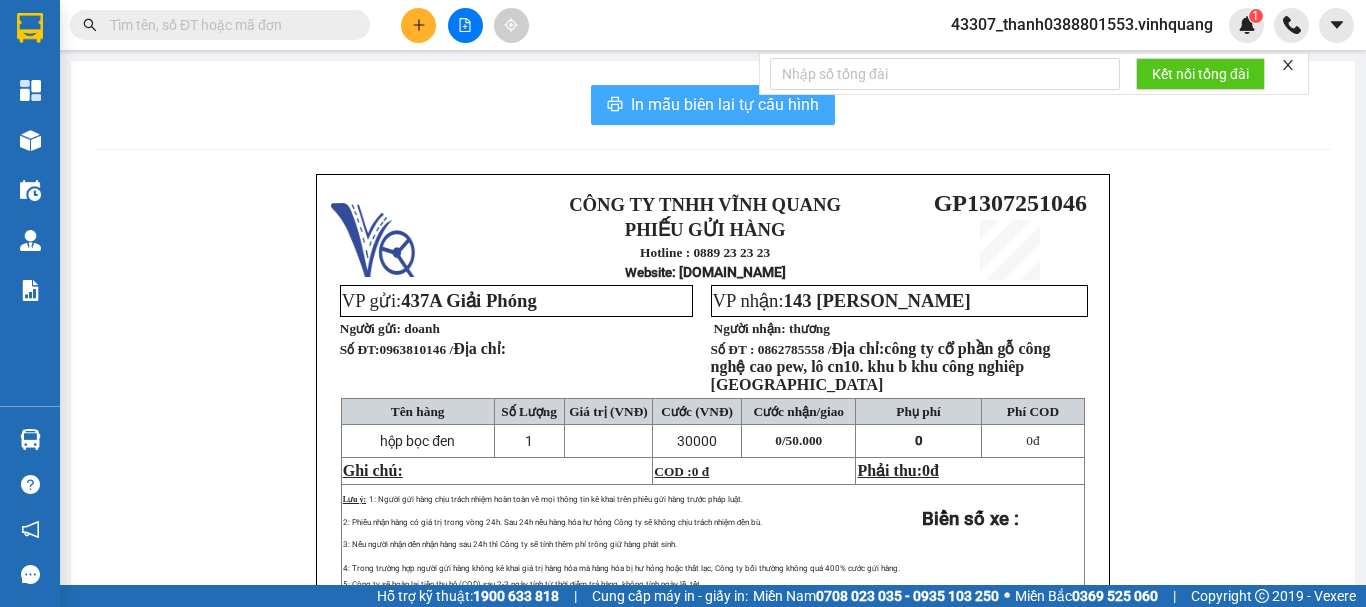 click on "In mẫu biên lai tự cấu hình" at bounding box center (725, 104) 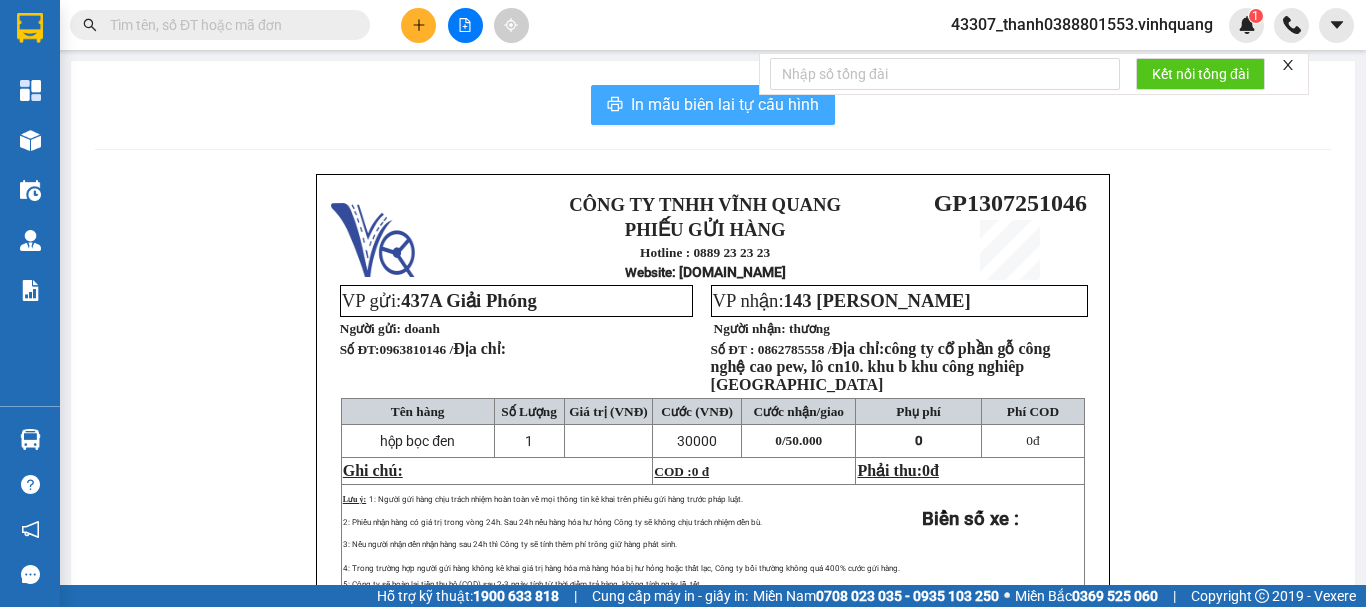 scroll, scrollTop: 0, scrollLeft: 0, axis: both 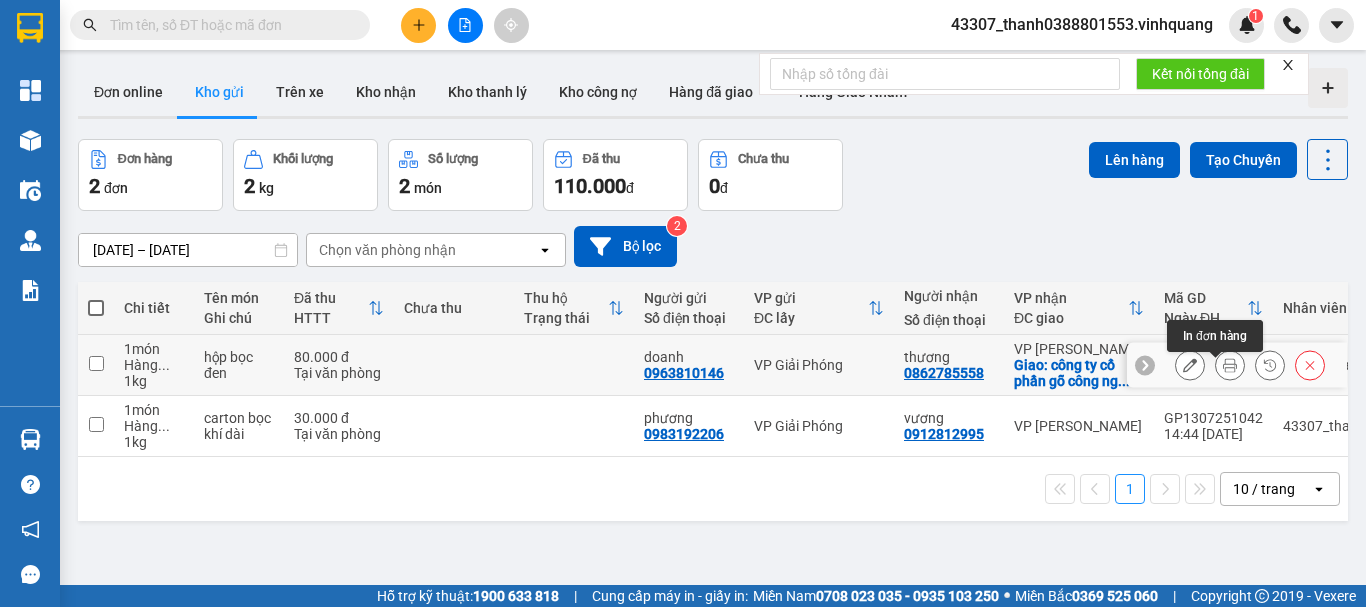 click at bounding box center (1230, 365) 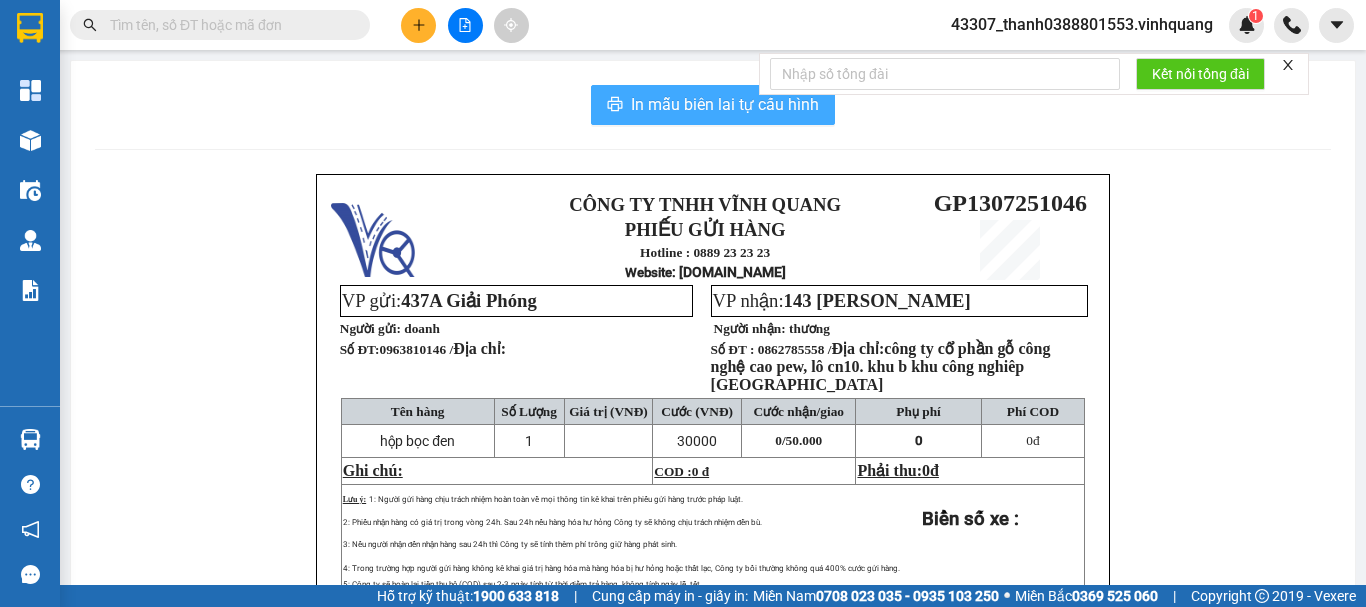 click on "In mẫu biên lai tự cấu hình" at bounding box center (725, 104) 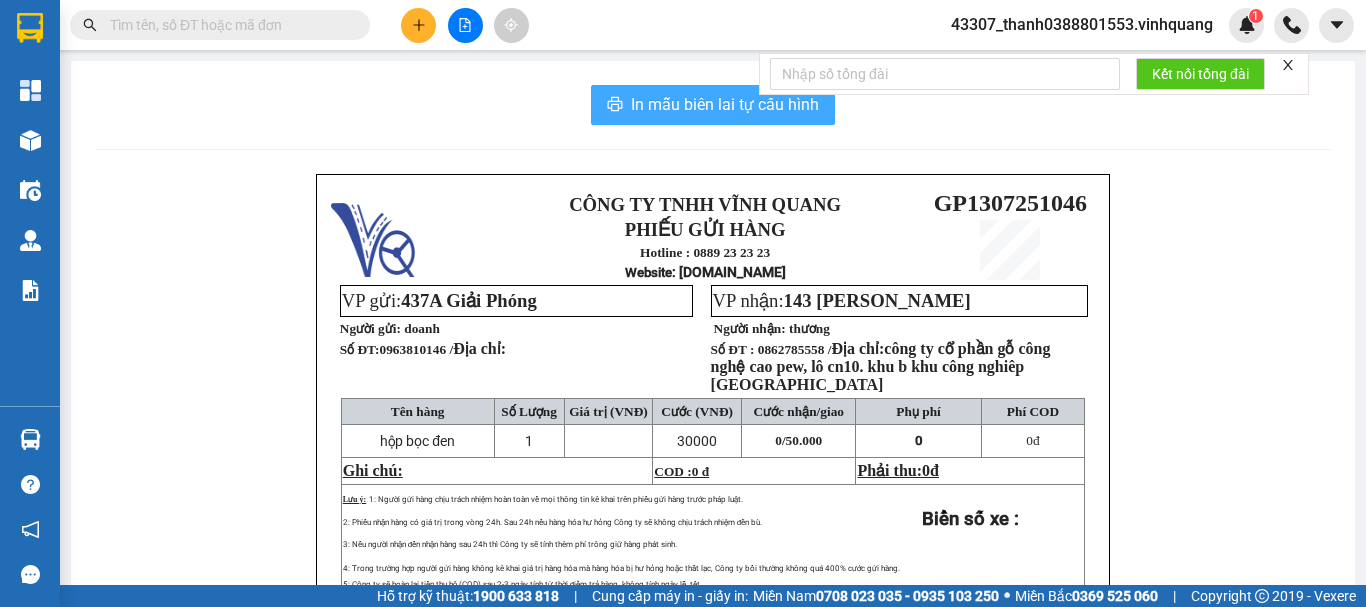 scroll, scrollTop: 0, scrollLeft: 0, axis: both 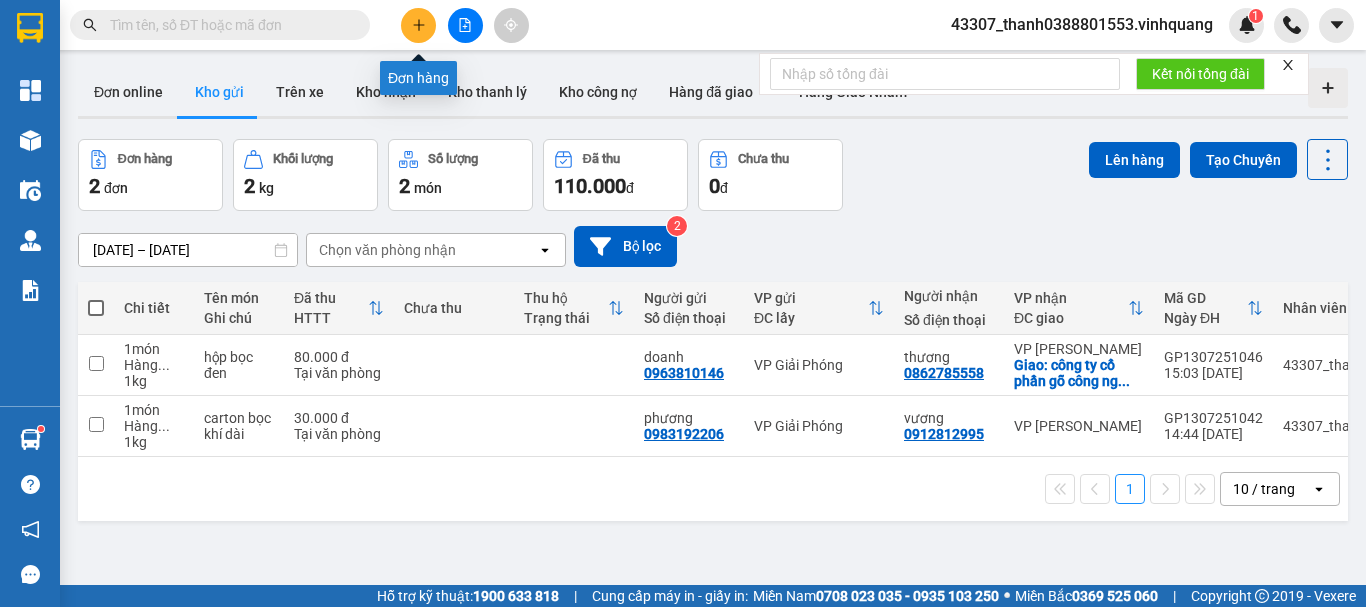 click 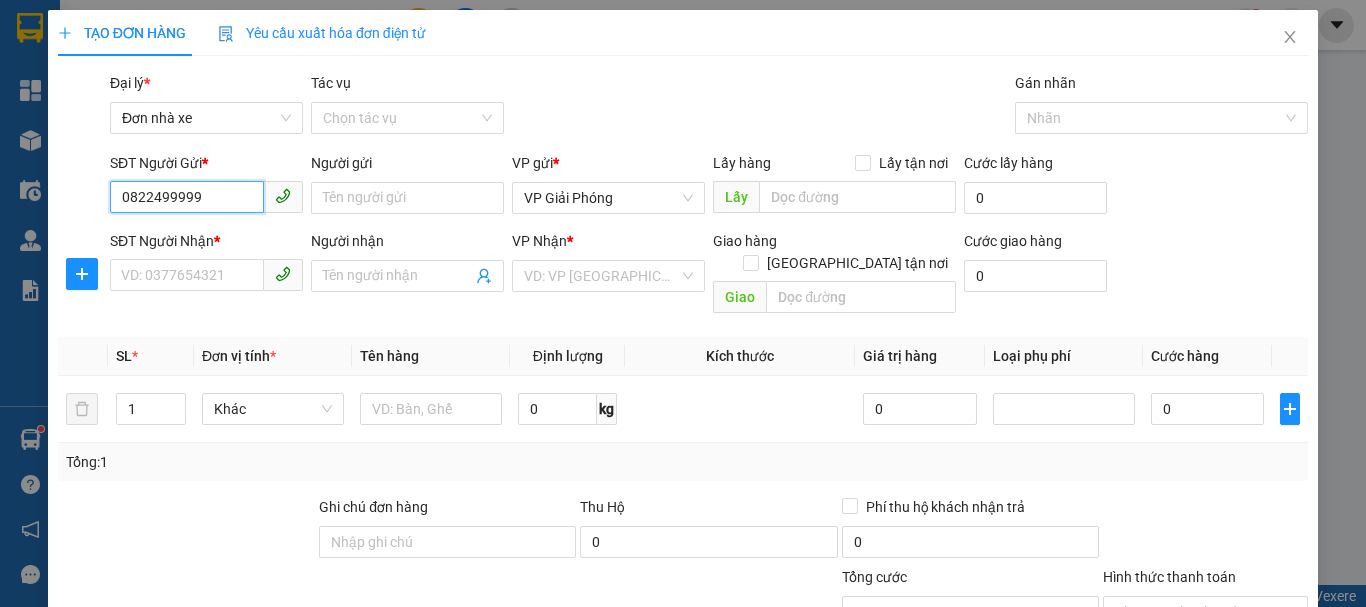 type on "0822499999" 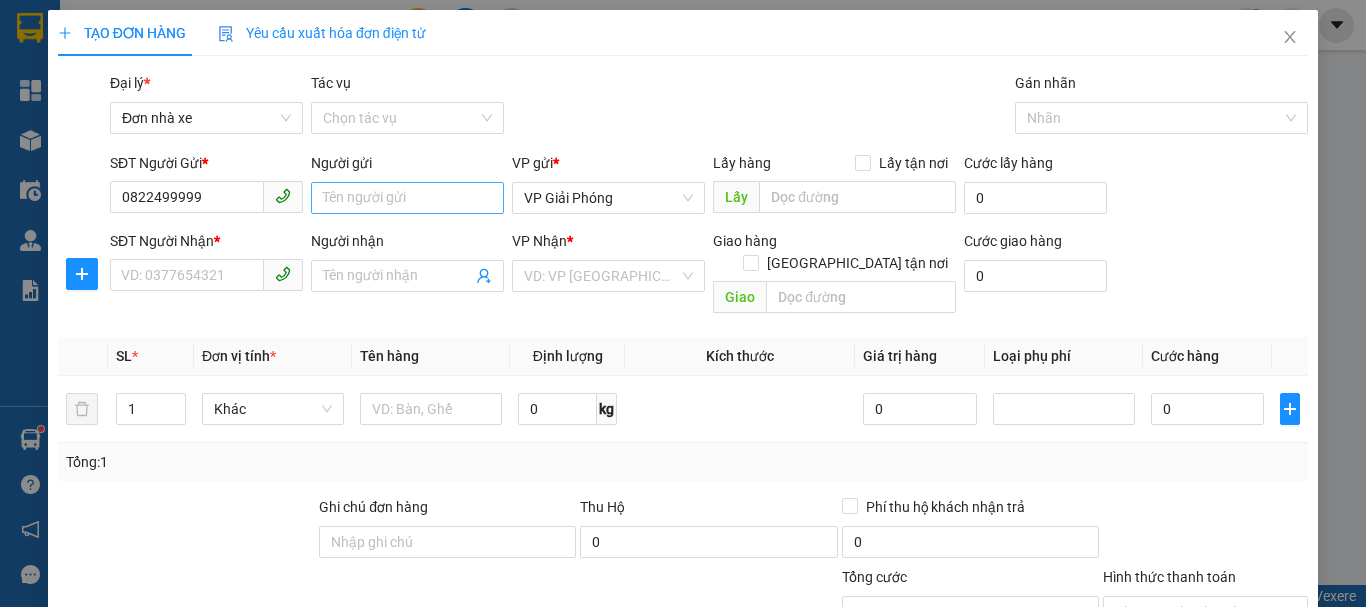 click on "Người gửi" at bounding box center (407, 167) 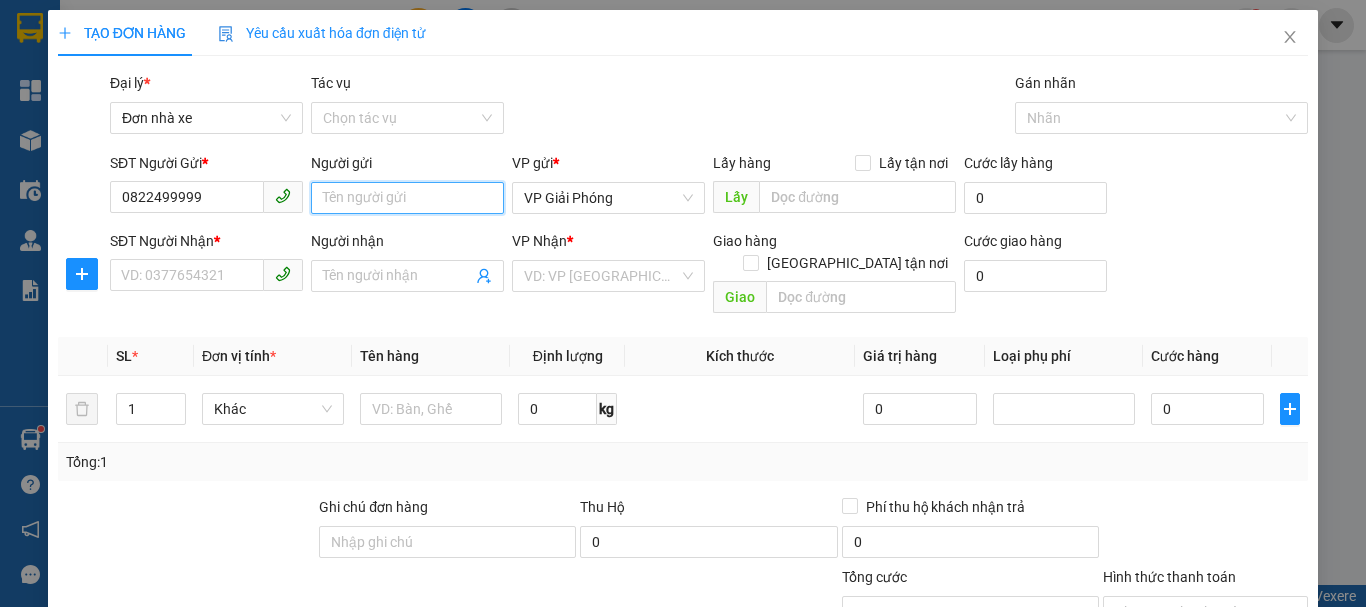 click on "Người gửi" at bounding box center (407, 198) 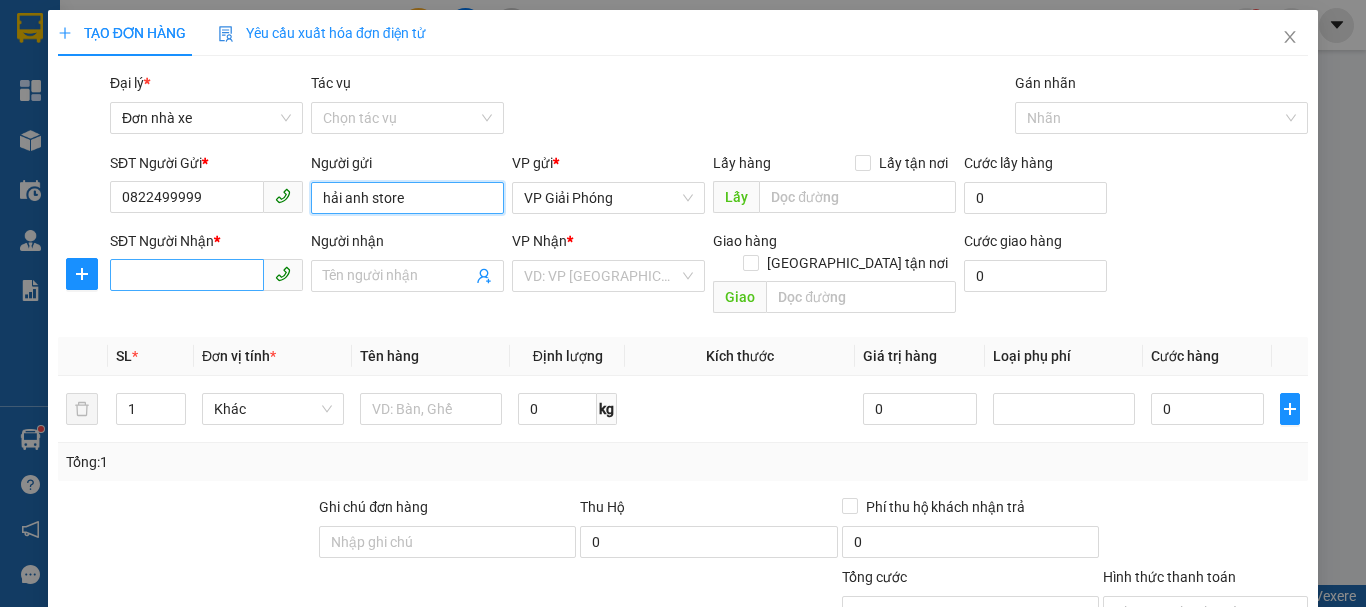 type on "hải anh store" 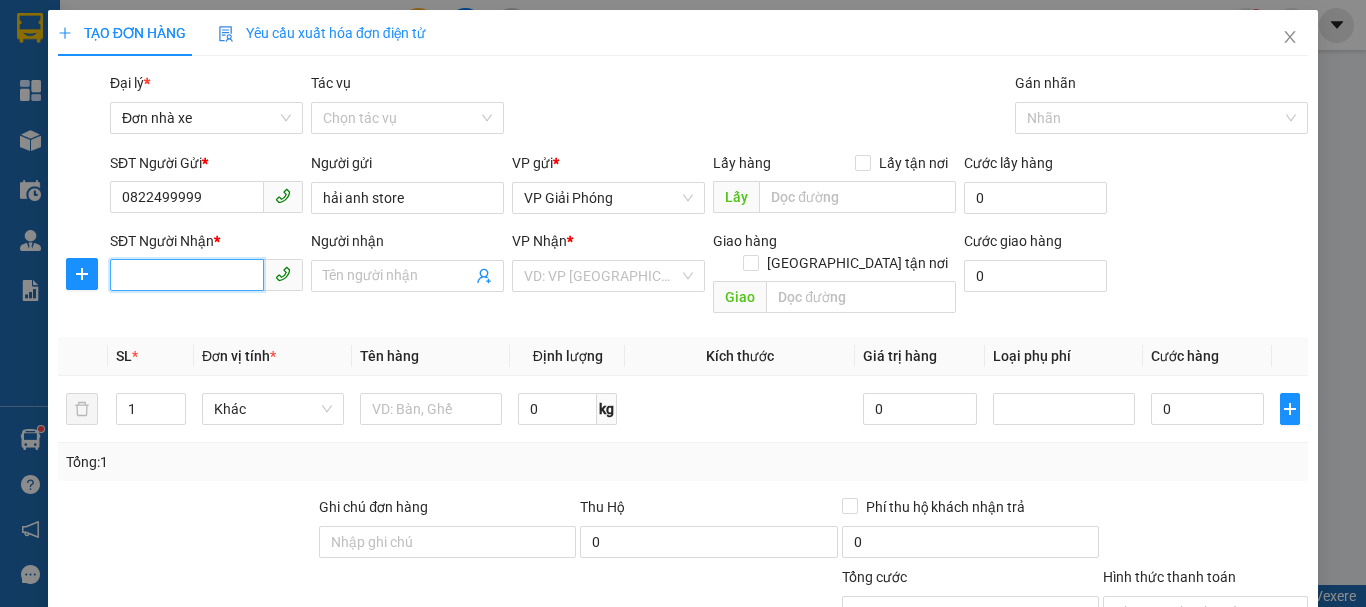click on "SĐT Người Nhận  *" at bounding box center [187, 275] 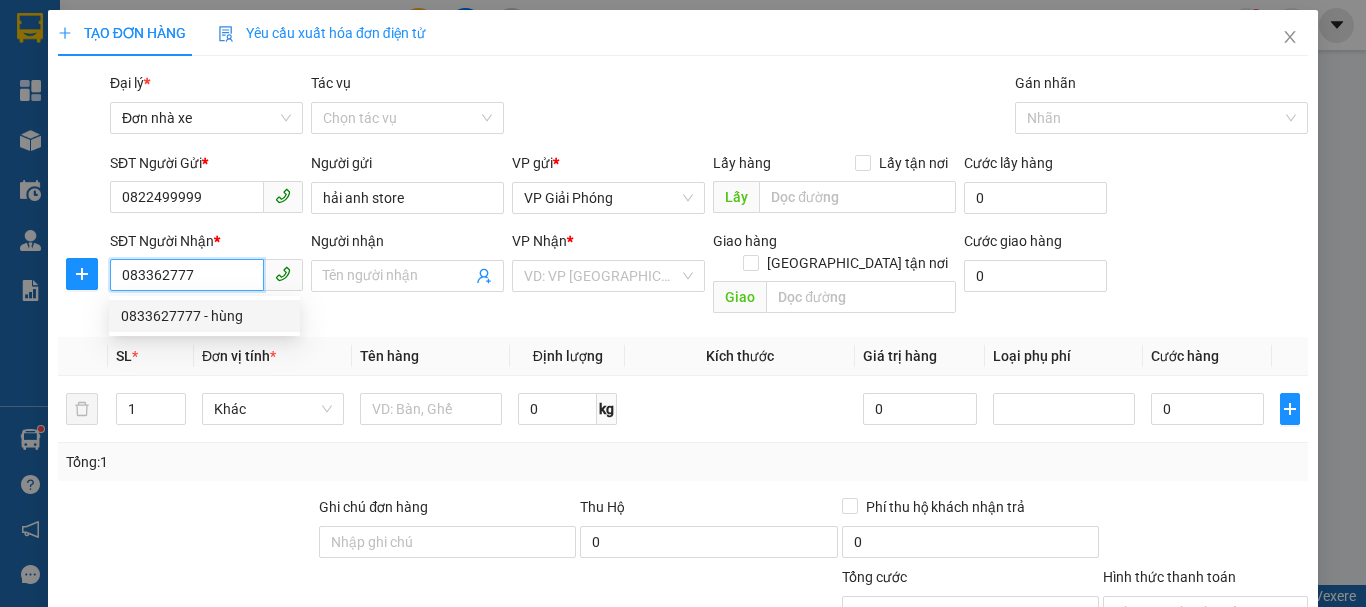 click on "0833627777 - hùng" at bounding box center (204, 316) 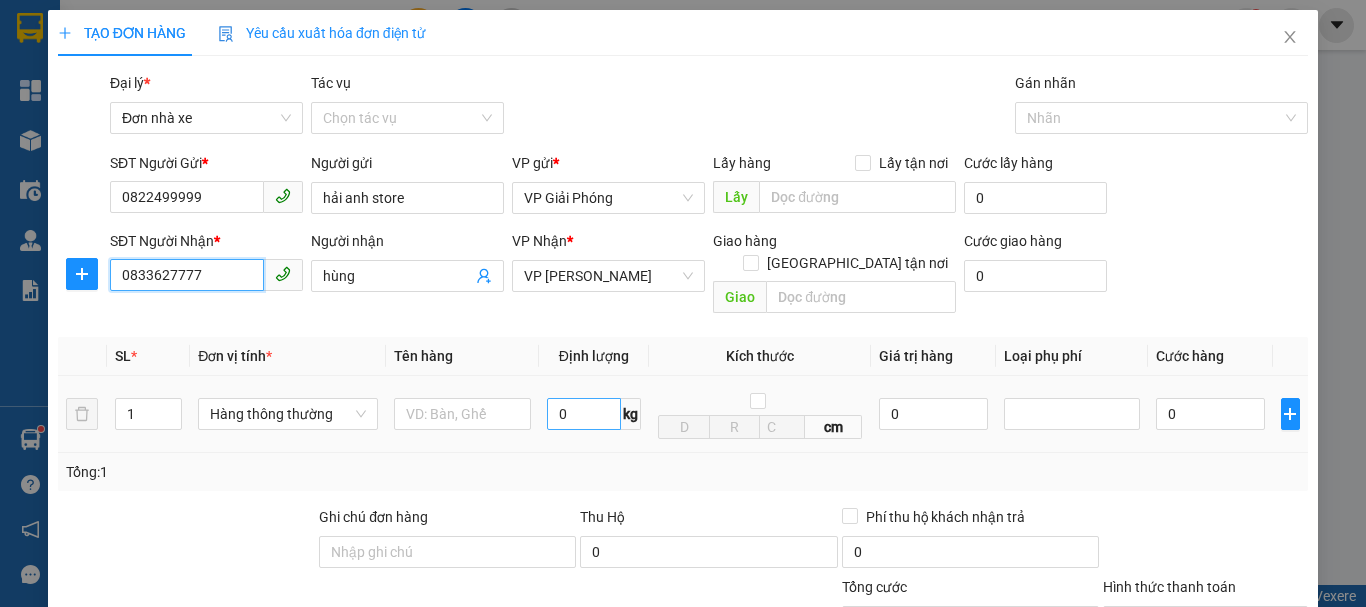 type on "0833627777" 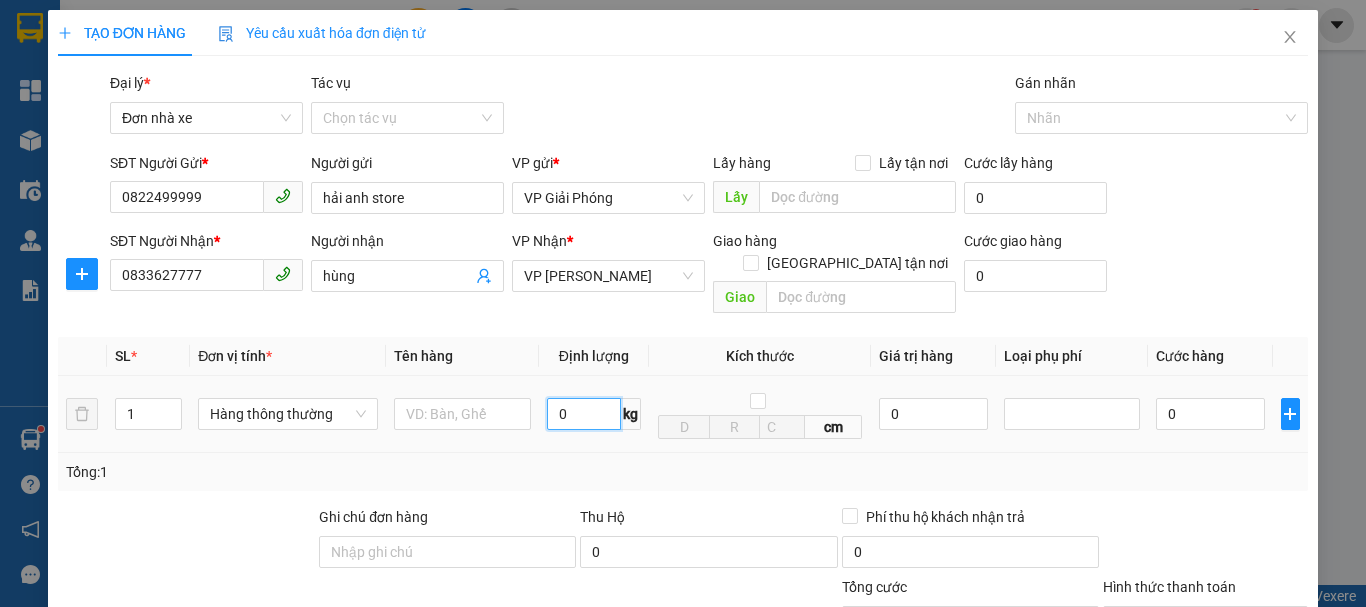 click on "0" at bounding box center (584, 414) 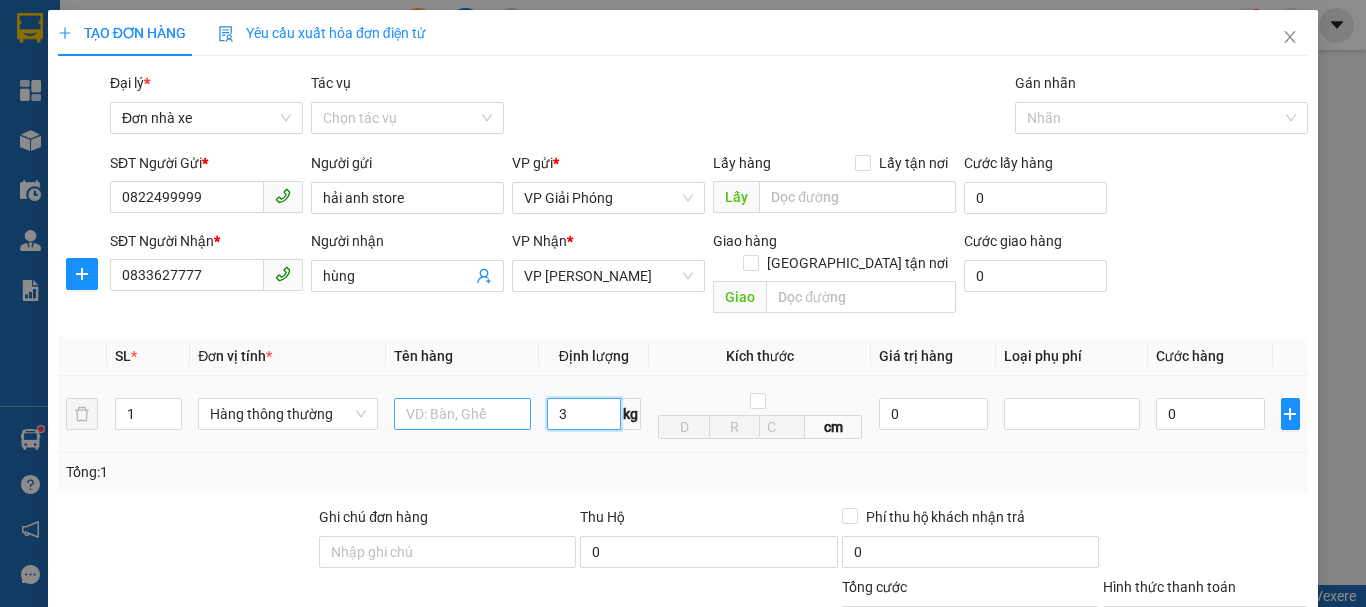 type on "3" 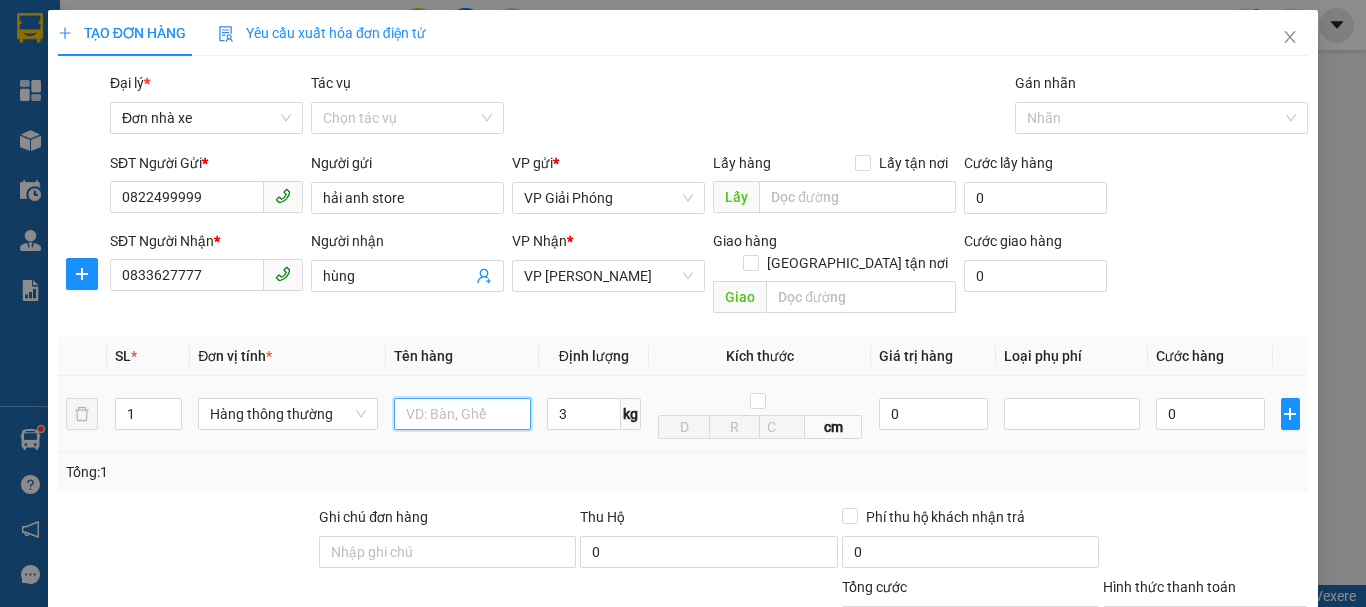 click at bounding box center [462, 414] 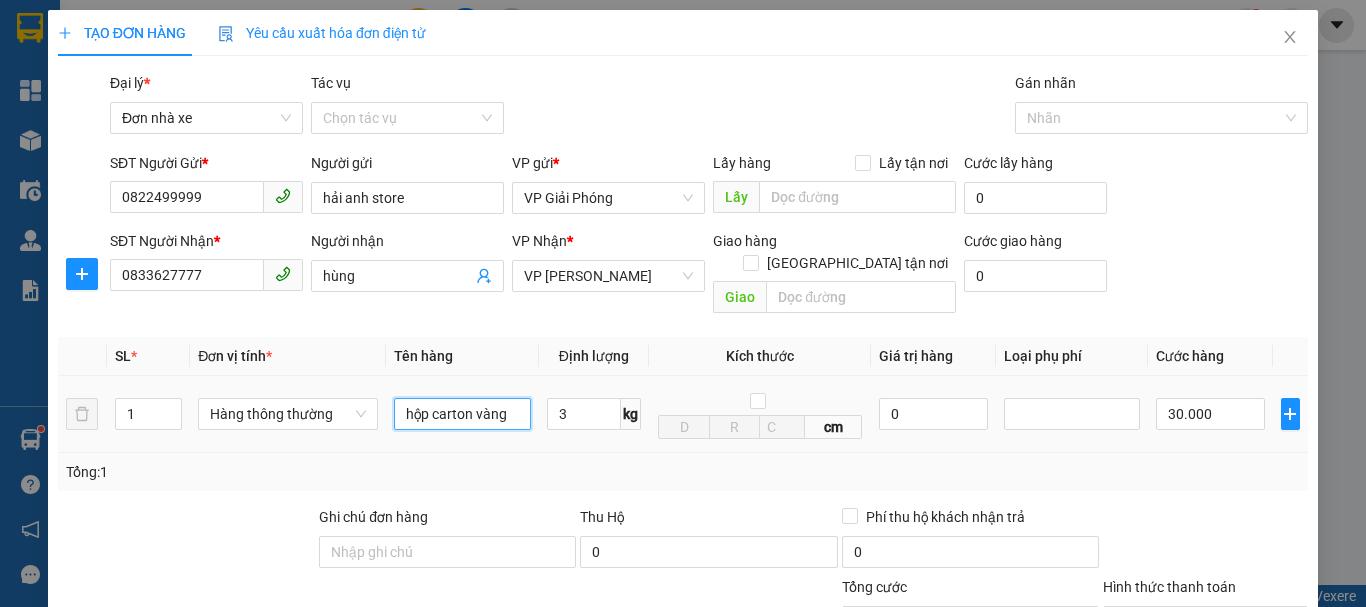 scroll, scrollTop: 286, scrollLeft: 0, axis: vertical 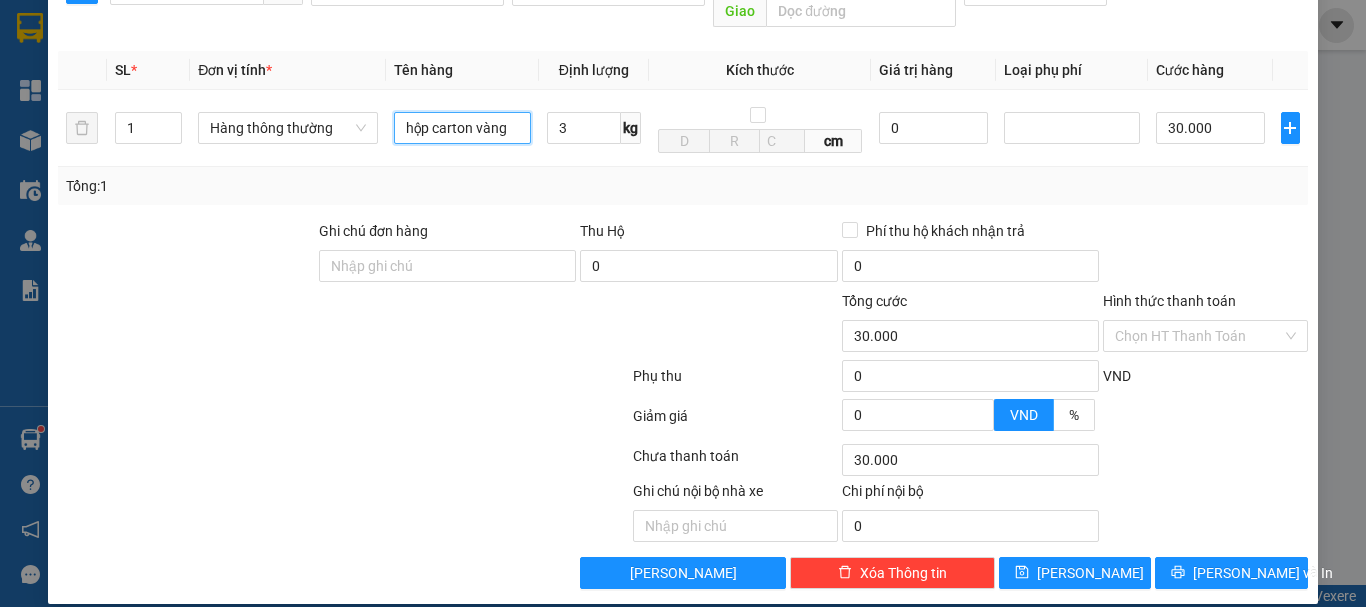 type on "hộp carton vàng" 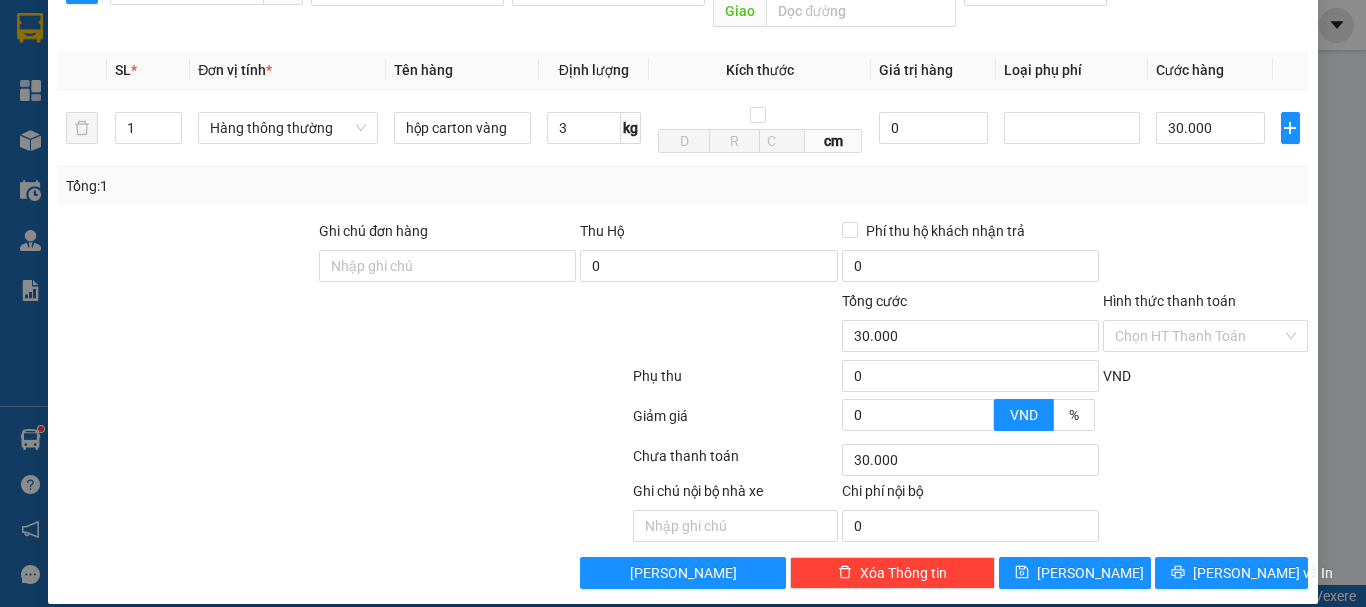 click on "Chọn HT Thanh Toán" at bounding box center [1205, 460] 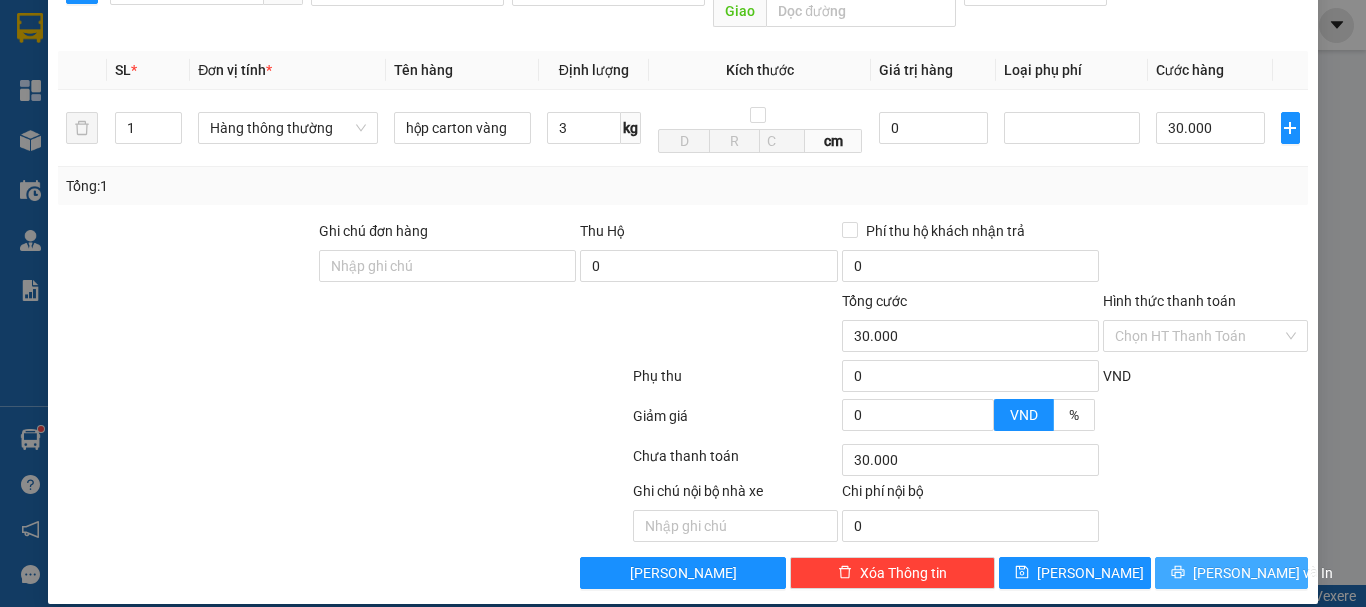 click on "[PERSON_NAME] và In" at bounding box center [1263, 573] 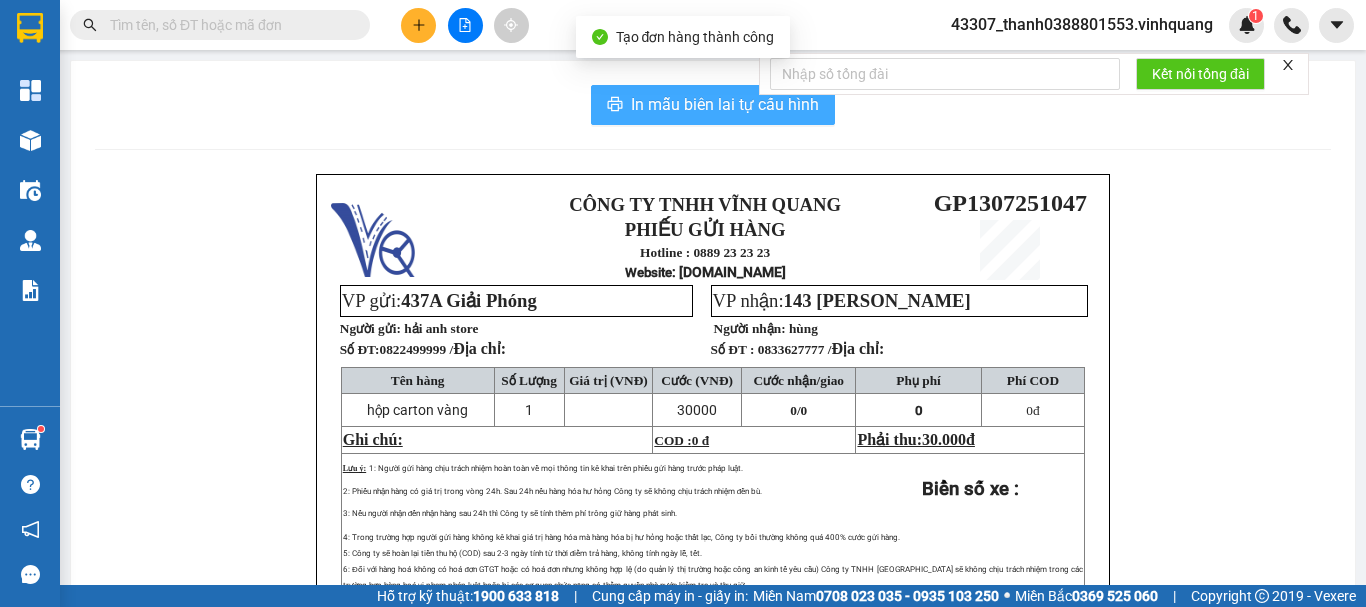 click on "In mẫu biên lai tự cấu hình" at bounding box center [725, 104] 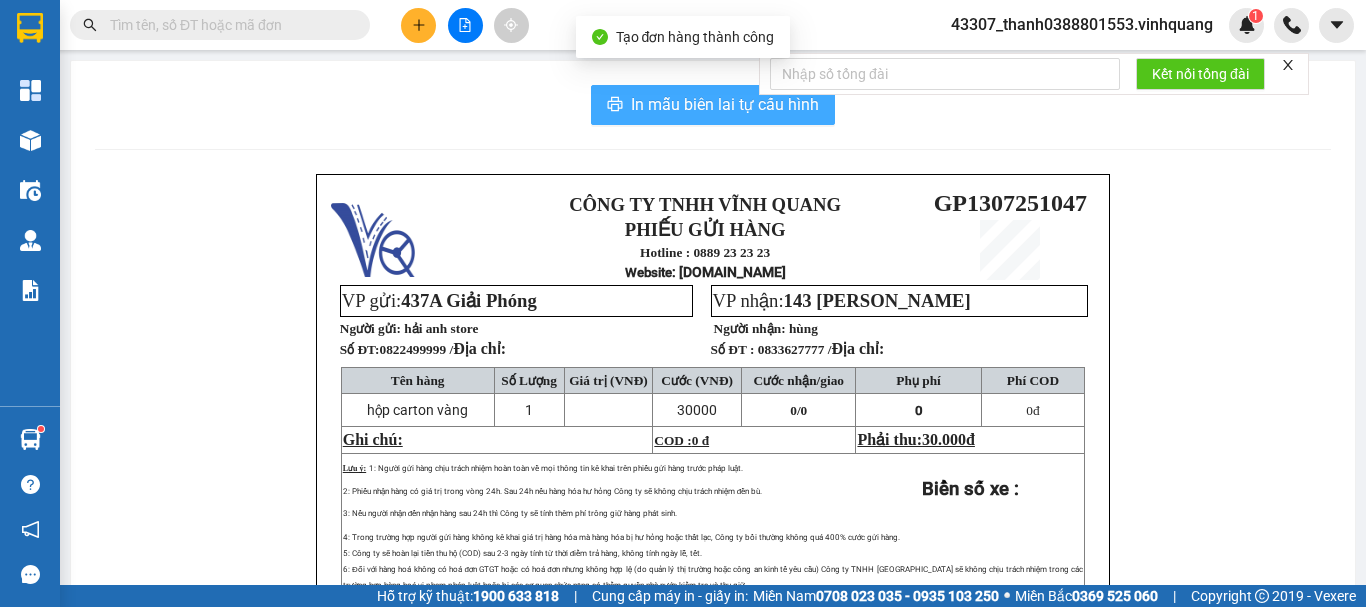 scroll, scrollTop: 0, scrollLeft: 0, axis: both 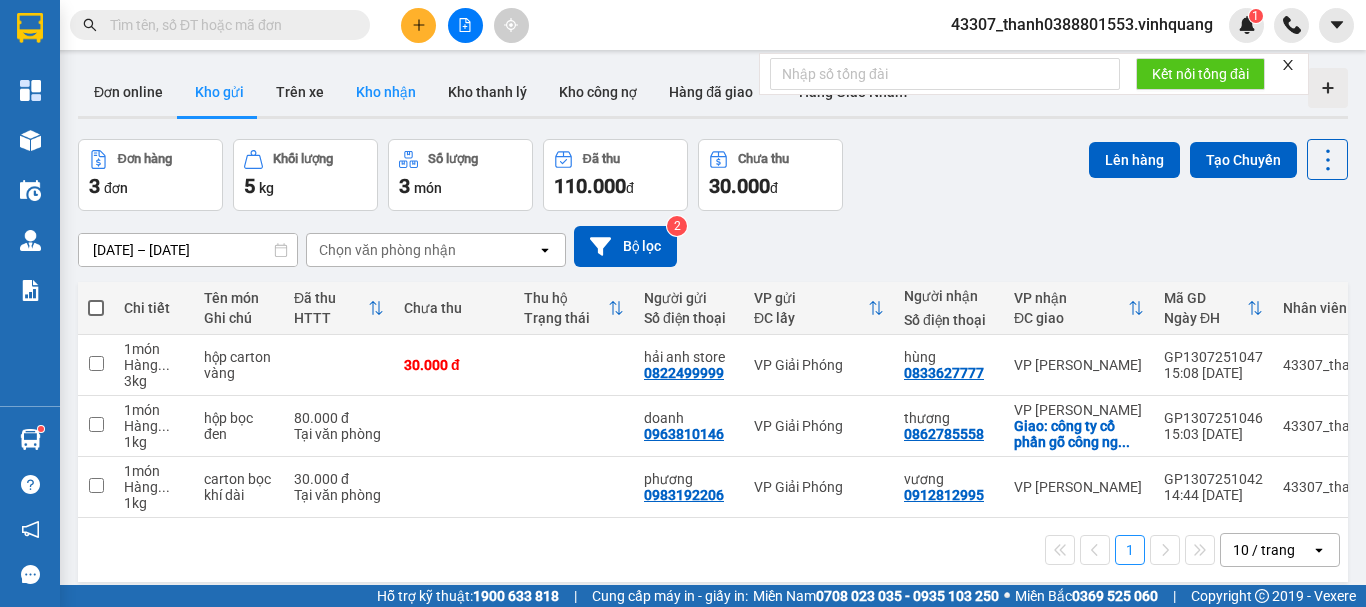 click on "Kho nhận" at bounding box center (386, 92) 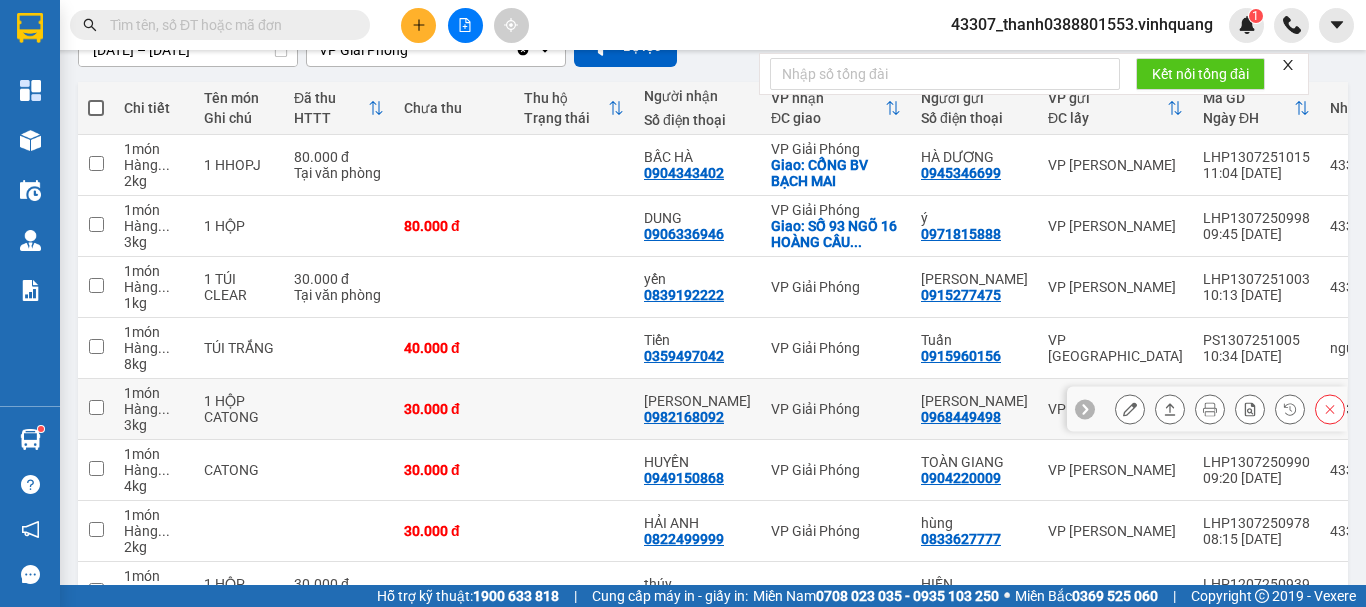 scroll, scrollTop: 300, scrollLeft: 0, axis: vertical 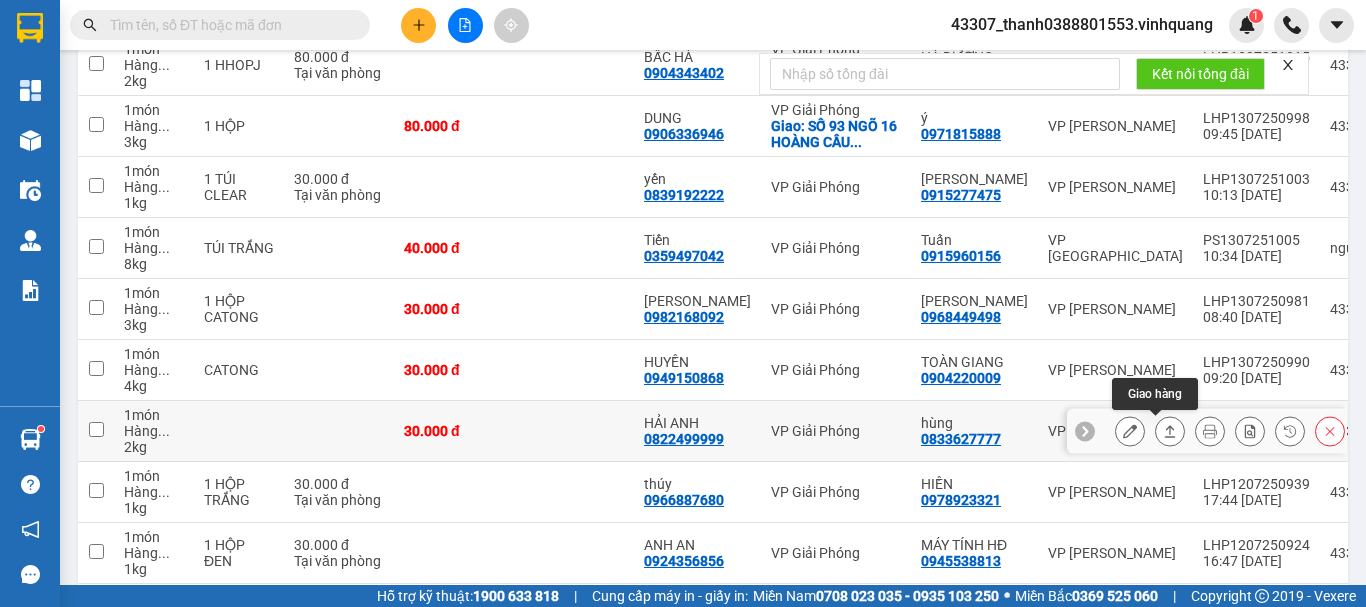 click 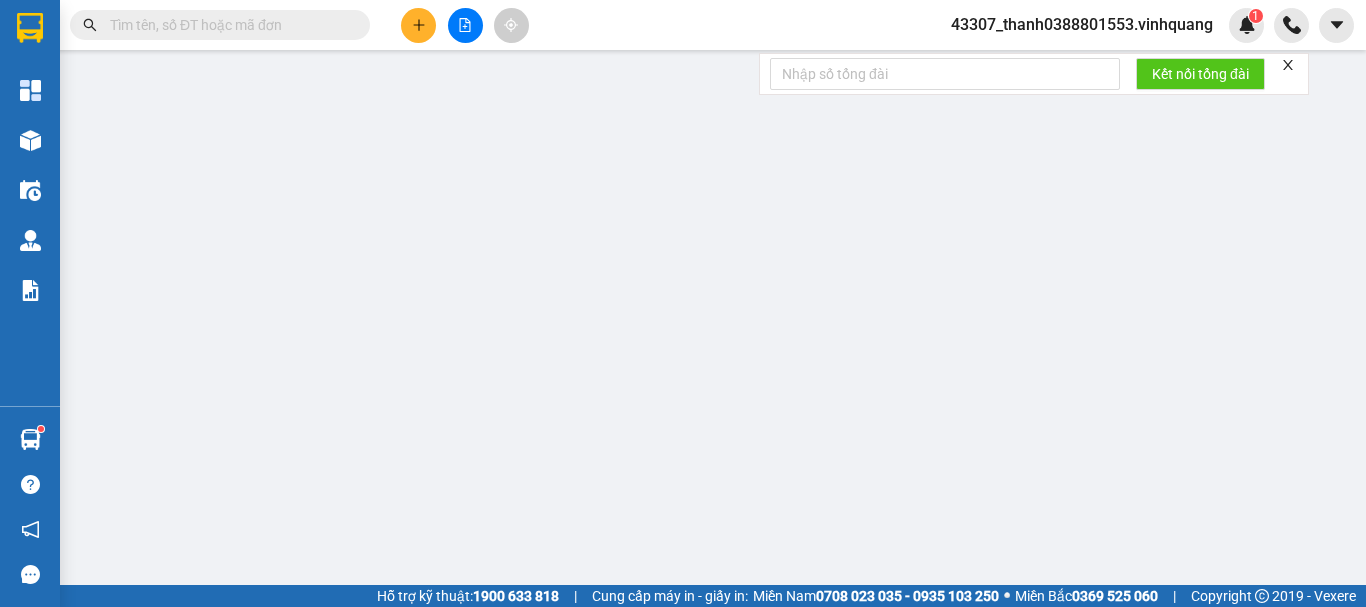 scroll, scrollTop: 0, scrollLeft: 0, axis: both 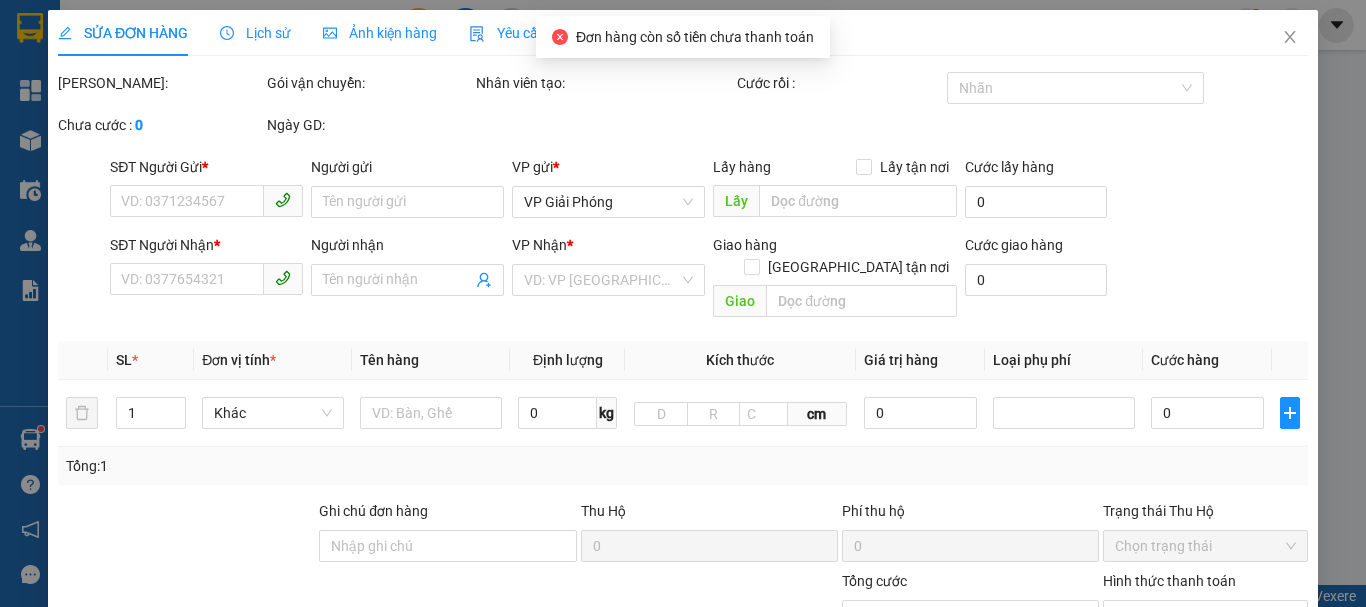 type on "0833627777" 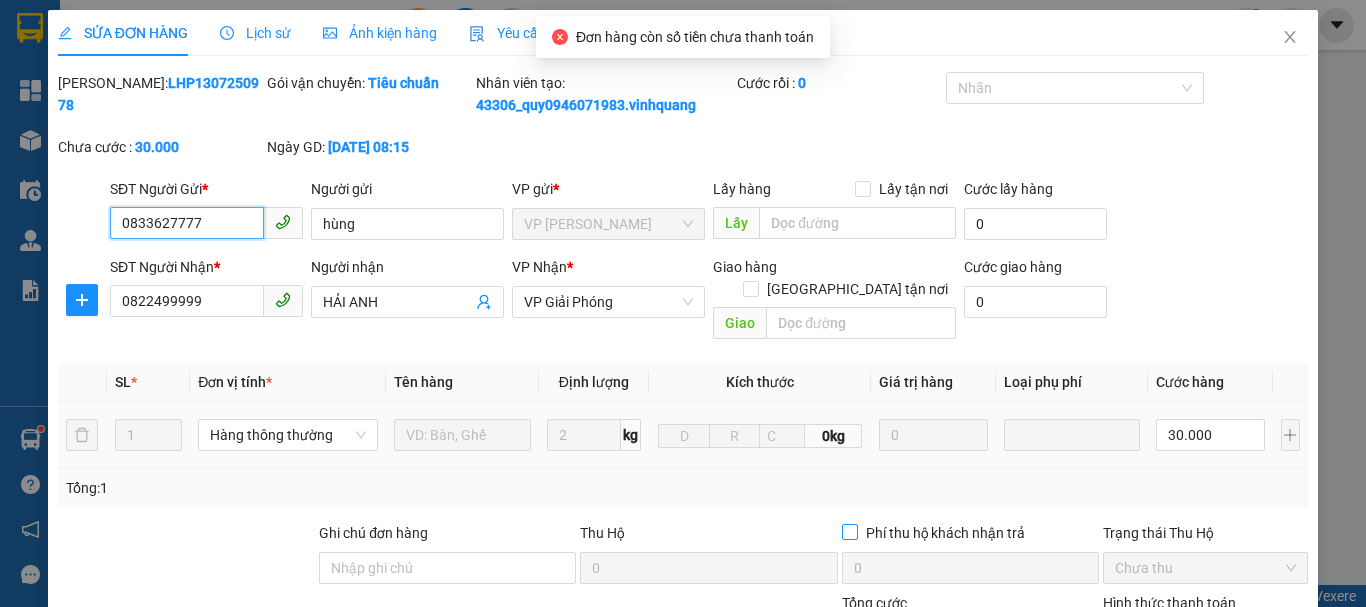scroll, scrollTop: 200, scrollLeft: 0, axis: vertical 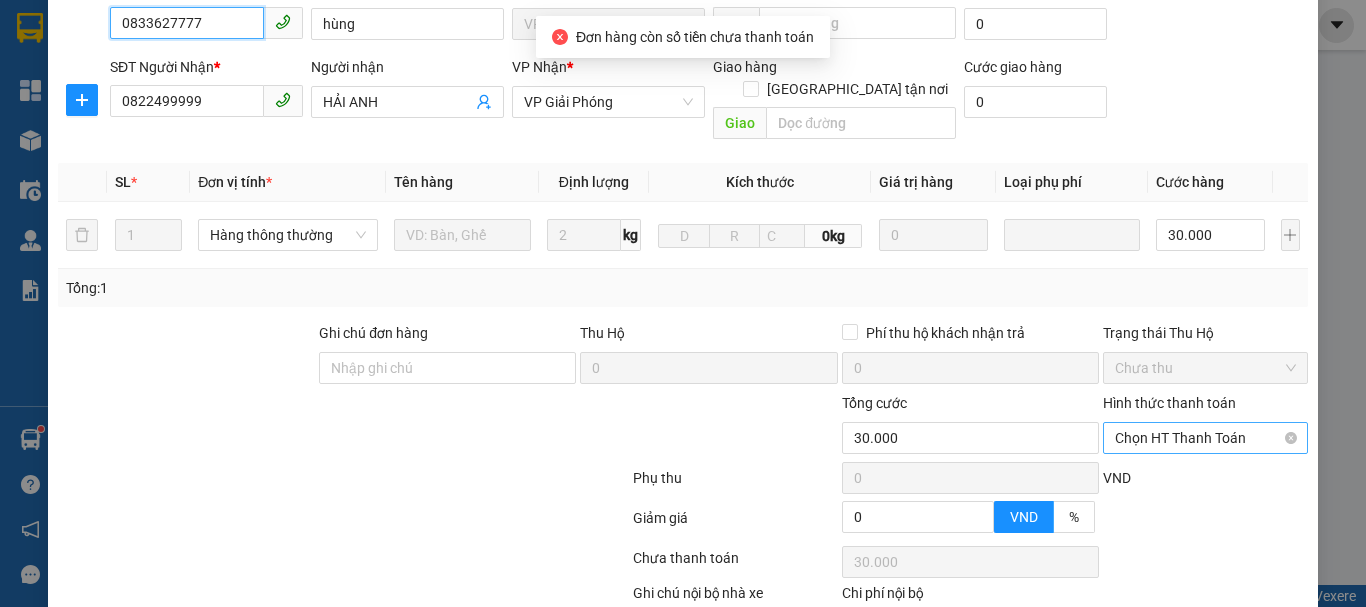 click on "Chọn HT Thanh Toán" at bounding box center [1205, 438] 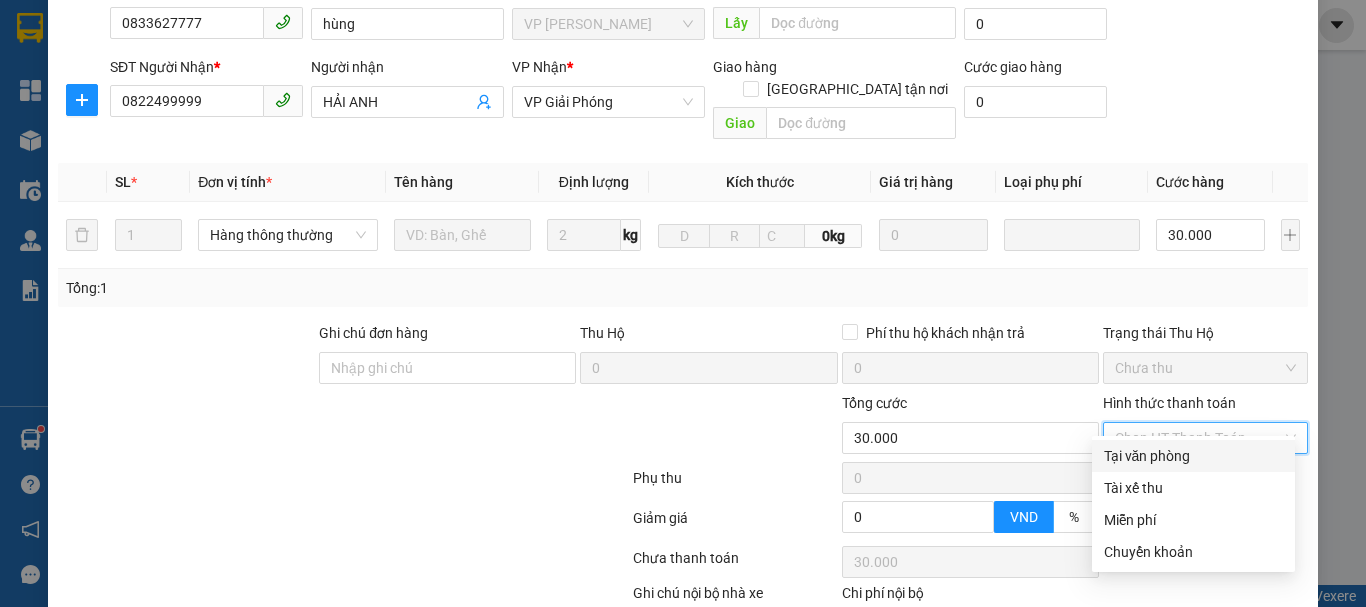 click on "Tại văn phòng" at bounding box center (1193, 456) 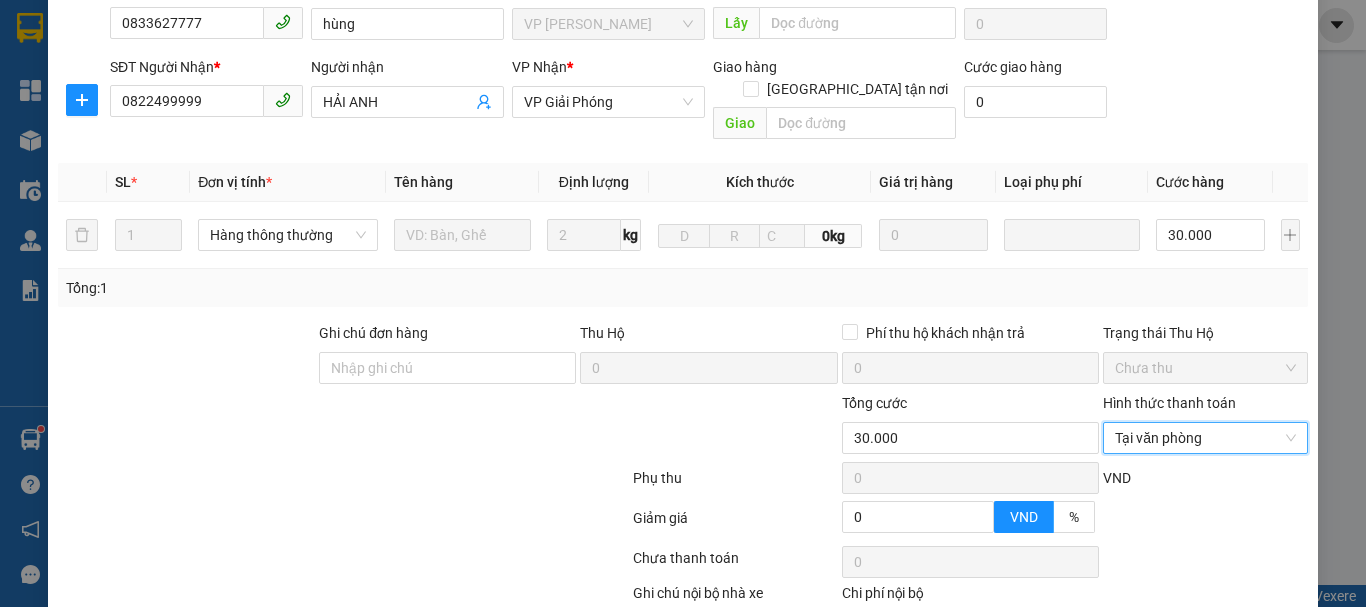 scroll, scrollTop: 301, scrollLeft: 0, axis: vertical 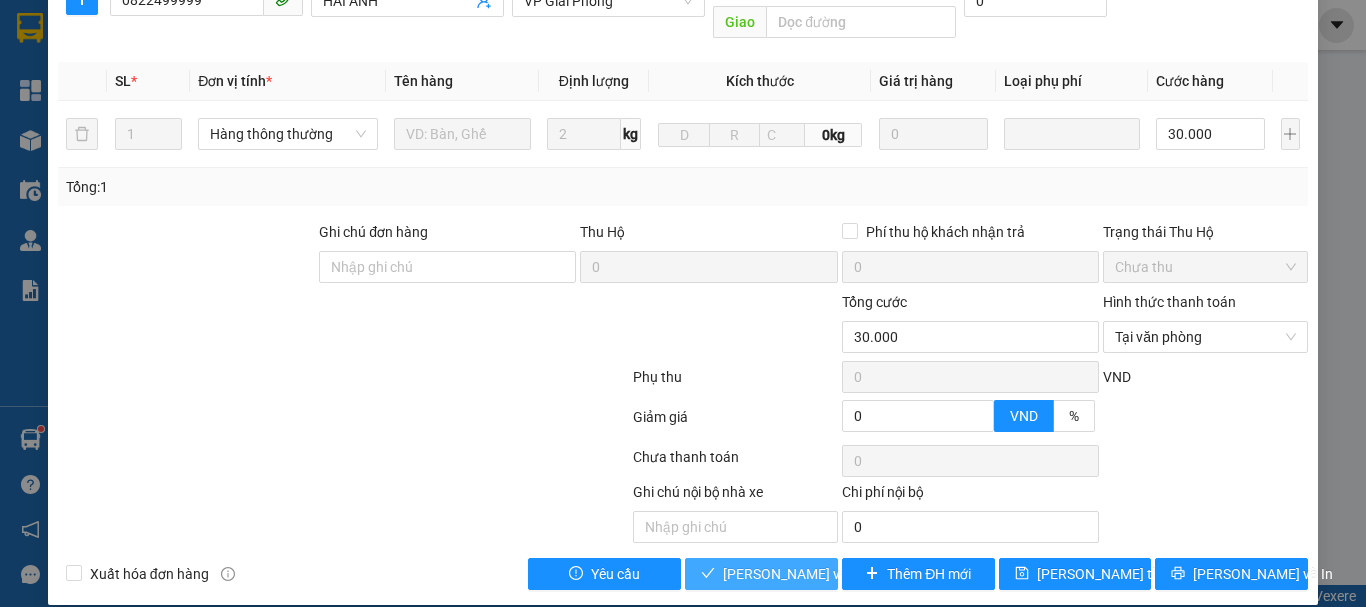 click on "[PERSON_NAME] và Giao hàng" at bounding box center (819, 574) 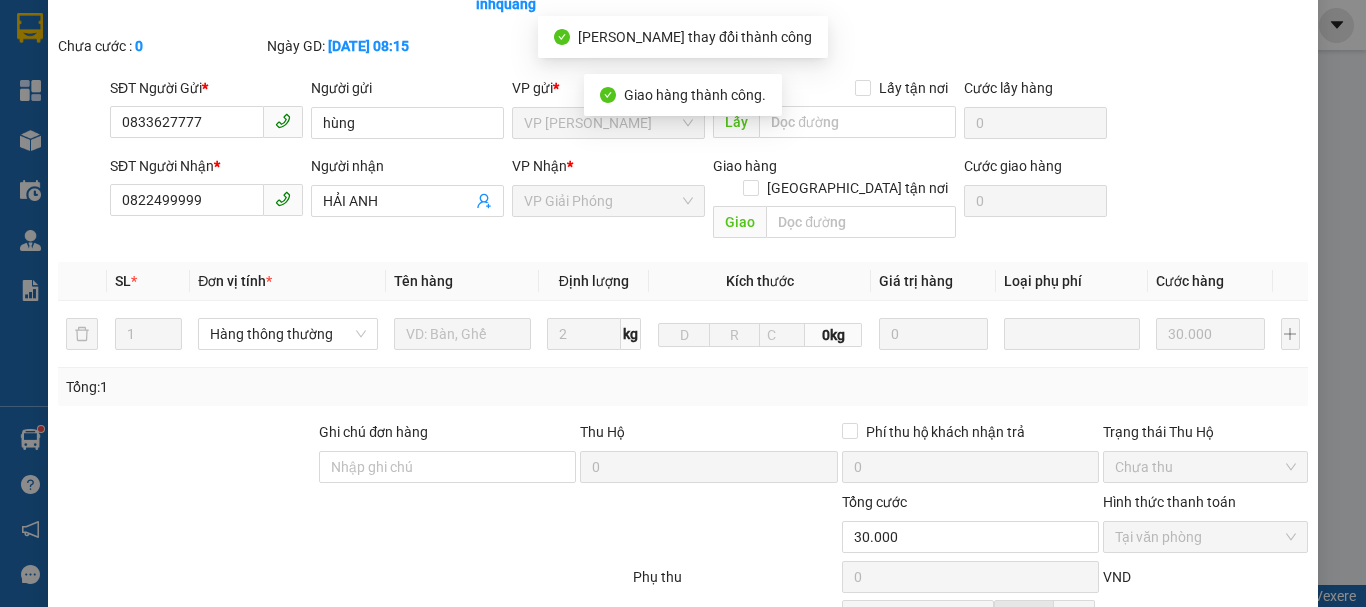 scroll, scrollTop: 0, scrollLeft: 0, axis: both 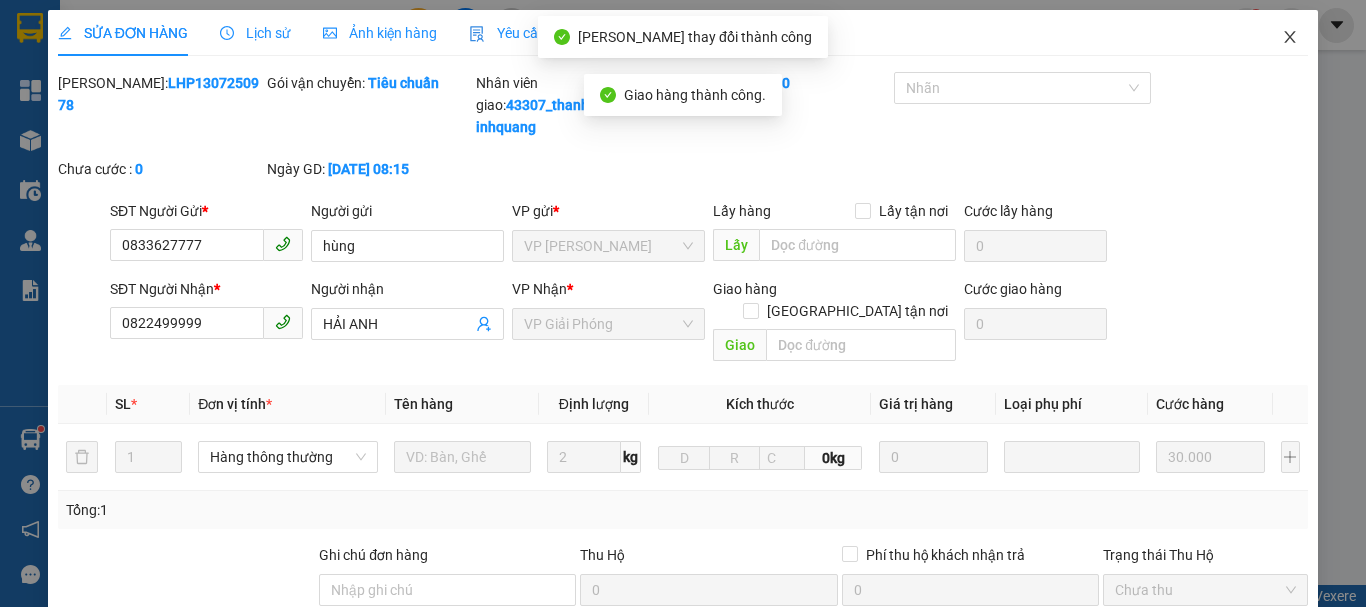 click 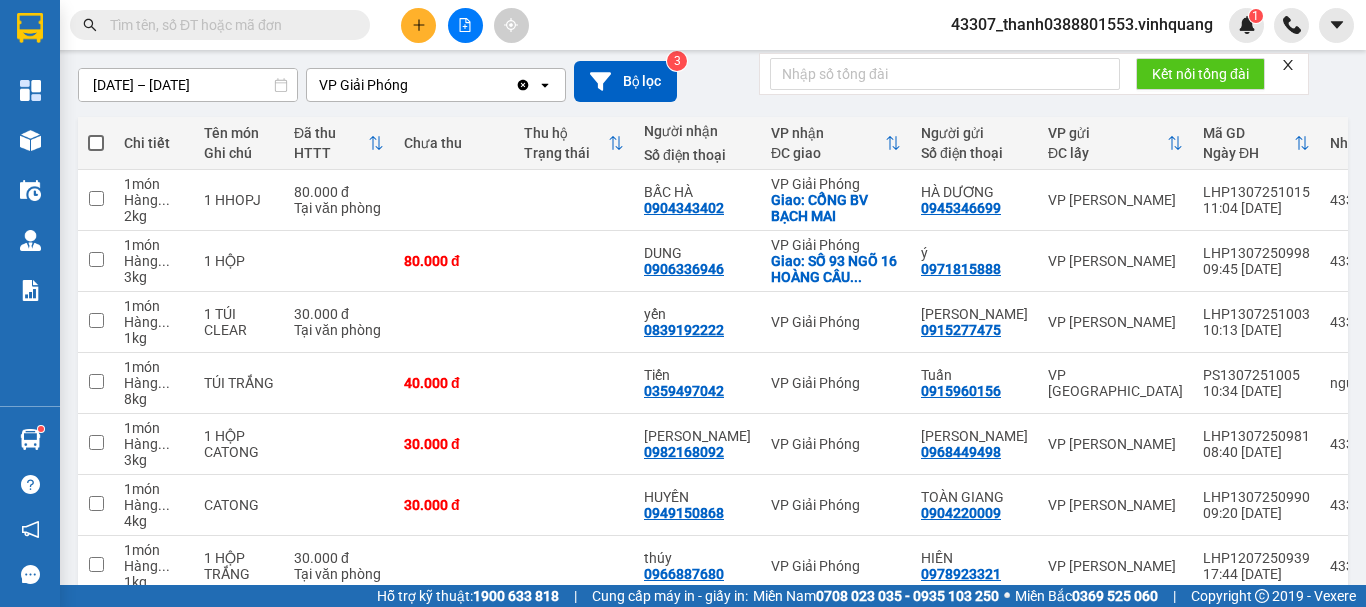scroll, scrollTop: 169, scrollLeft: 0, axis: vertical 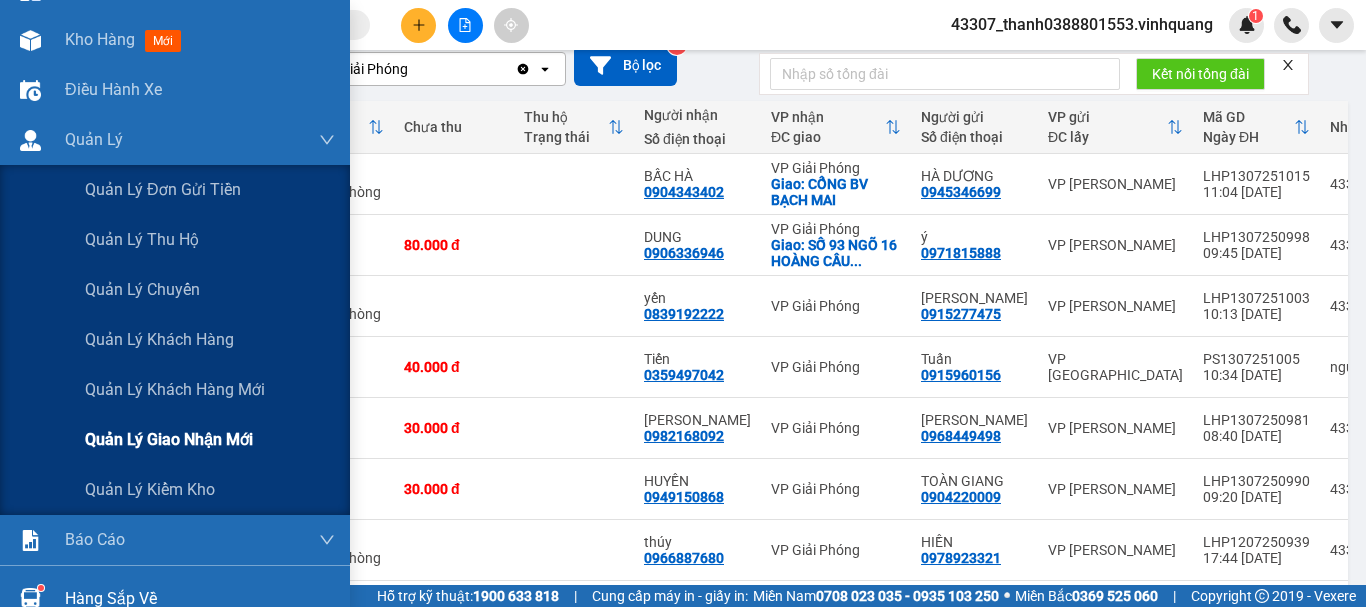 click on "Quản lý giao nhận mới" at bounding box center (169, 439) 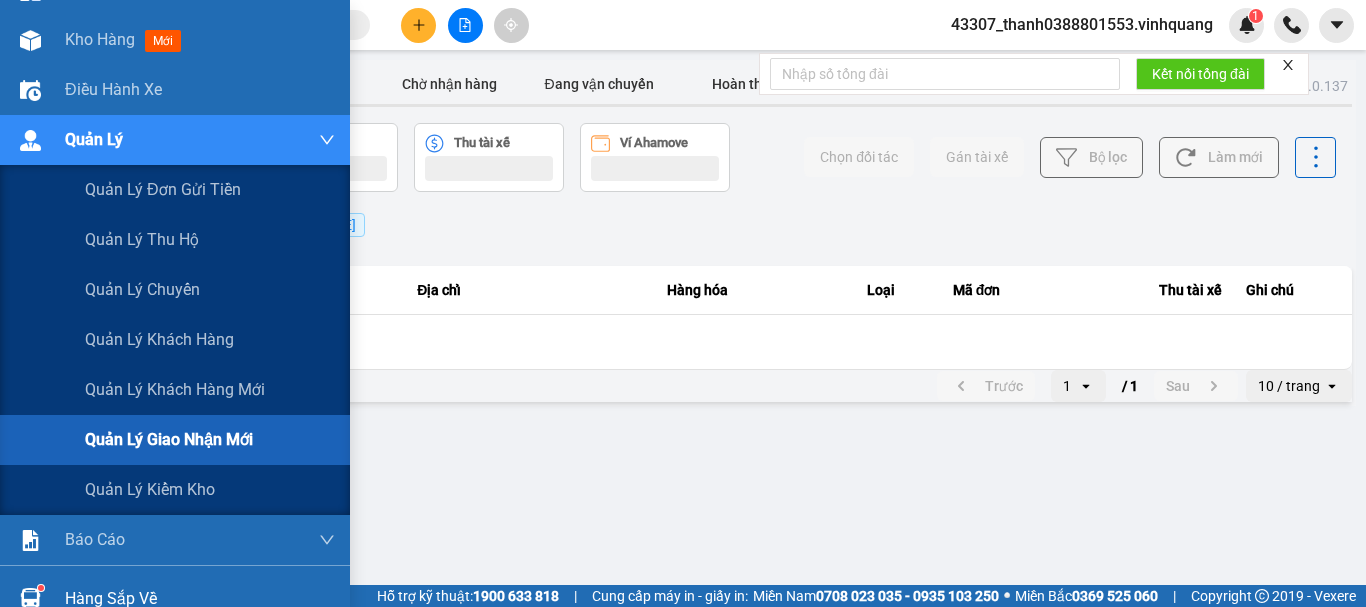 scroll, scrollTop: 0, scrollLeft: 0, axis: both 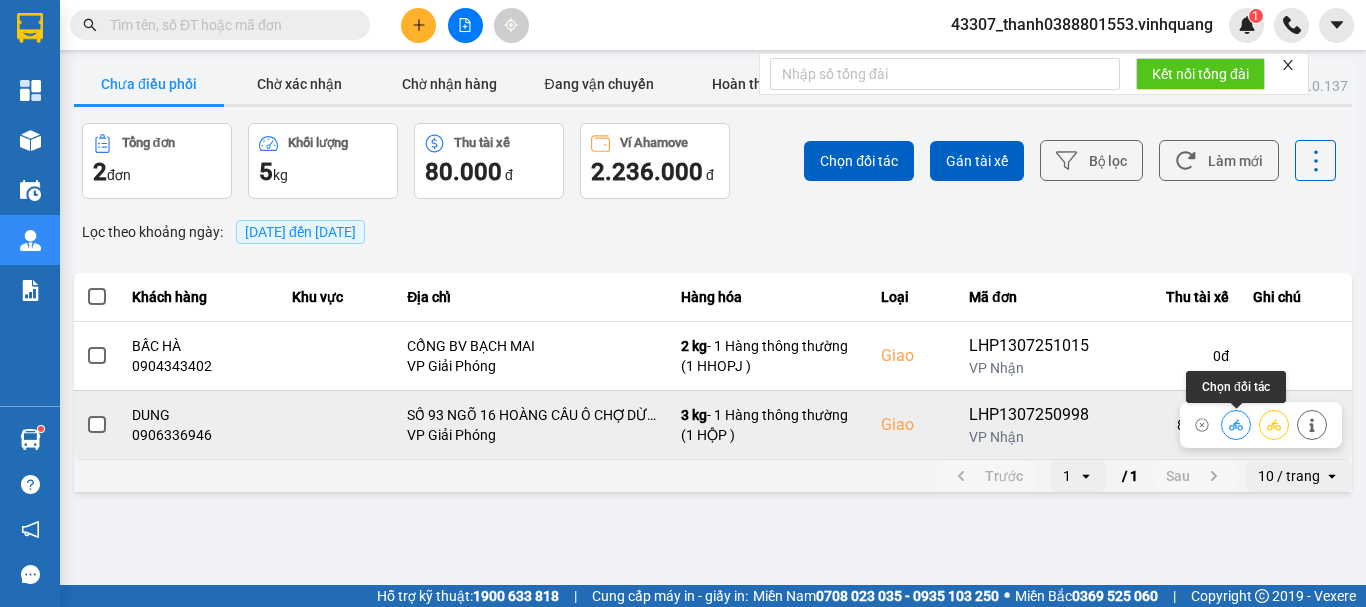 click at bounding box center (1236, 424) 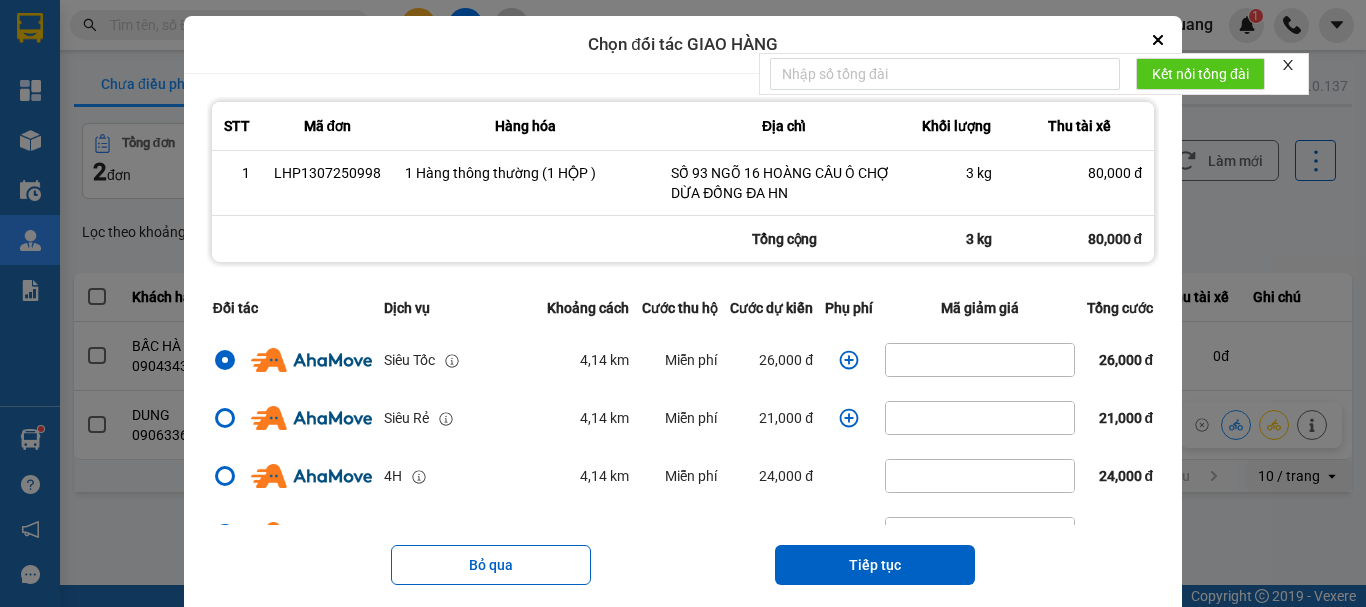 click at bounding box center [849, 360] 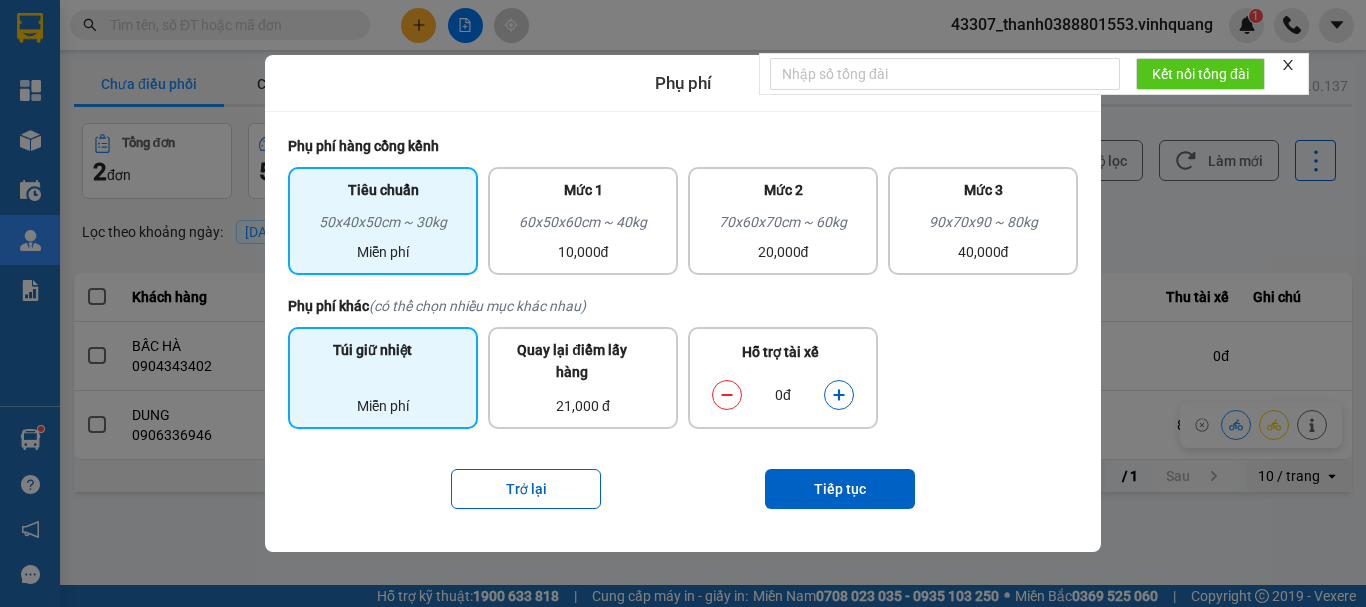 click on "Miễn phí" at bounding box center (383, 394) 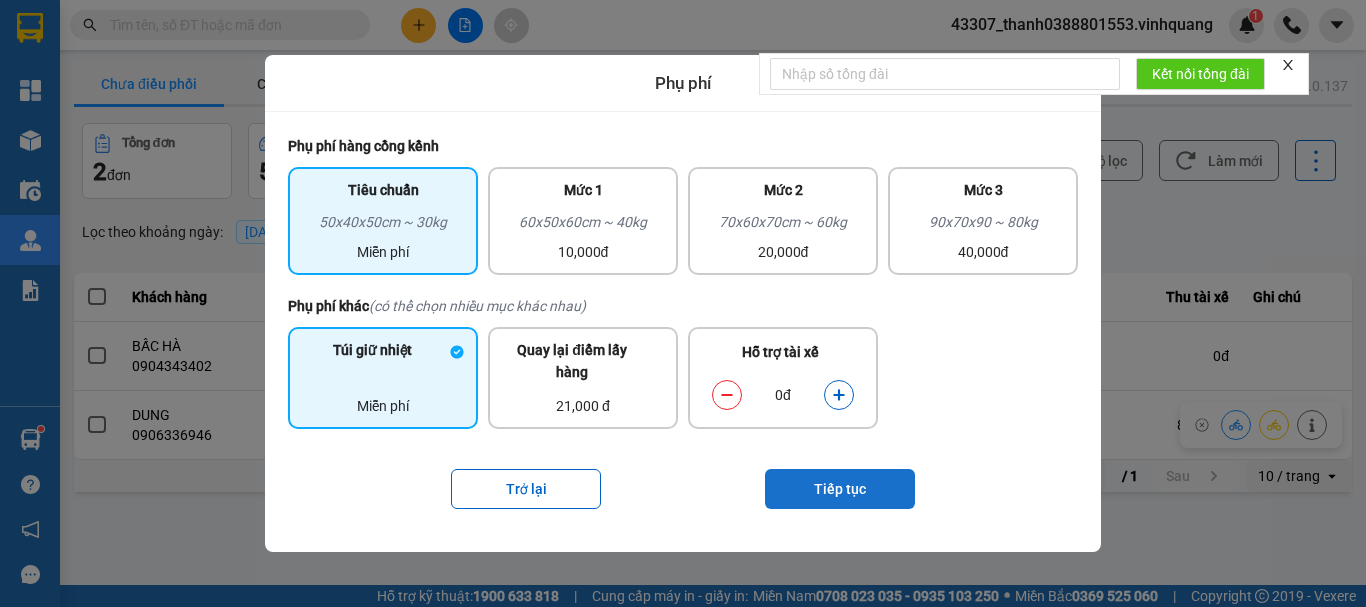 click on "Tiếp tục" at bounding box center [840, 489] 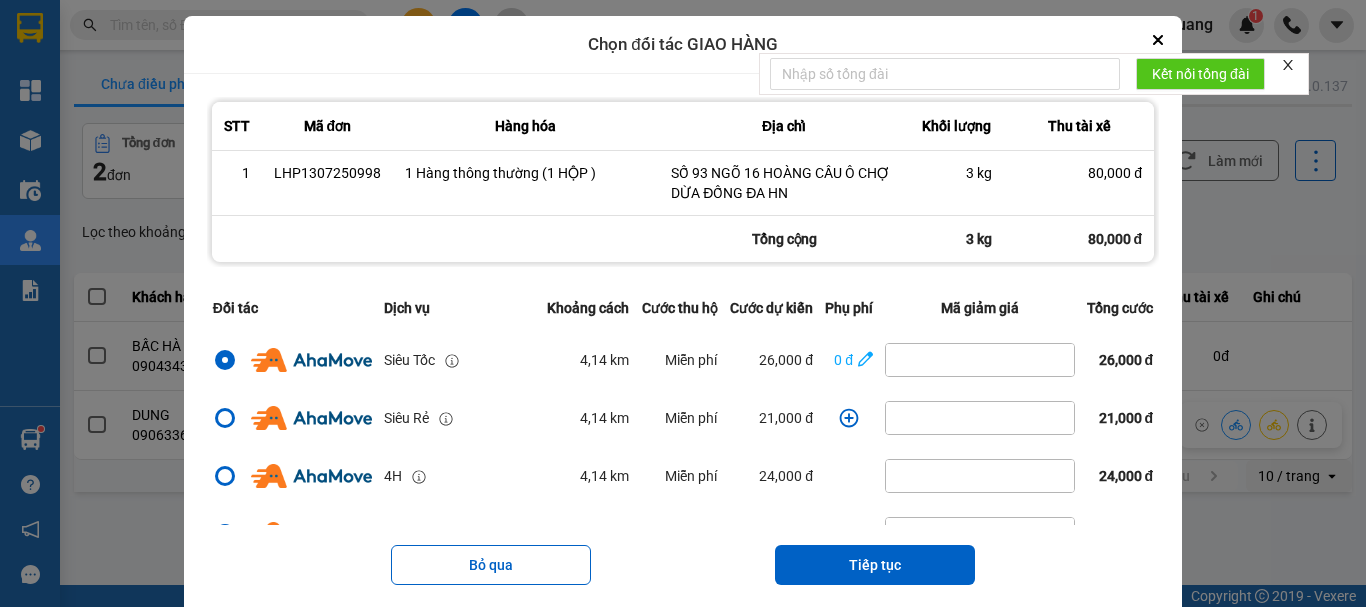scroll, scrollTop: 200, scrollLeft: 0, axis: vertical 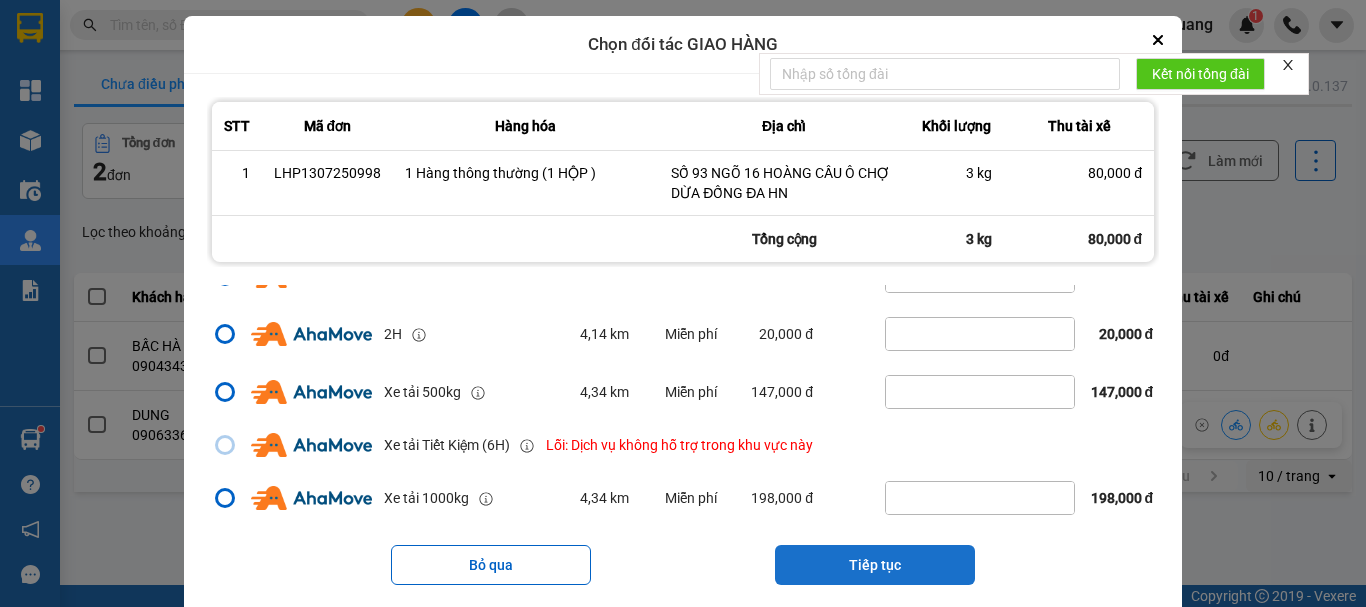 click on "Tiếp tục" at bounding box center [875, 565] 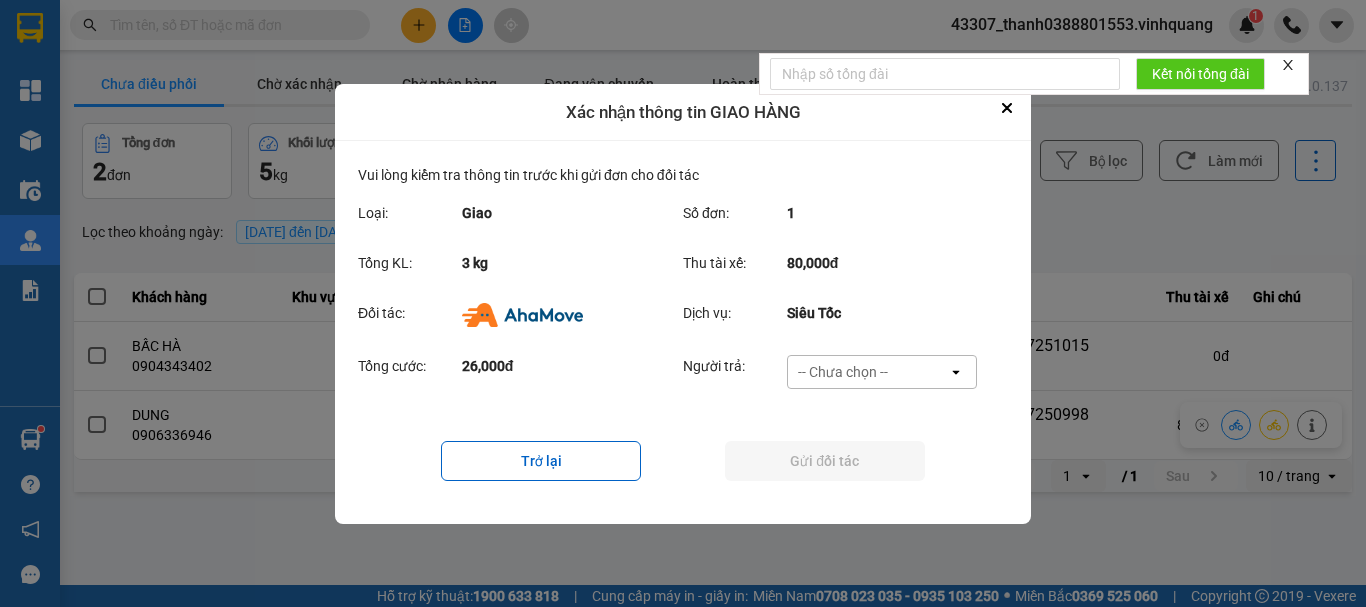 click on "-- Chưa chọn --" at bounding box center [843, 372] 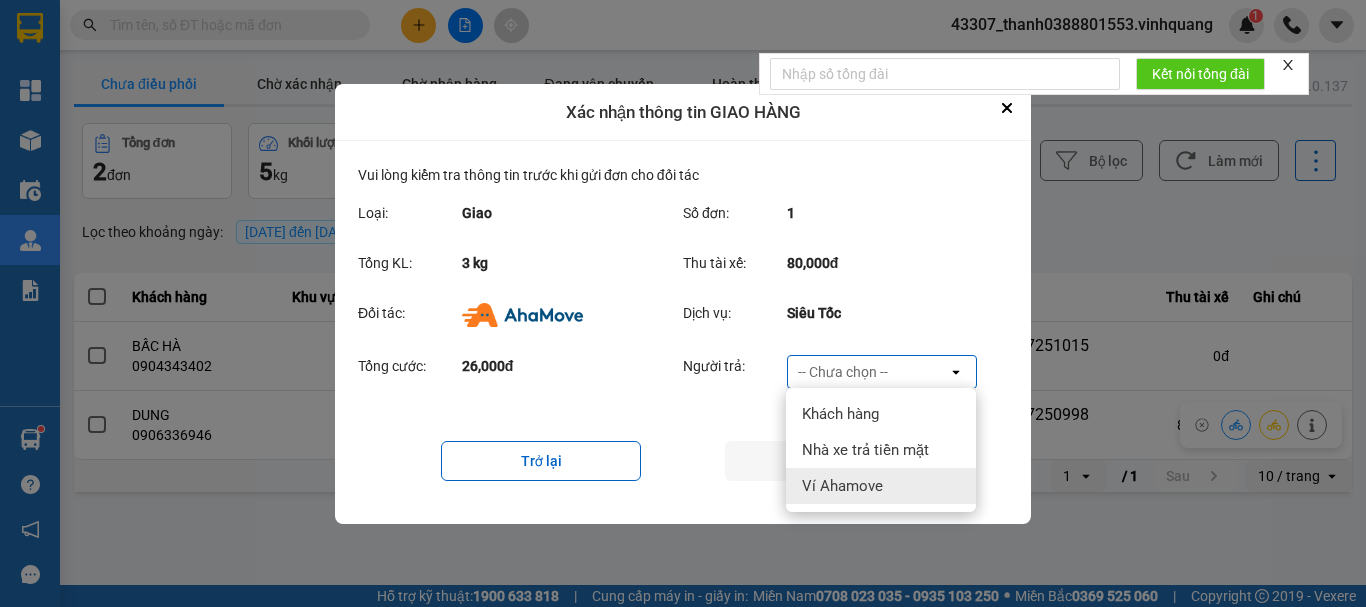 click on "Ví Ahamove" at bounding box center [842, 486] 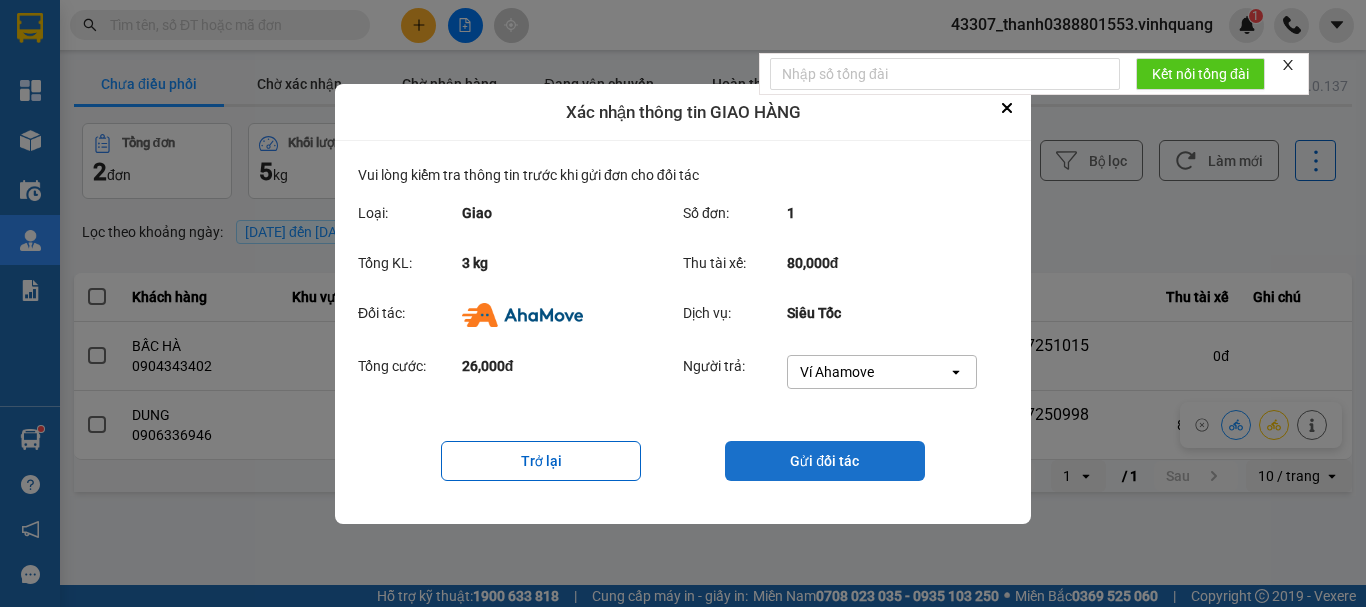 click on "Gửi đối tác" at bounding box center (825, 461) 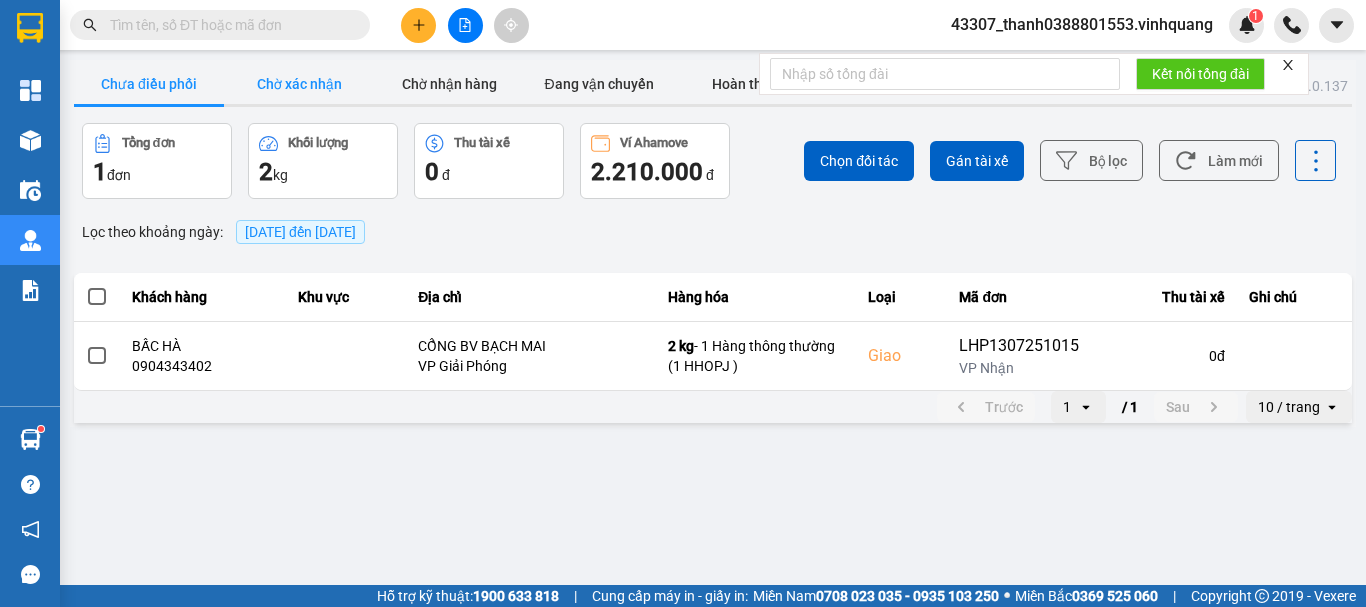 click on "Chờ xác nhận" at bounding box center (299, 84) 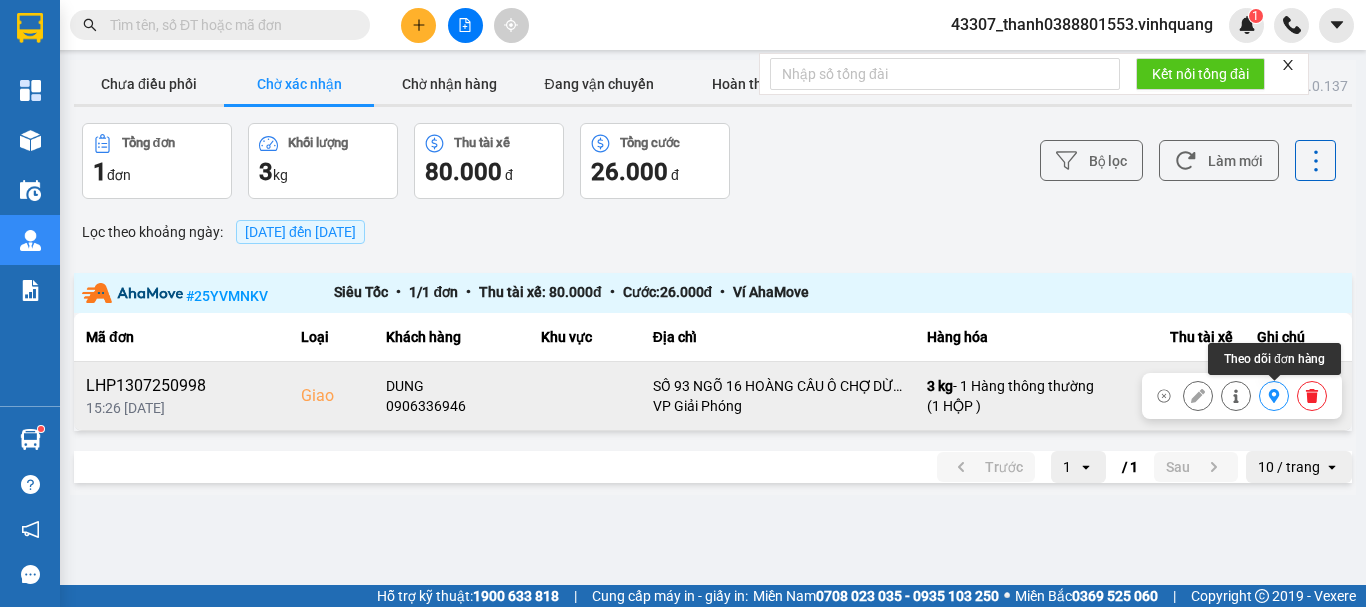 click at bounding box center [1274, 396] 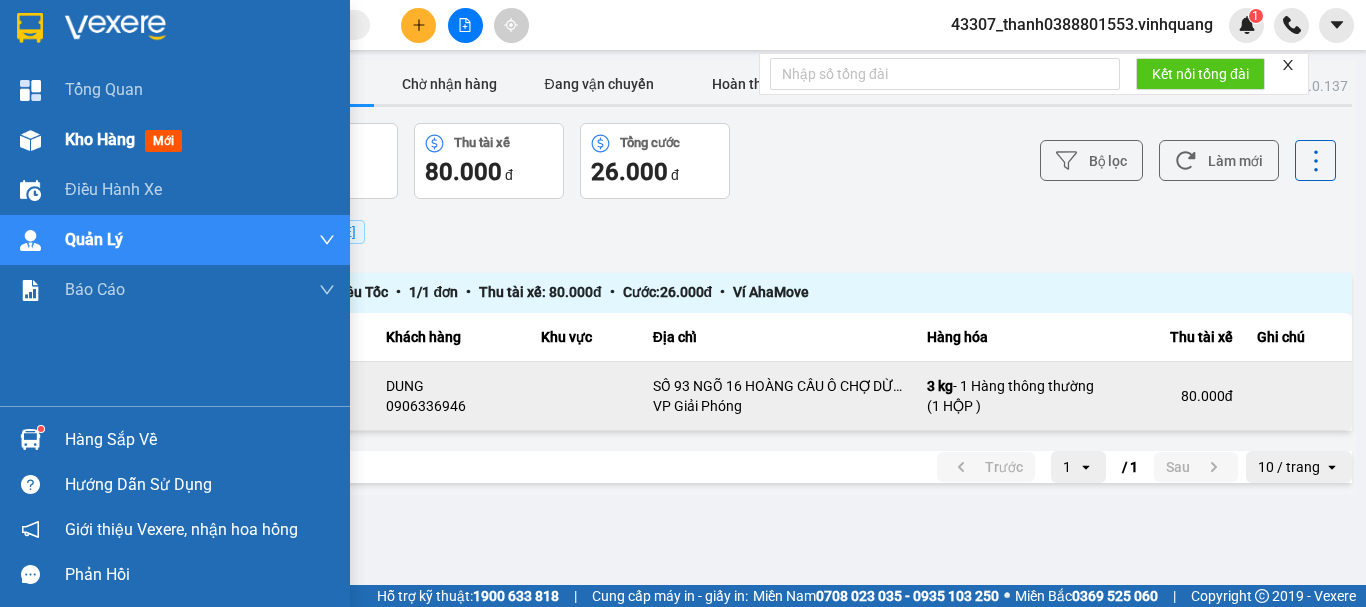 click on "Kho hàng mới" at bounding box center [127, 139] 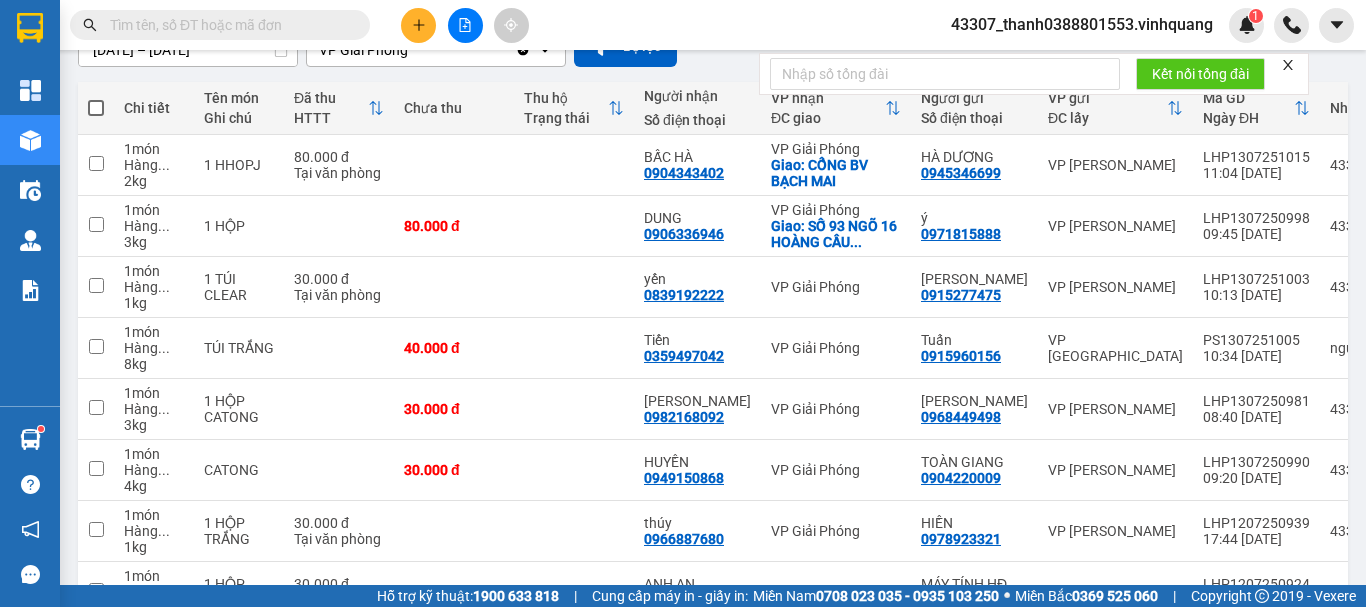 scroll, scrollTop: 100, scrollLeft: 0, axis: vertical 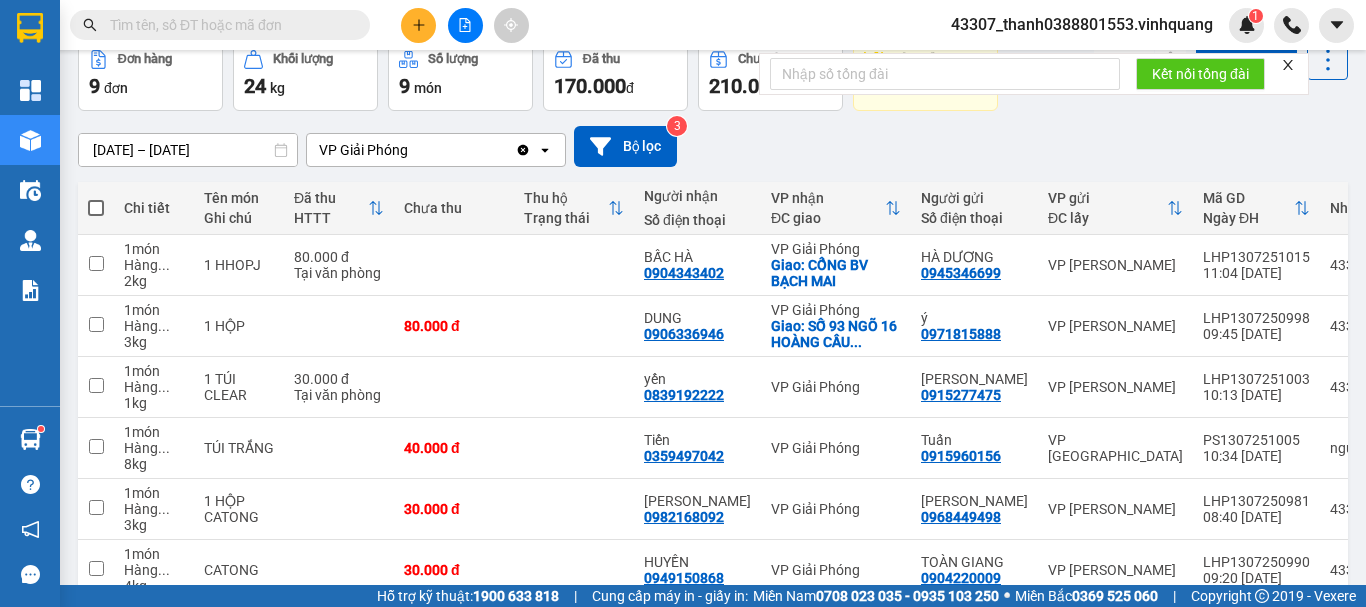 click at bounding box center (465, 25) 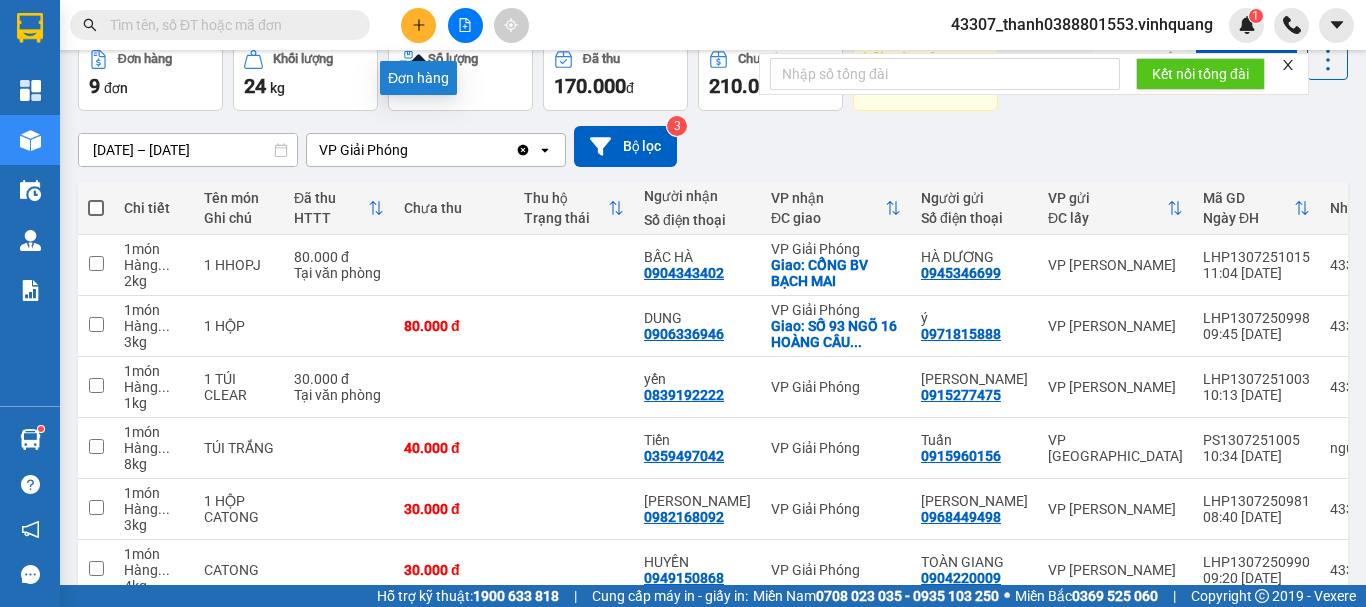 click at bounding box center (418, 25) 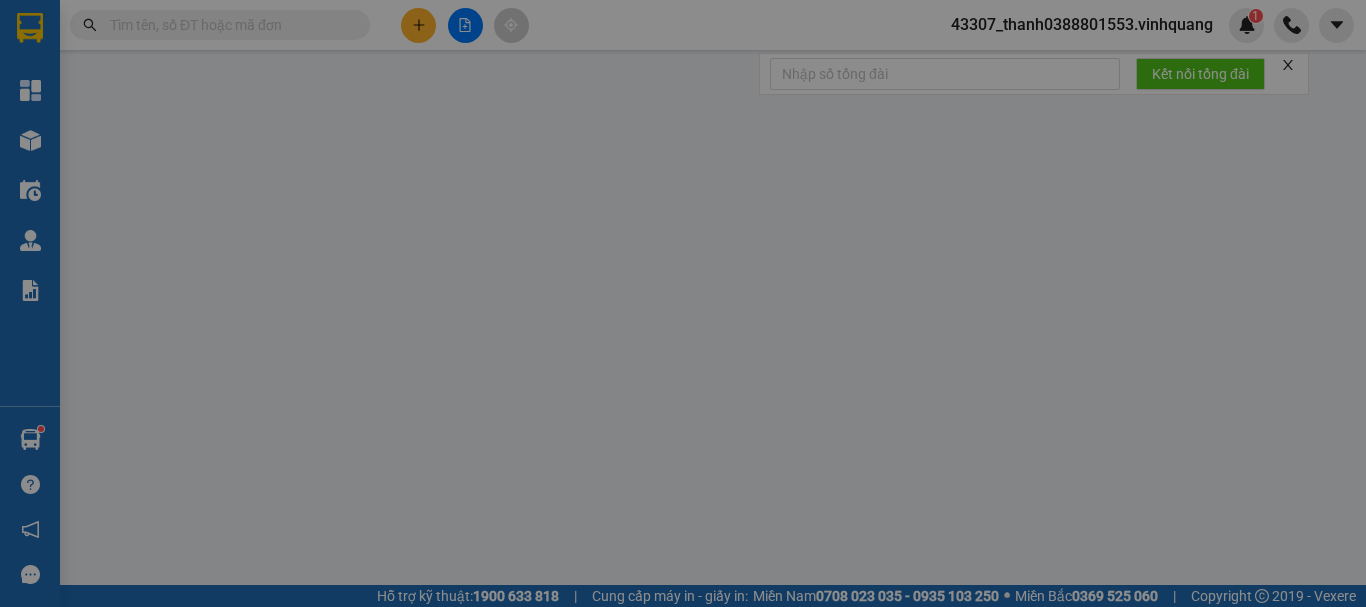 scroll, scrollTop: 0, scrollLeft: 0, axis: both 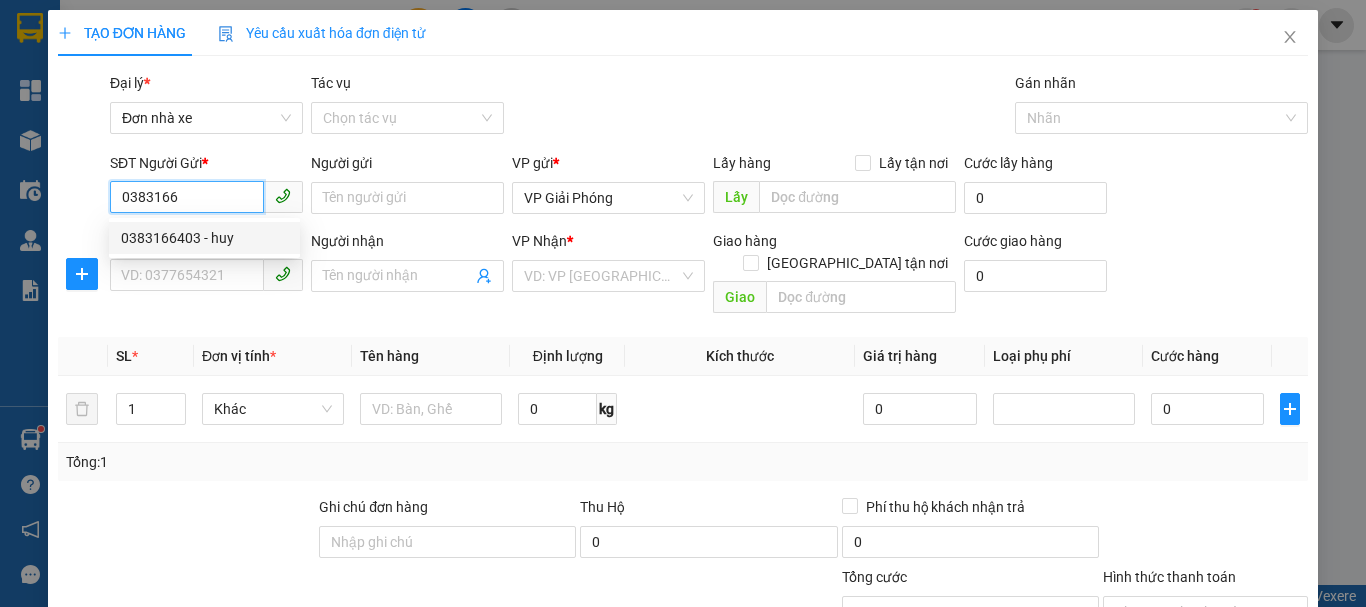 click on "0383166403 - huy" at bounding box center (204, 238) 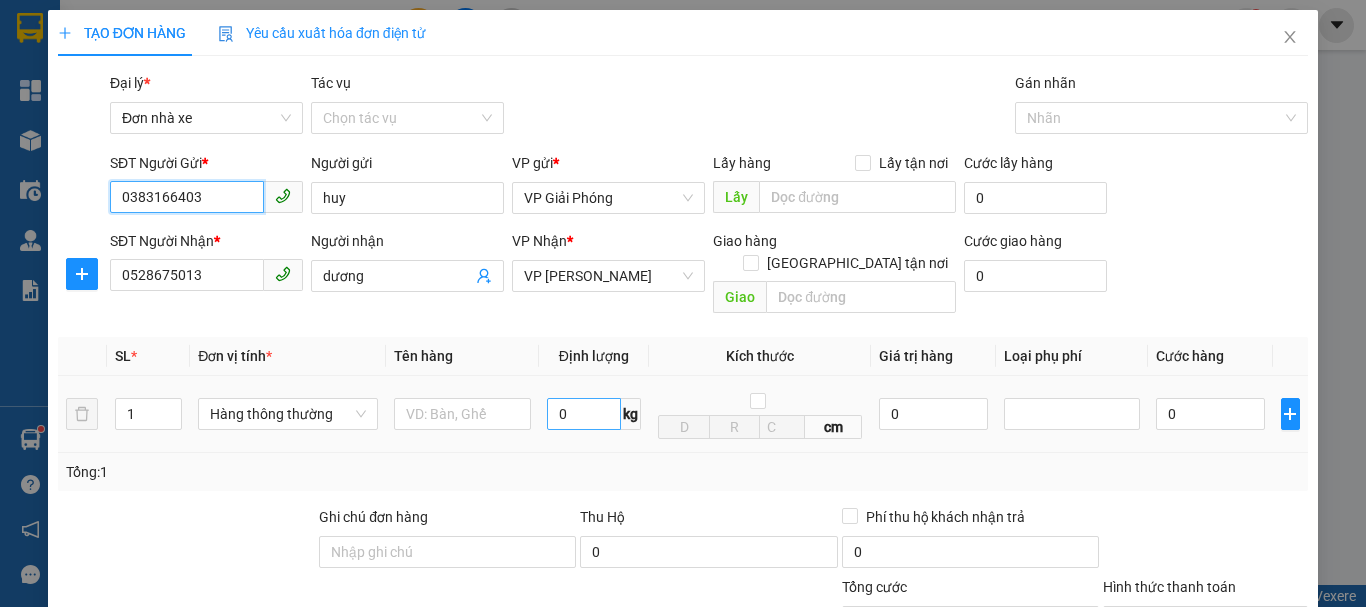 type on "0383166403" 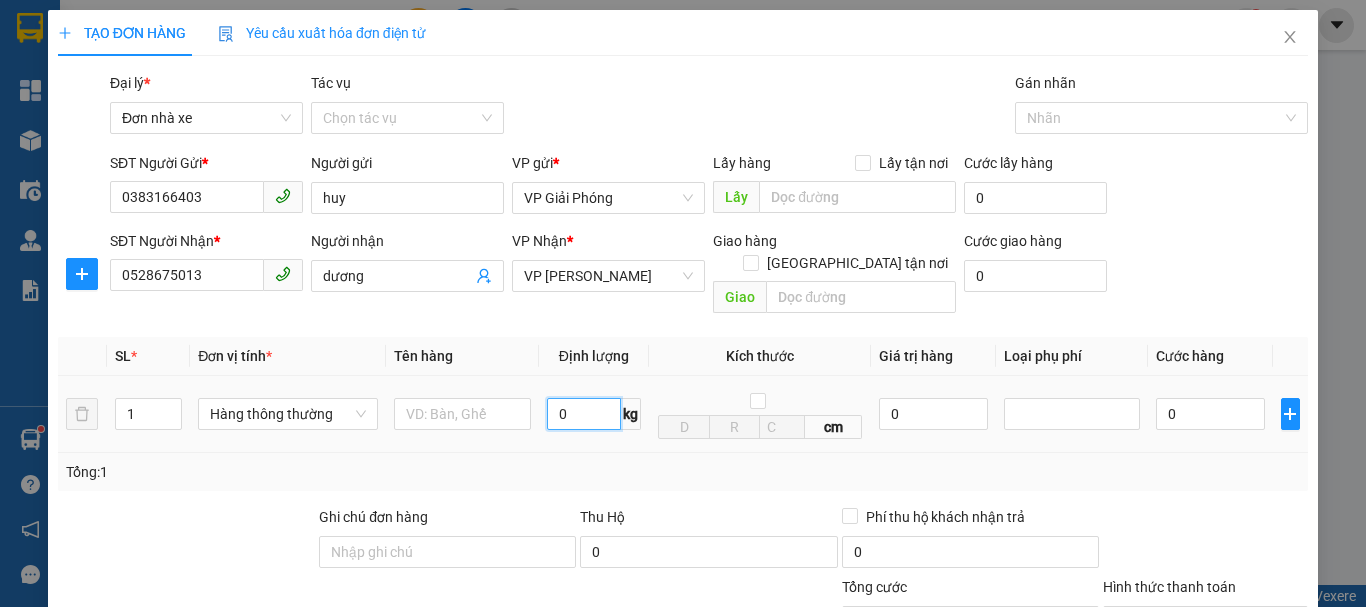 click on "0" at bounding box center (584, 414) 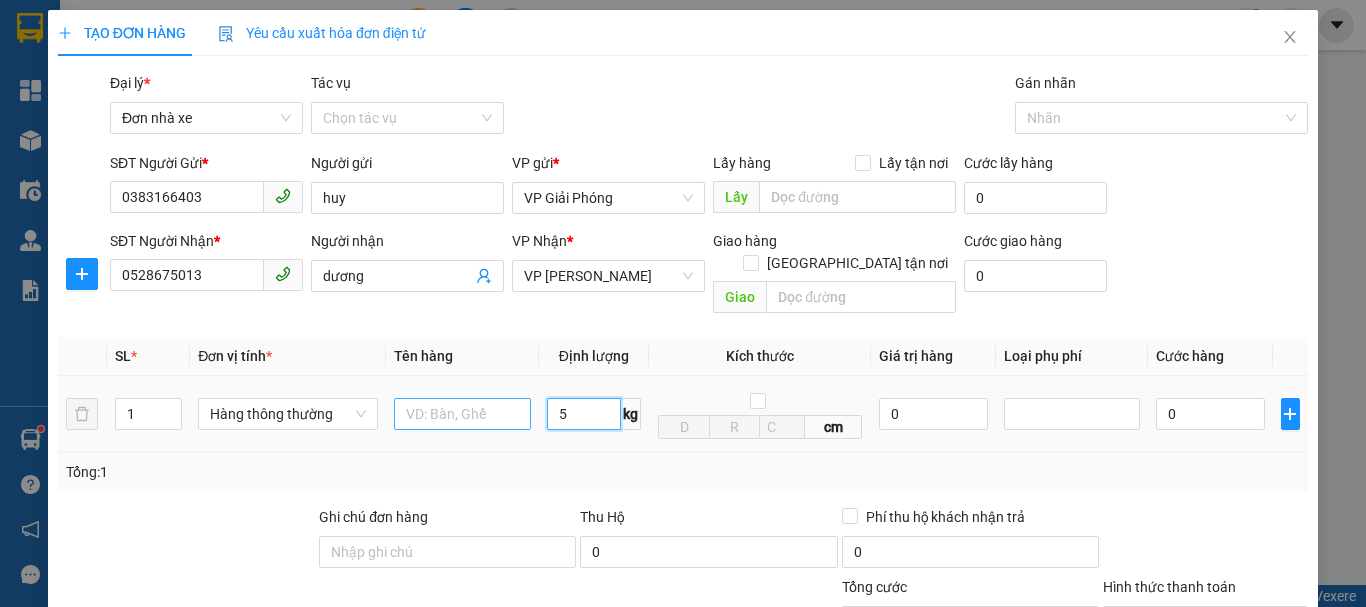 type on "5" 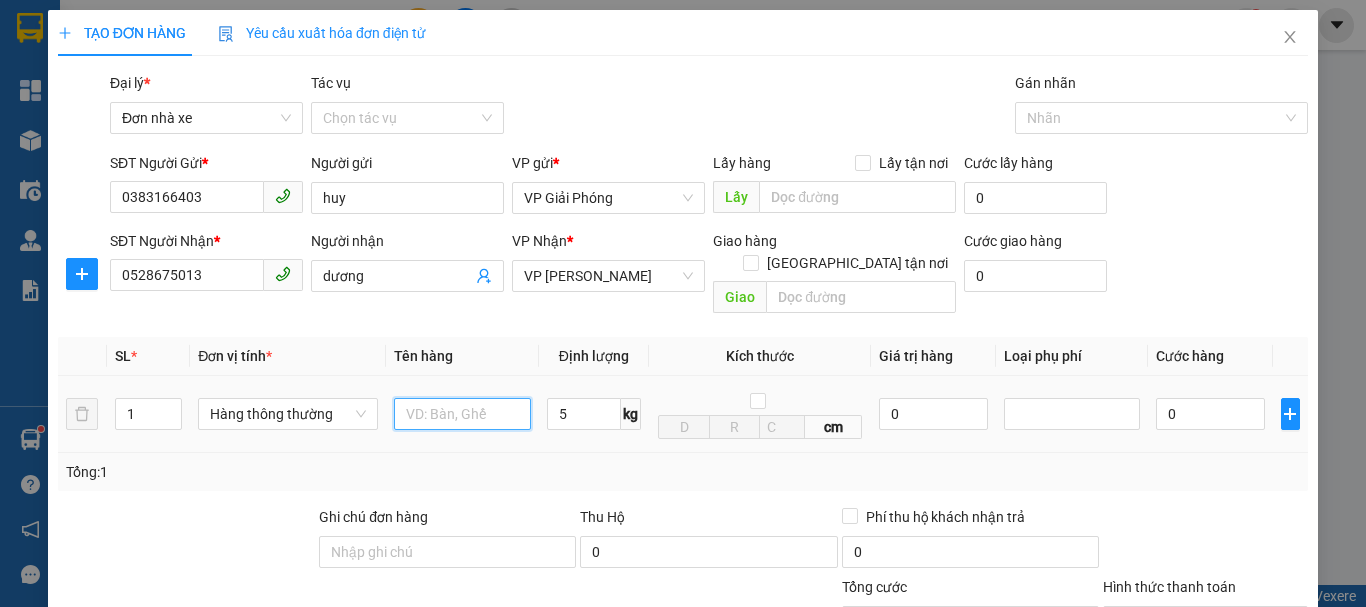 click at bounding box center [462, 414] 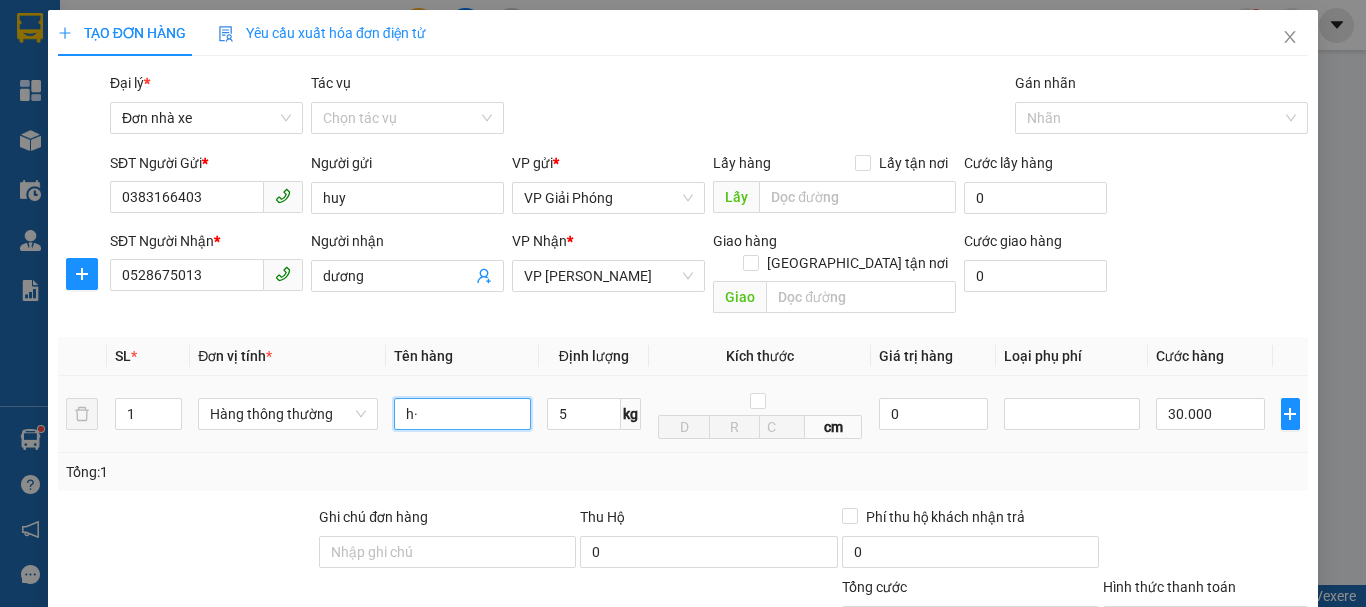 type on "h" 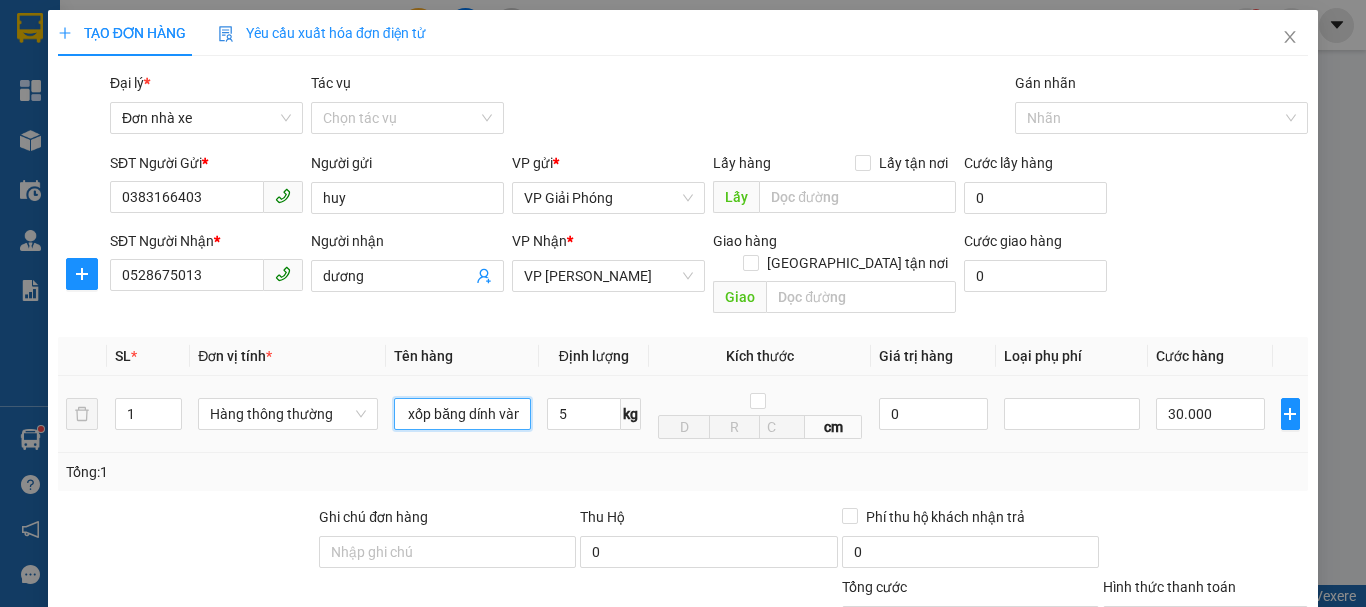 scroll, scrollTop: 0, scrollLeft: 54, axis: horizontal 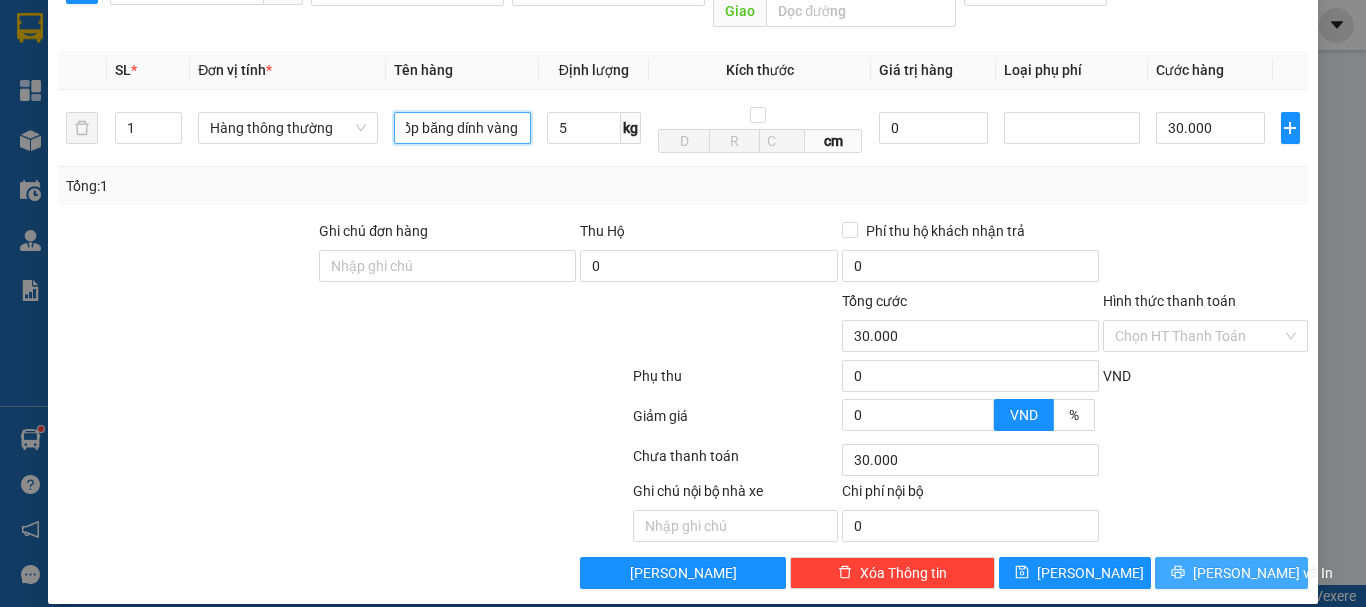 type on "thùng xốp băng dính vàng" 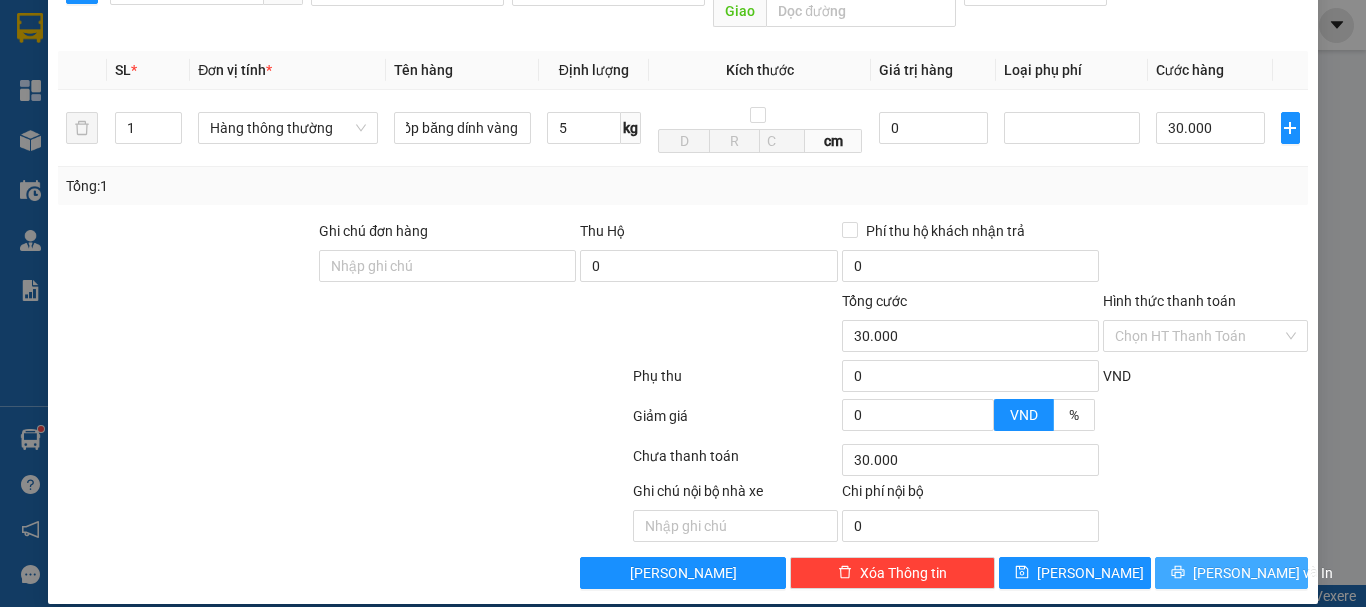 scroll, scrollTop: 0, scrollLeft: 0, axis: both 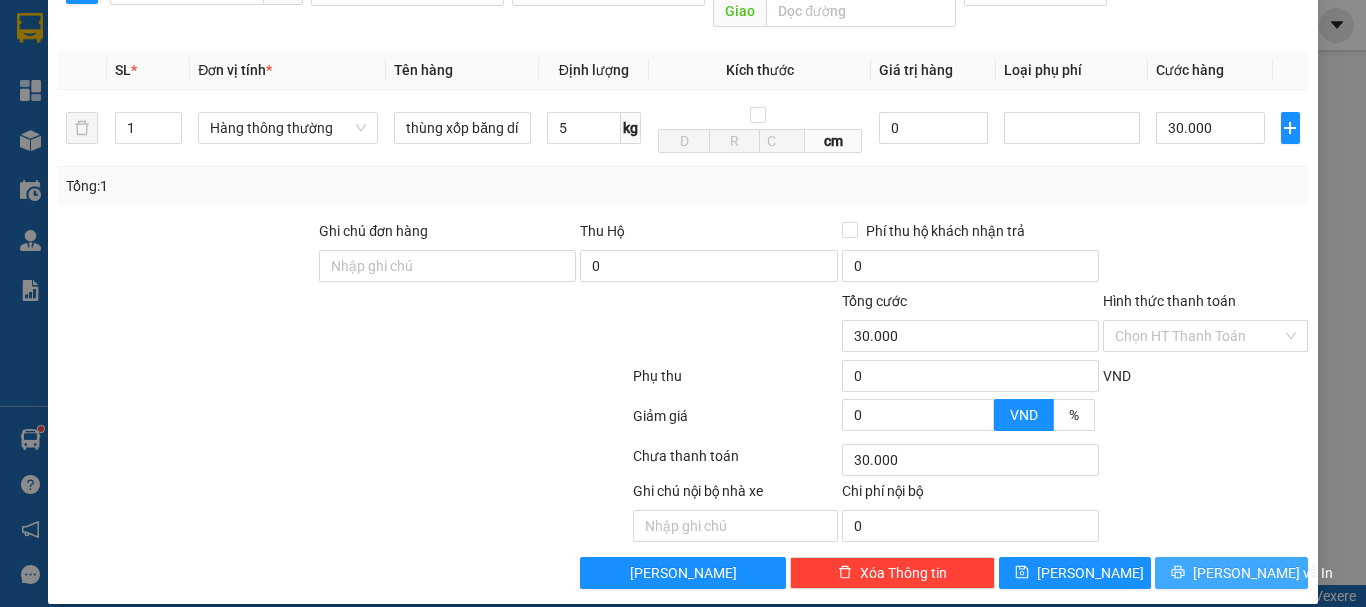 click on "[PERSON_NAME] và In" at bounding box center (1263, 573) 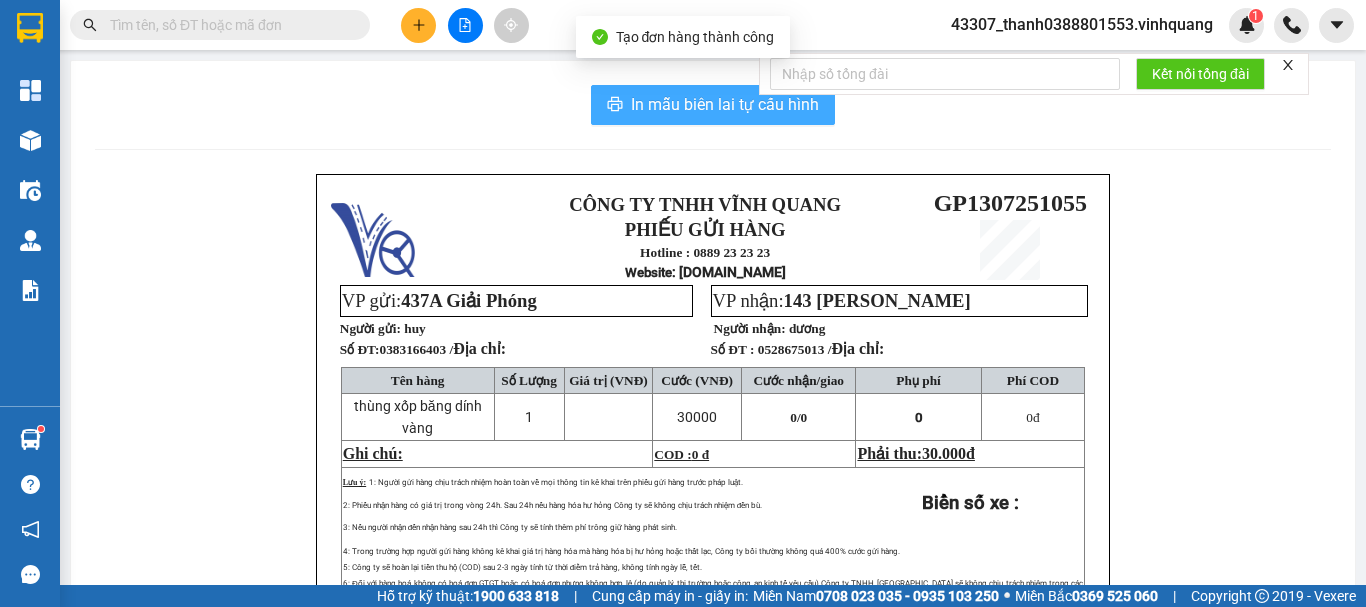 click on "In mẫu biên lai tự cấu hình" at bounding box center (725, 104) 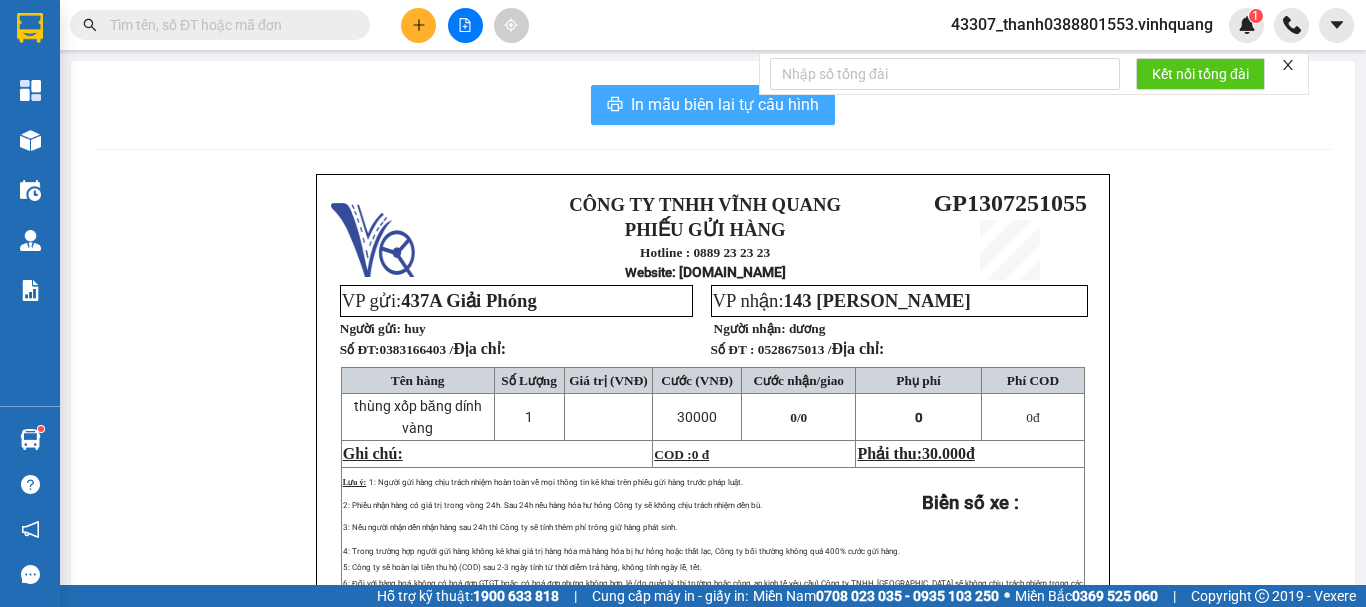 scroll, scrollTop: 0, scrollLeft: 0, axis: both 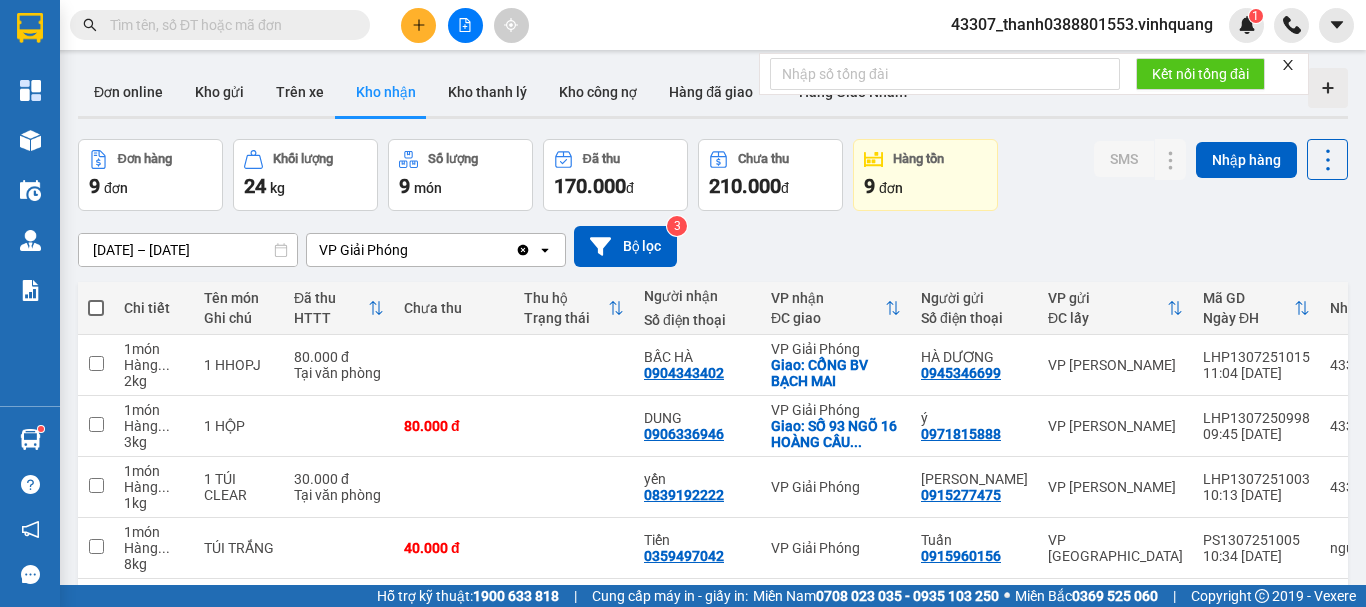 click at bounding box center [418, 25] 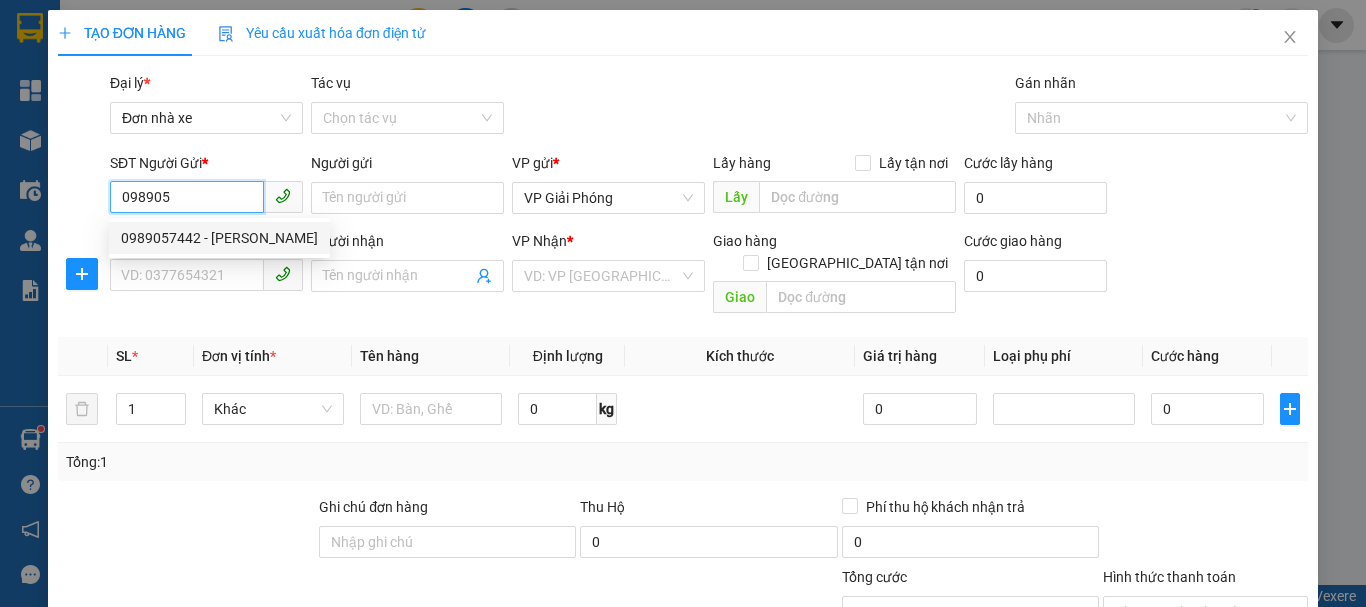 click on "0989057442 - [PERSON_NAME]" at bounding box center (219, 238) 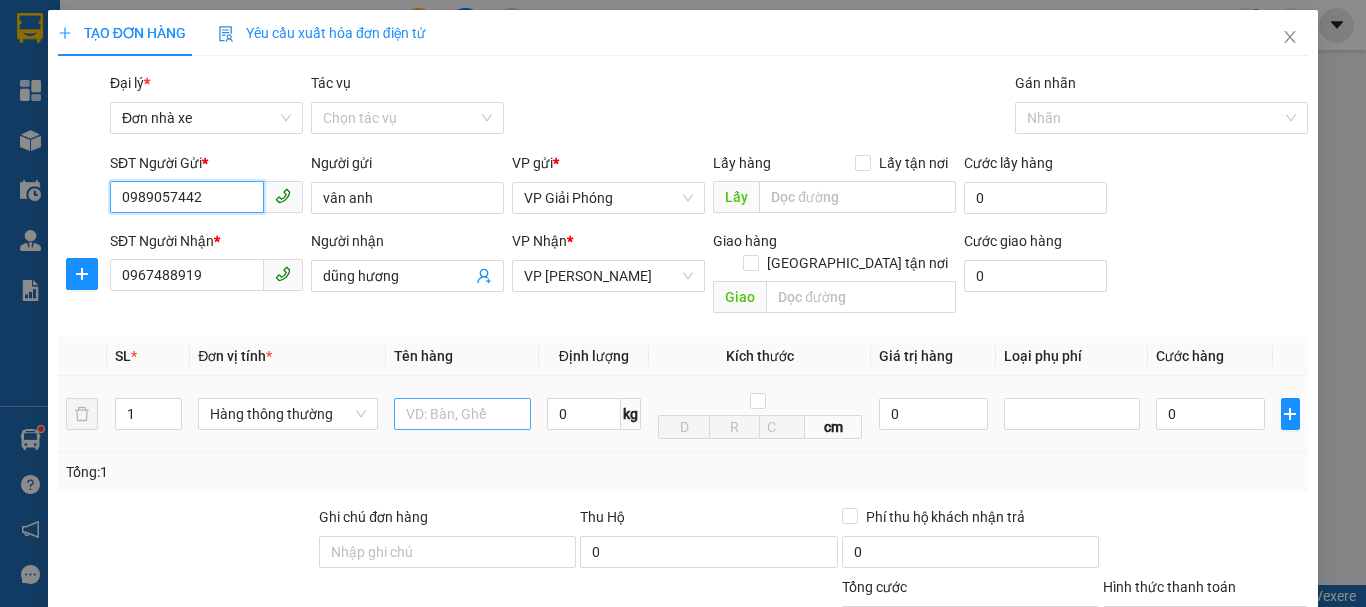 type on "0989057442" 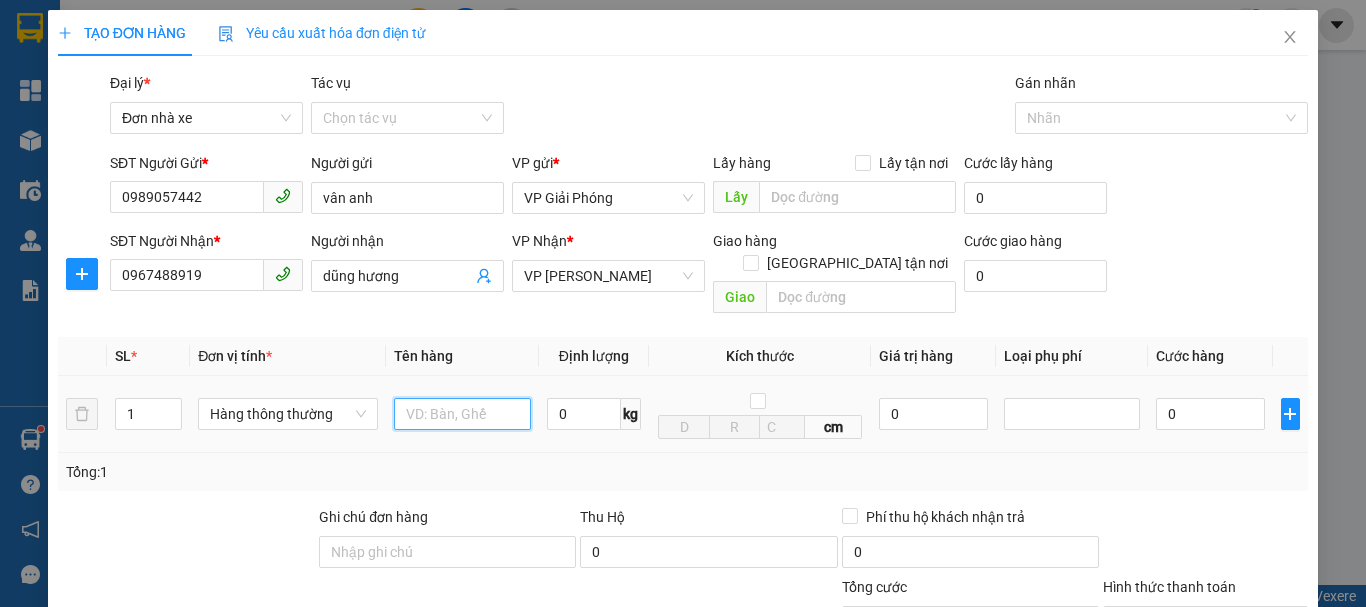 click at bounding box center [462, 414] 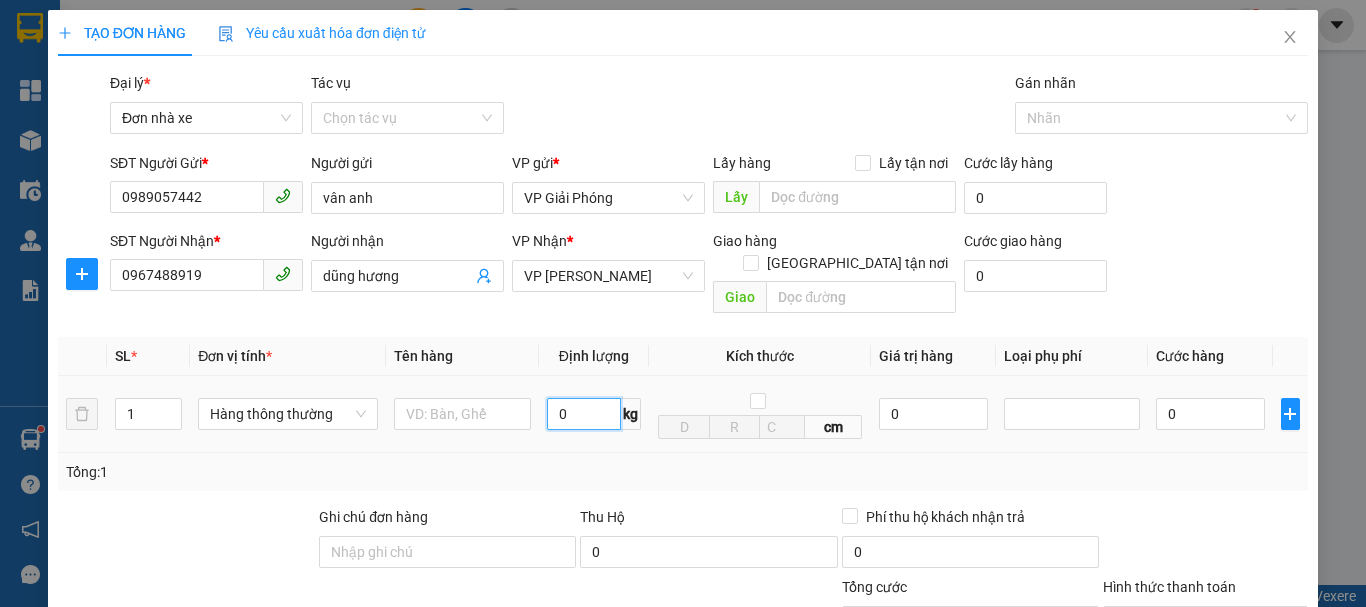 click on "0" at bounding box center (584, 414) 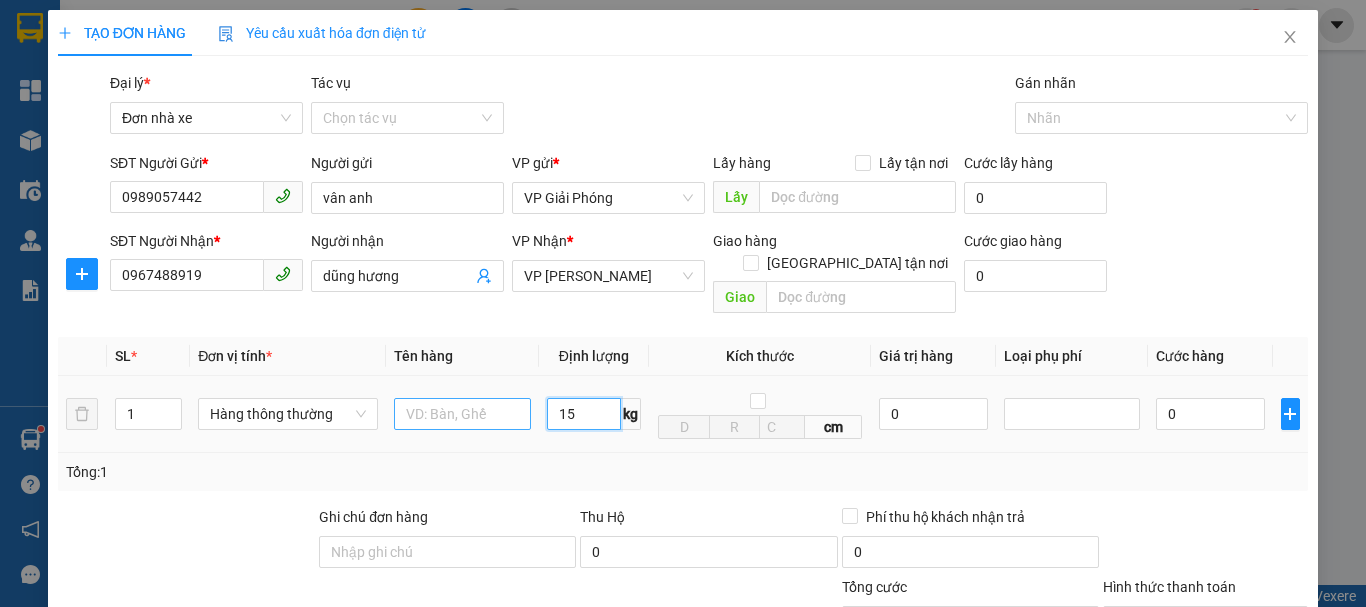 type on "15" 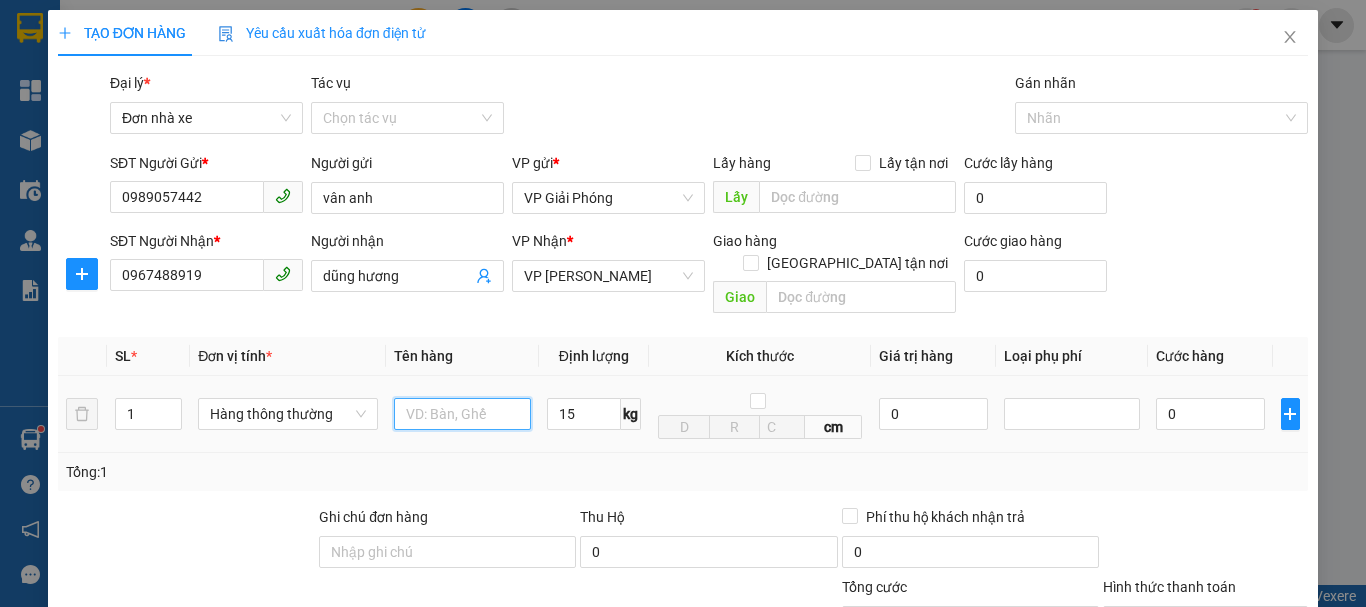 click at bounding box center [462, 414] 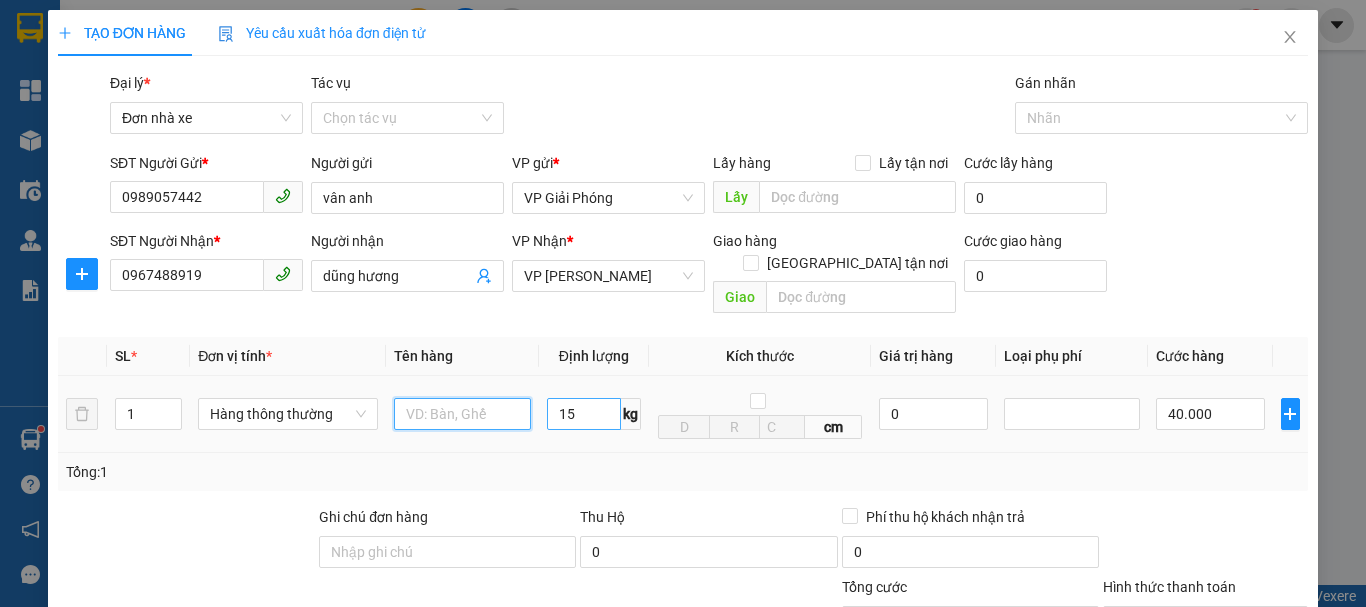 type on "40.000" 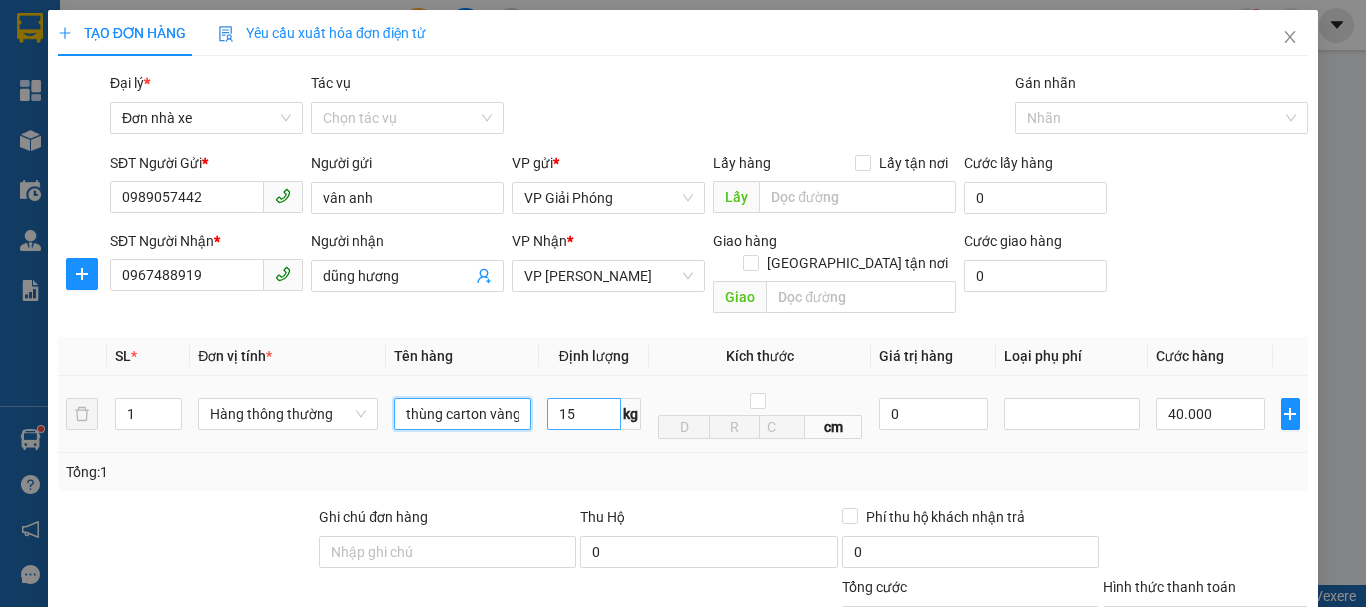 scroll, scrollTop: 0, scrollLeft: 4, axis: horizontal 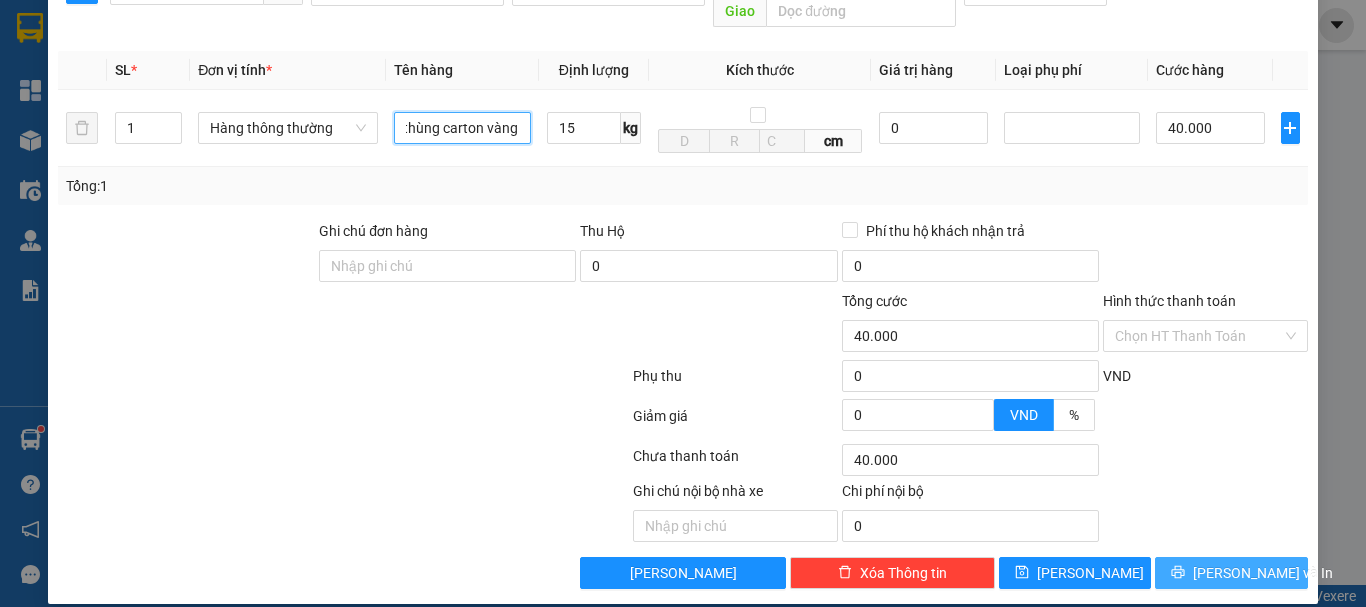 type on "thùng carton vàng" 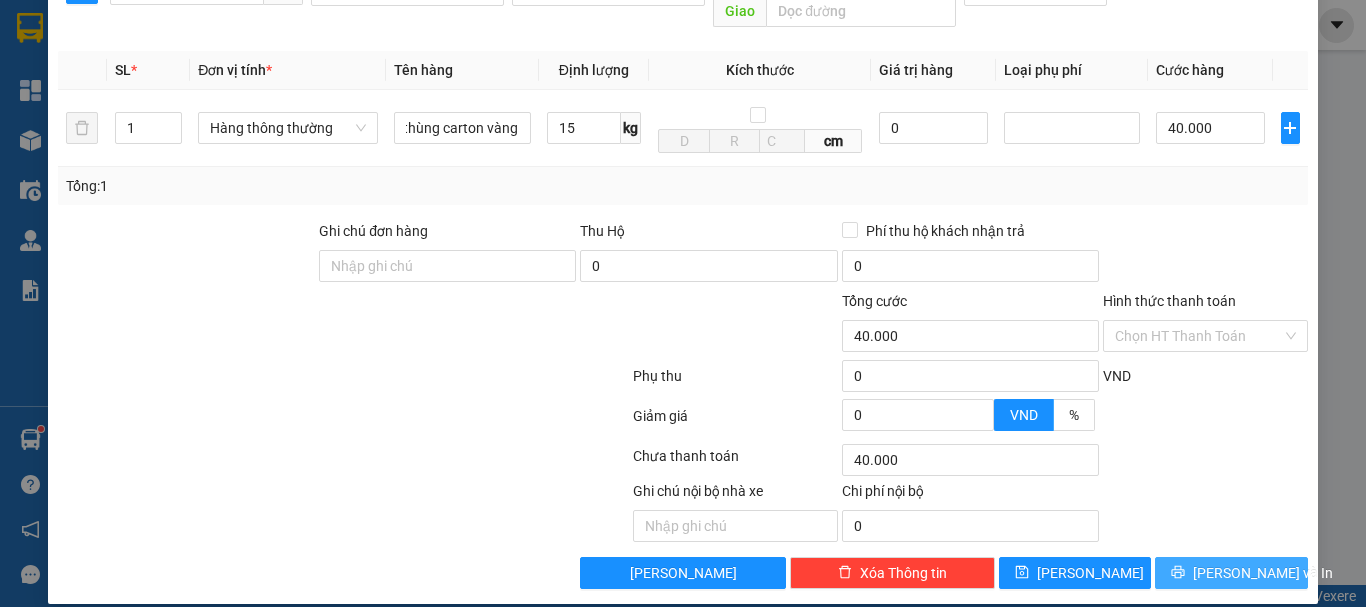 click on "[PERSON_NAME] và In" at bounding box center (1263, 573) 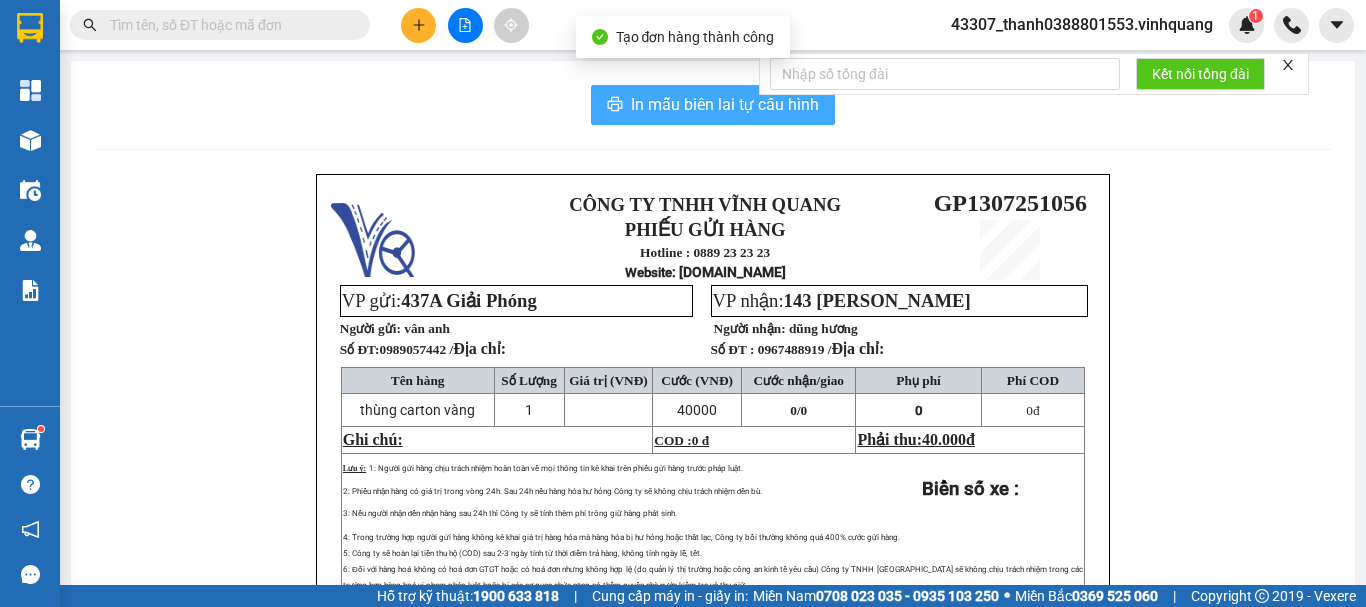 click on "In mẫu biên lai tự cấu hình" at bounding box center (725, 104) 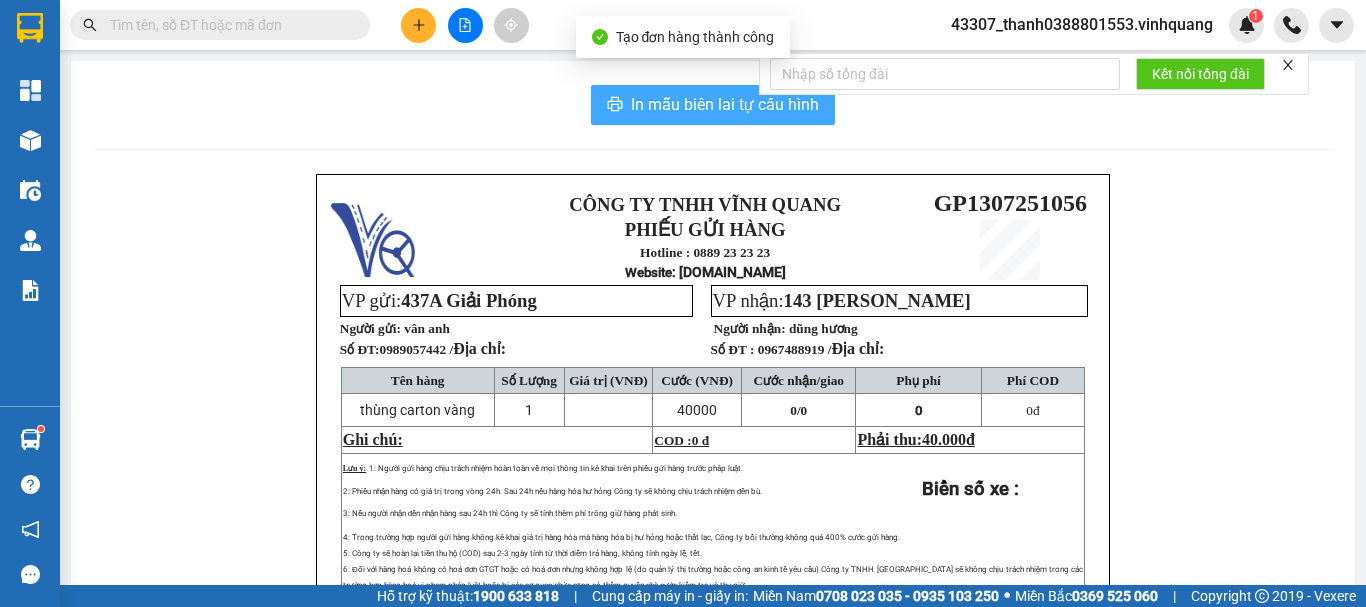 scroll, scrollTop: 0, scrollLeft: 0, axis: both 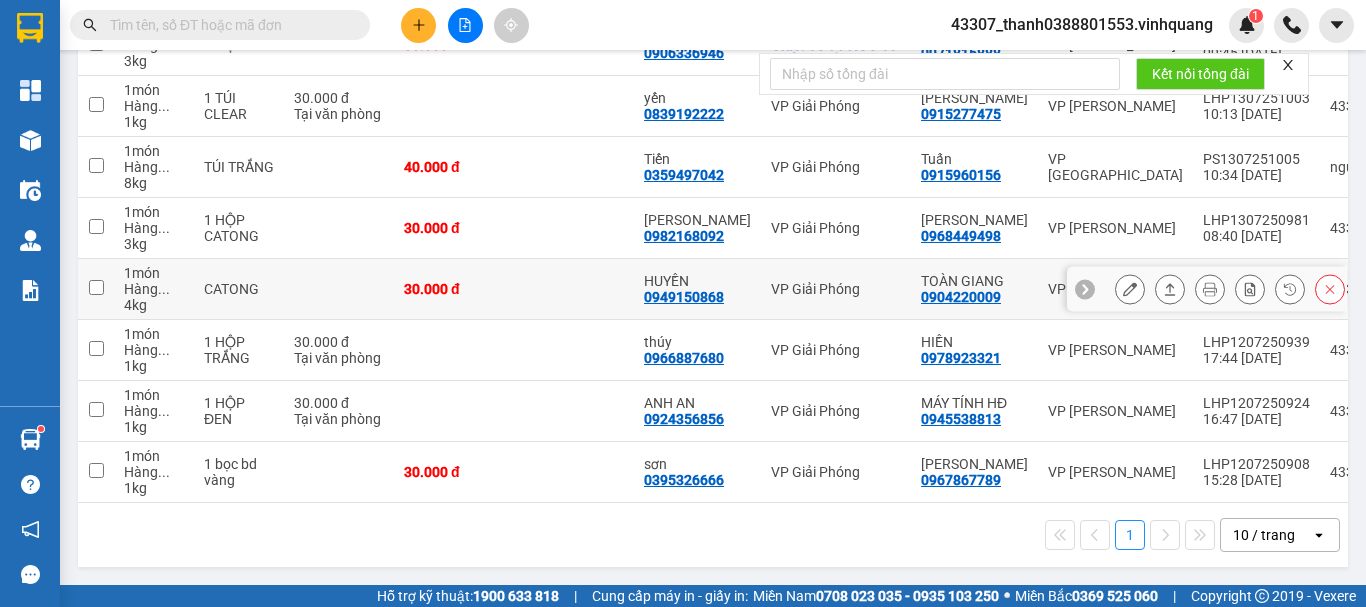 click on "VP Giải Phóng" at bounding box center [836, 289] 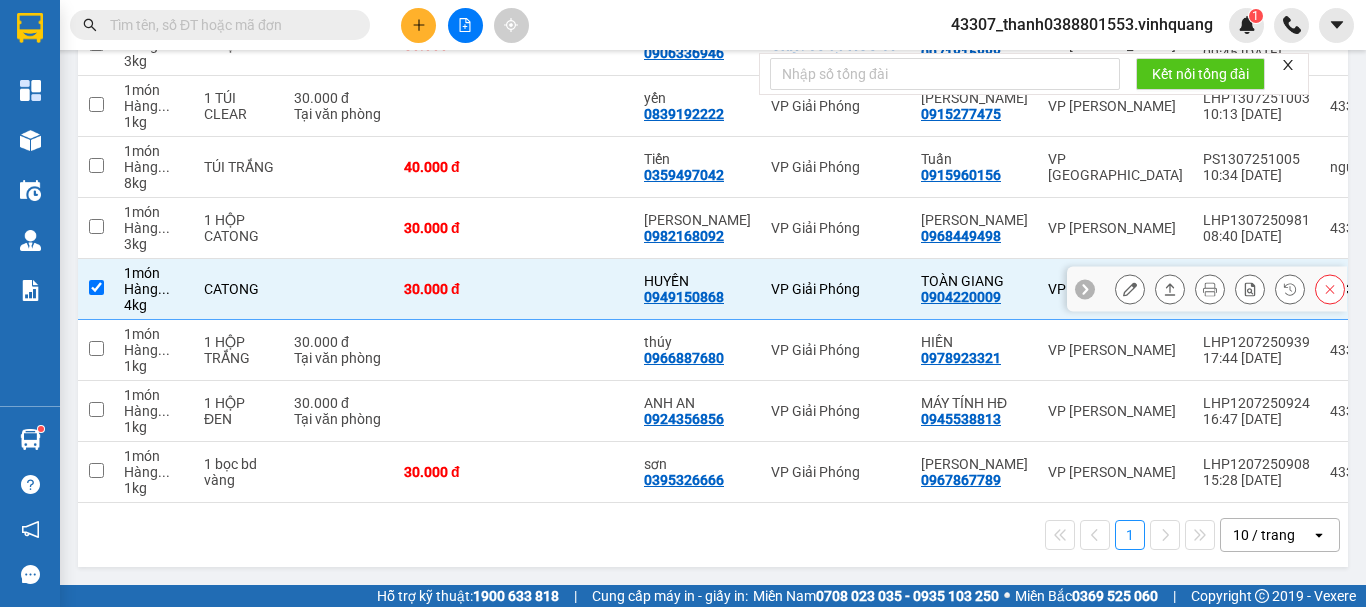 click on "VP Giải Phóng" at bounding box center (836, 289) 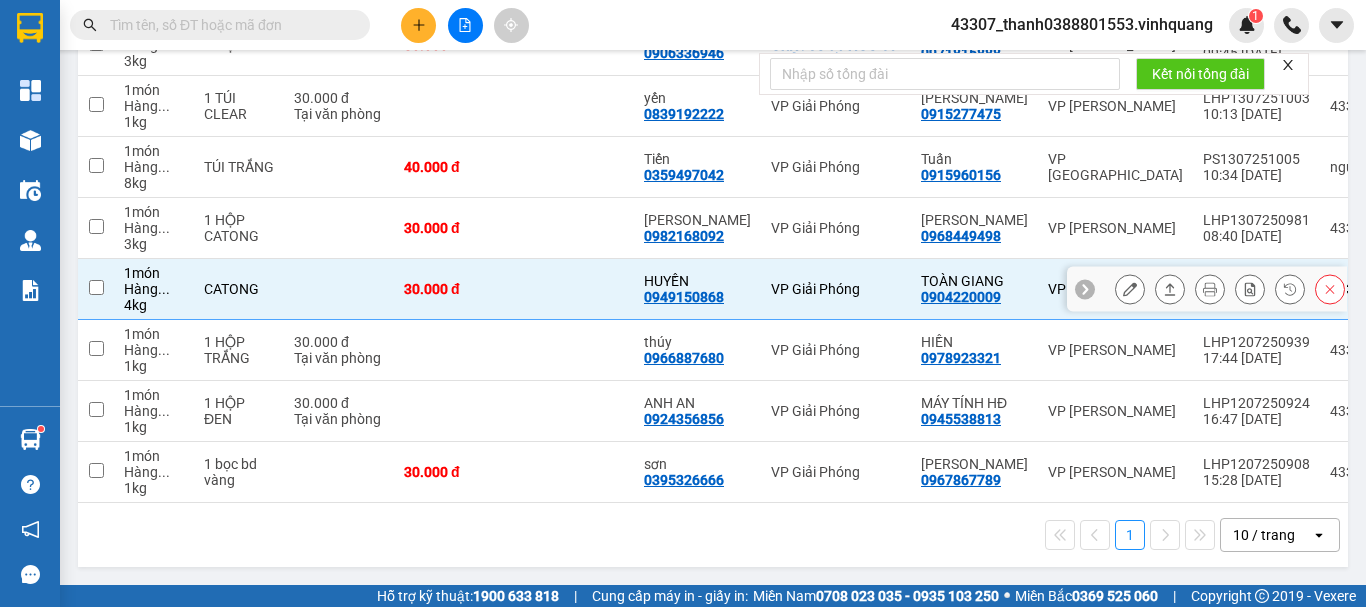 checkbox on "false" 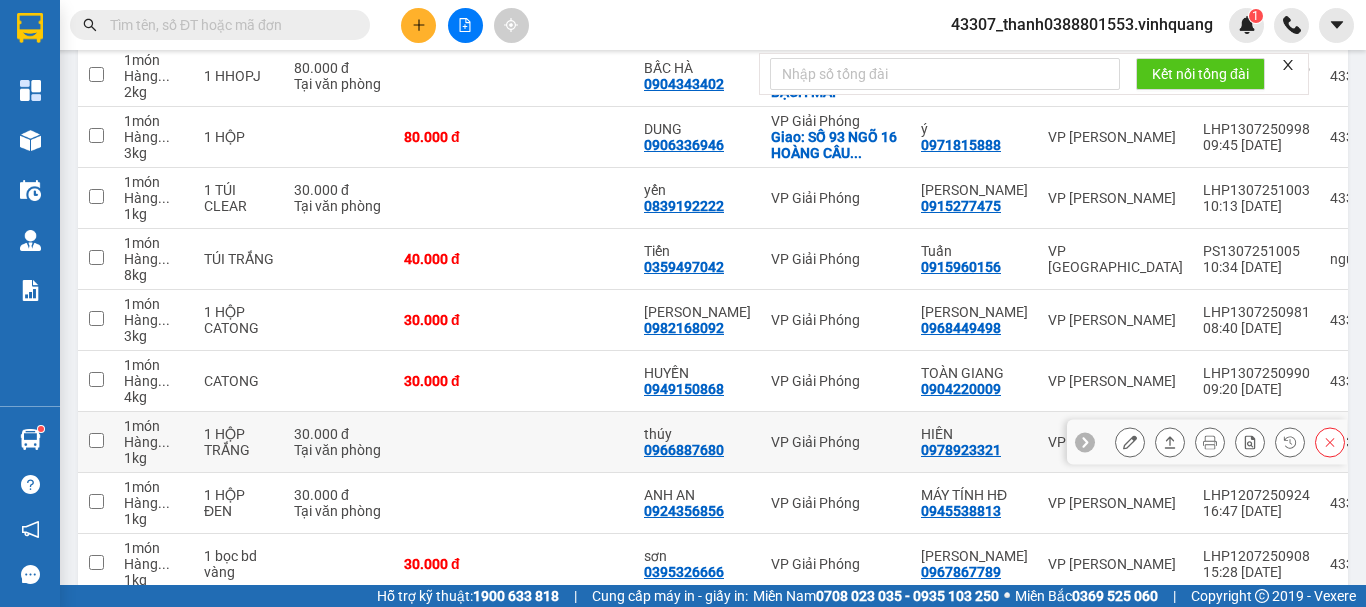 scroll, scrollTop: 389, scrollLeft: 0, axis: vertical 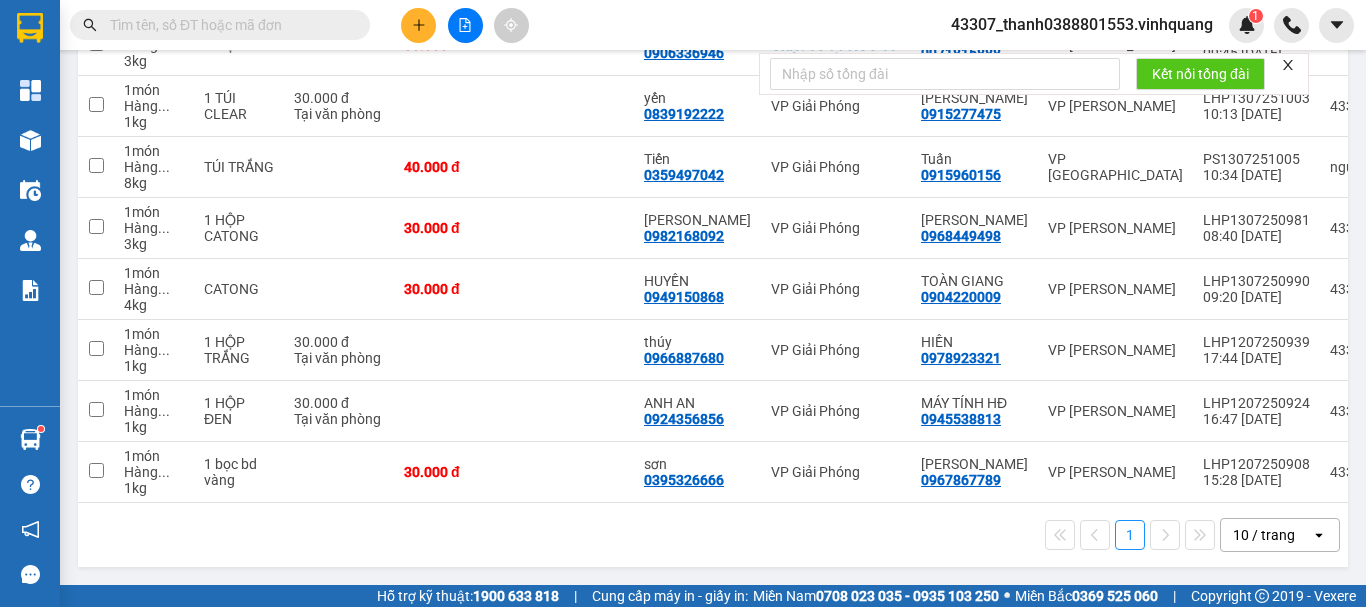 click on "1 10 / trang open" at bounding box center [713, 535] 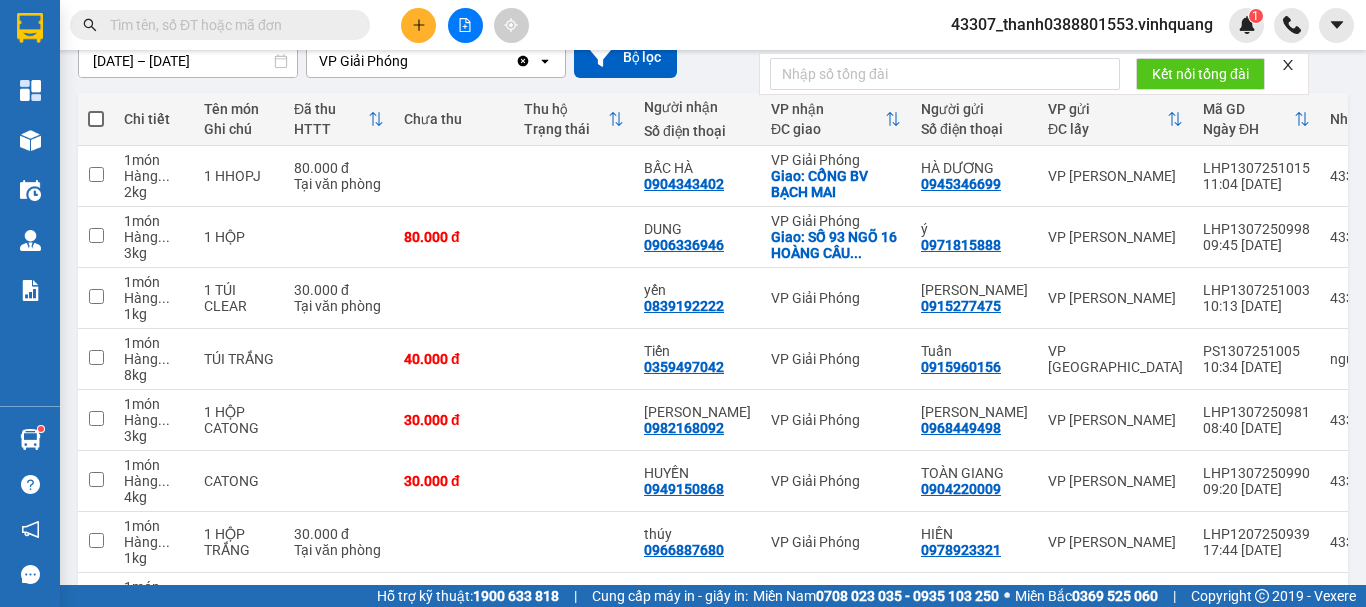 scroll, scrollTop: 0, scrollLeft: 0, axis: both 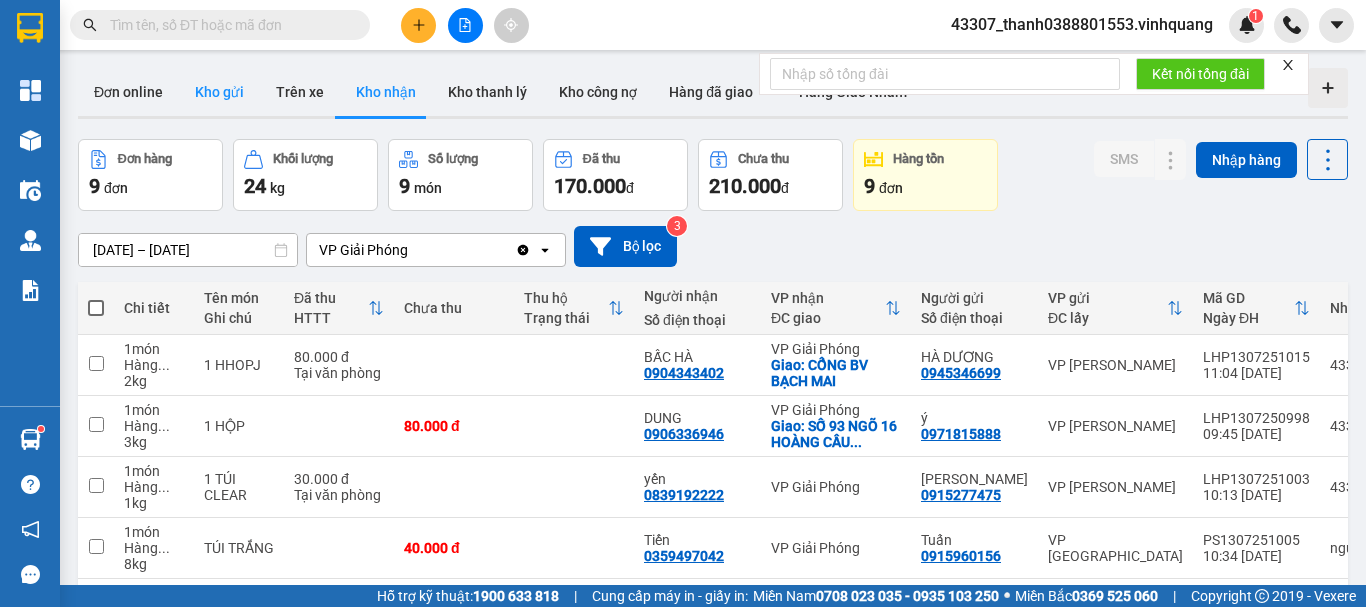 click on "Kho gửi" at bounding box center [219, 92] 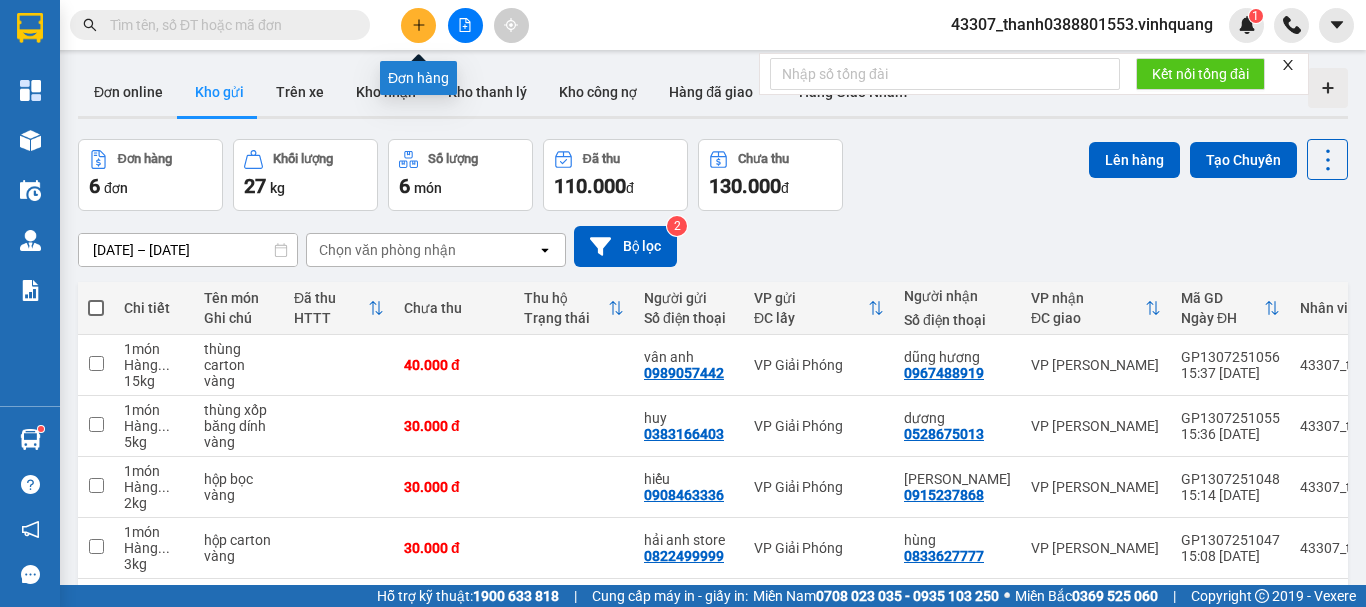 click at bounding box center [418, 25] 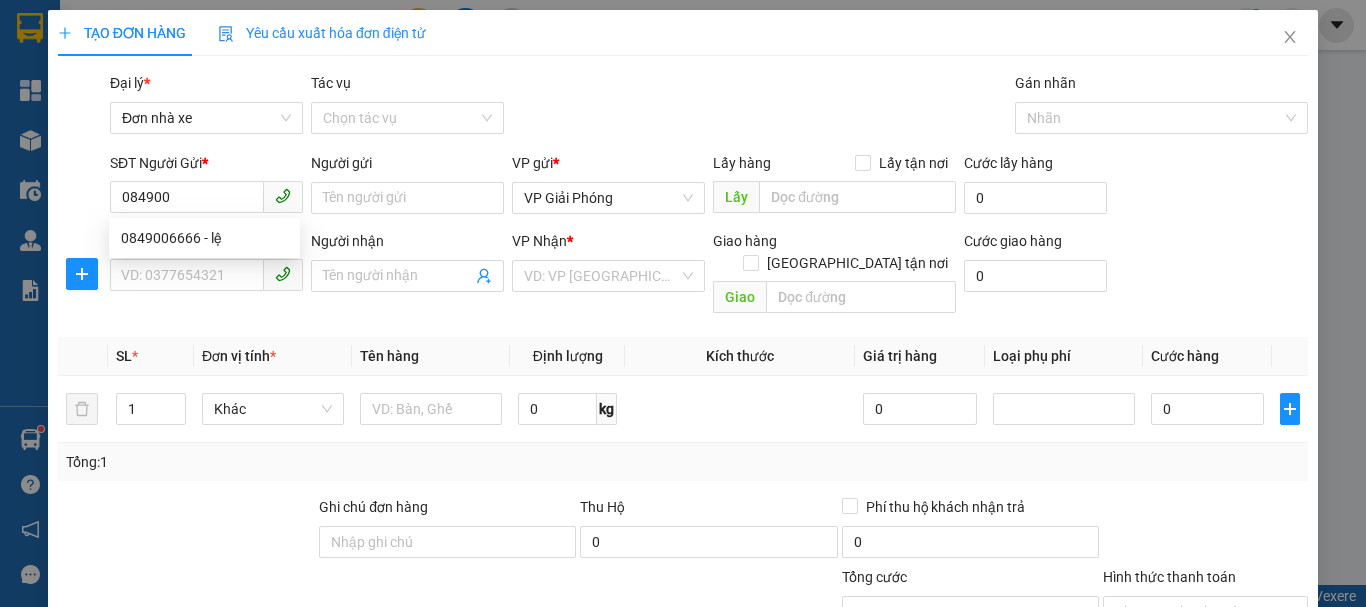 drag, startPoint x: 209, startPoint y: 257, endPoint x: 210, endPoint y: 245, distance: 12.0415945 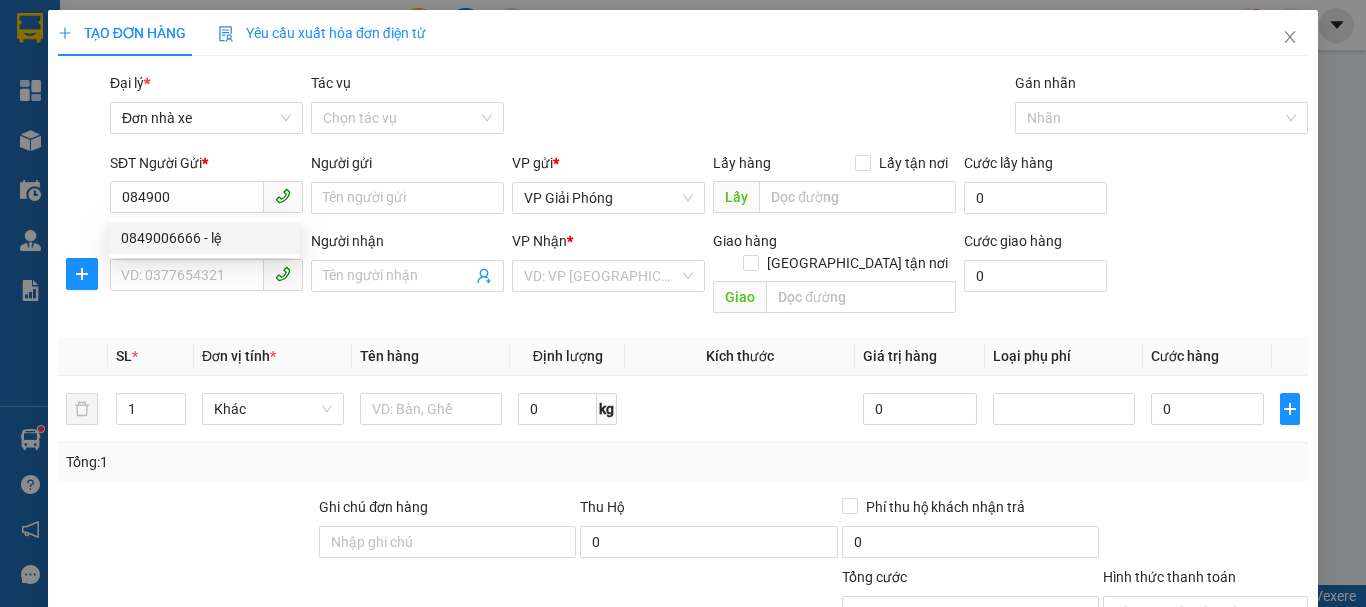 click on "SĐT Người Nhận  *" at bounding box center (206, 241) 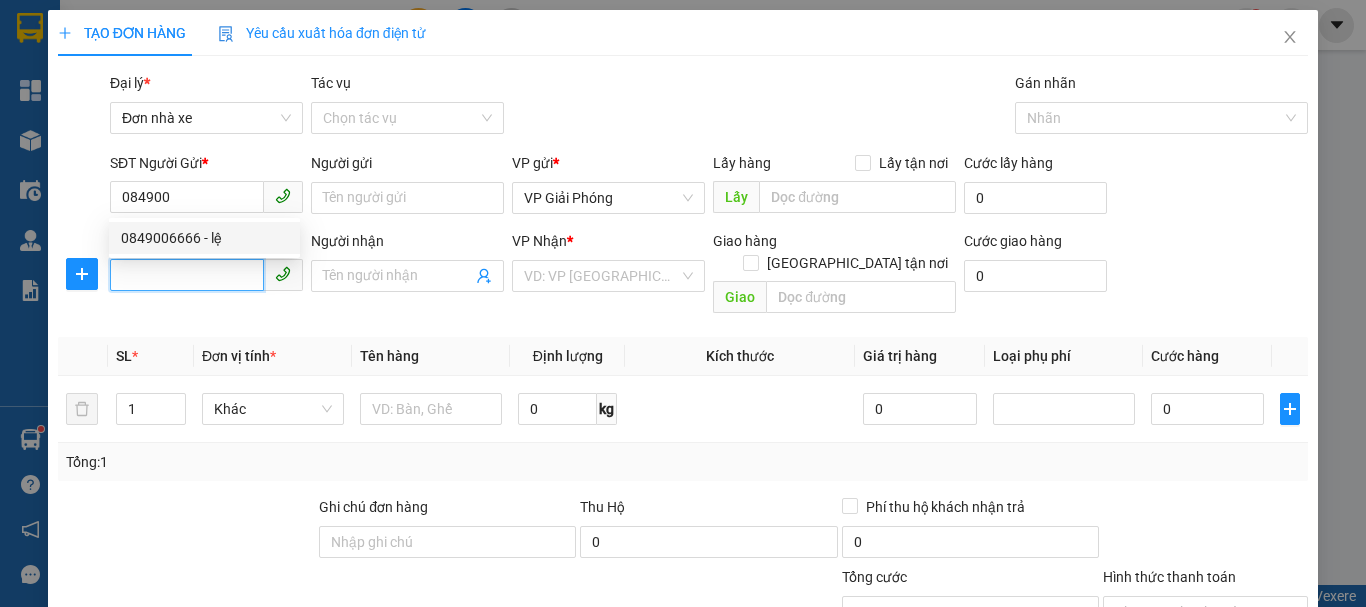 click on "SĐT Người Nhận  *" at bounding box center [187, 275] 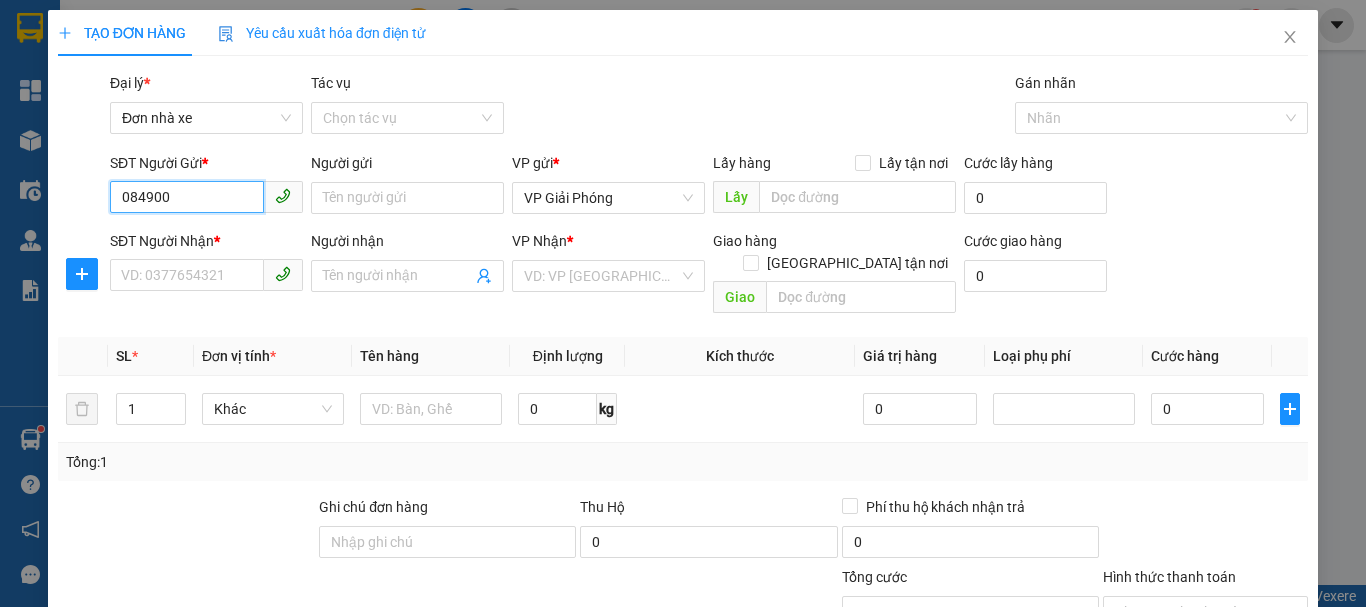 click on "084900" at bounding box center [187, 197] 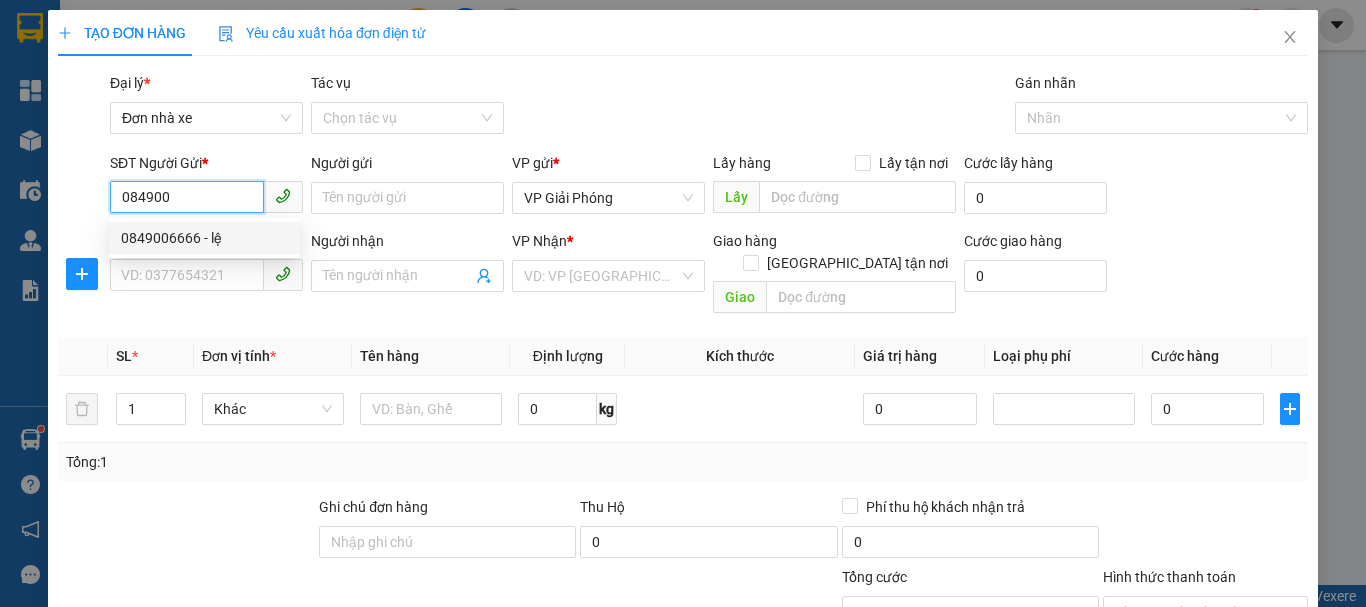 click on "0849006666 - lệ" at bounding box center [204, 238] 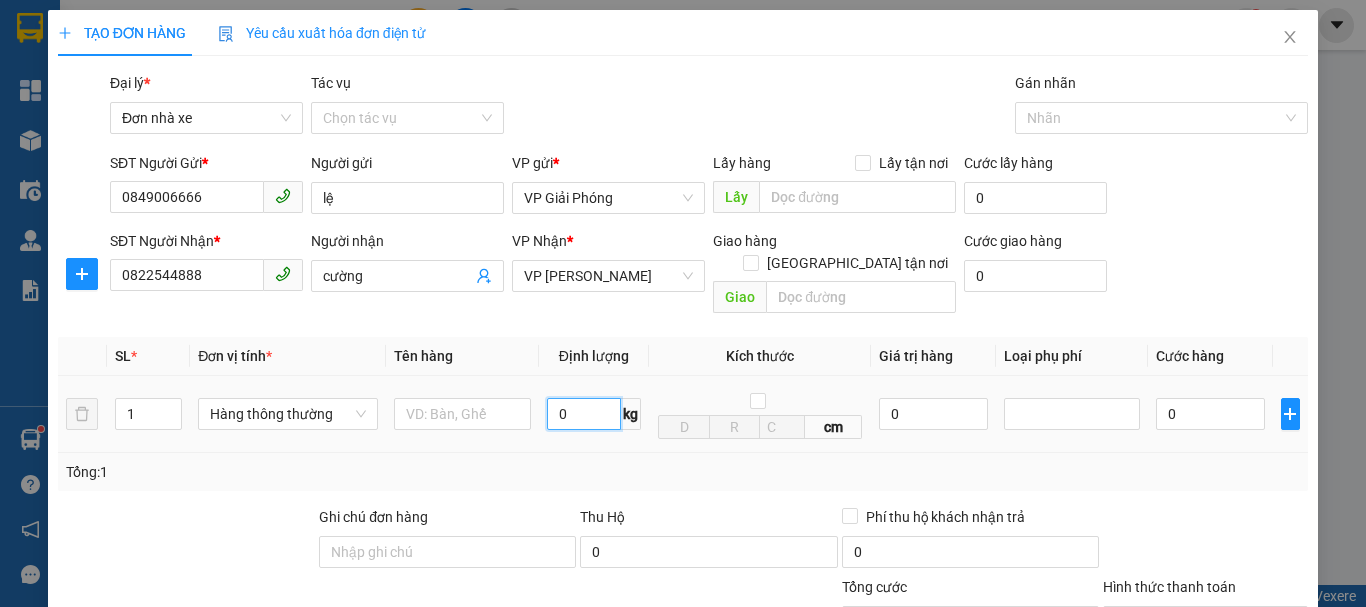 click on "0" at bounding box center [584, 414] 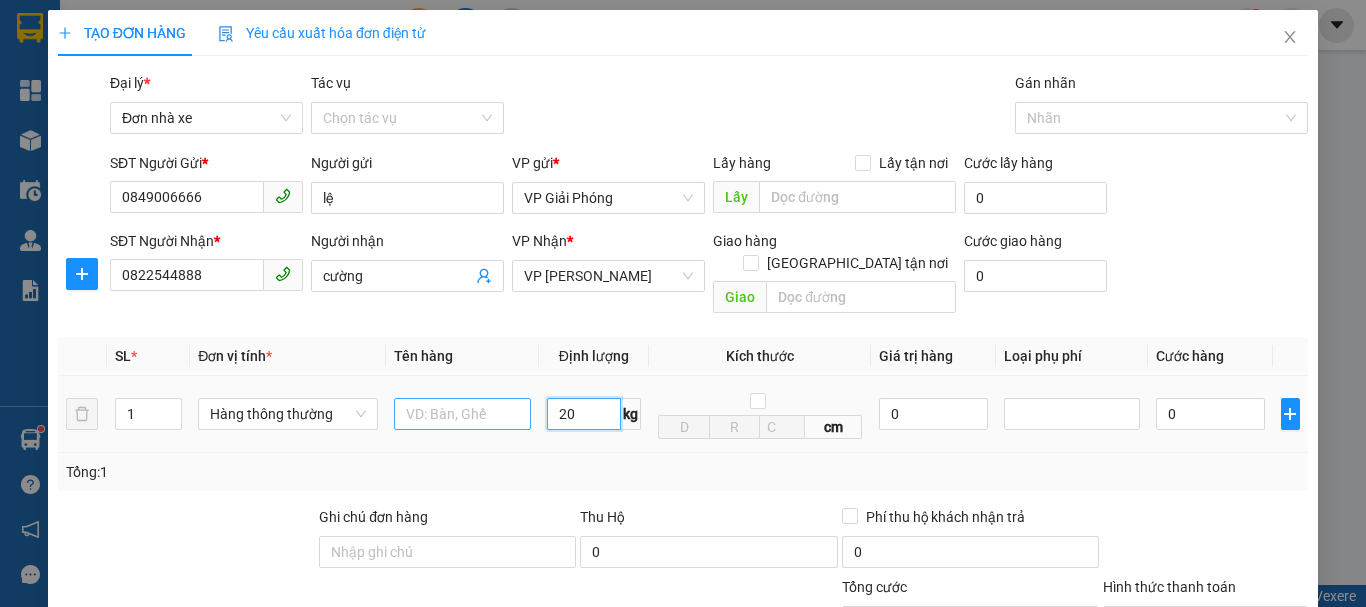 type on "20" 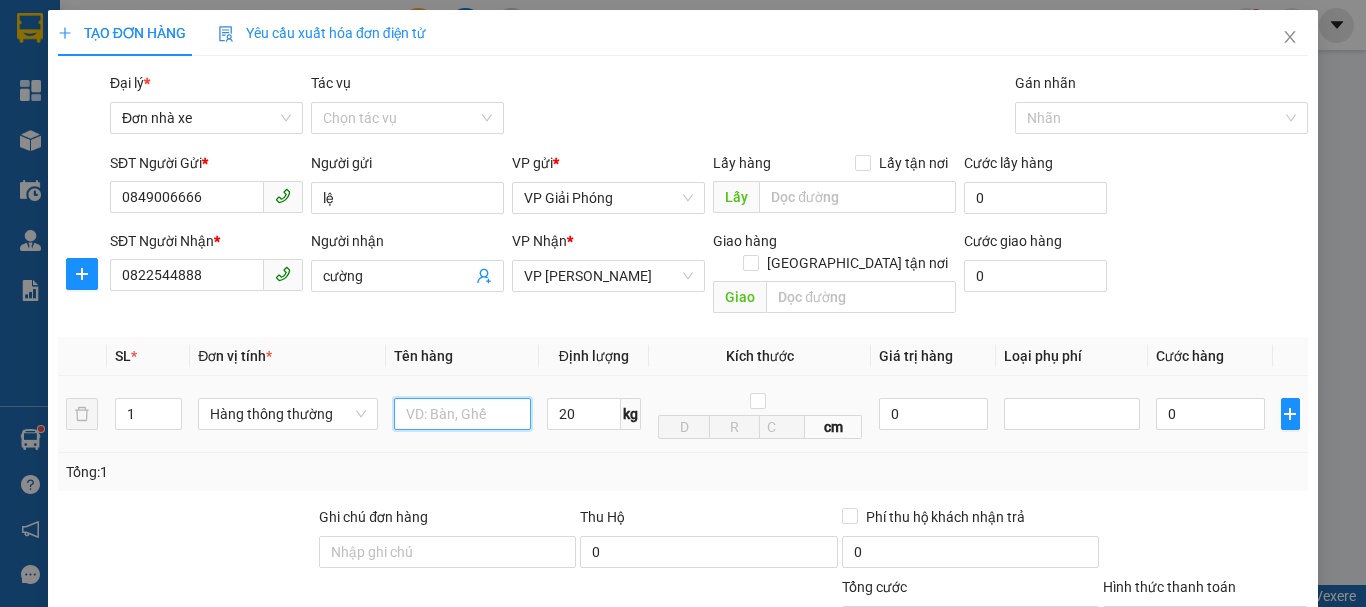 click at bounding box center (462, 414) 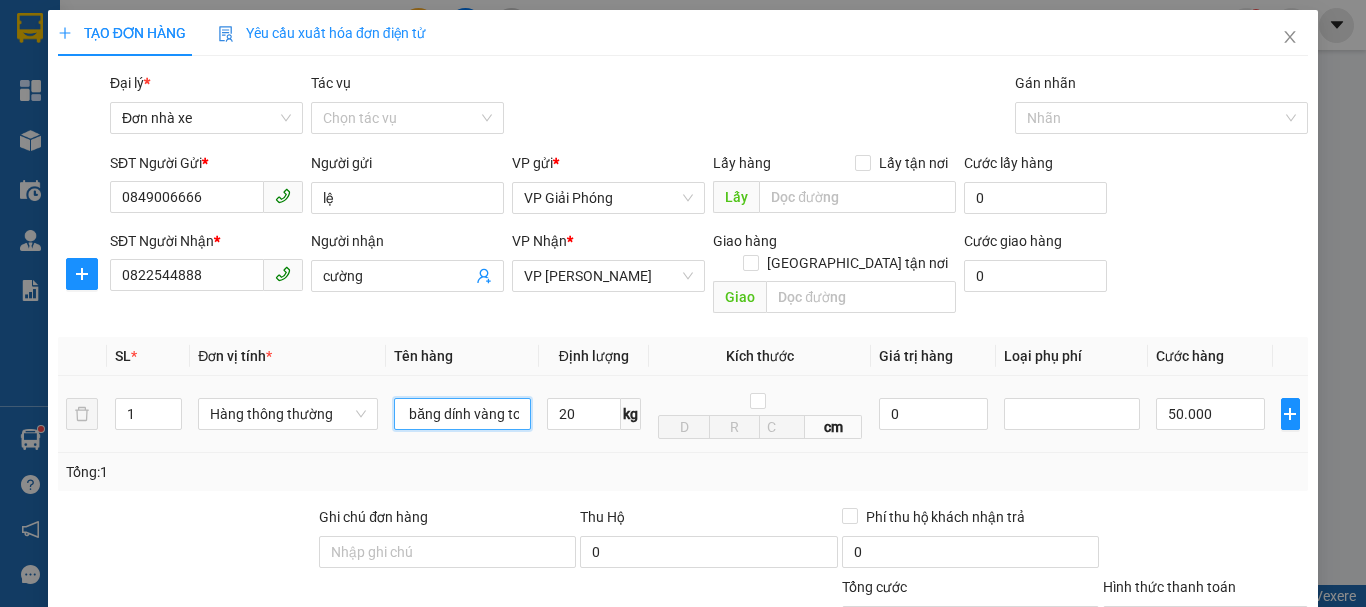 scroll, scrollTop: 0, scrollLeft: 71, axis: horizontal 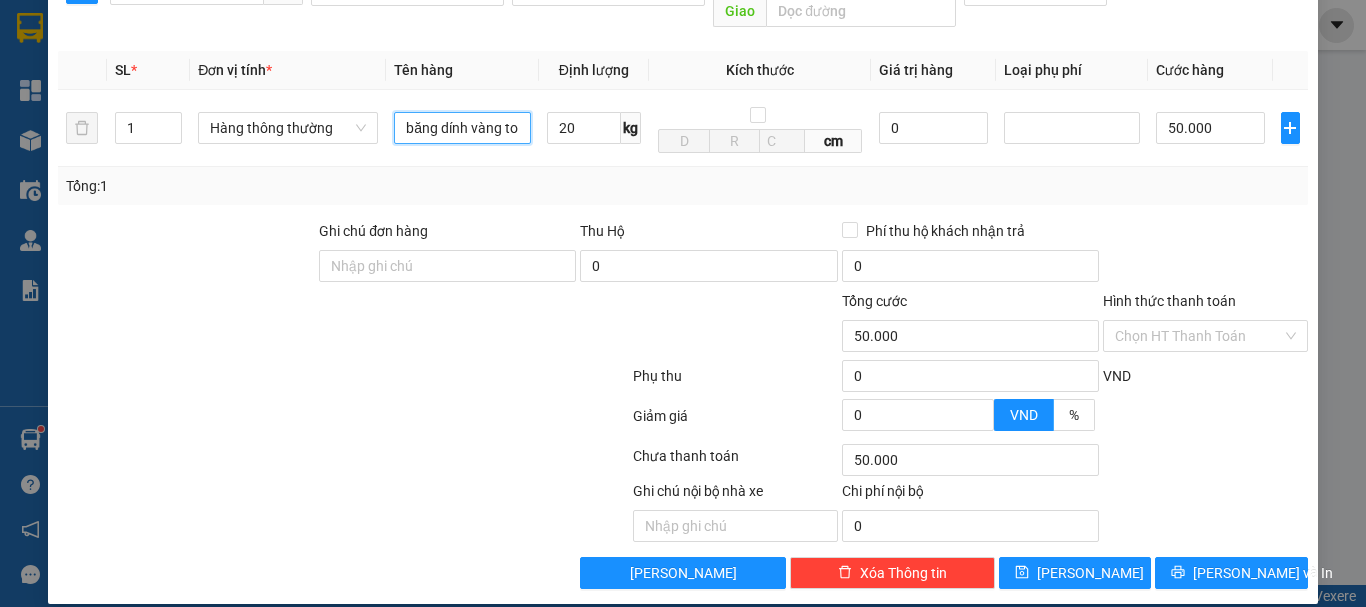 type on "thùng xốp băng dính vàng to" 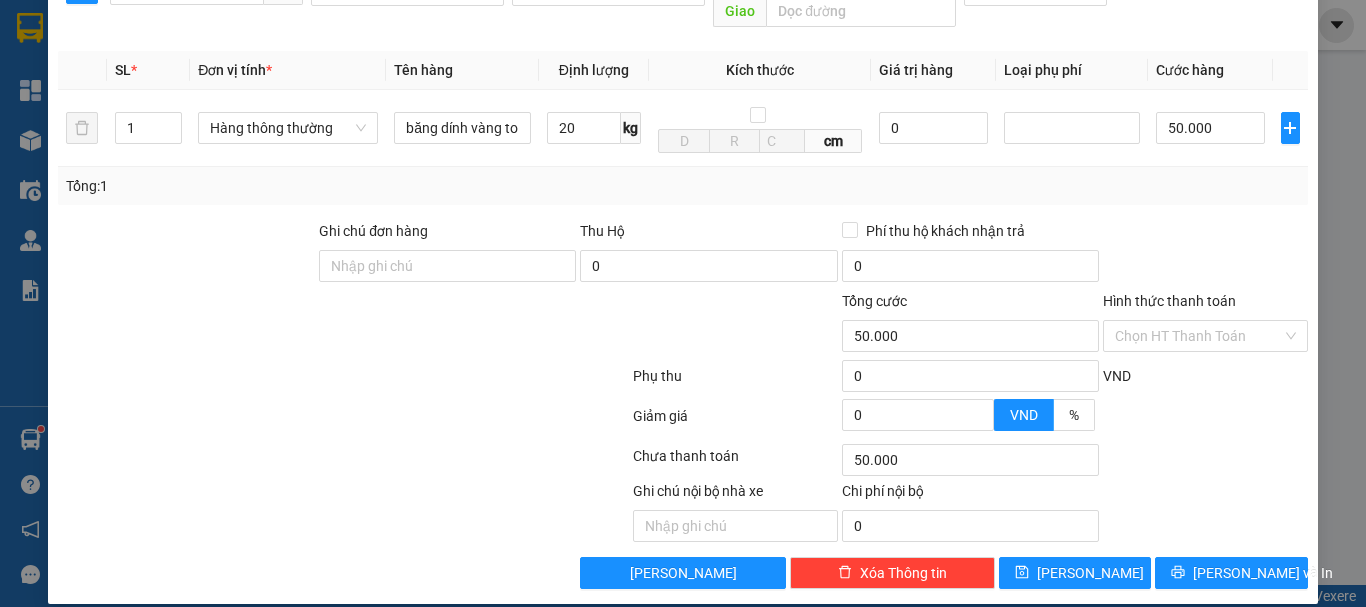 scroll, scrollTop: 0, scrollLeft: 0, axis: both 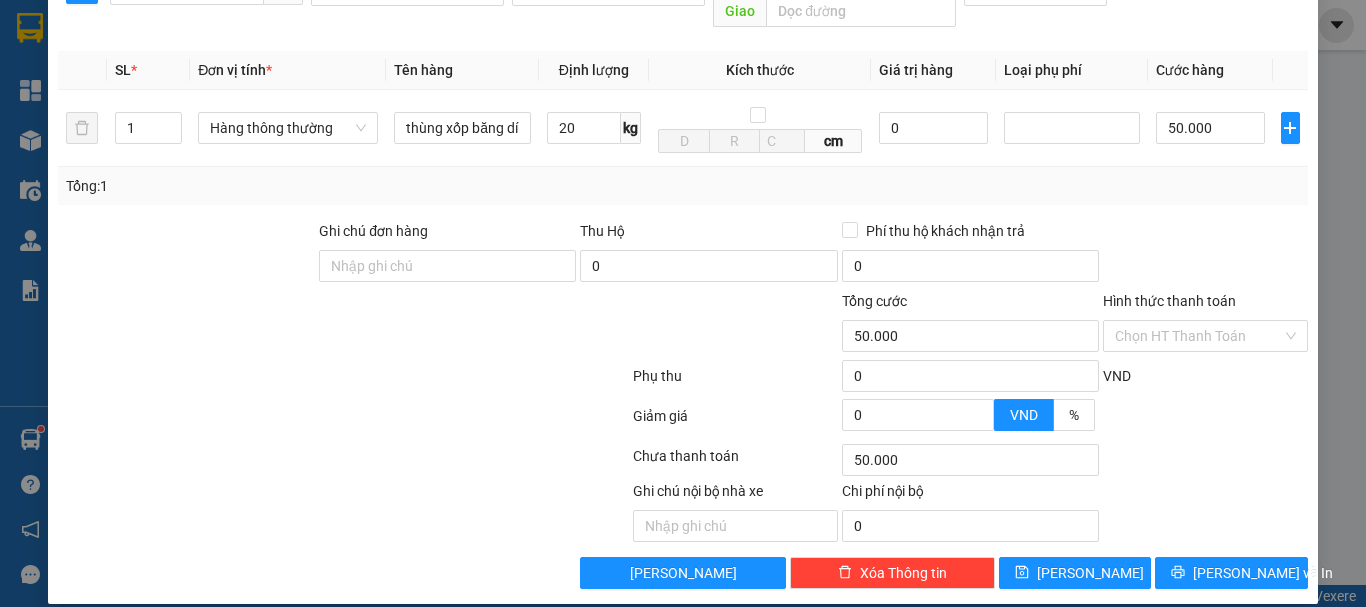 click at bounding box center [735, 325] 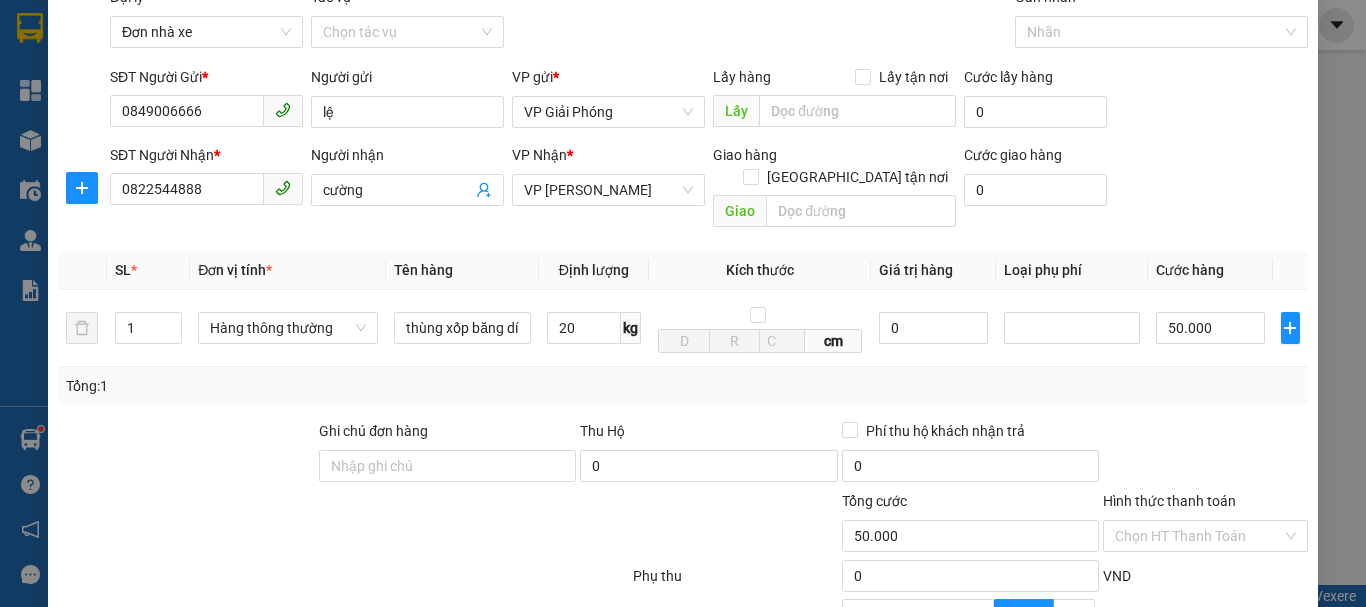 scroll, scrollTop: 286, scrollLeft: 0, axis: vertical 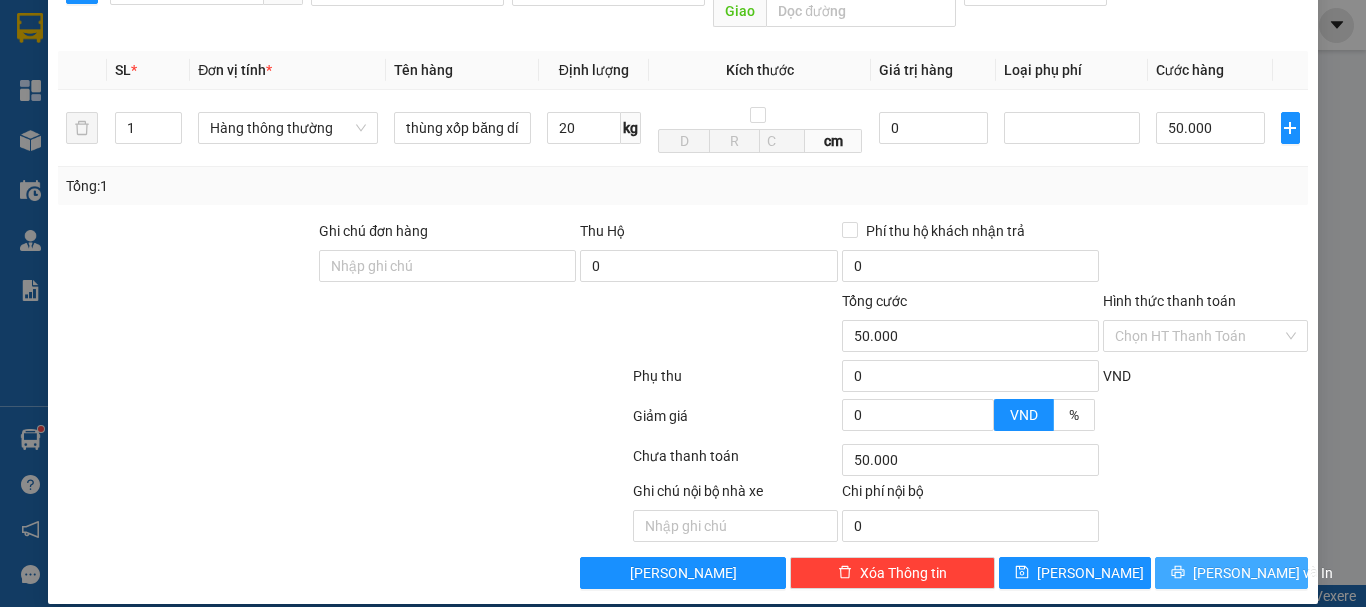 click on "[PERSON_NAME] và In" at bounding box center (1231, 573) 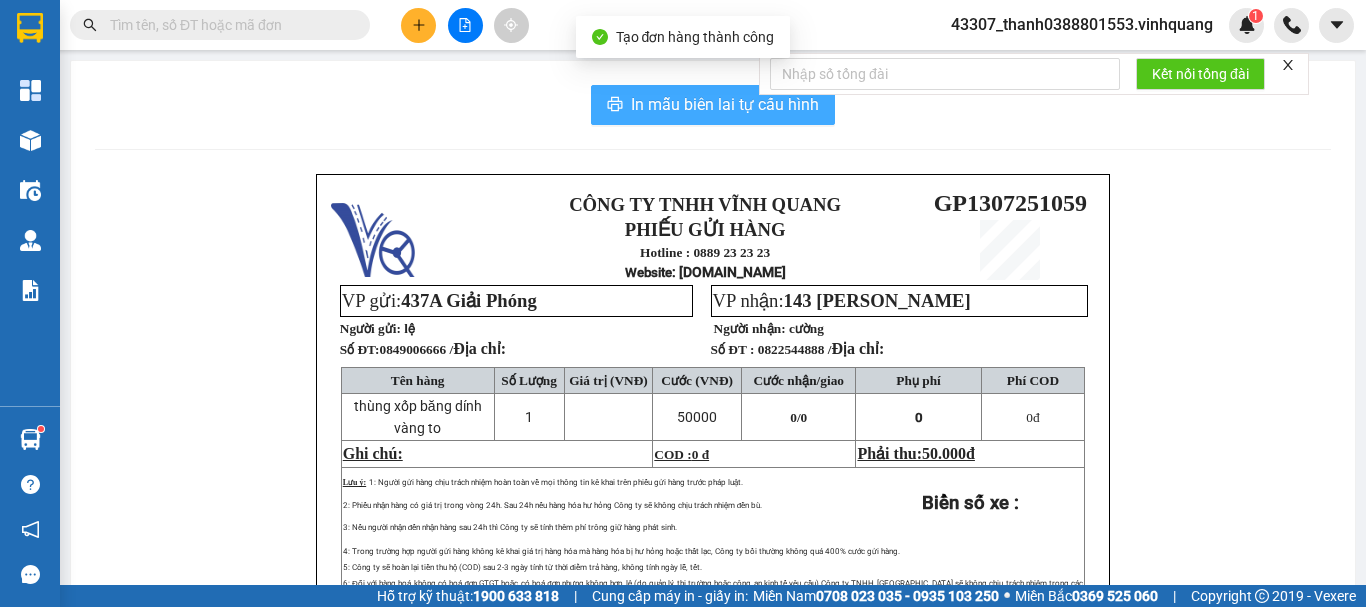 click on "In mẫu biên lai tự cấu hình" at bounding box center [725, 104] 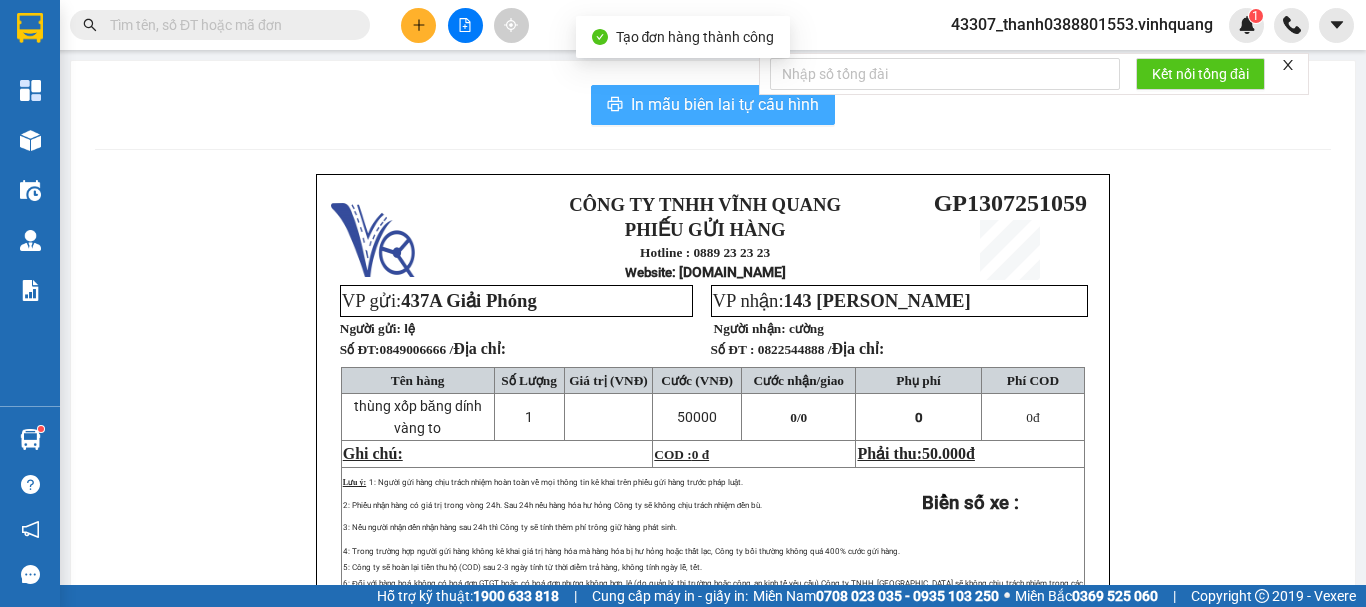 scroll, scrollTop: 0, scrollLeft: 0, axis: both 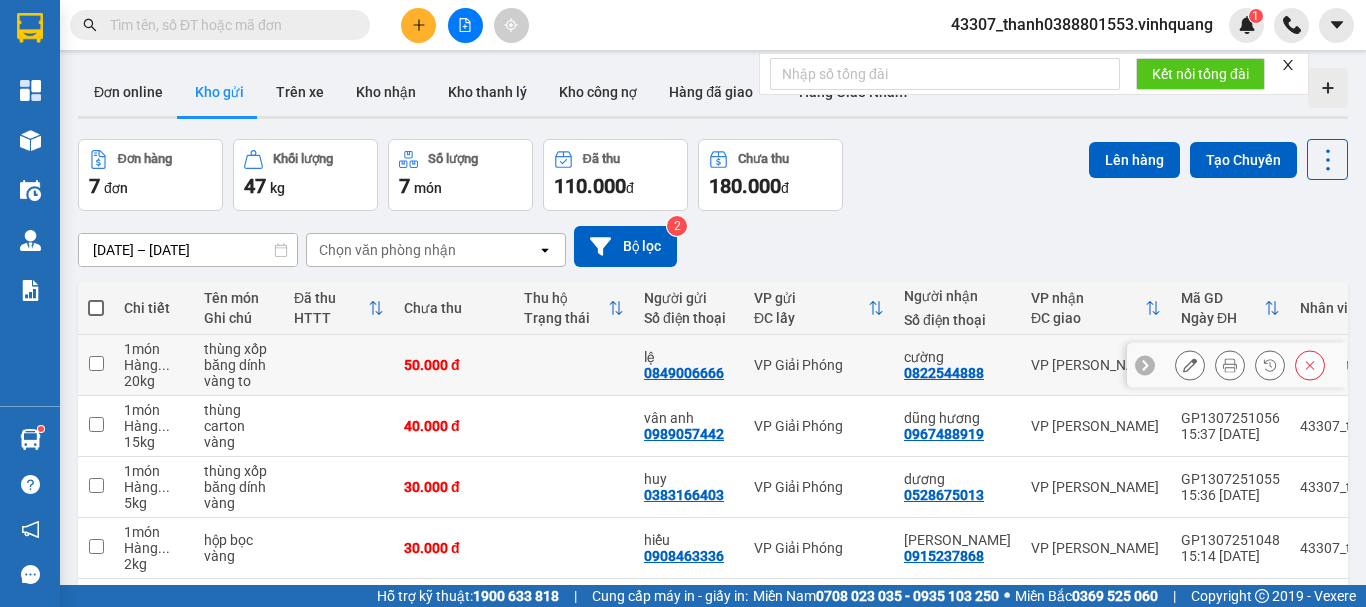 click 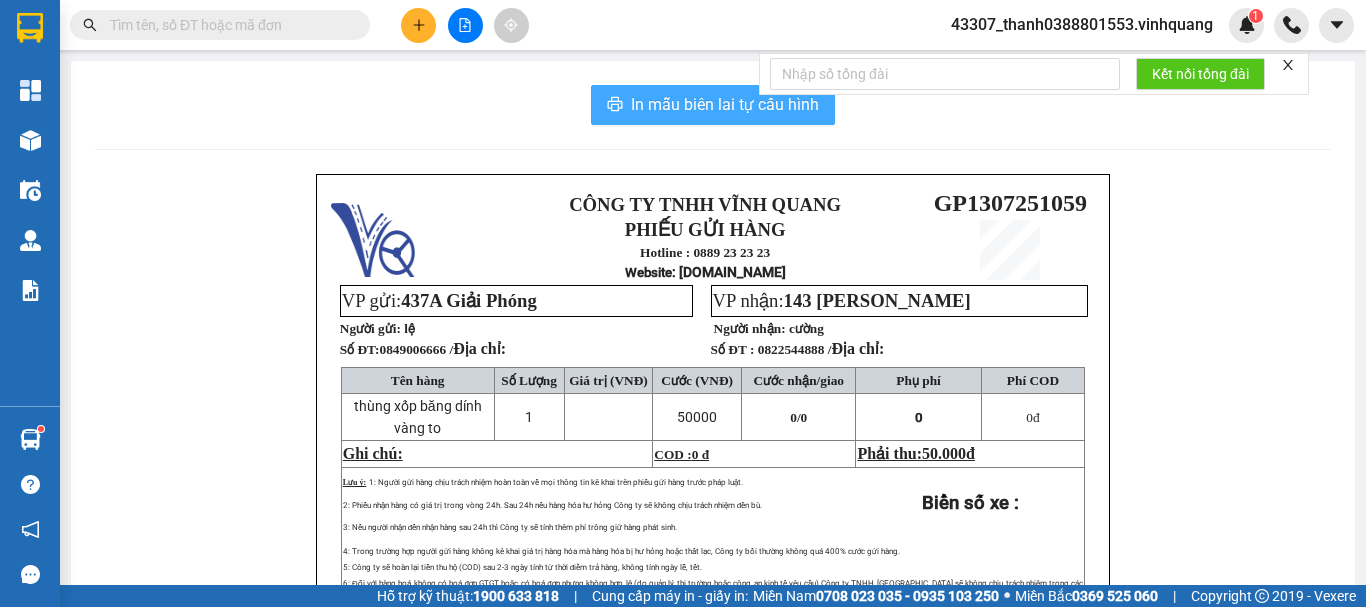 click on "In mẫu biên lai tự cấu hình" at bounding box center [725, 104] 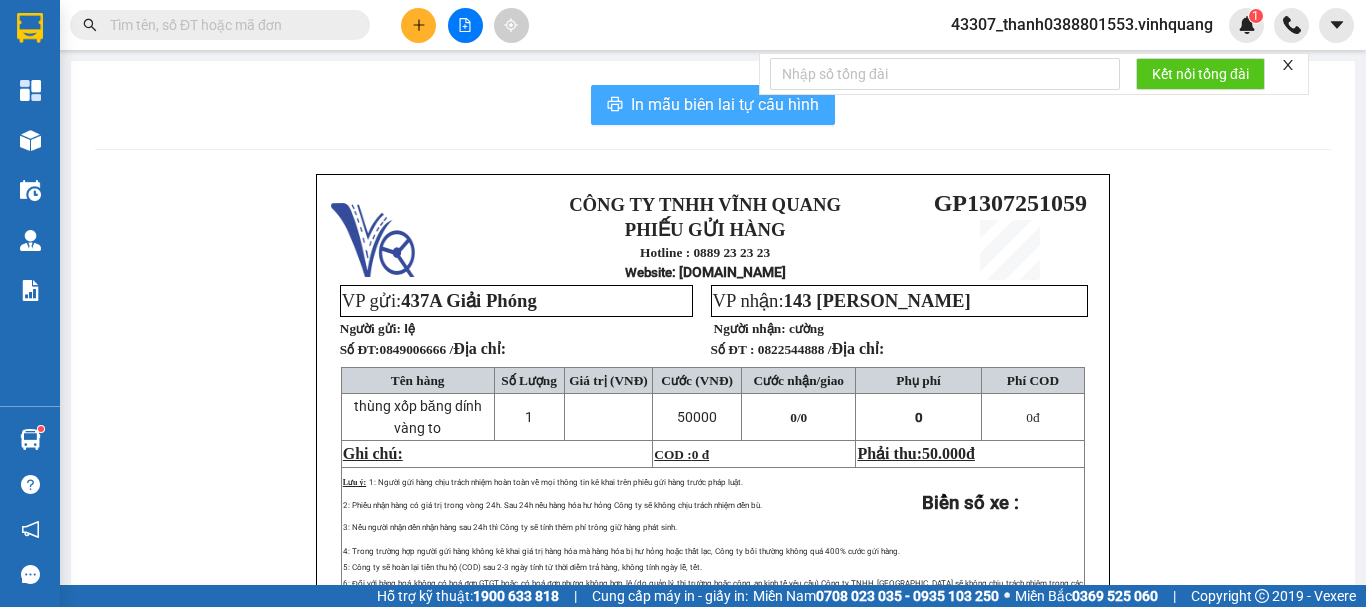 scroll, scrollTop: 0, scrollLeft: 0, axis: both 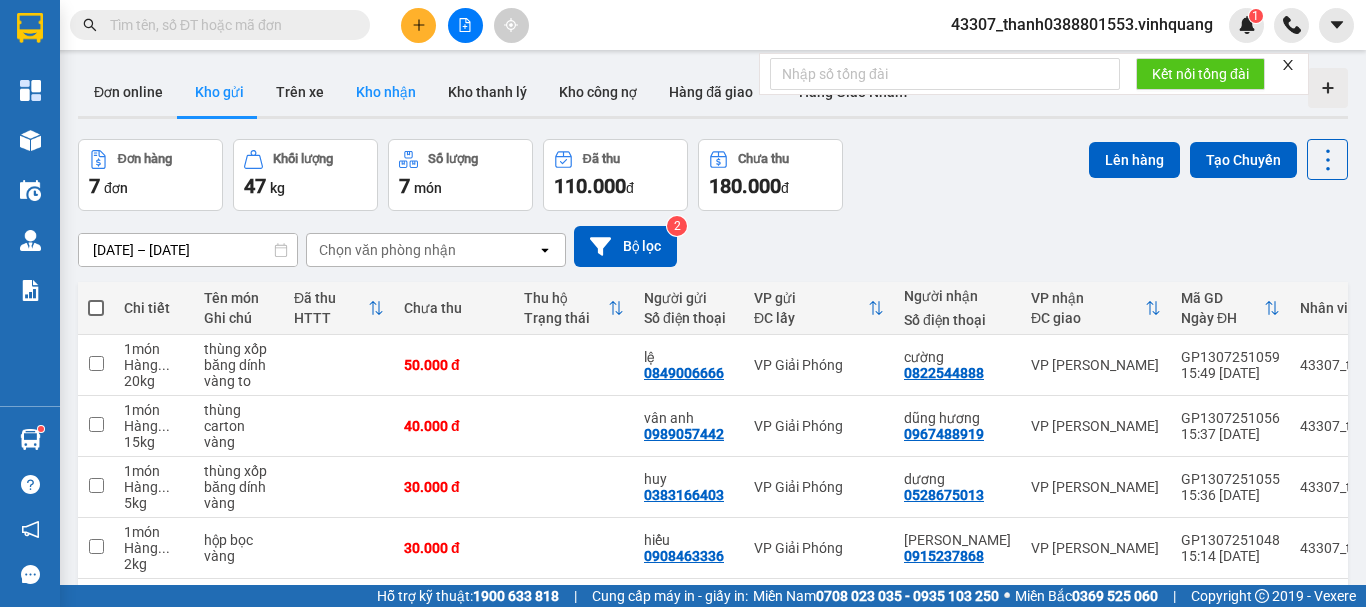 click on "Kho nhận" at bounding box center (386, 92) 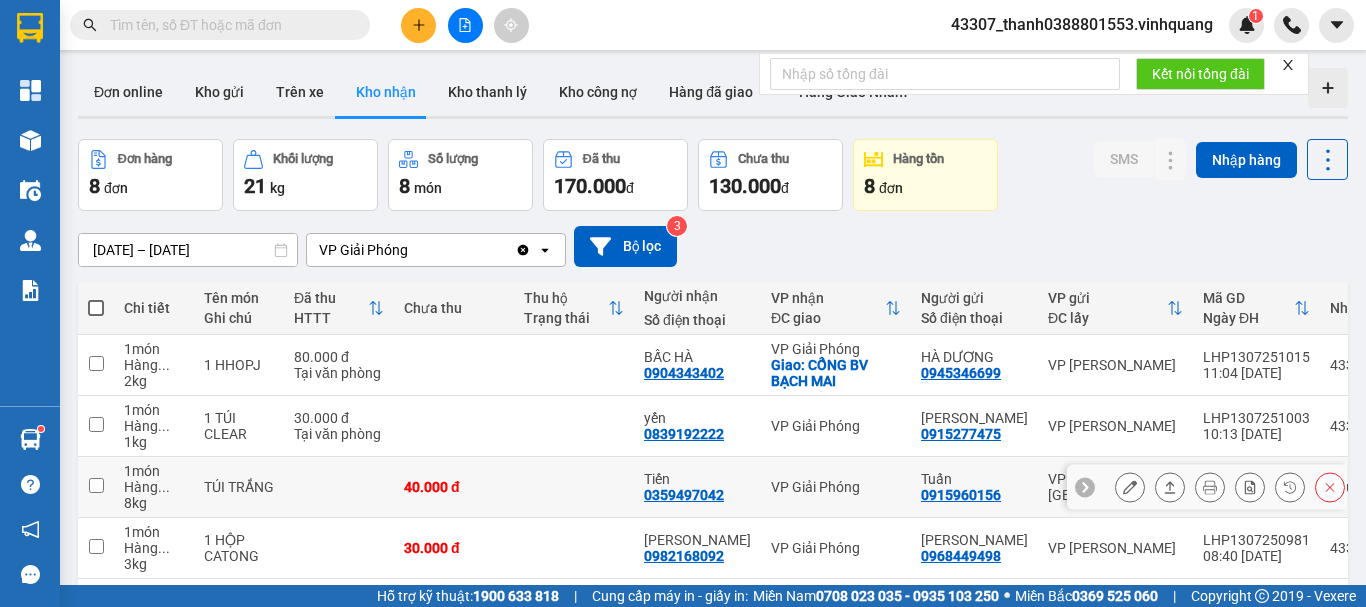 scroll, scrollTop: 100, scrollLeft: 0, axis: vertical 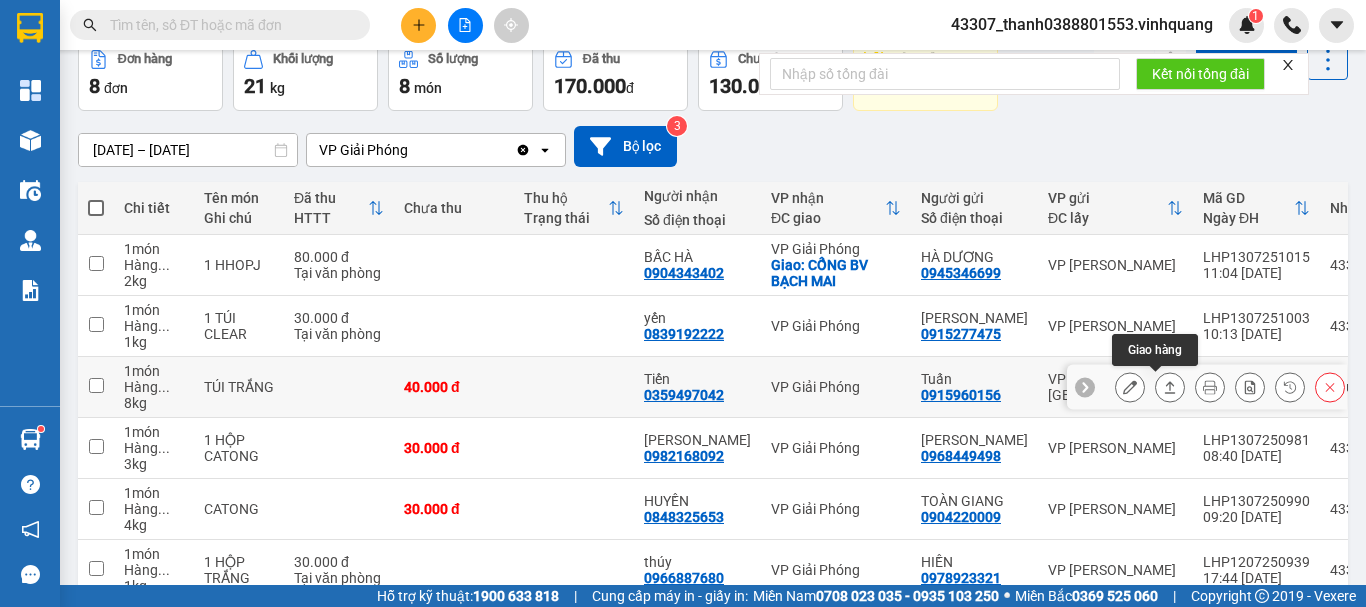 click 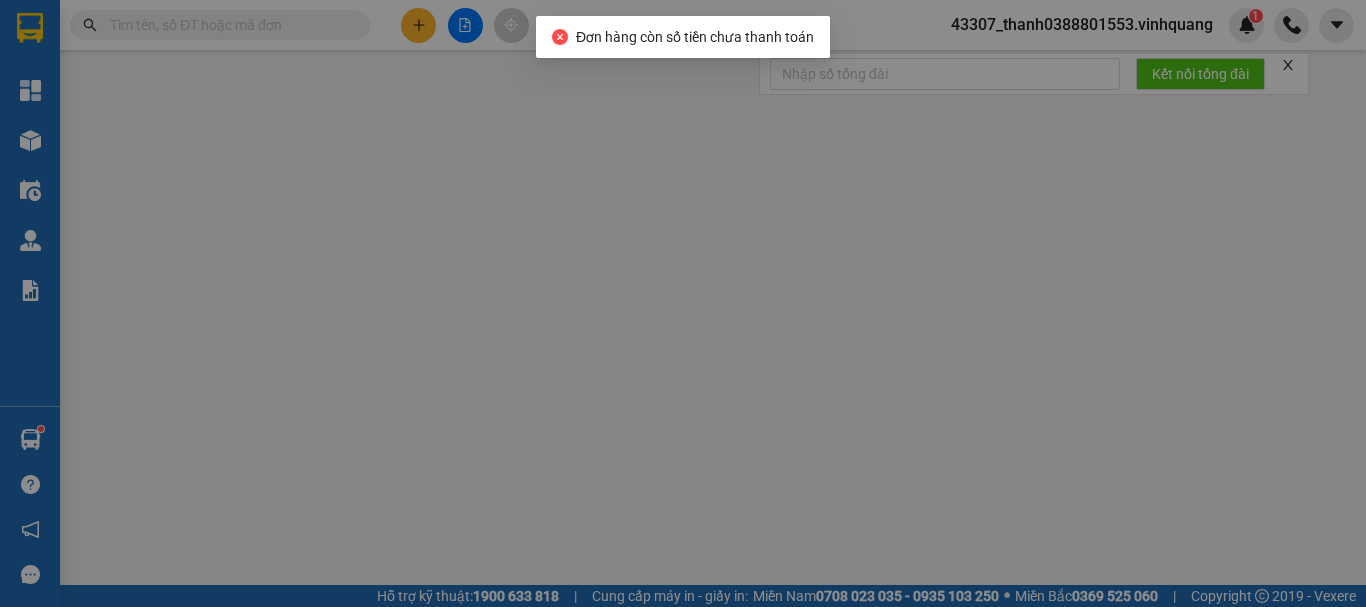 scroll, scrollTop: 0, scrollLeft: 0, axis: both 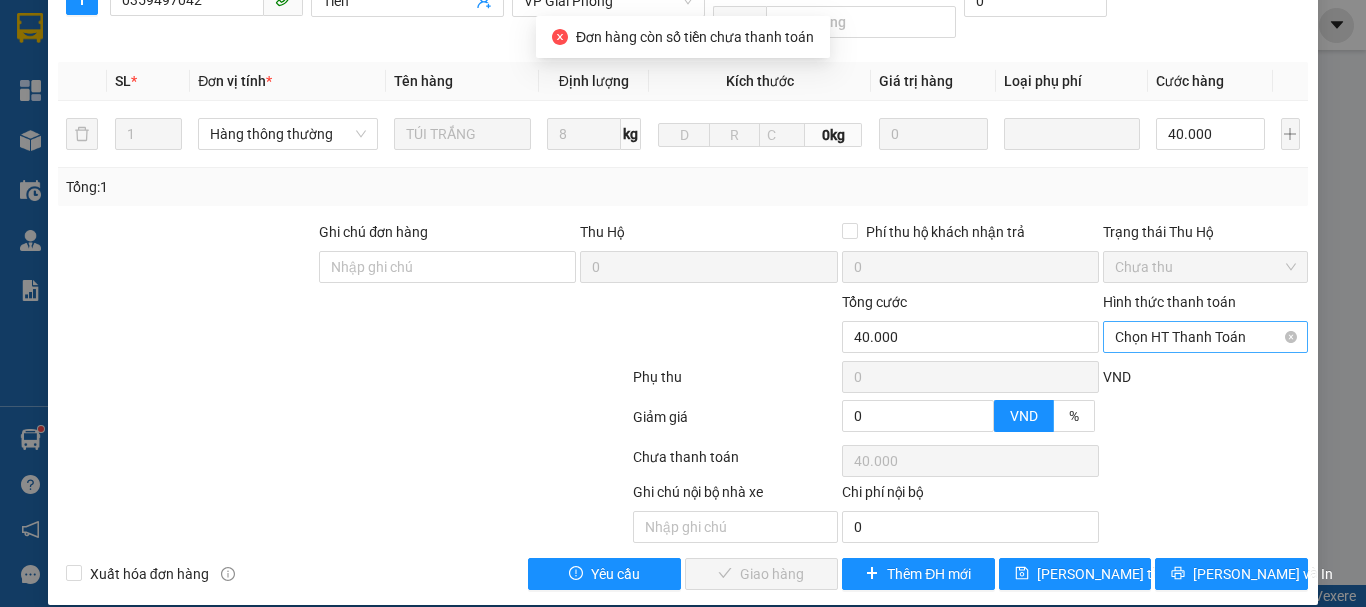click on "Chọn HT Thanh Toán" at bounding box center (1205, 337) 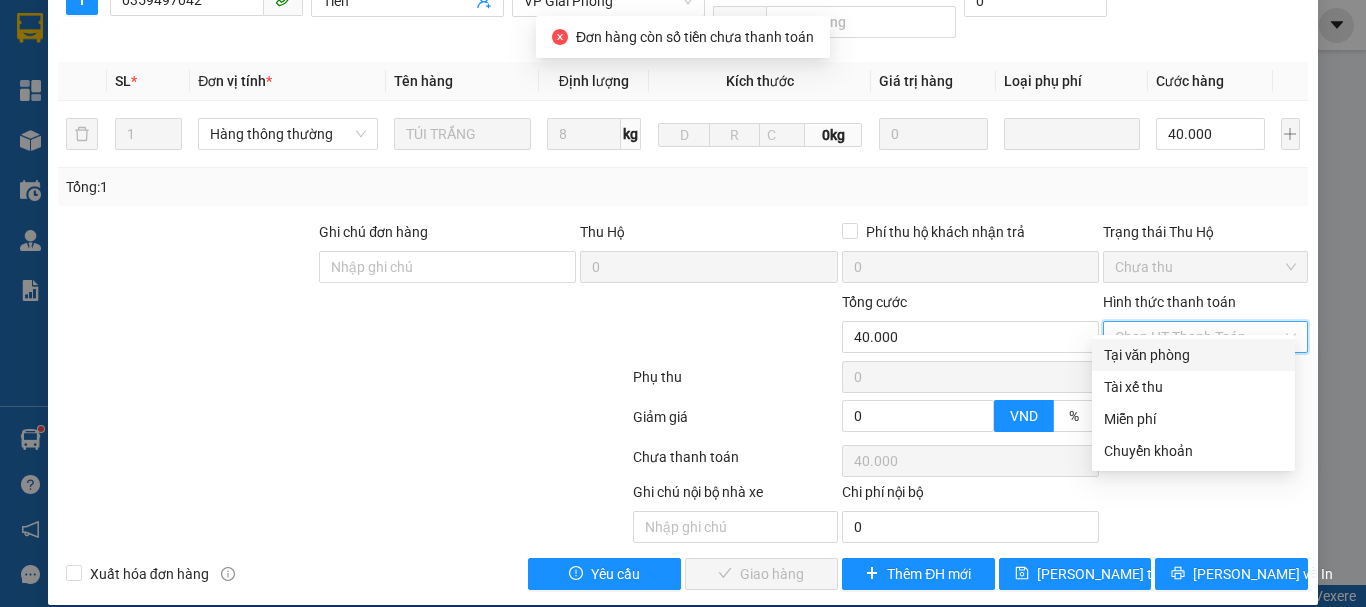click on "Tại văn phòng" at bounding box center (1193, 355) 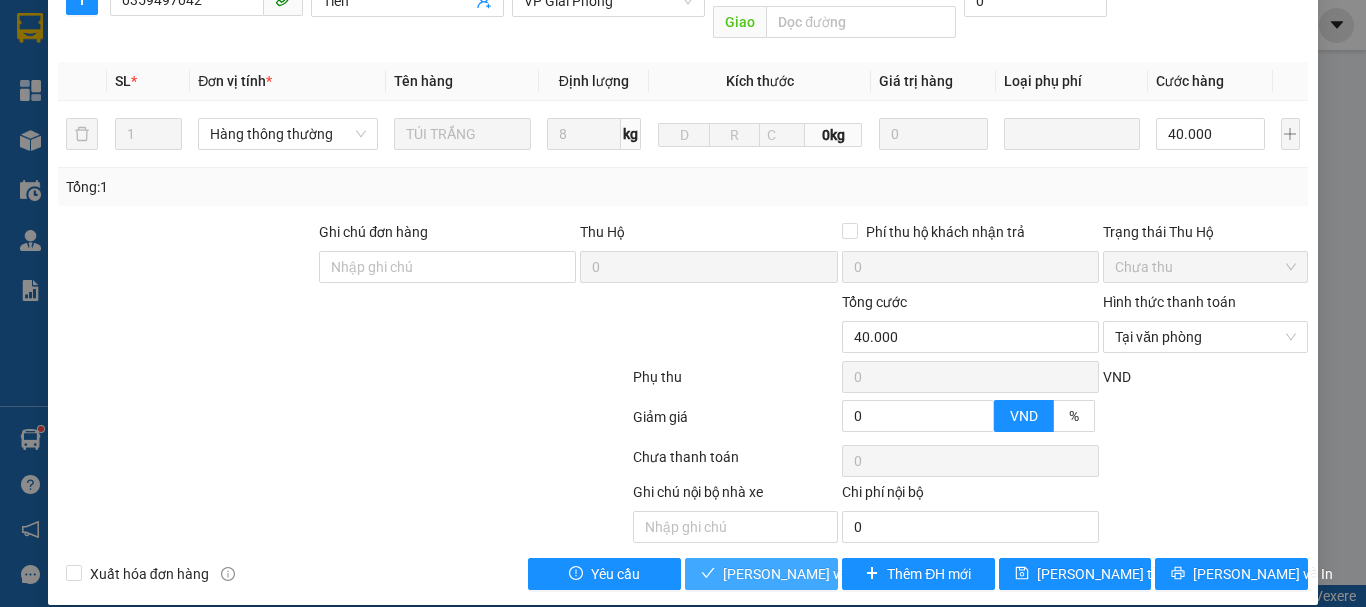 click on "[PERSON_NAME] và Giao hàng" at bounding box center [819, 574] 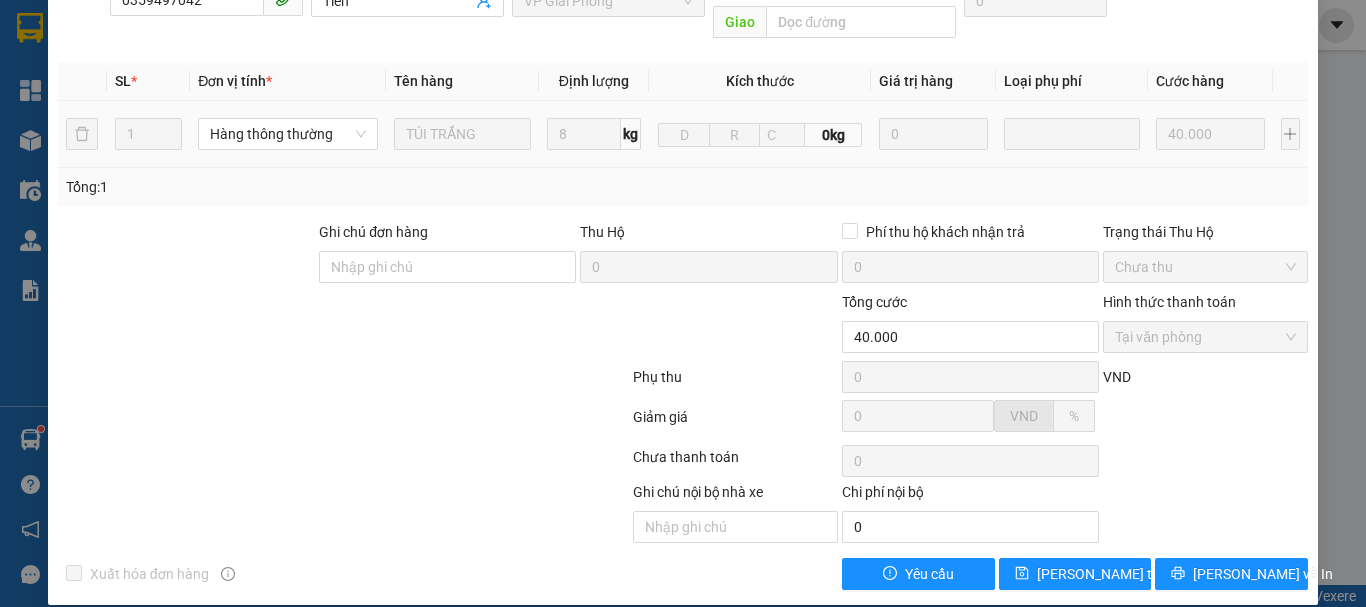 scroll, scrollTop: 0, scrollLeft: 0, axis: both 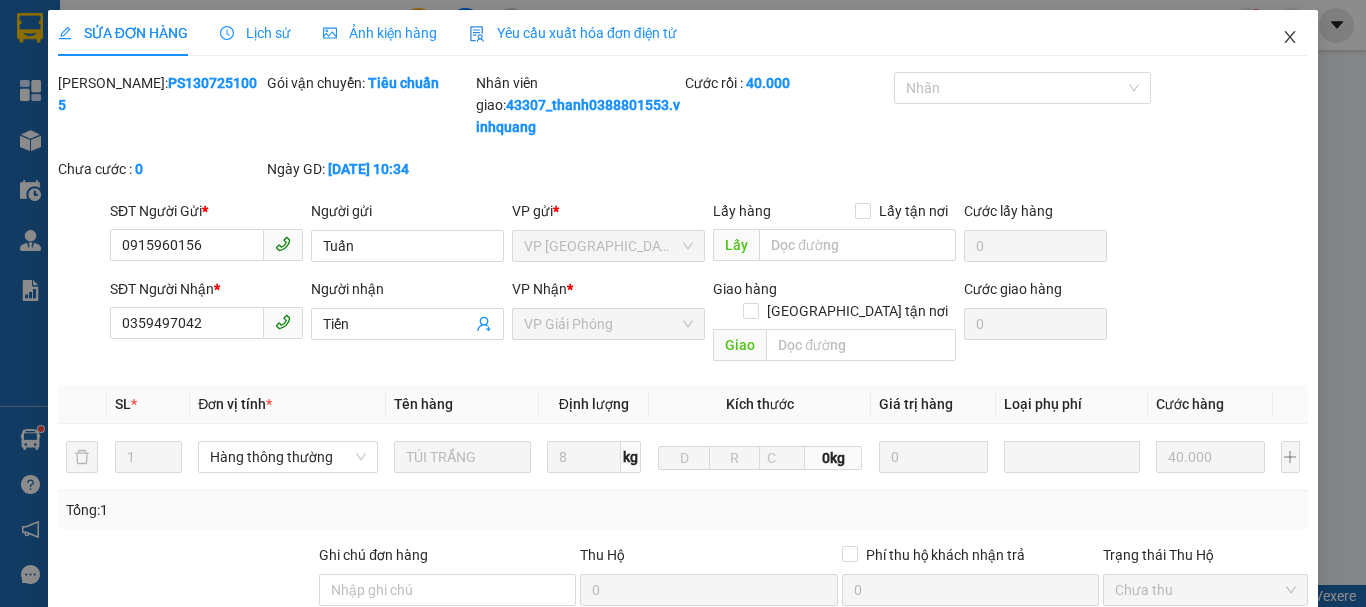 click at bounding box center [1290, 38] 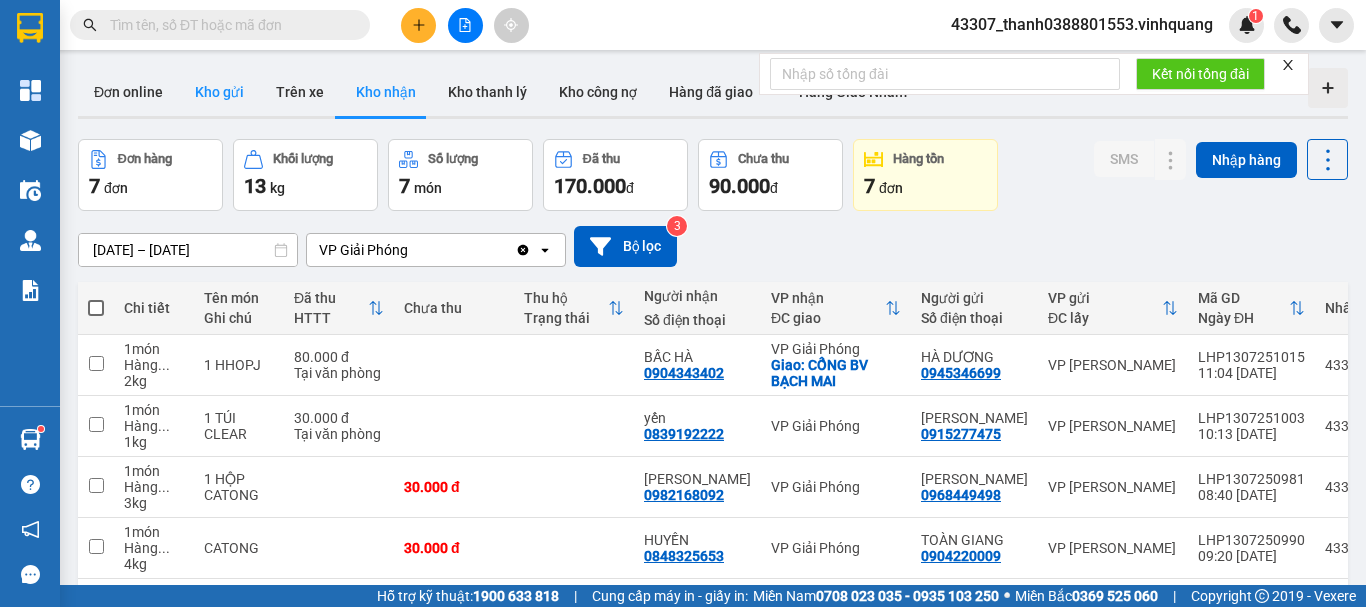 click on "Kho gửi" at bounding box center (219, 92) 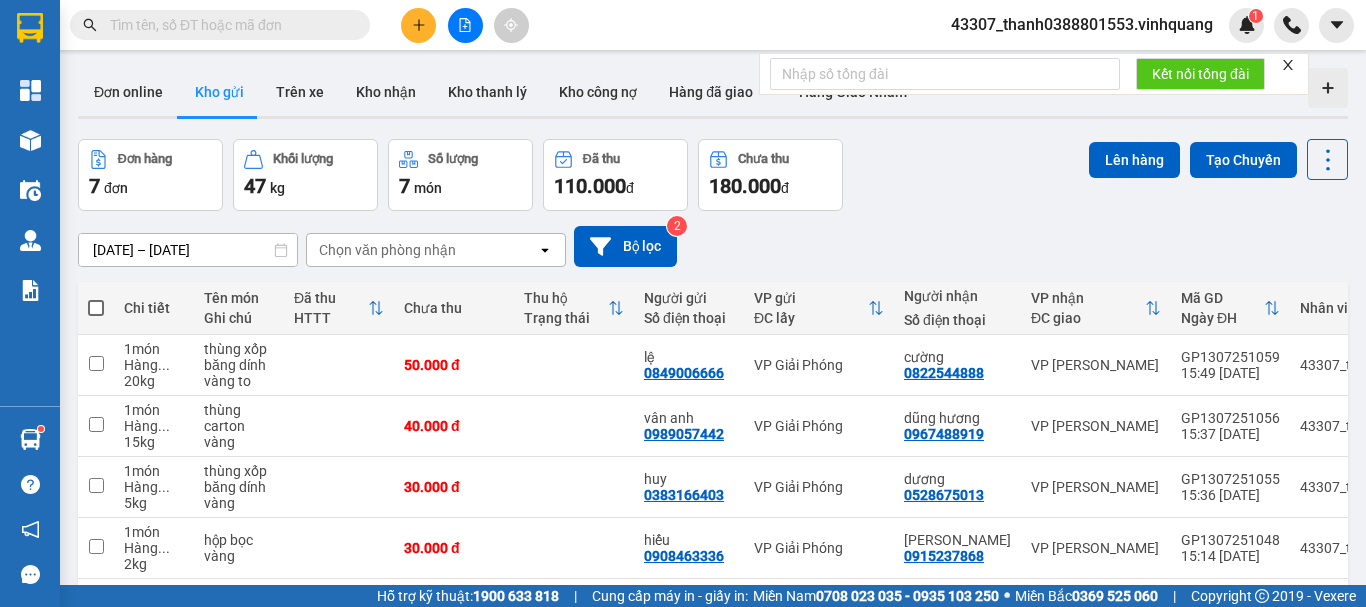 click at bounding box center (96, 308) 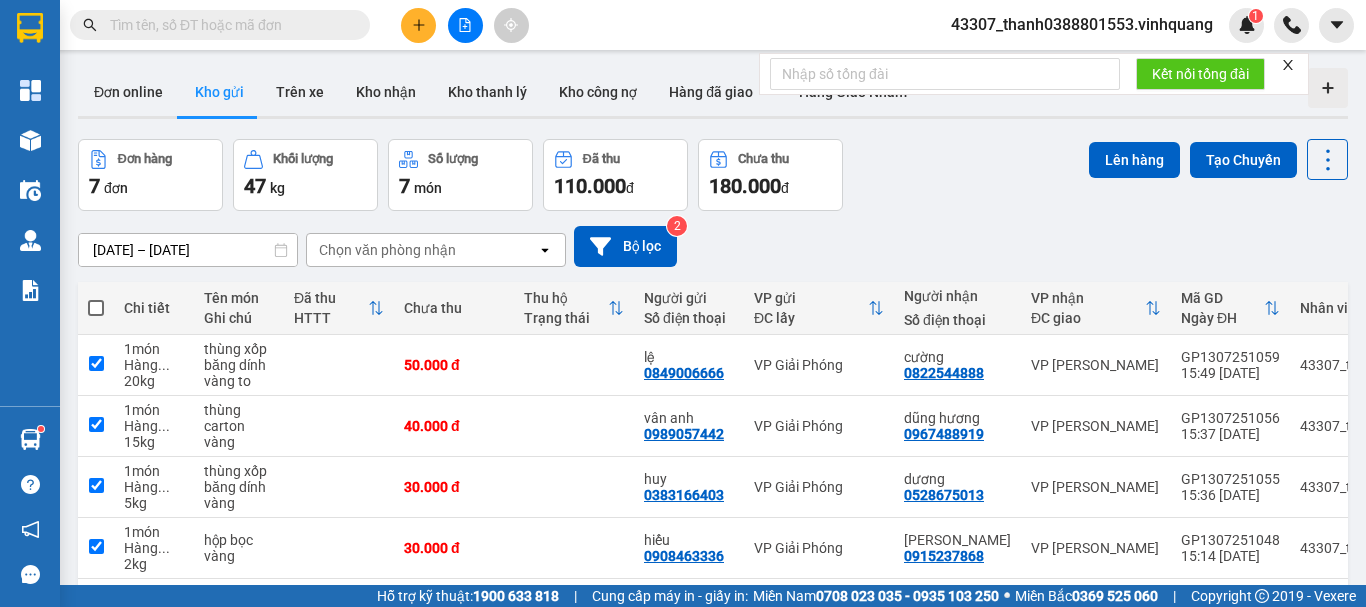 checkbox on "true" 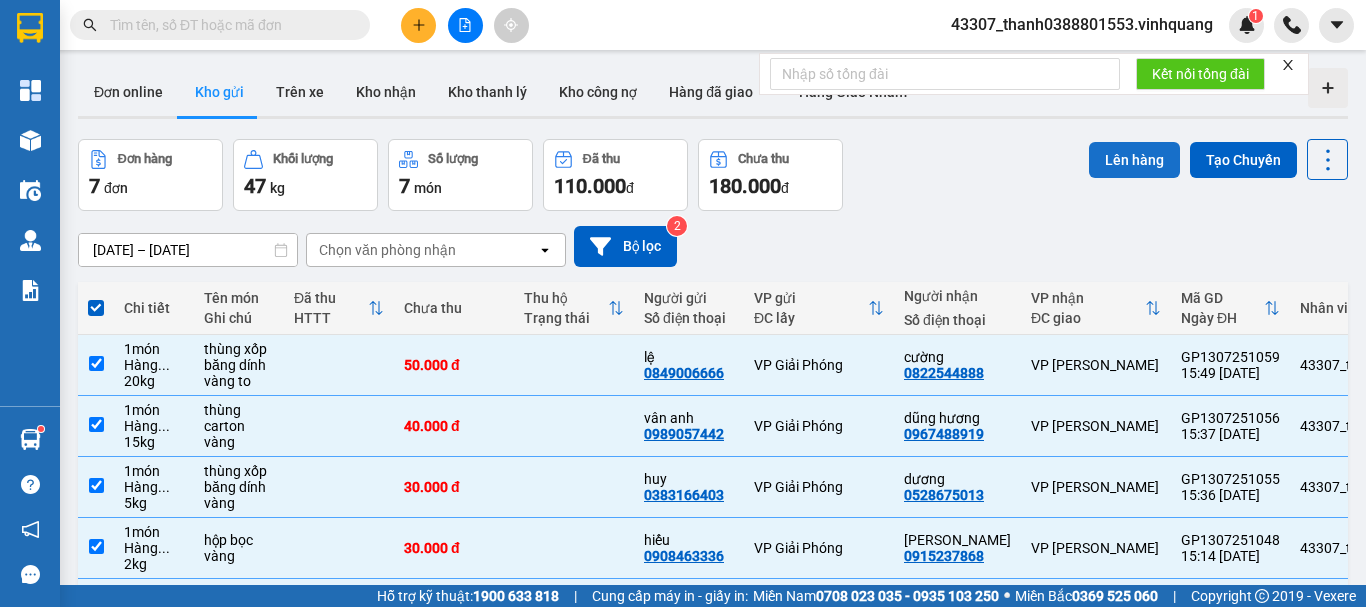 click on "Lên hàng" at bounding box center (1134, 160) 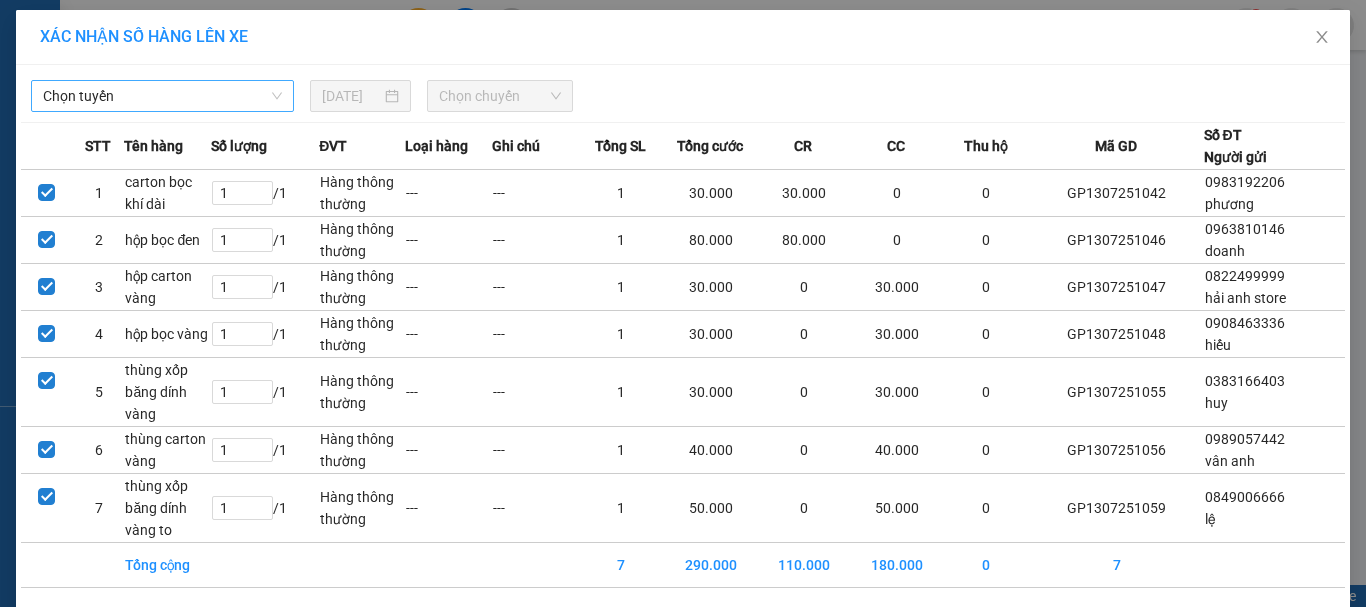 click on "Chọn tuyến" at bounding box center (162, 96) 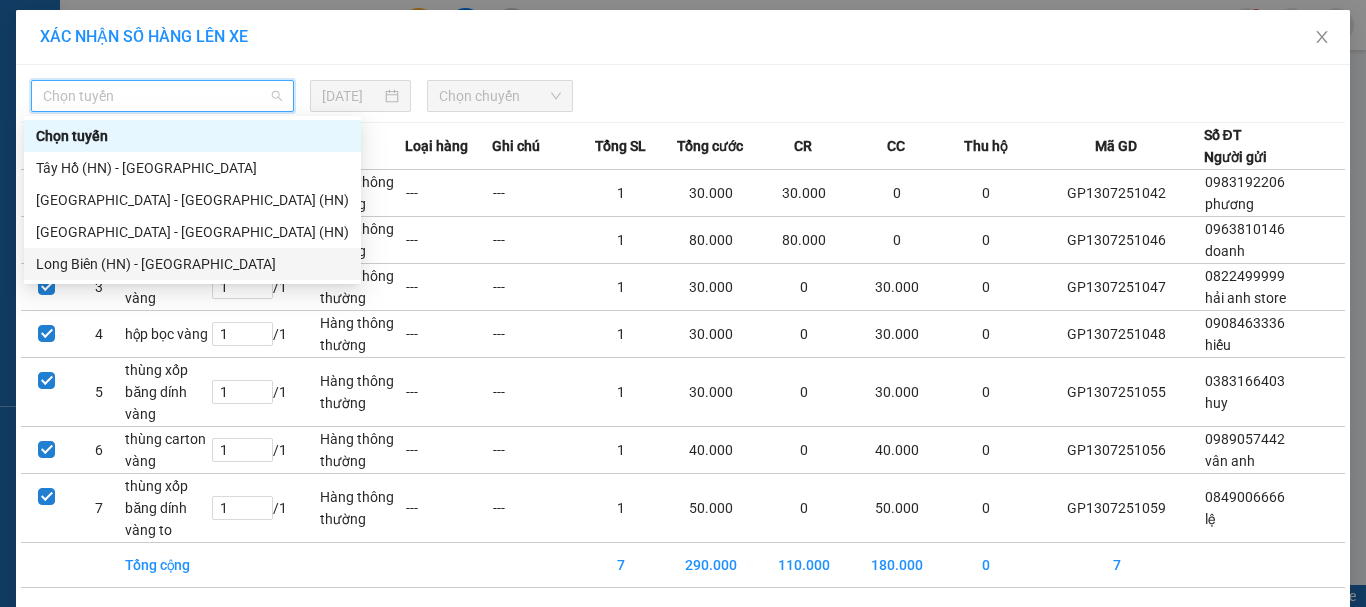 click on "Long Biên (HN) - [GEOGRAPHIC_DATA]" at bounding box center [192, 264] 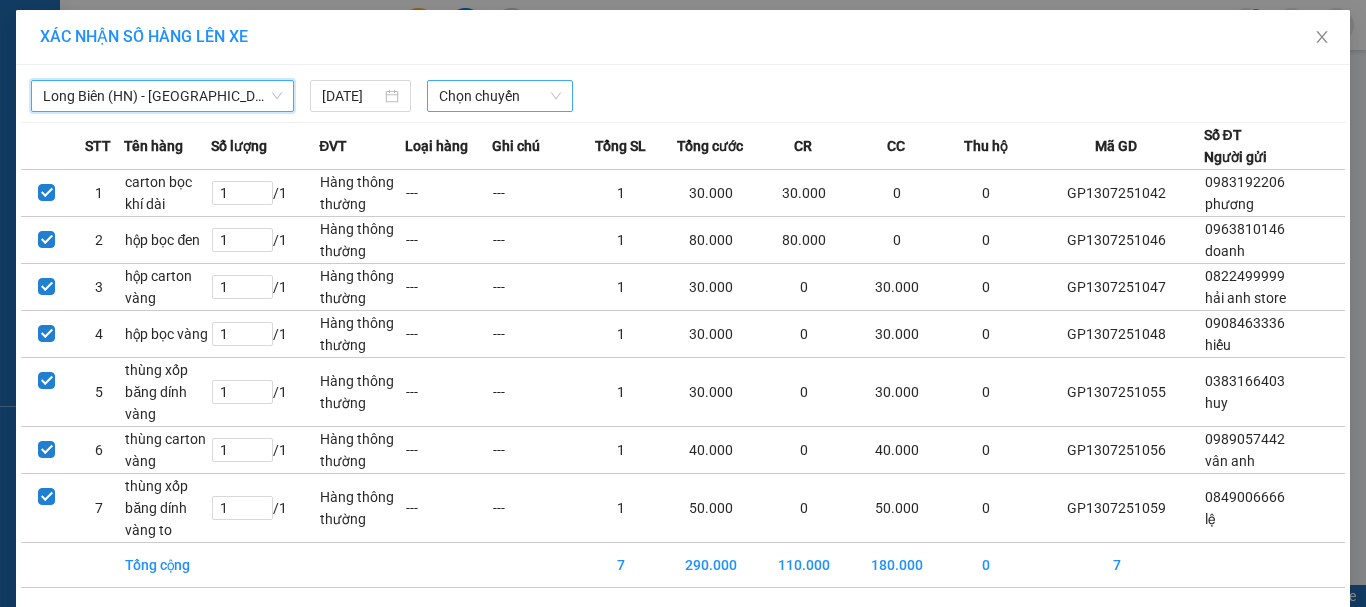 click on "Chọn chuyến" at bounding box center (500, 96) 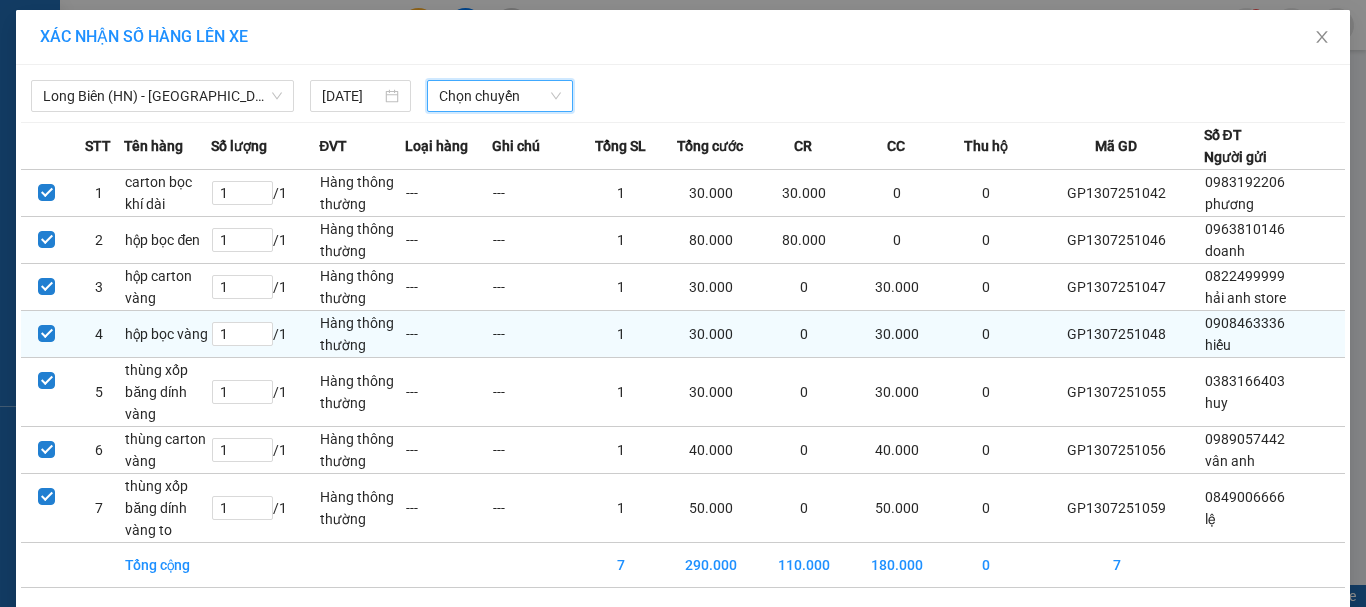 scroll, scrollTop: 72, scrollLeft: 0, axis: vertical 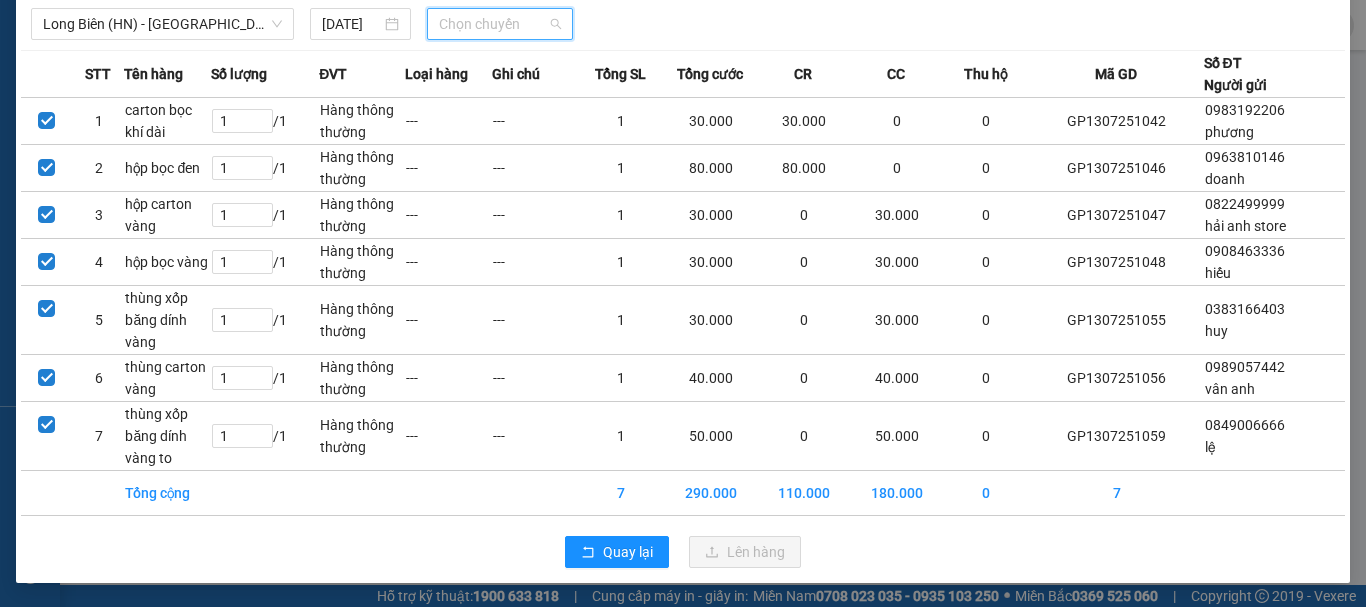 click on "Chọn chuyến" at bounding box center [500, 24] 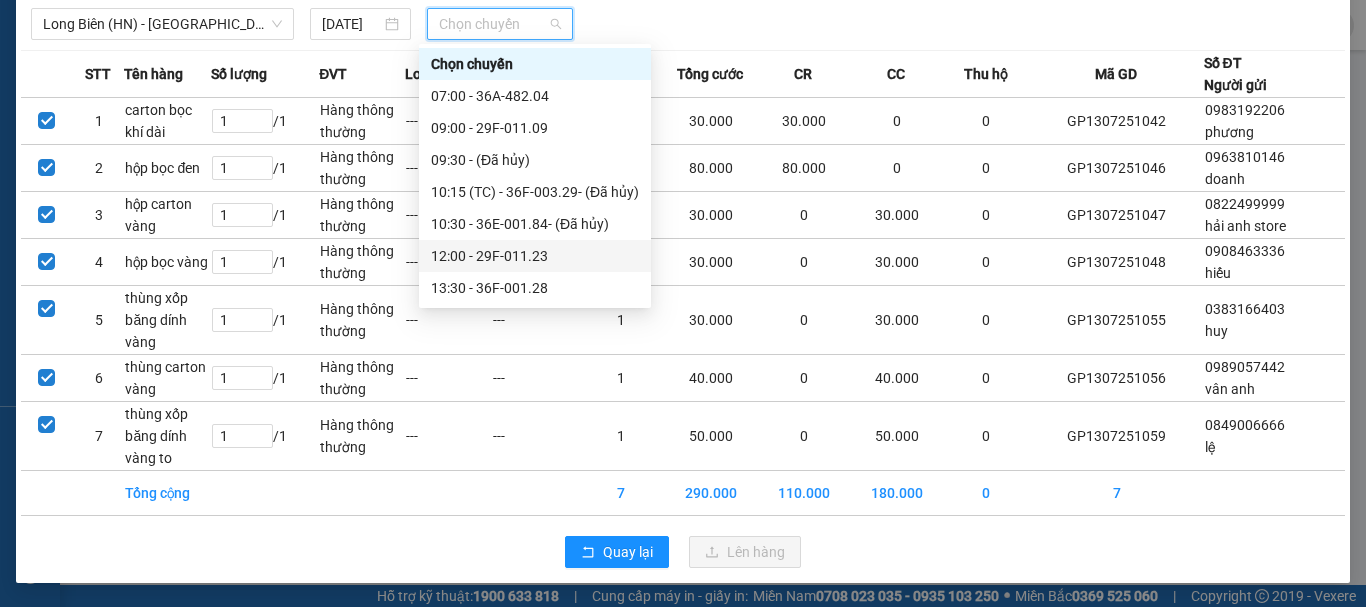 scroll, scrollTop: 192, scrollLeft: 0, axis: vertical 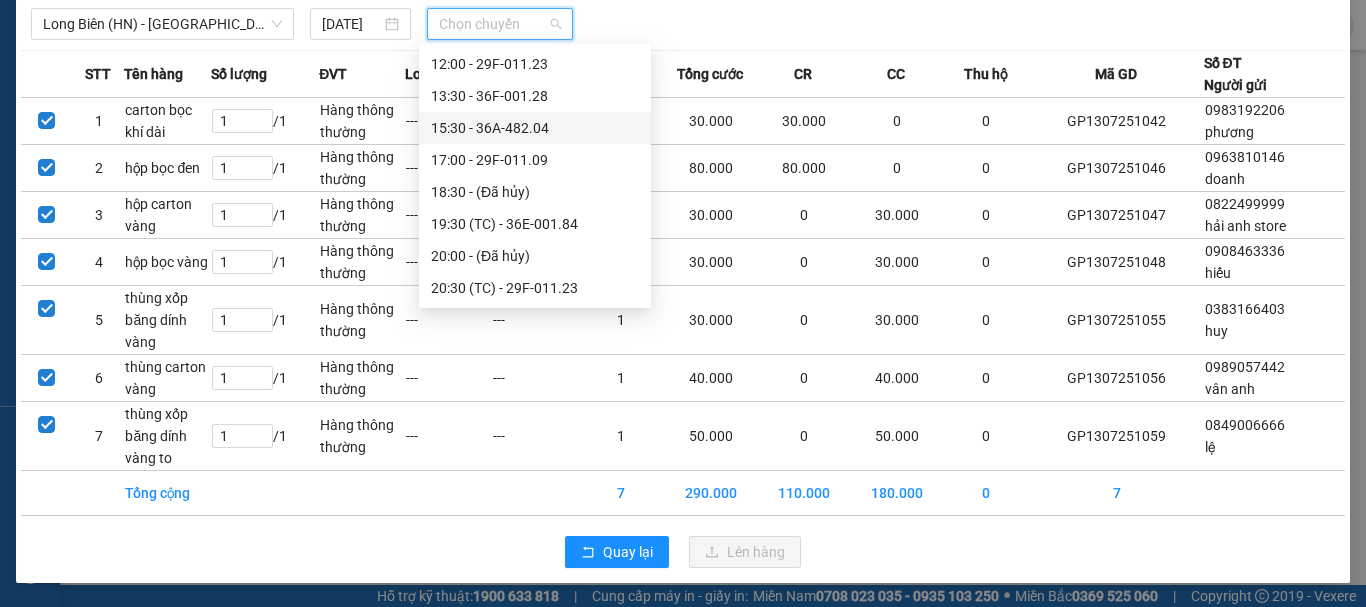 click on "15:30     - 36A-482.04" at bounding box center (535, 128) 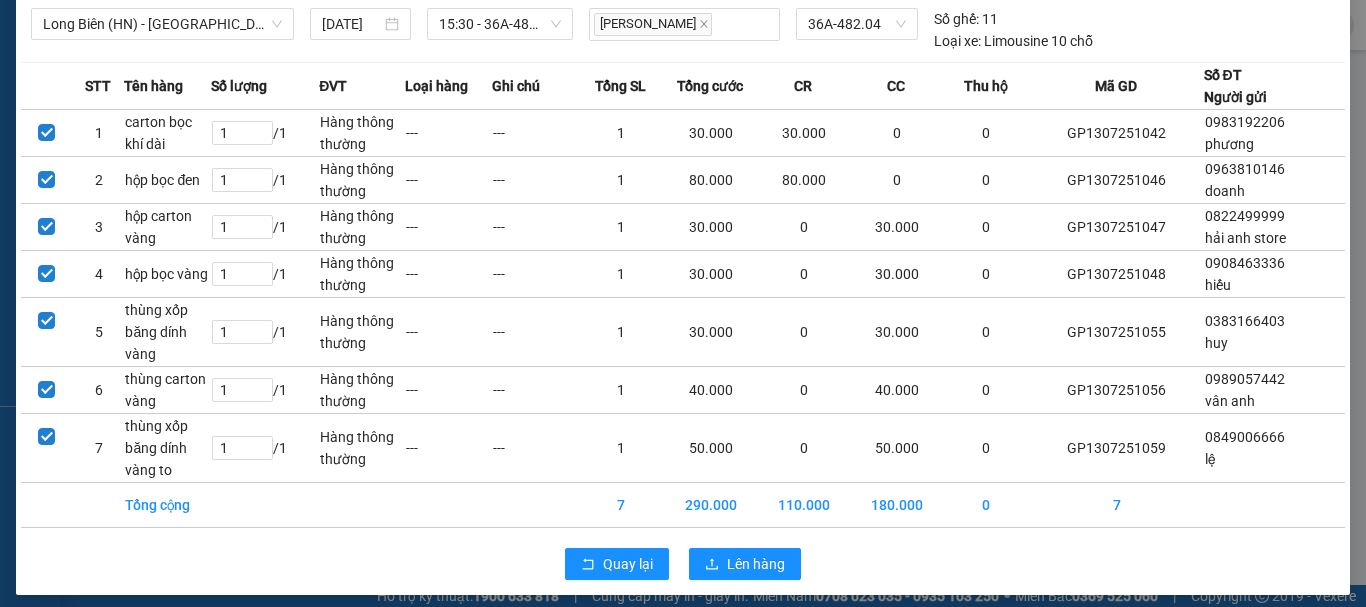 click on "Quay lại Lên hàng" at bounding box center [683, 564] 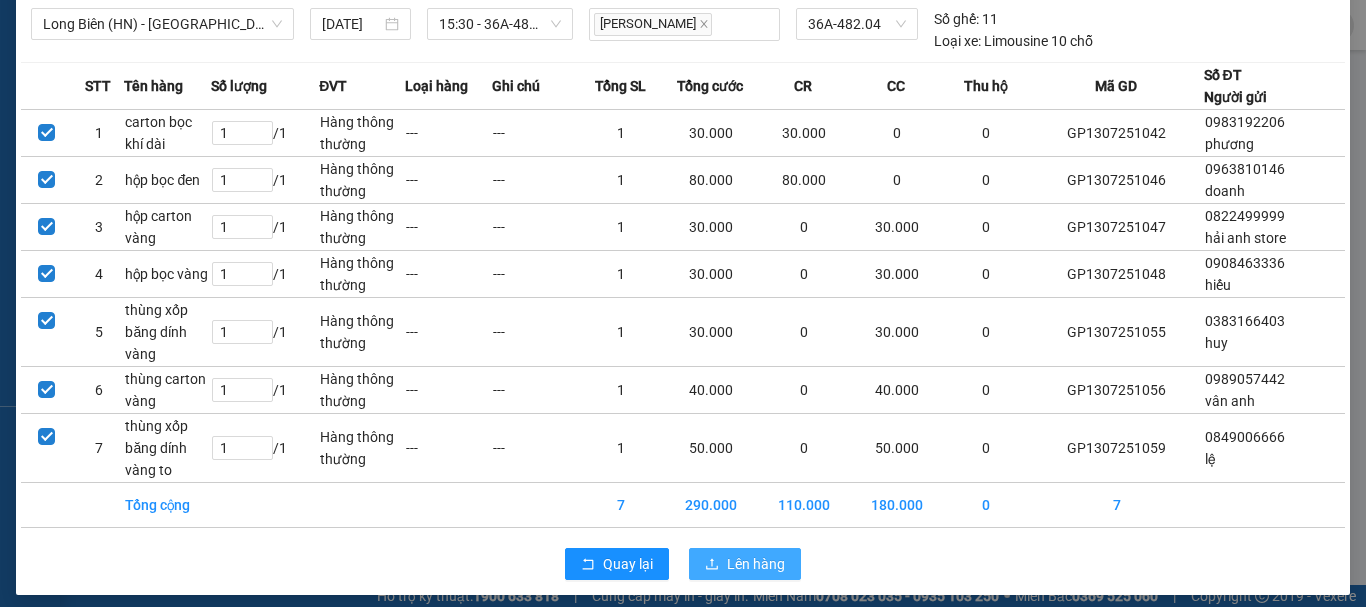 click on "Lên hàng" at bounding box center [756, 564] 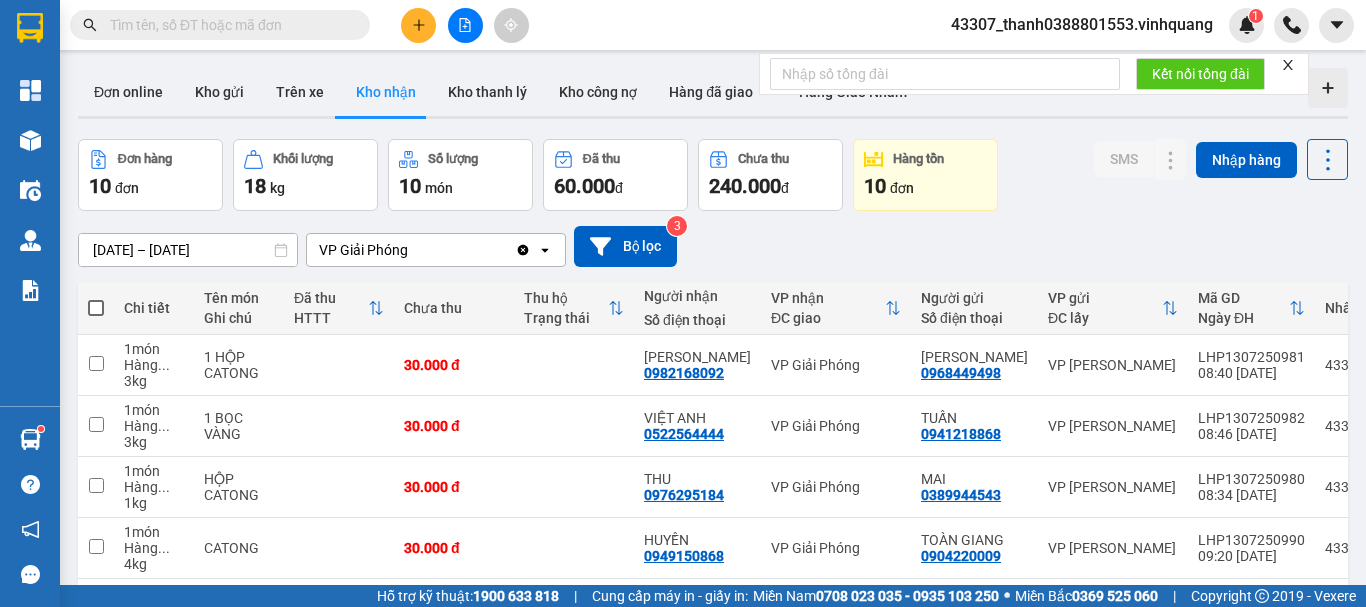 scroll, scrollTop: 0, scrollLeft: 0, axis: both 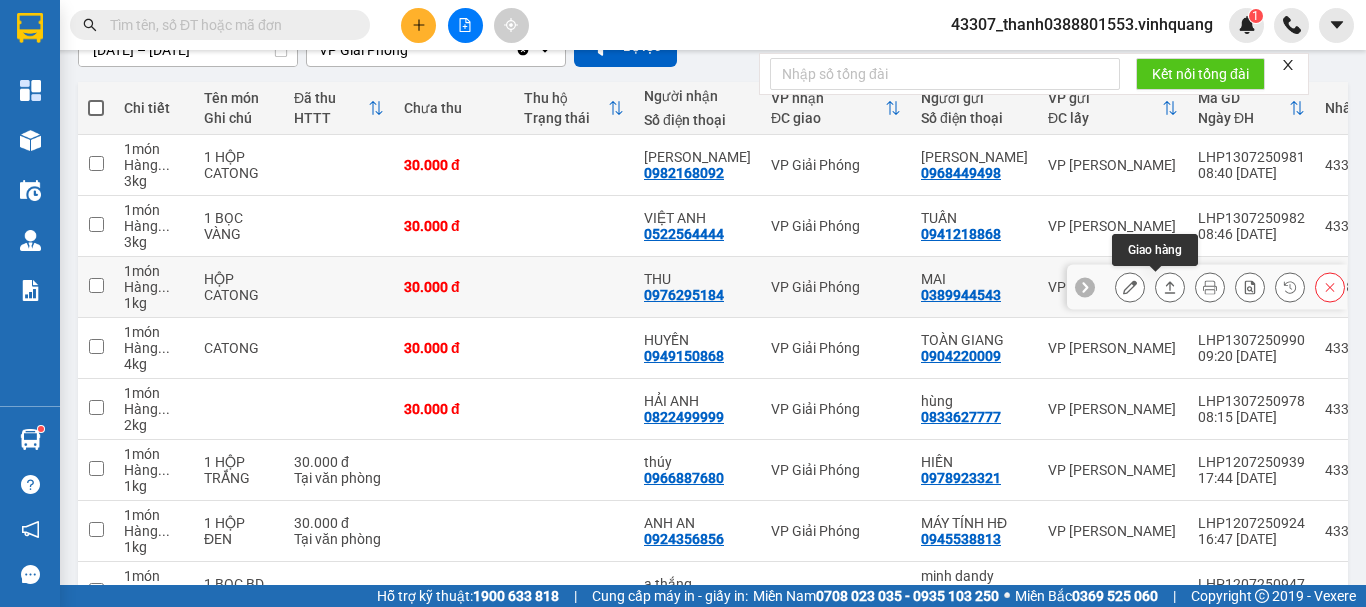 click 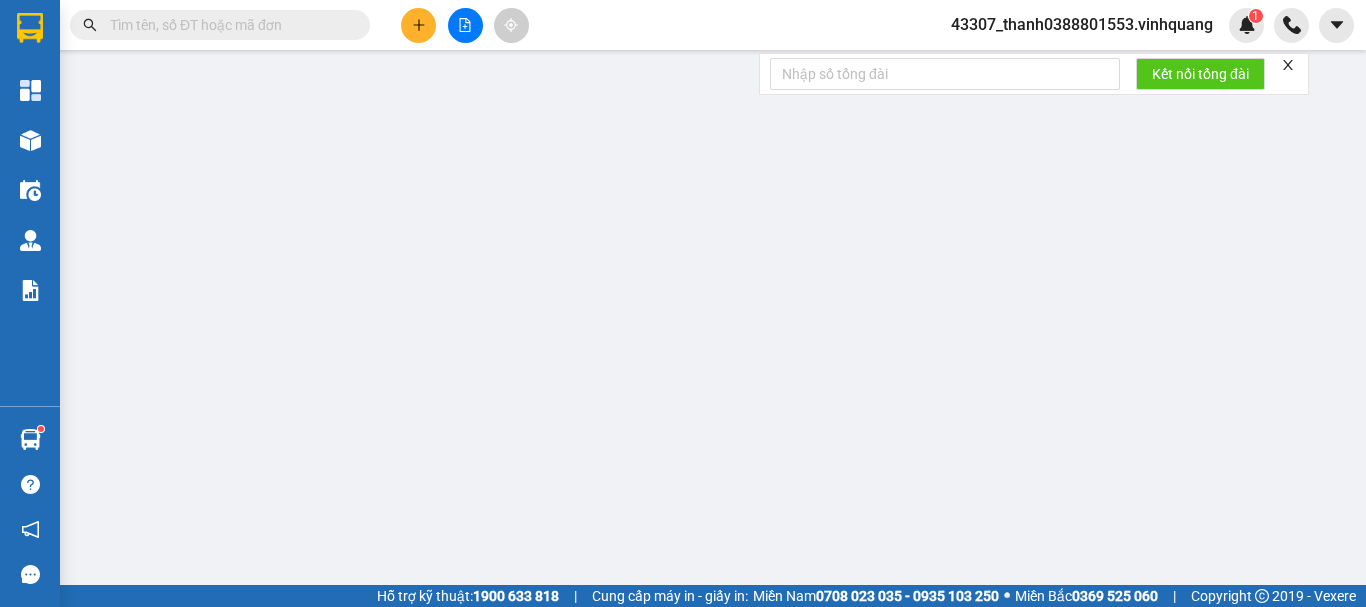 scroll, scrollTop: 0, scrollLeft: 0, axis: both 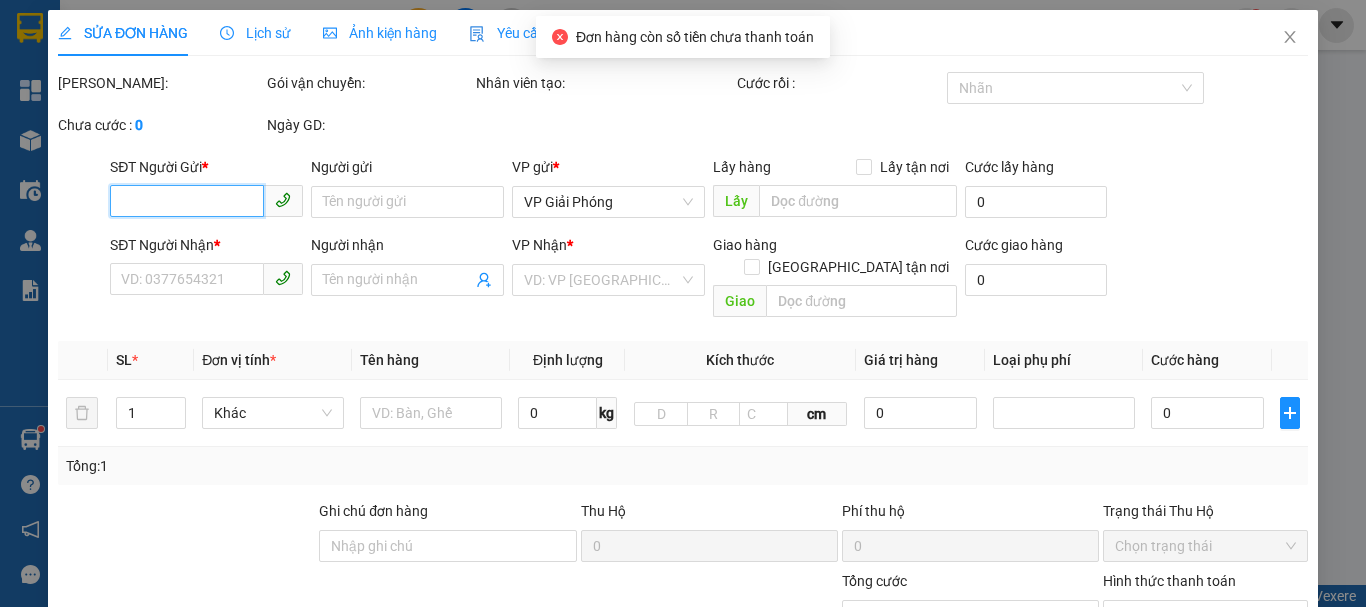 type on "0389944543" 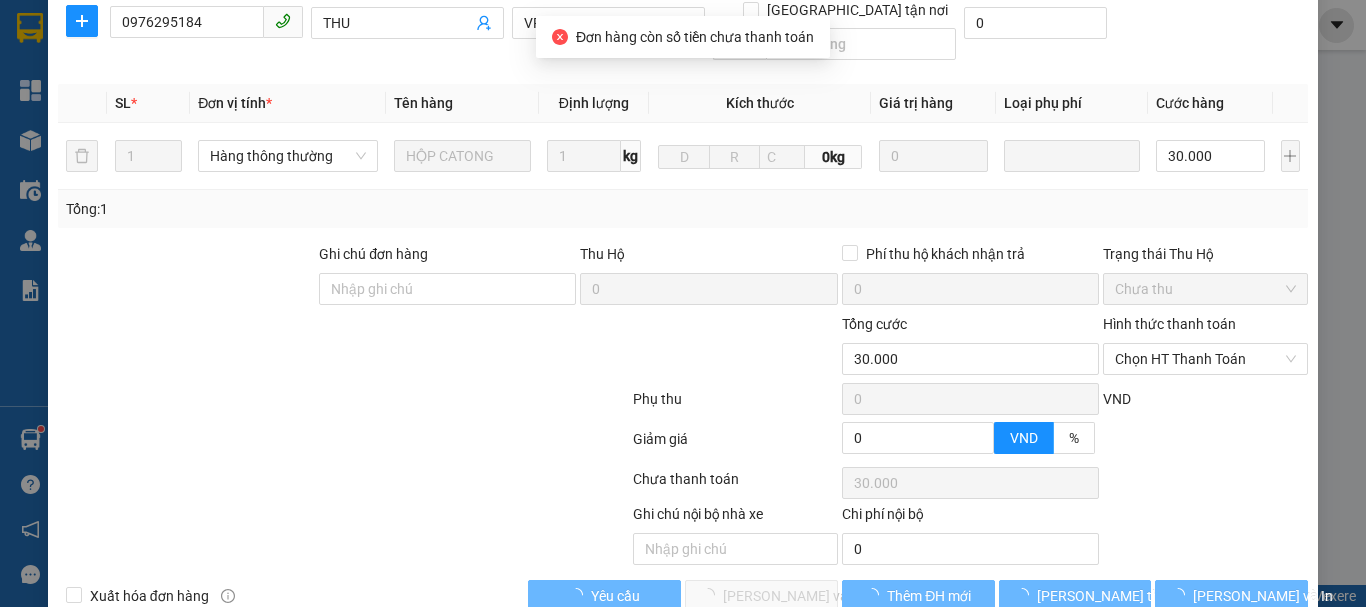 scroll, scrollTop: 301, scrollLeft: 0, axis: vertical 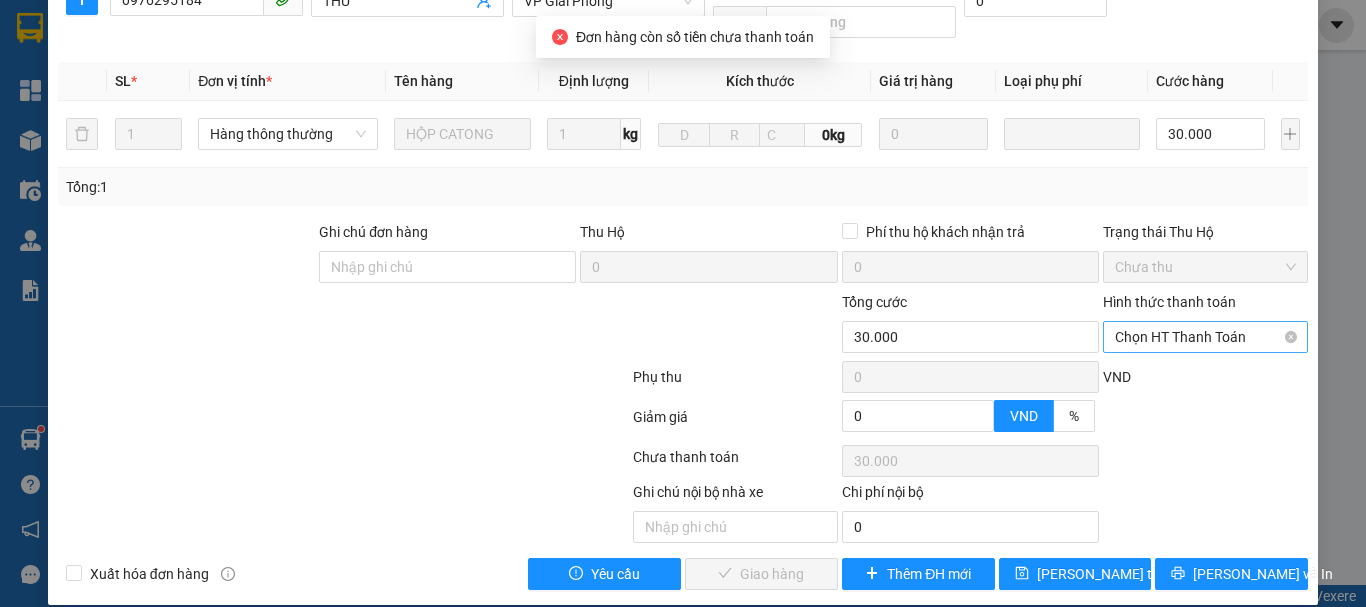 click on "Chọn HT Thanh Toán" at bounding box center (1205, 337) 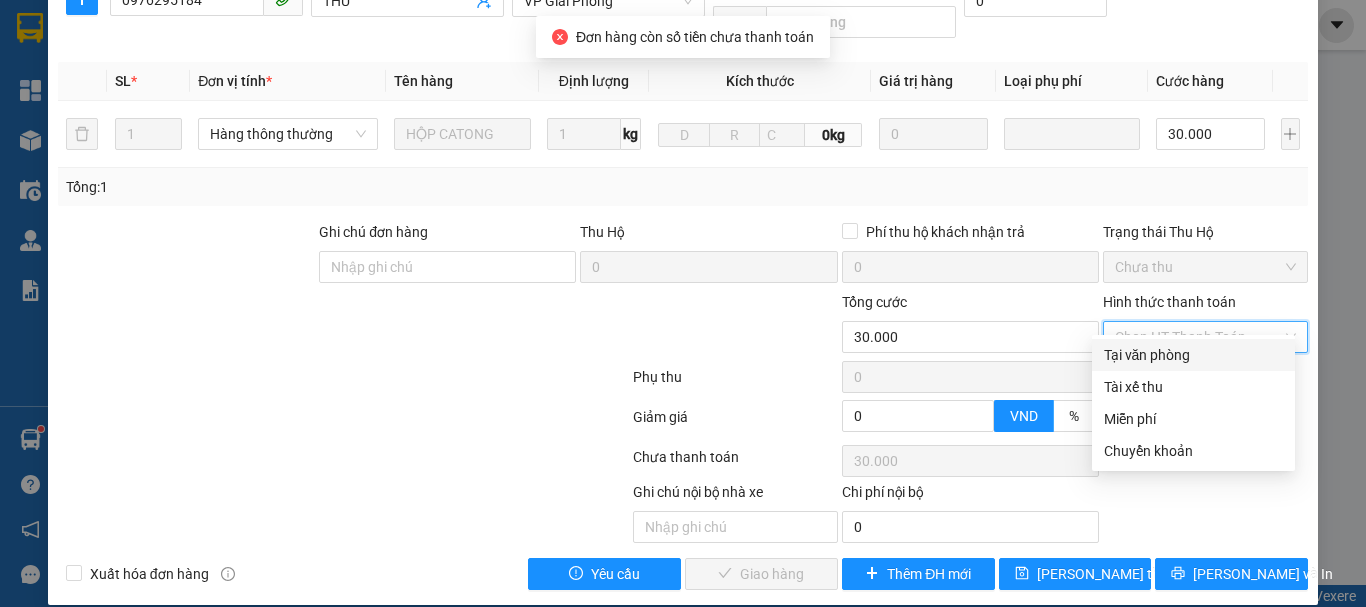 click on "Tại văn phòng" at bounding box center (1193, 355) 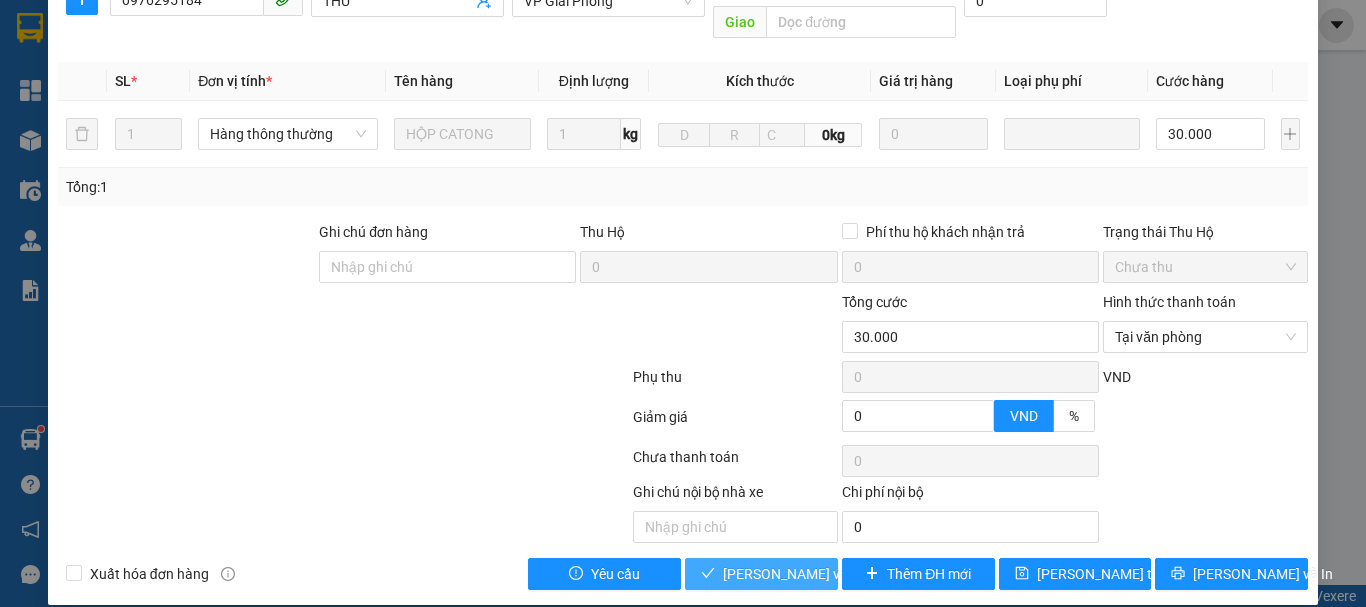 click on "[PERSON_NAME] và Giao hàng" at bounding box center [819, 574] 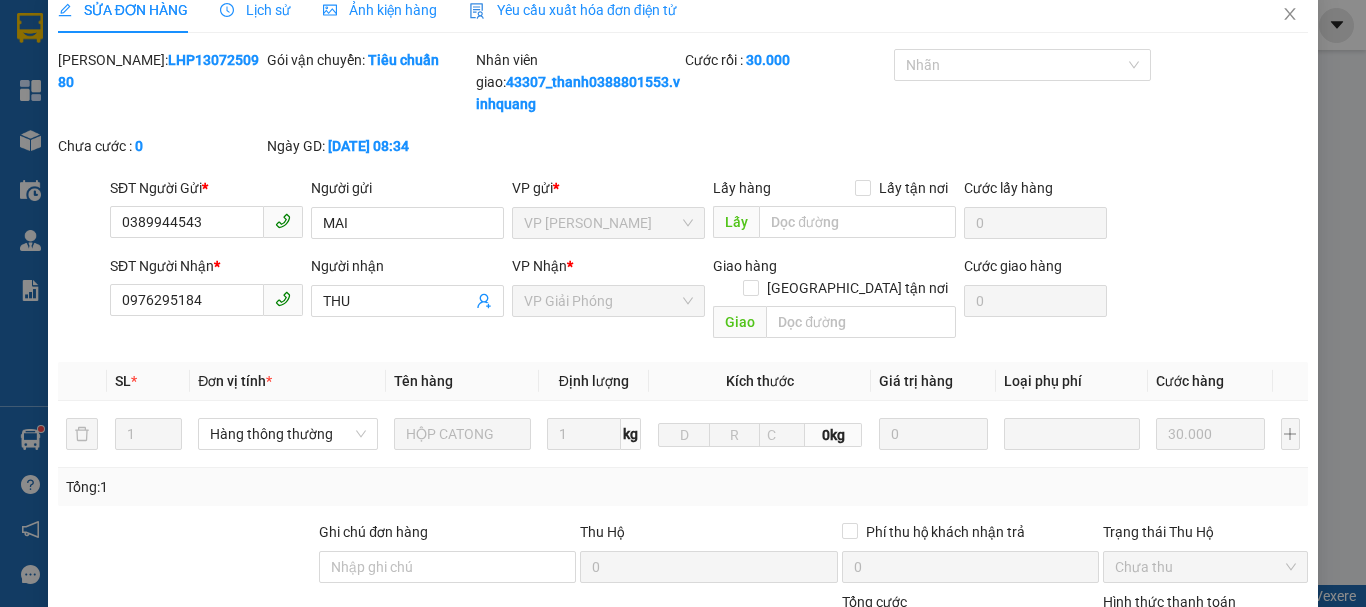 scroll, scrollTop: 0, scrollLeft: 0, axis: both 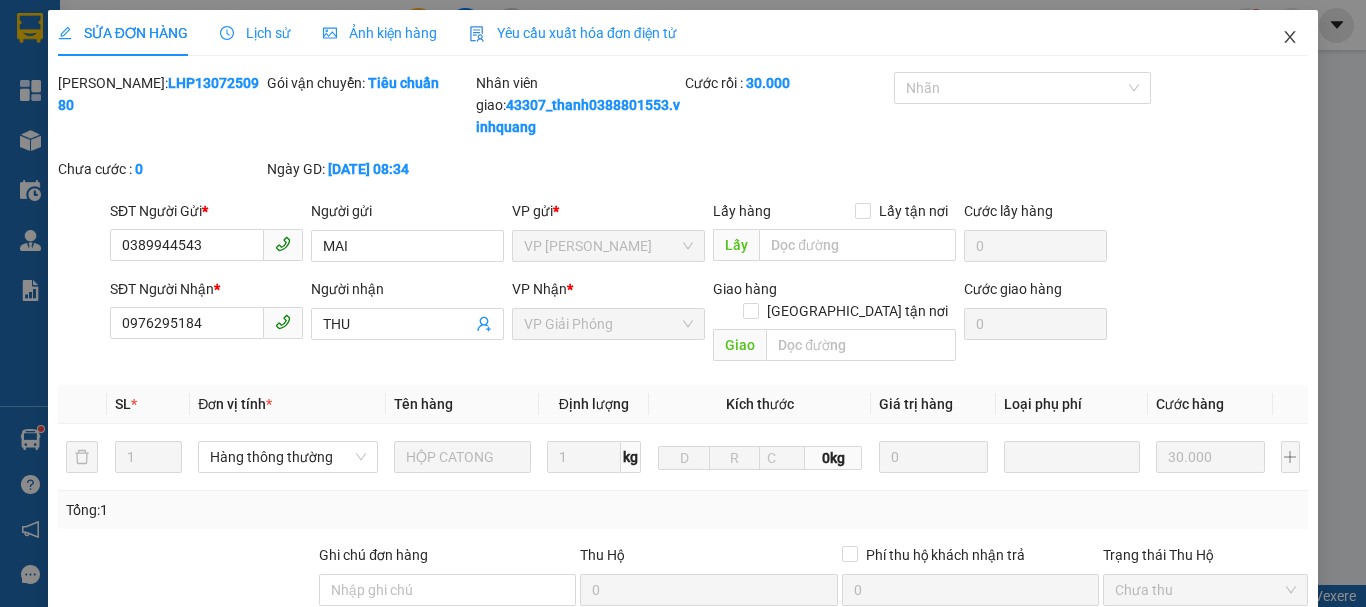 click at bounding box center [1290, 38] 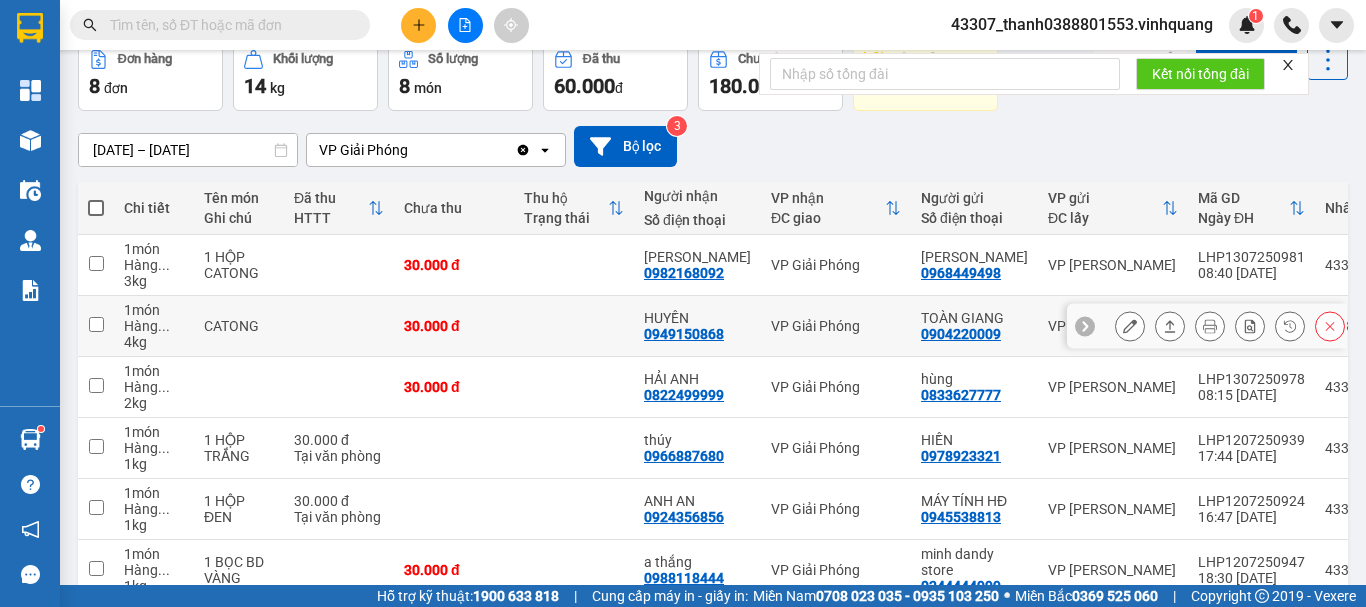 scroll, scrollTop: 200, scrollLeft: 0, axis: vertical 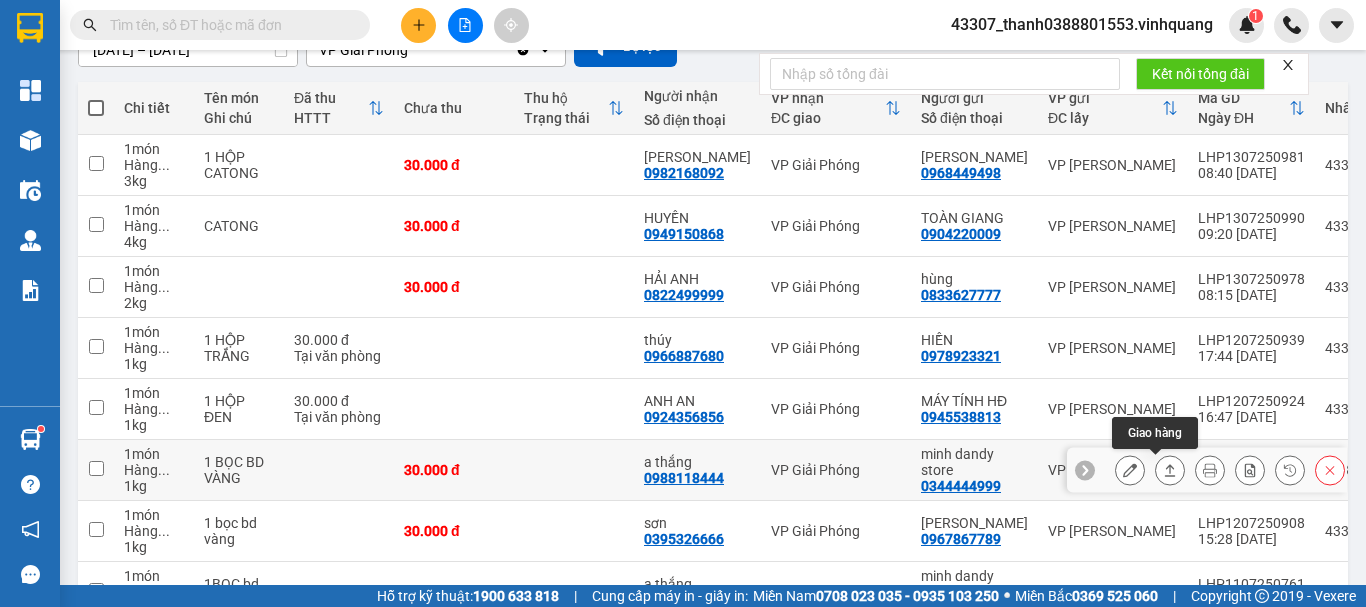 click 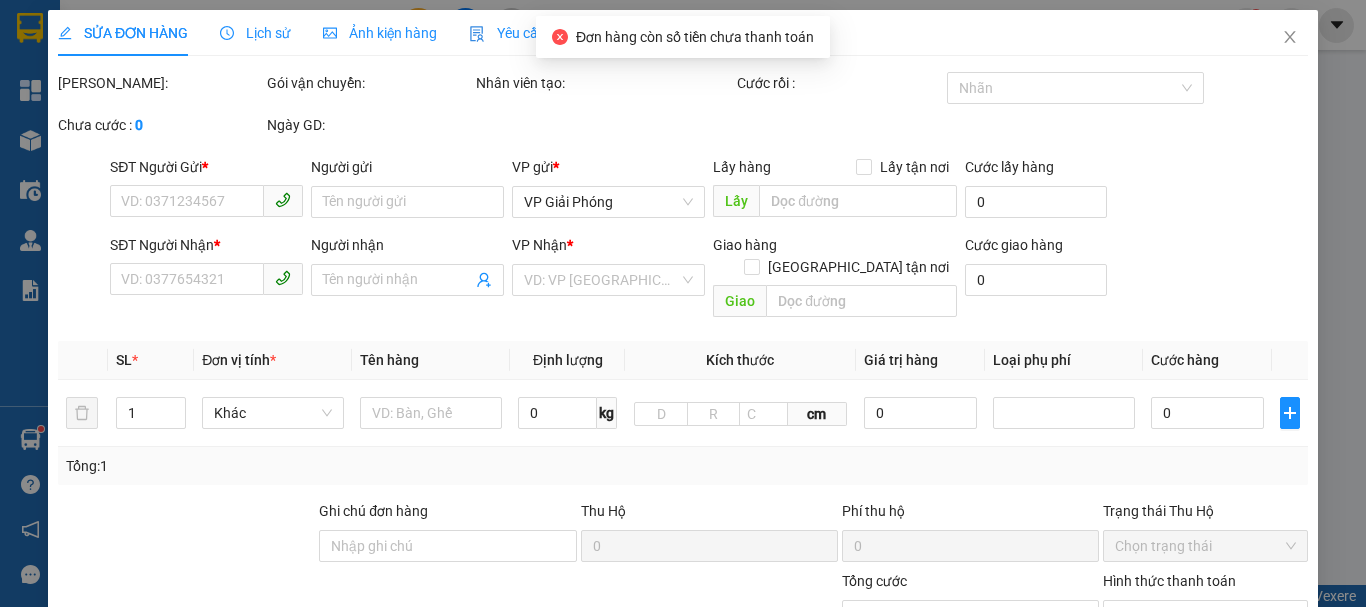scroll, scrollTop: 0, scrollLeft: 0, axis: both 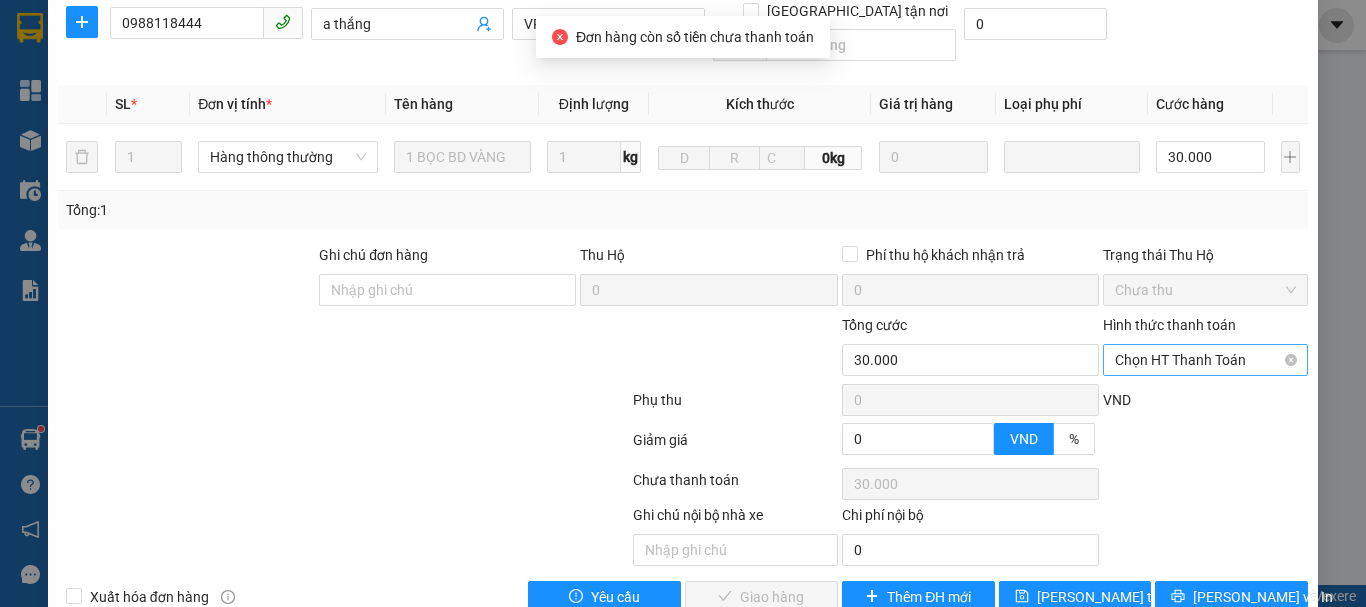 click on "Chọn HT Thanh Toán" at bounding box center (1205, 360) 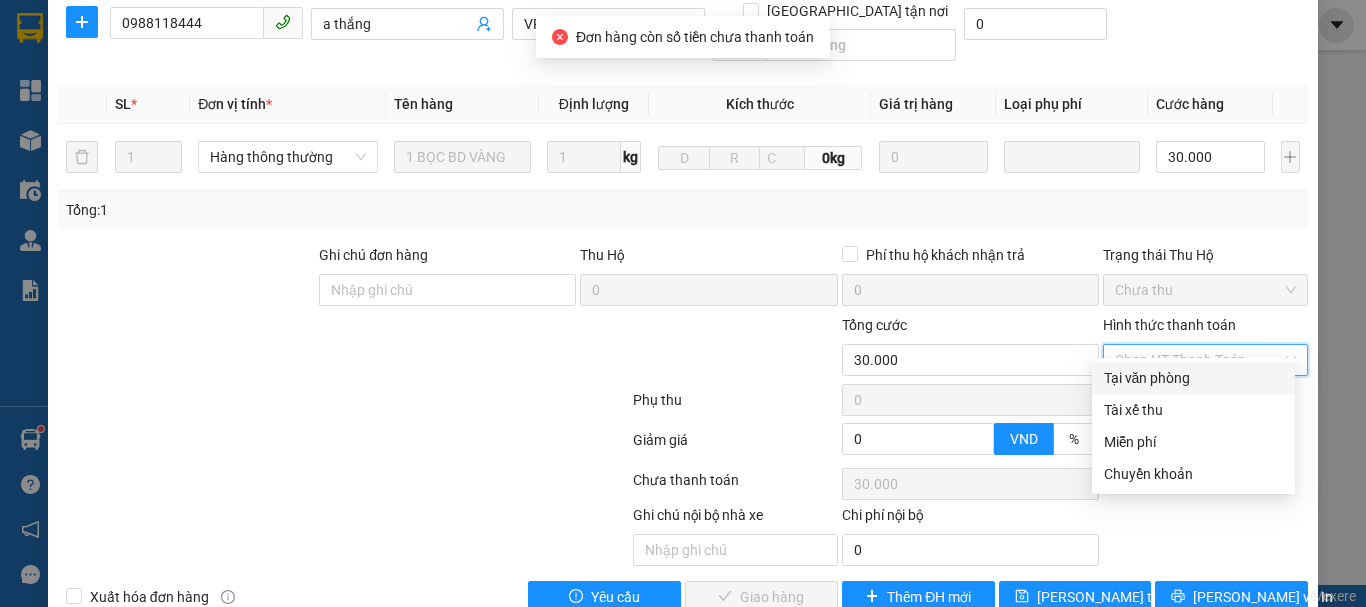 click on "Tại văn phòng" at bounding box center (1193, 378) 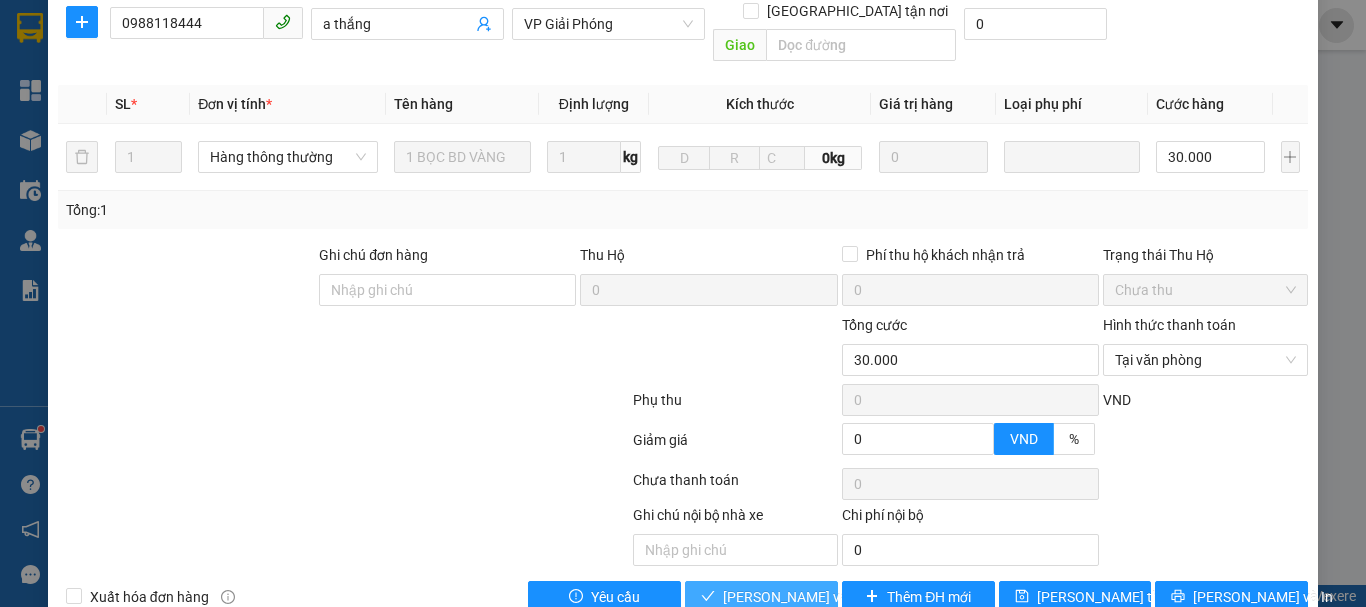 click on "[PERSON_NAME] và Giao hàng" at bounding box center [819, 597] 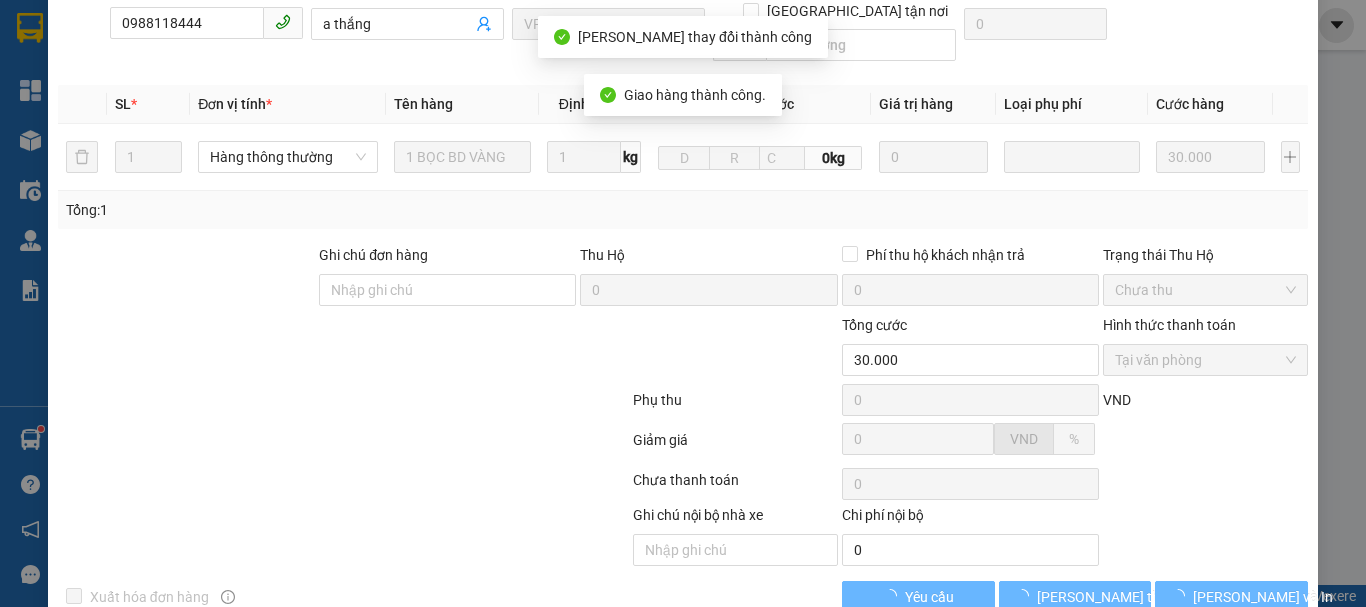 scroll, scrollTop: 0, scrollLeft: 0, axis: both 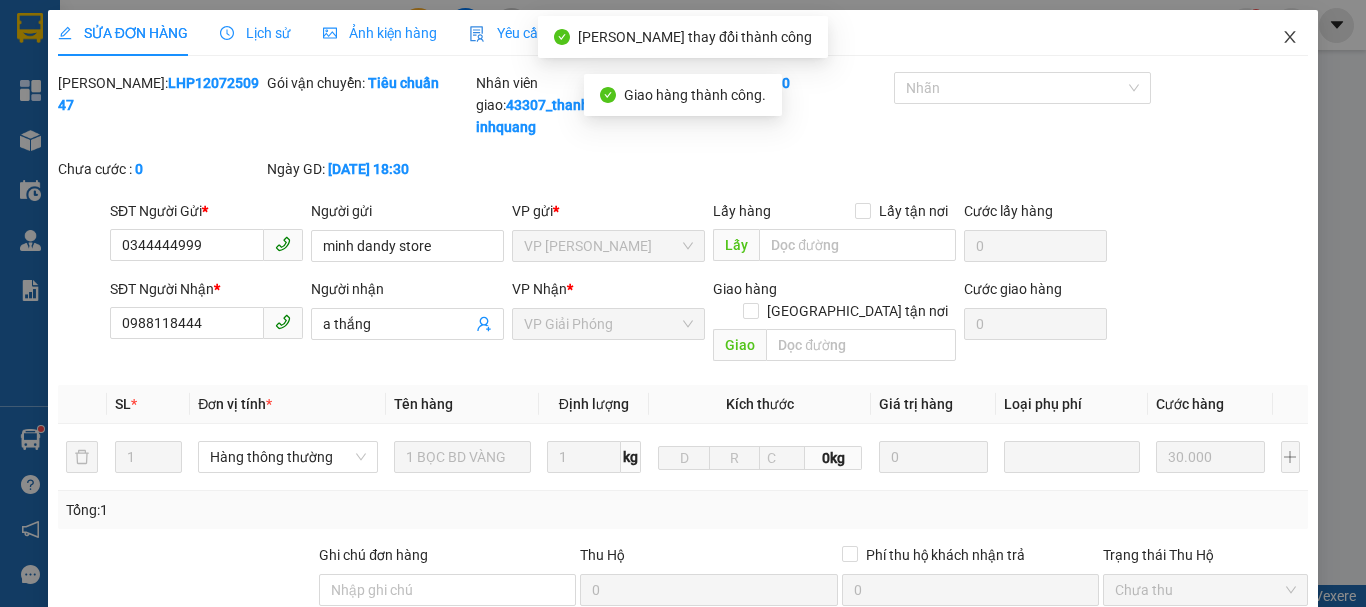 click 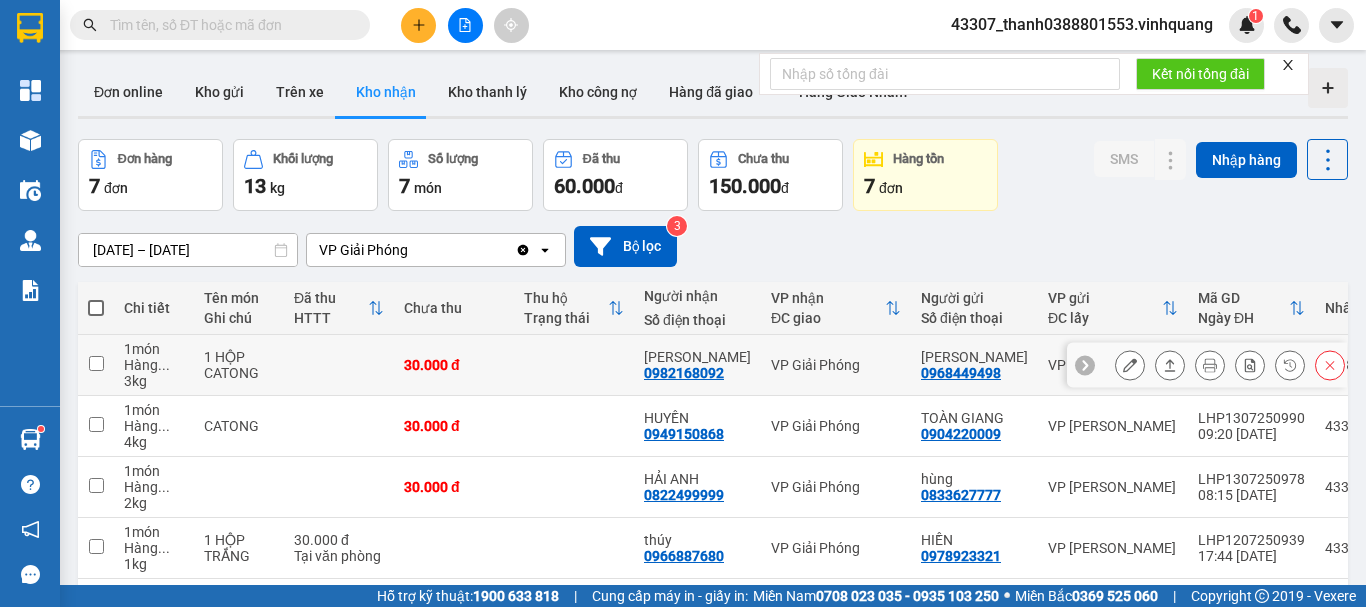 scroll, scrollTop: 267, scrollLeft: 0, axis: vertical 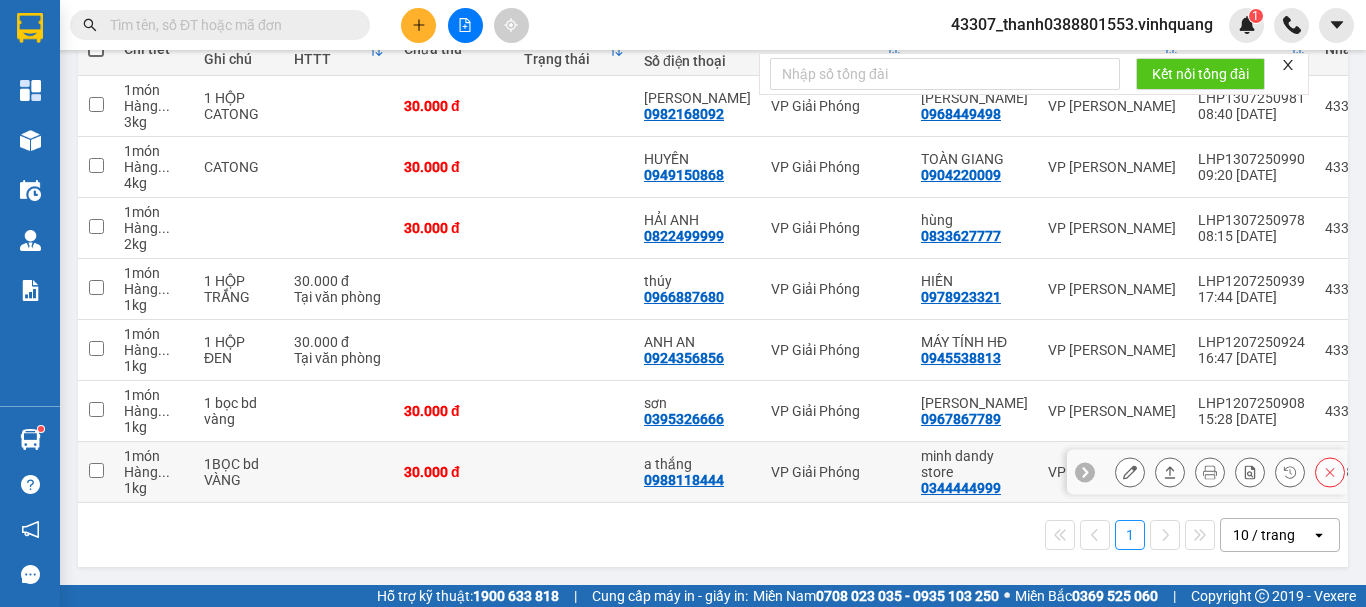 click 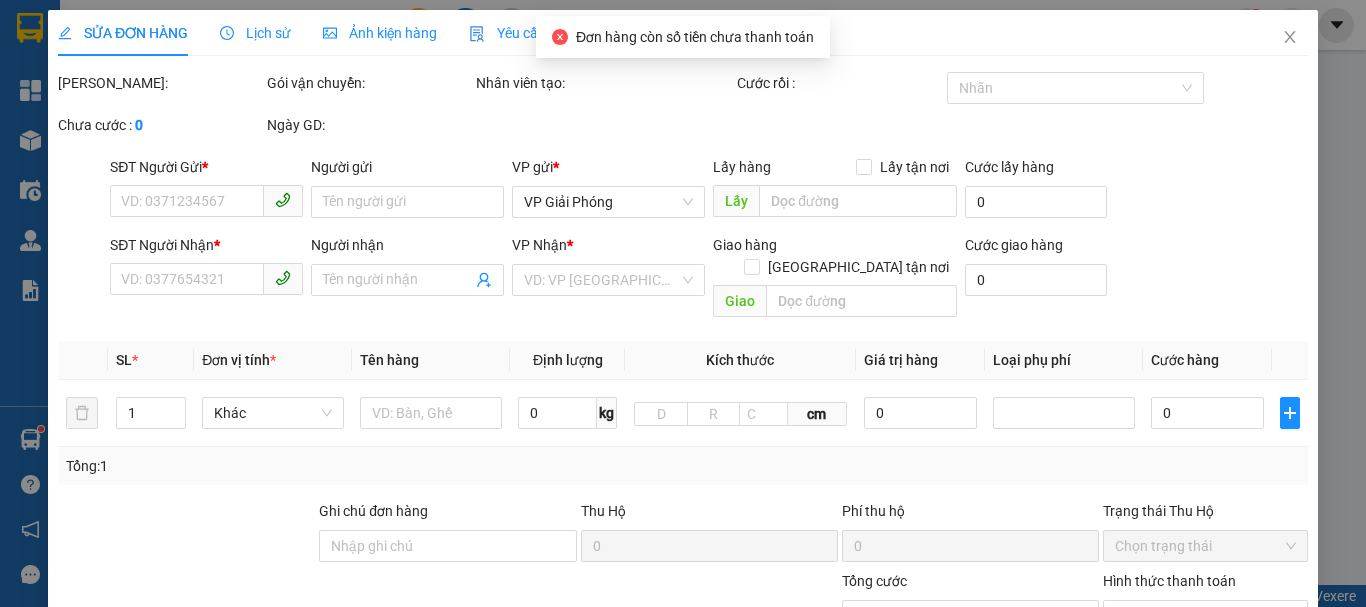 scroll, scrollTop: 0, scrollLeft: 0, axis: both 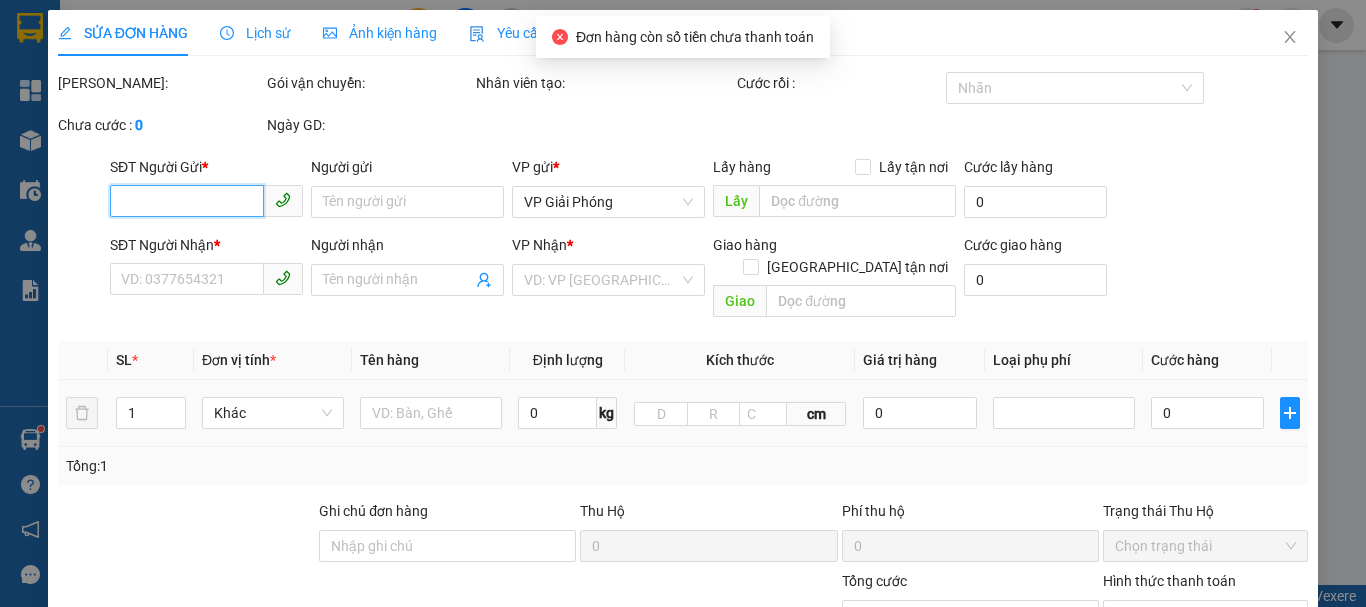 type on "0344444999" 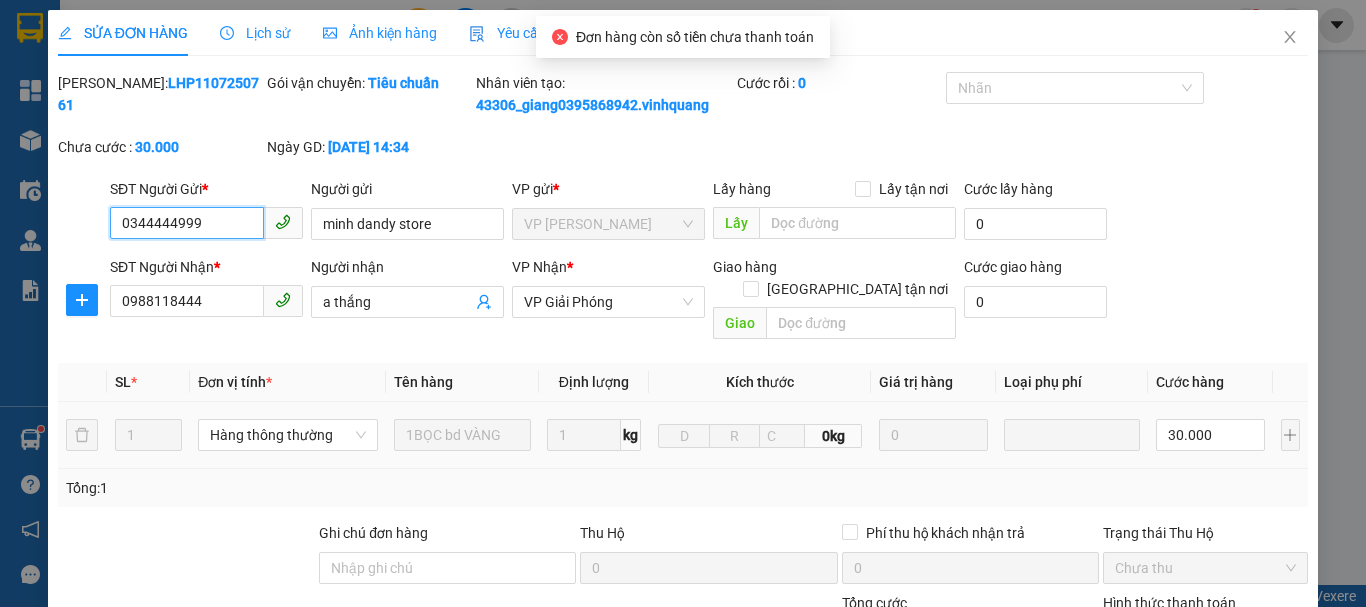 scroll, scrollTop: 300, scrollLeft: 0, axis: vertical 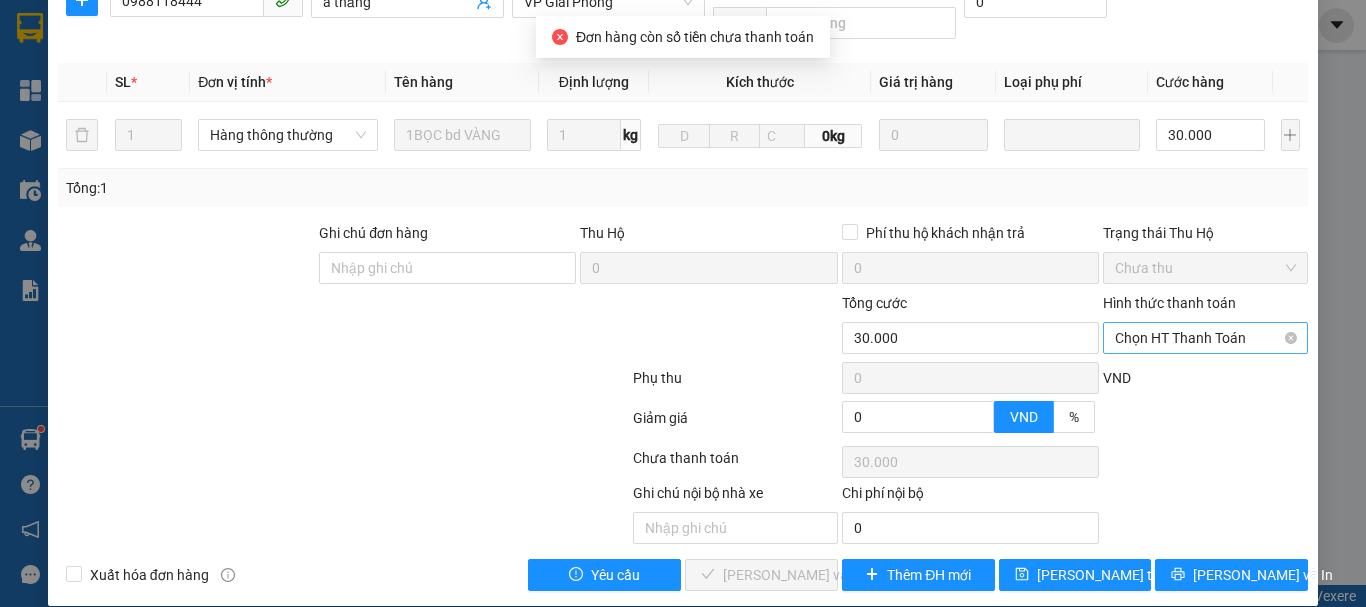 click on "Chọn HT Thanh Toán" at bounding box center [1205, 338] 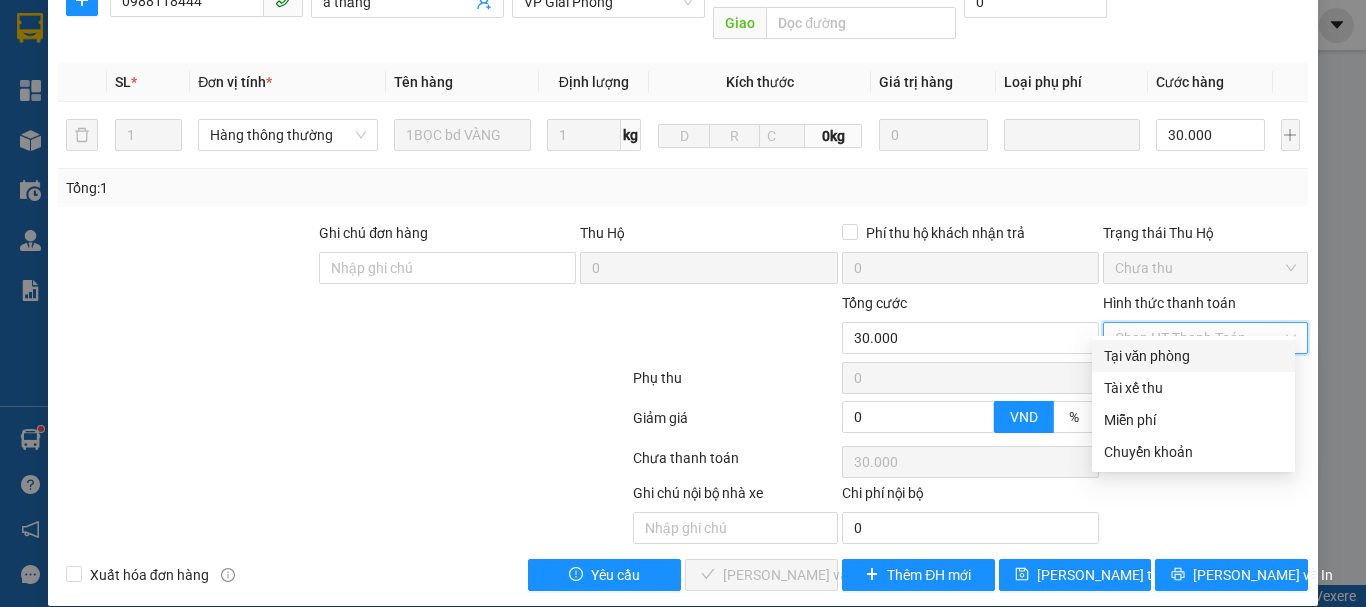 click on "Tại văn phòng" at bounding box center [1193, 356] 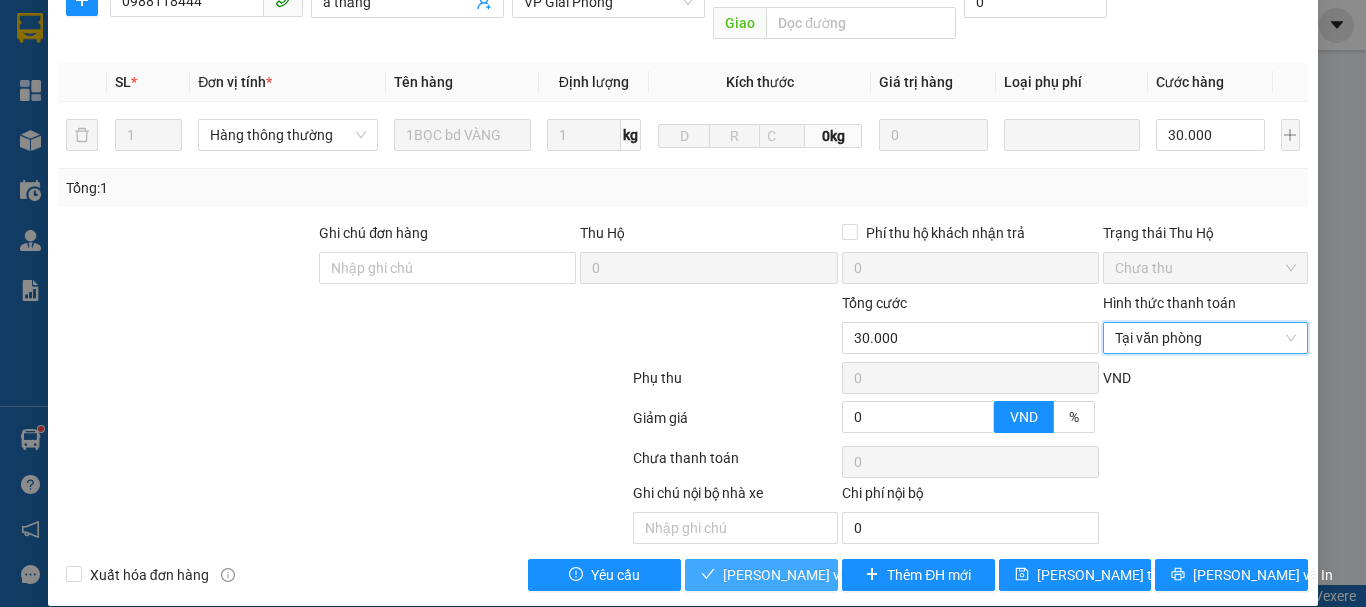 click on "[PERSON_NAME] và Giao hàng" at bounding box center (819, 575) 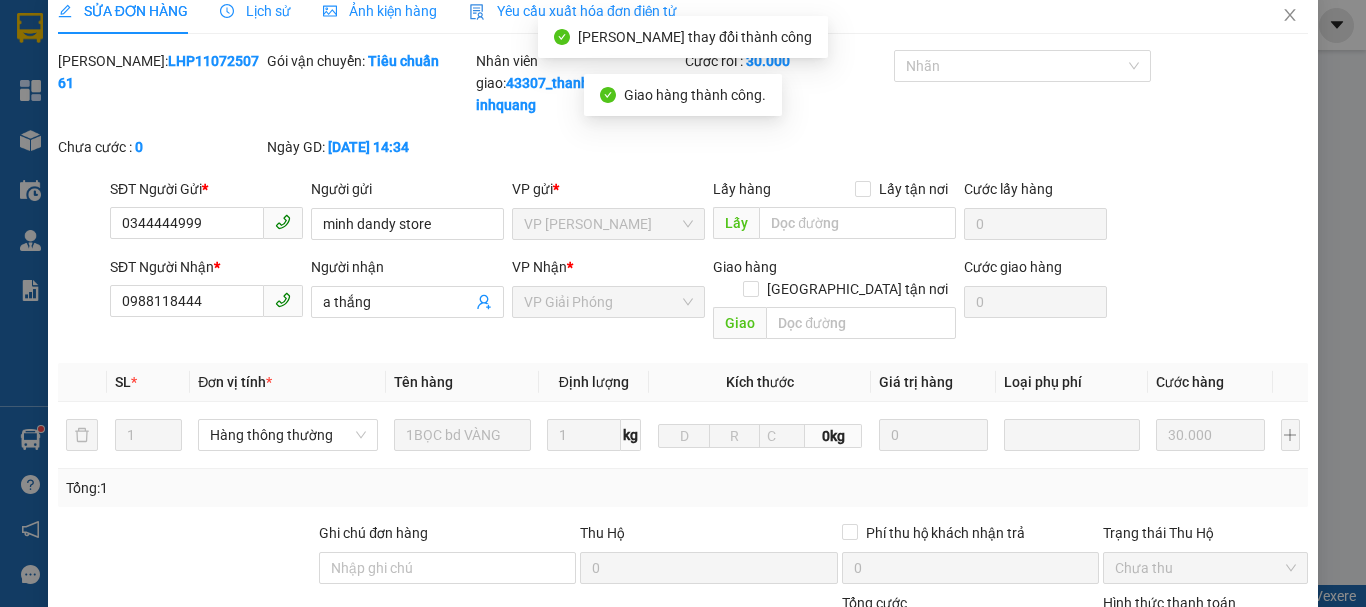 scroll, scrollTop: 0, scrollLeft: 0, axis: both 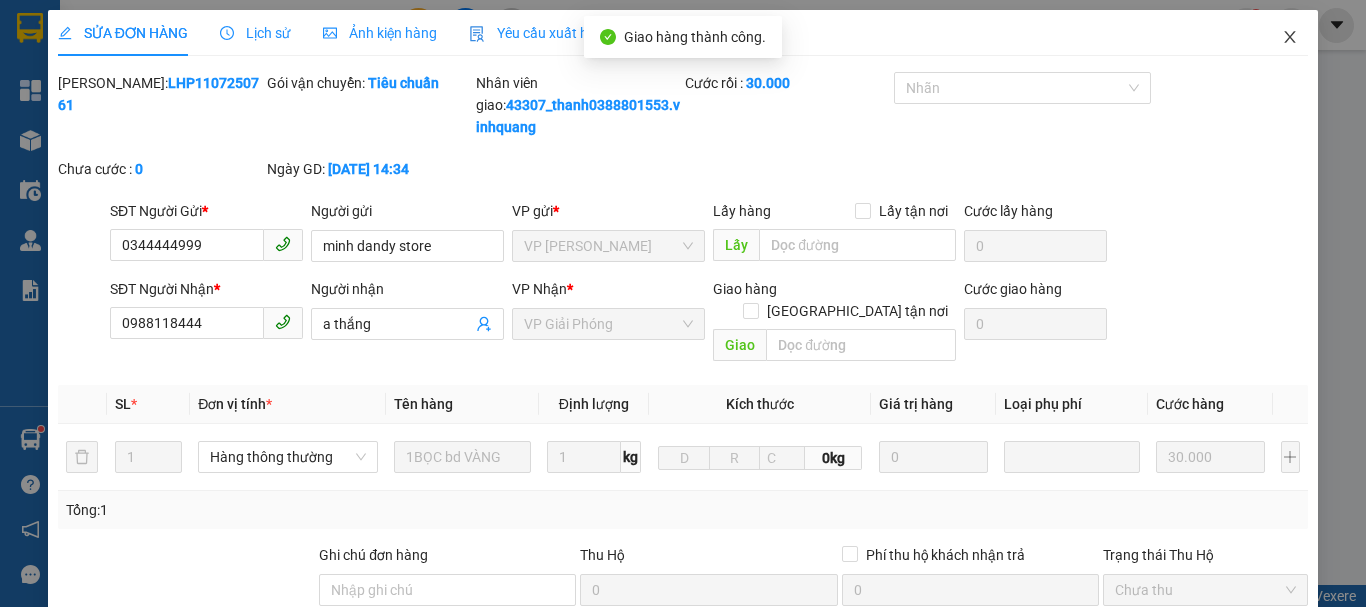 click 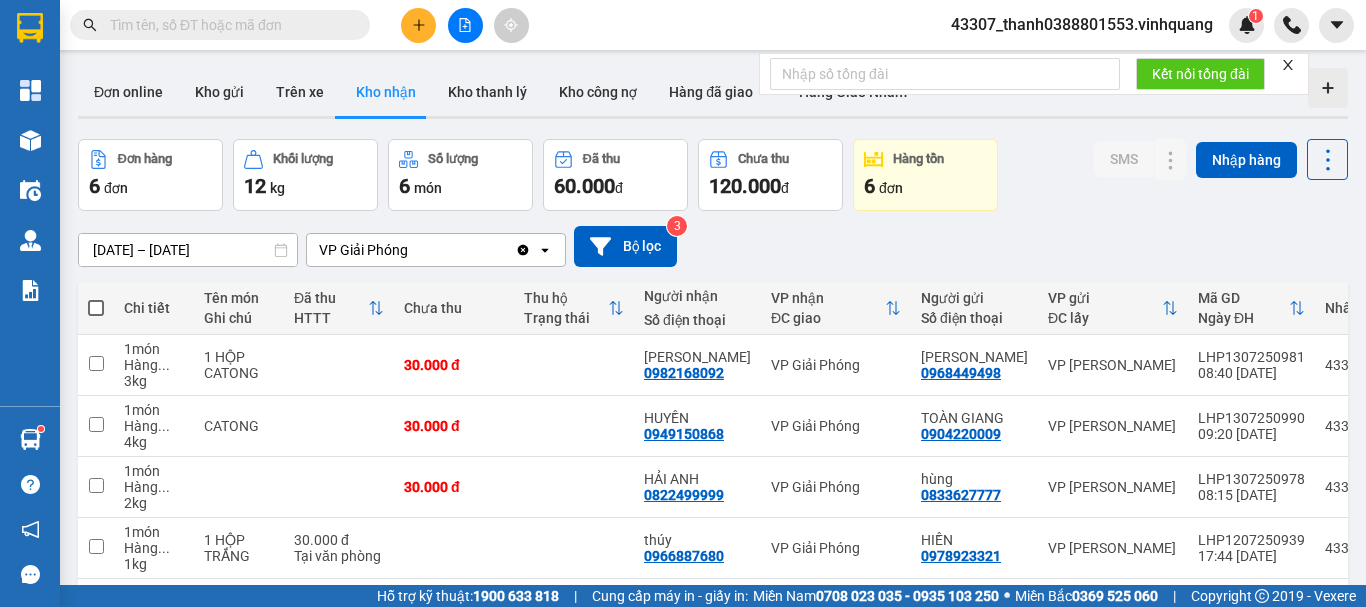 scroll, scrollTop: 206, scrollLeft: 0, axis: vertical 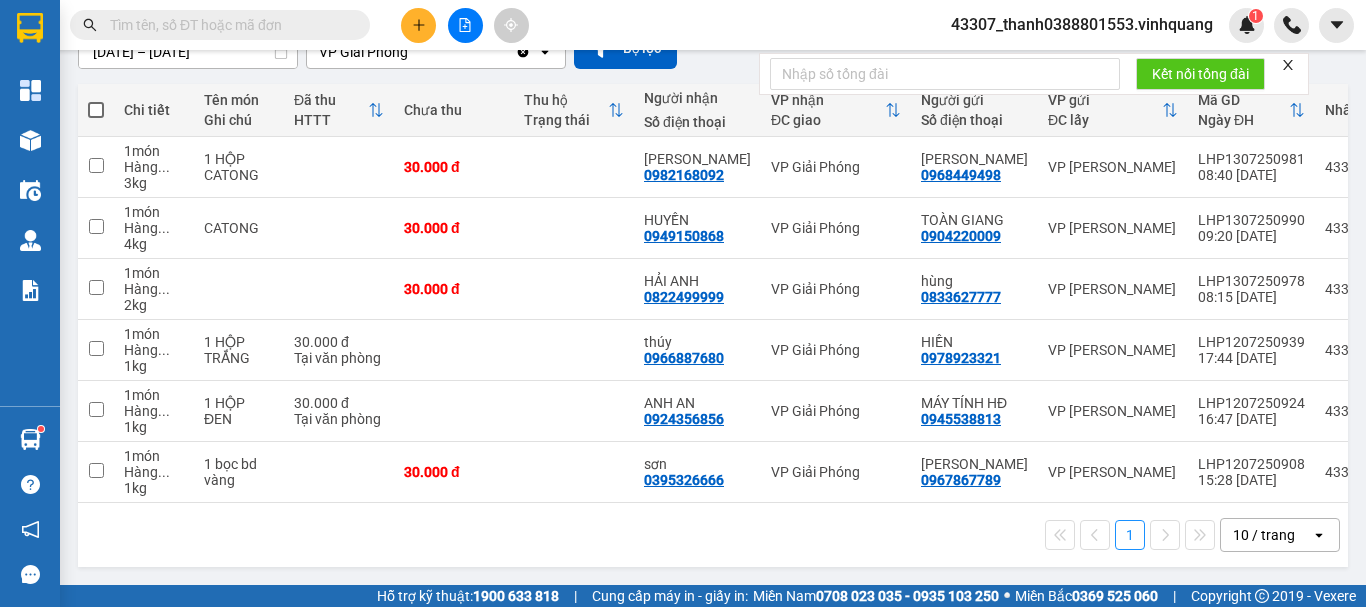 click on "Kết quả tìm kiếm ( 0 )  Bộ lọc  No Data 43307_thanh0388801553.vinhquang 1" at bounding box center [683, 25] 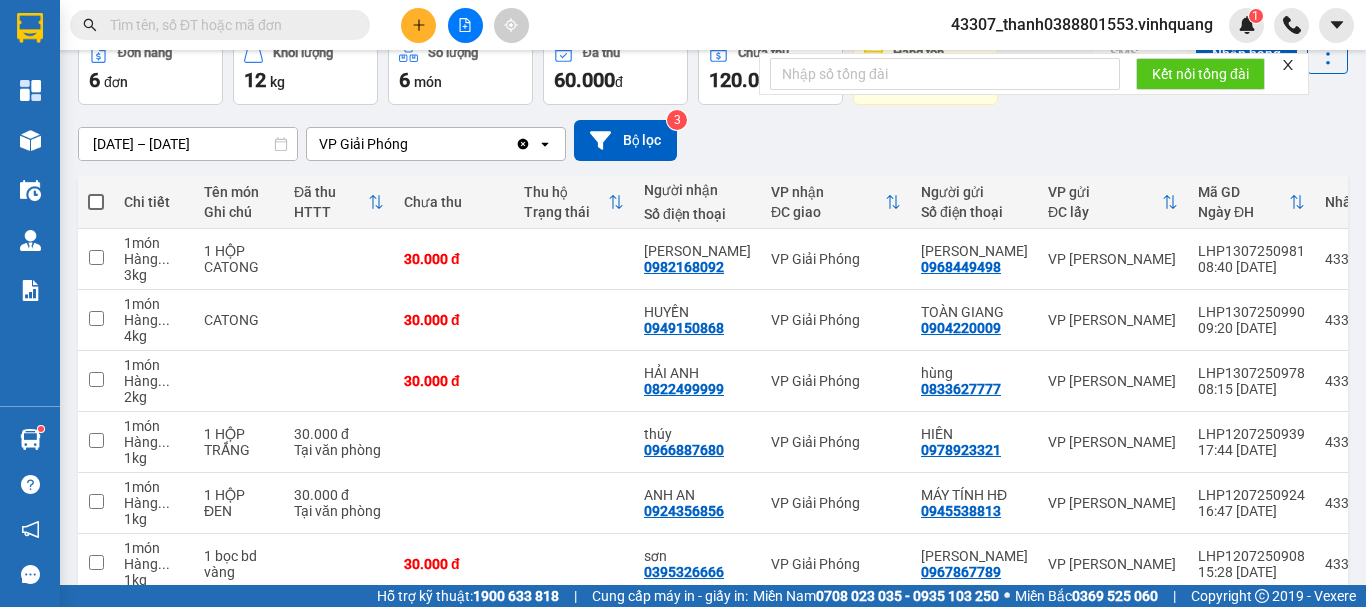 scroll, scrollTop: 6, scrollLeft: 0, axis: vertical 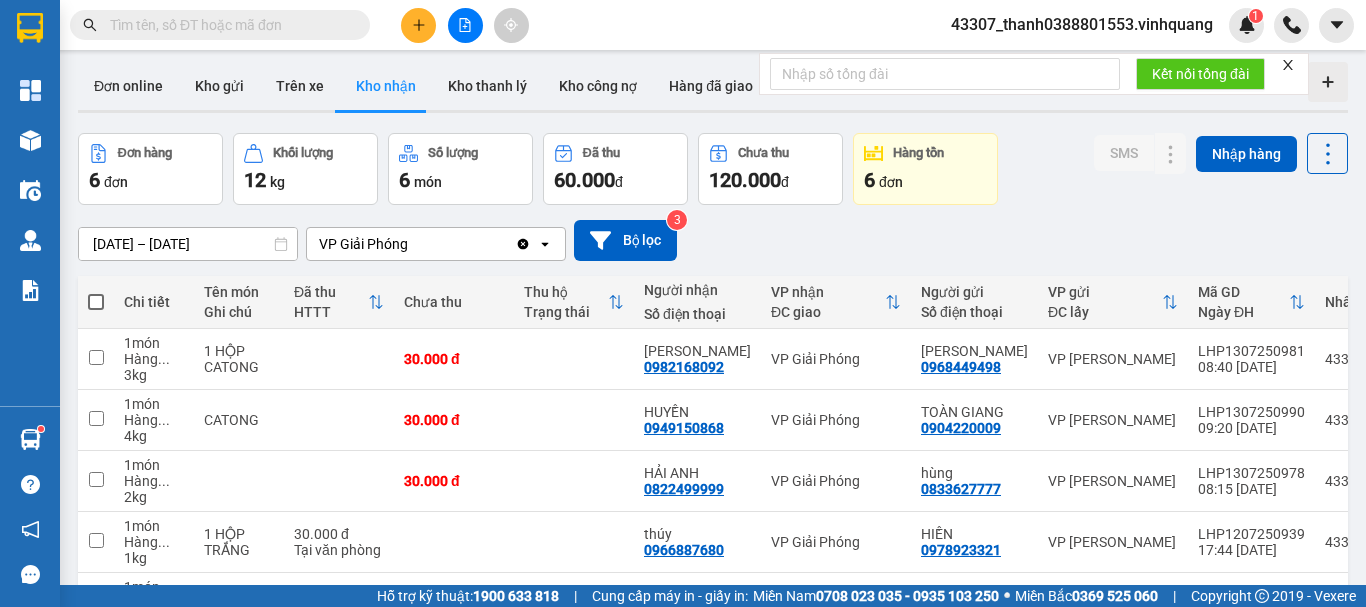 click at bounding box center (228, 25) 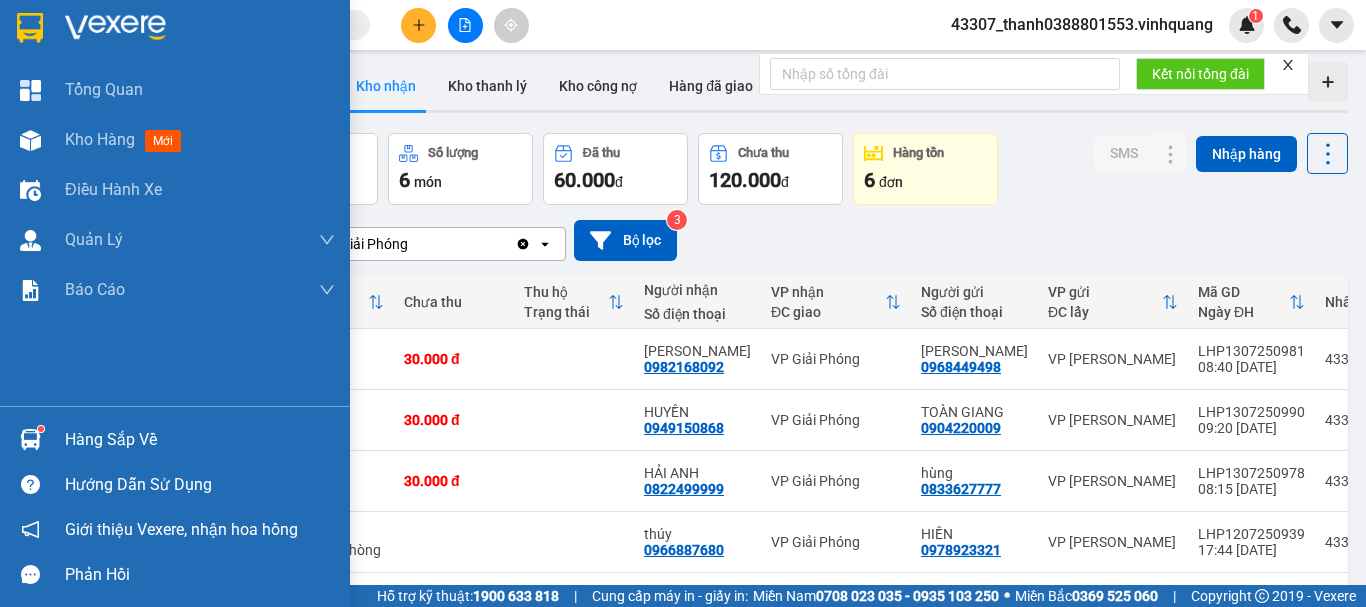 click on "Hàng sắp về" at bounding box center (200, 440) 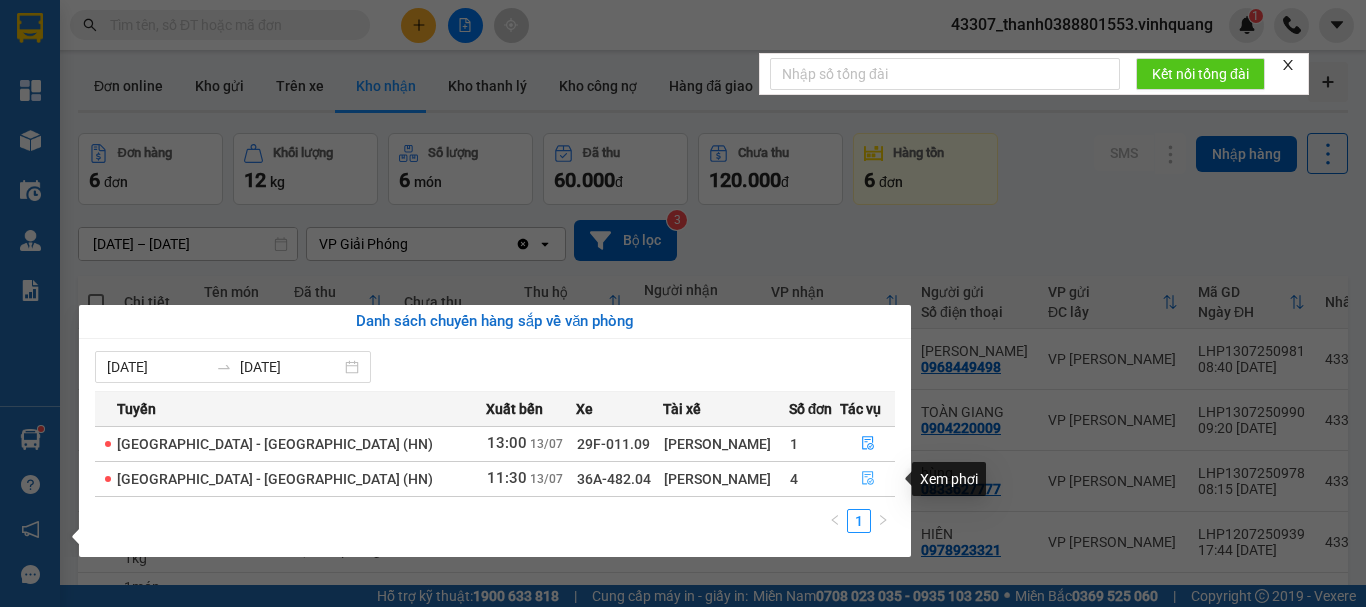 click 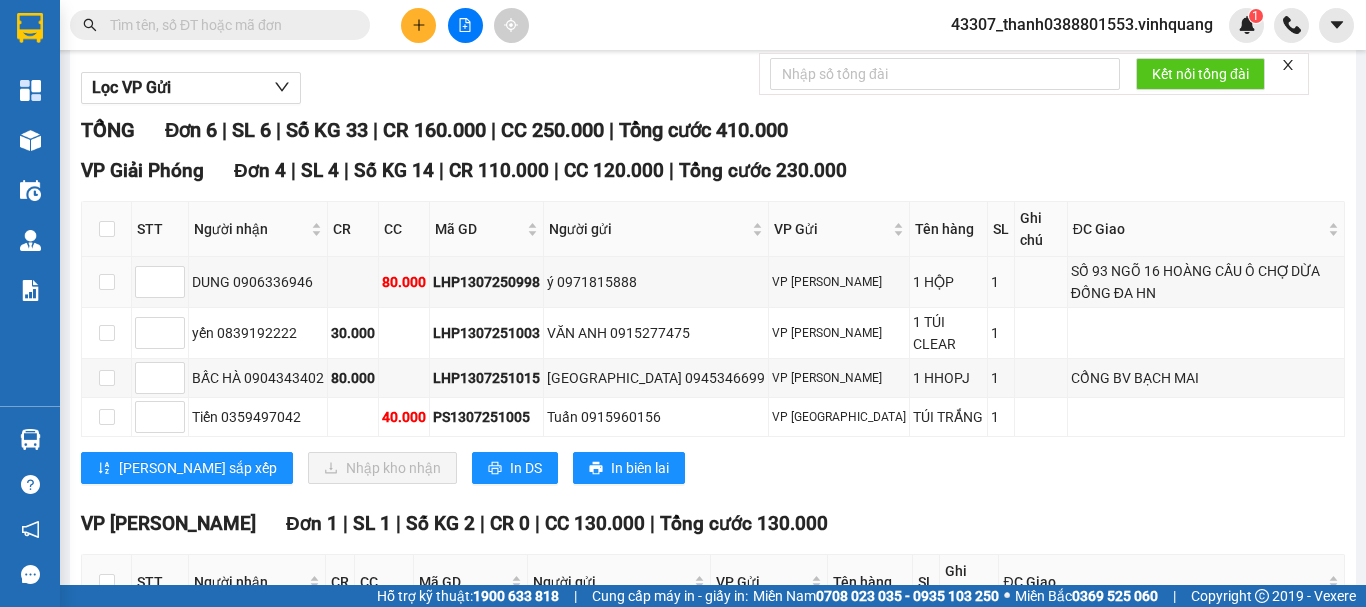 scroll, scrollTop: 0, scrollLeft: 0, axis: both 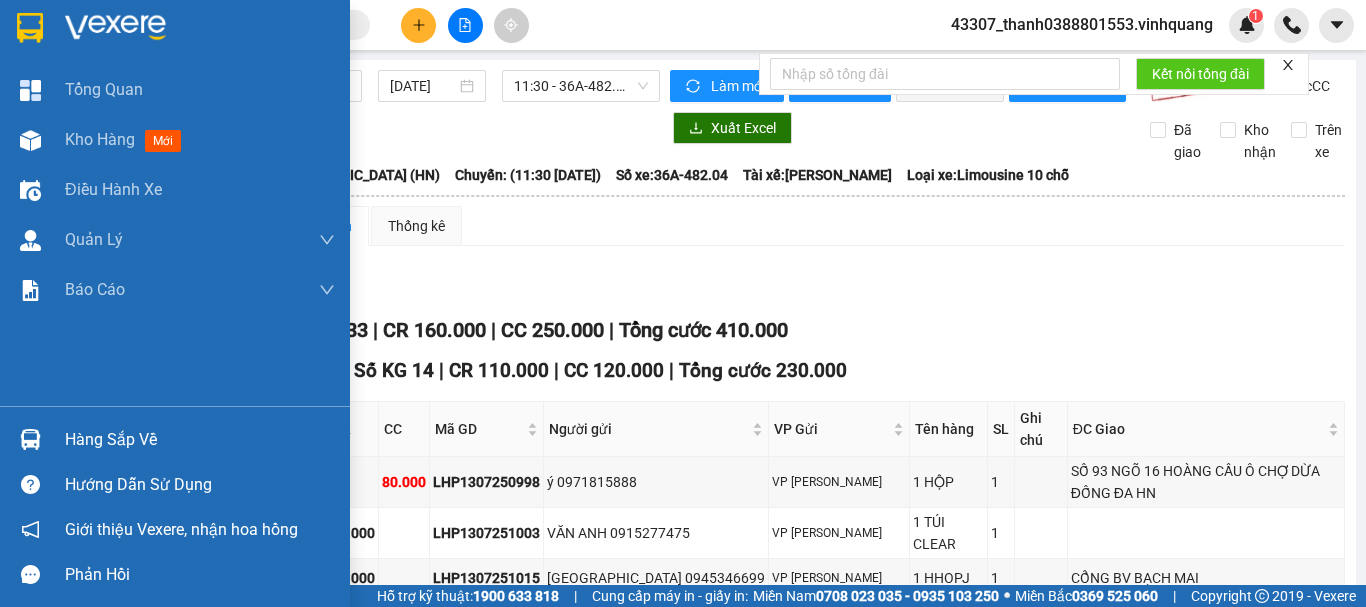 click on "Hàng sắp về" at bounding box center (200, 440) 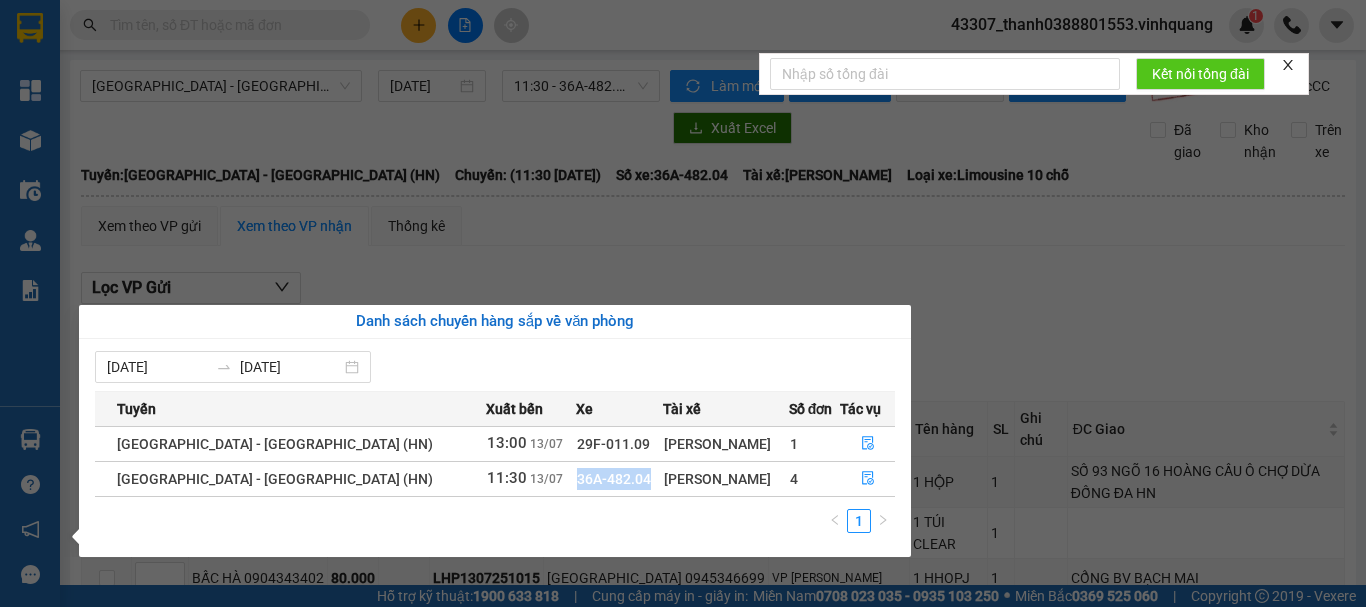 drag, startPoint x: 570, startPoint y: 480, endPoint x: 497, endPoint y: 480, distance: 73 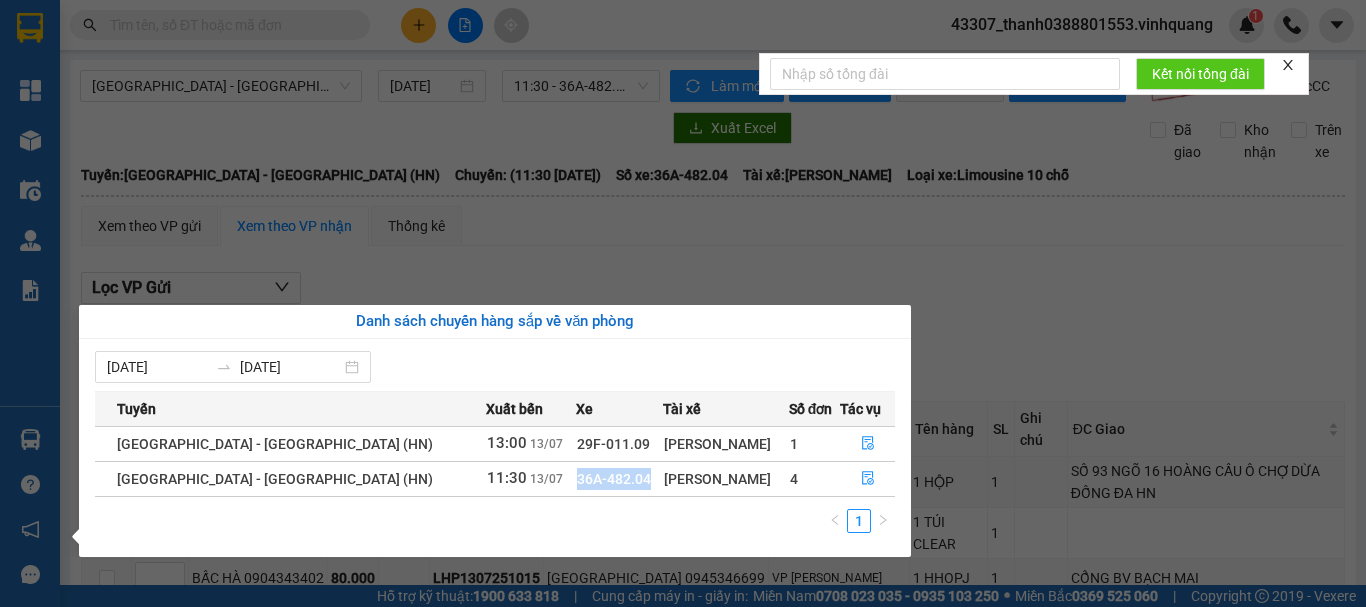 click on "36A-482.04" at bounding box center [620, 478] 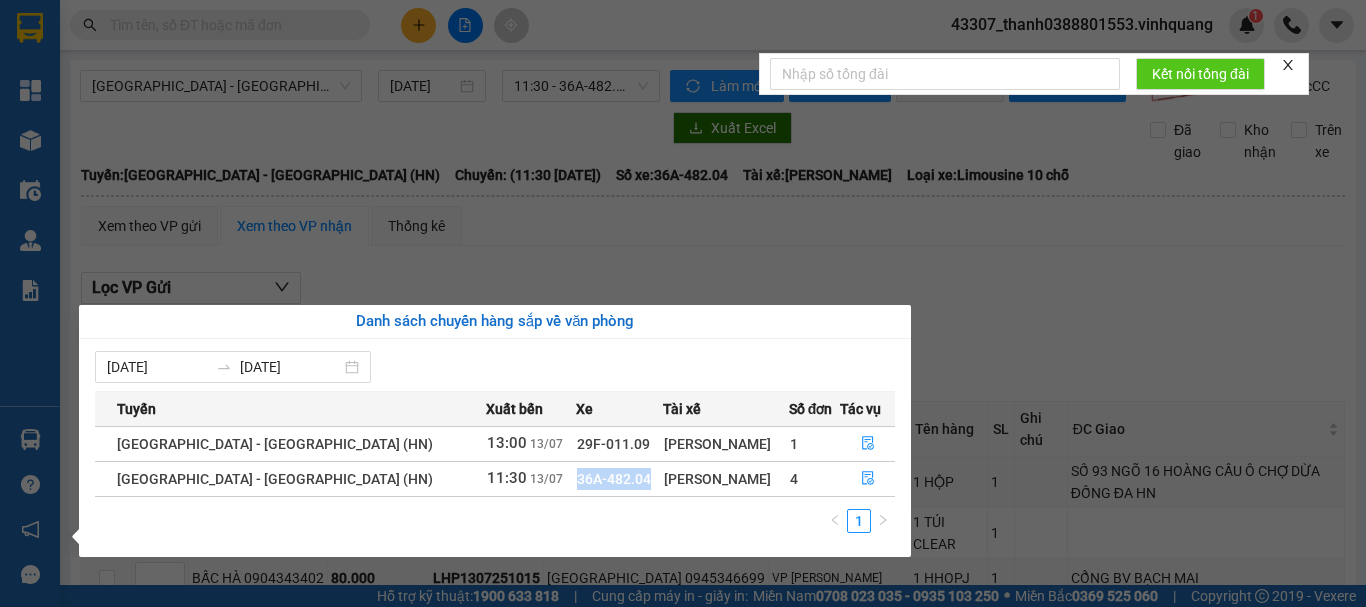 copy on "36A-482.04" 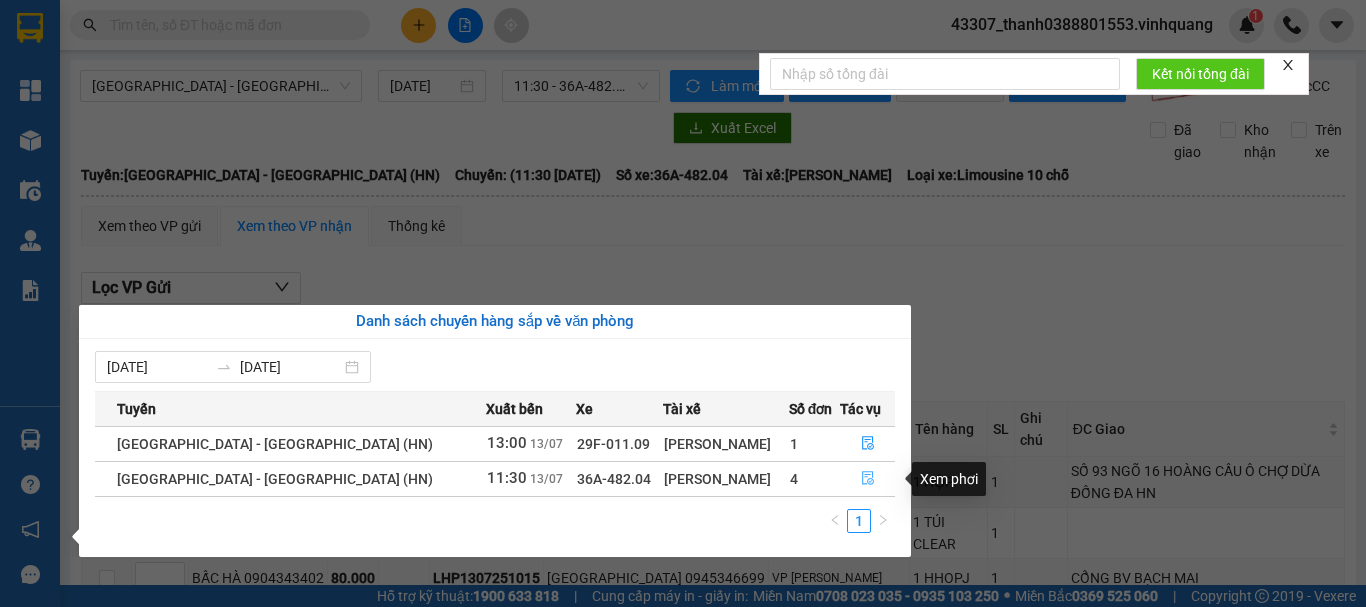 click 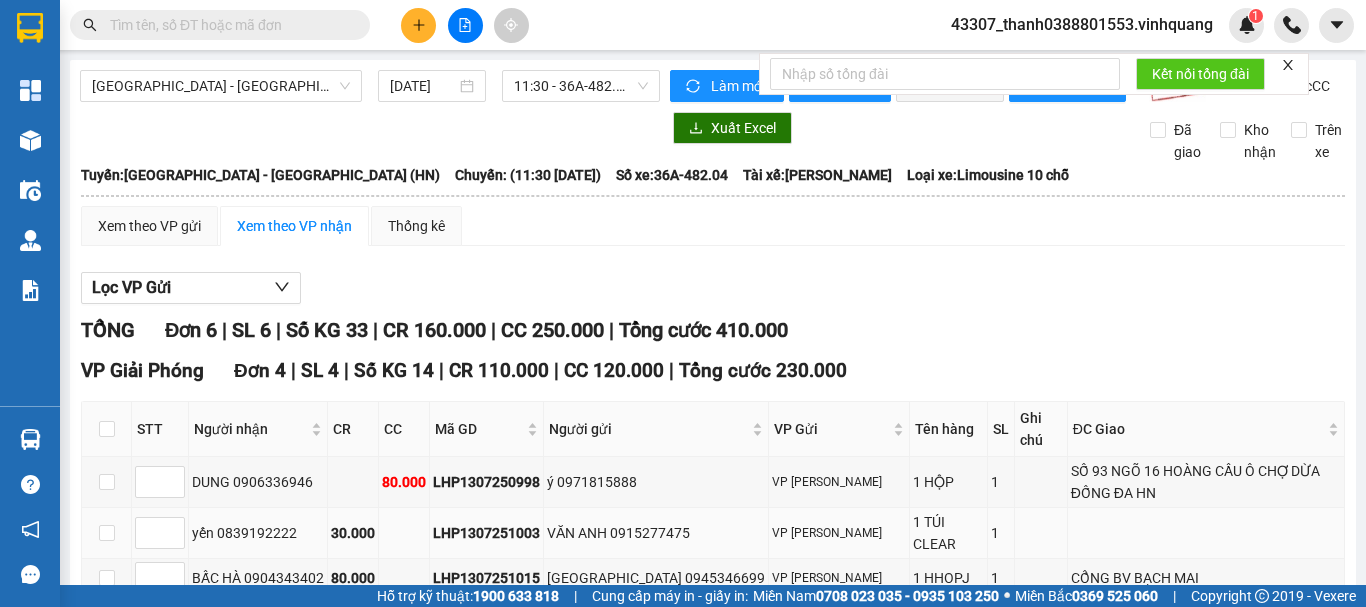 scroll, scrollTop: 200, scrollLeft: 0, axis: vertical 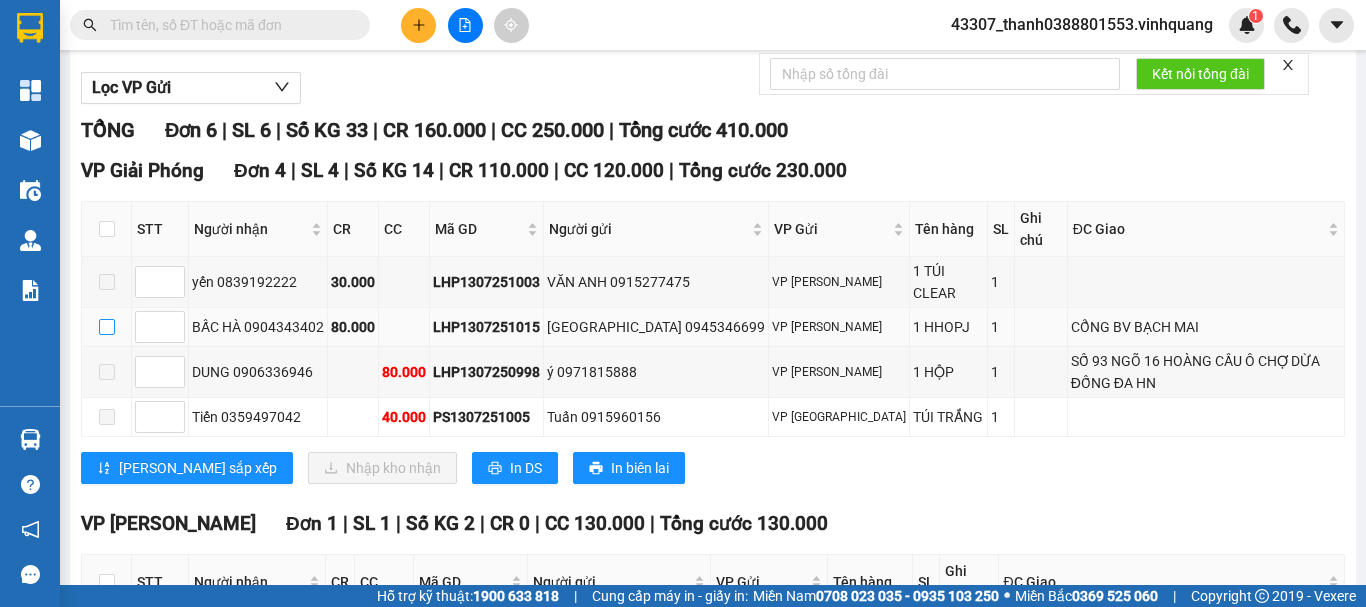 click at bounding box center (107, 327) 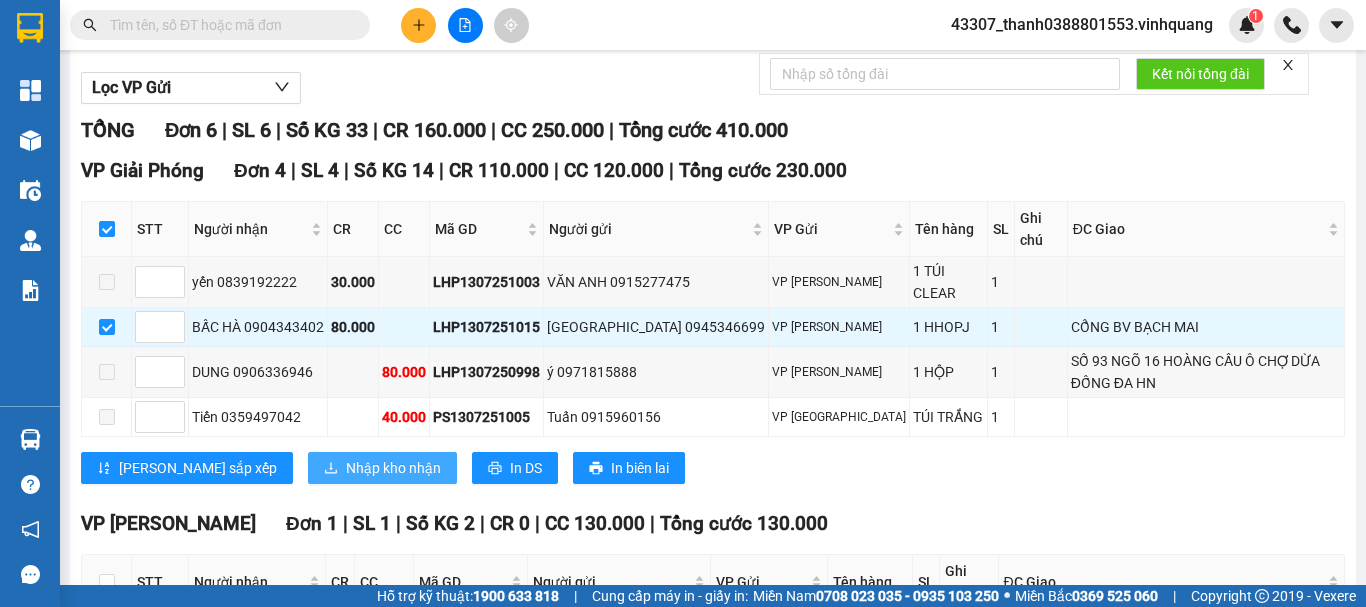 click on "Nhập kho nhận" at bounding box center (393, 468) 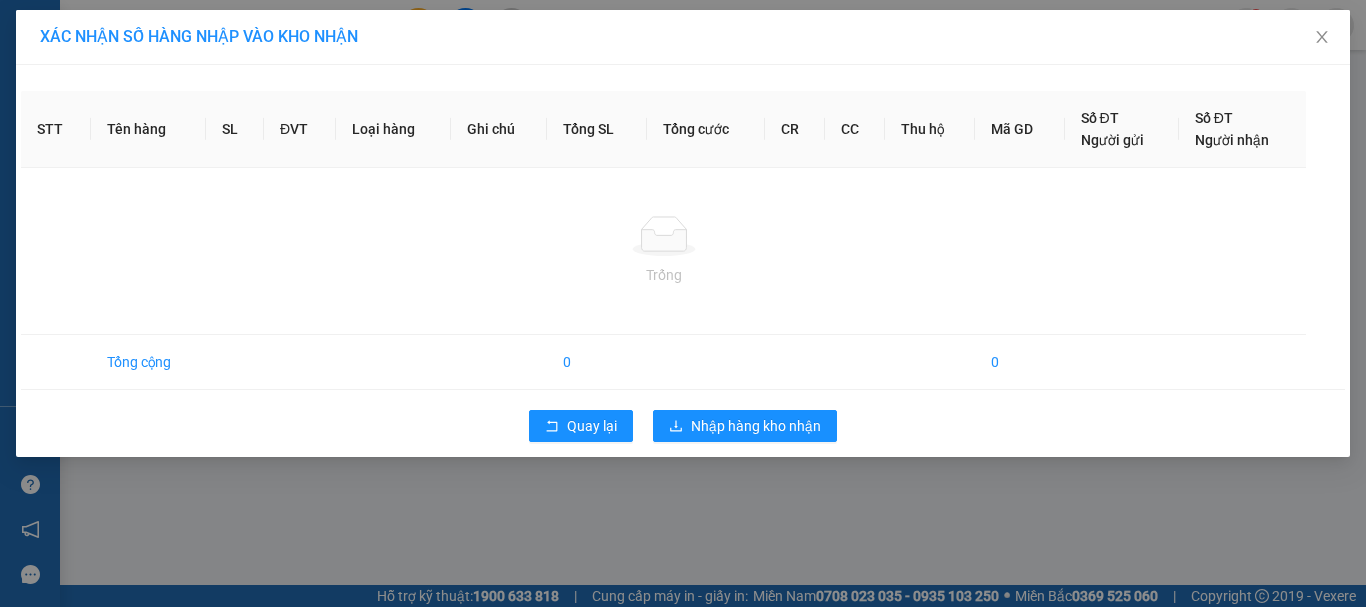 scroll, scrollTop: 0, scrollLeft: 0, axis: both 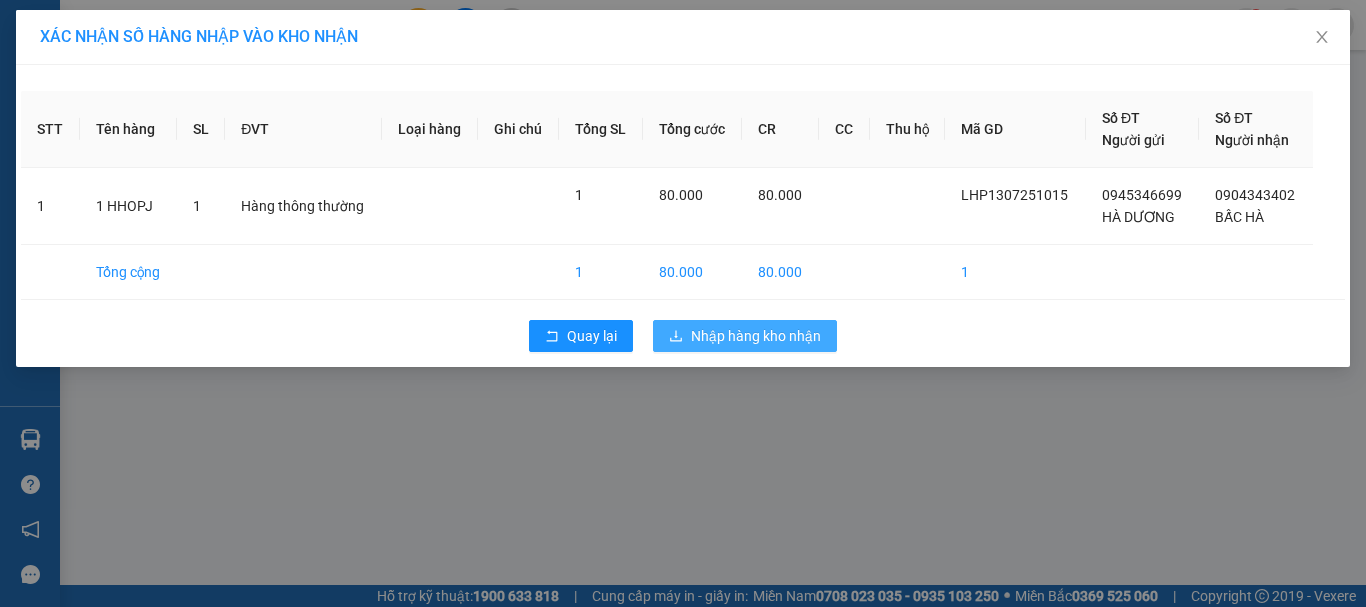 click on "Nhập hàng kho nhận" at bounding box center (756, 336) 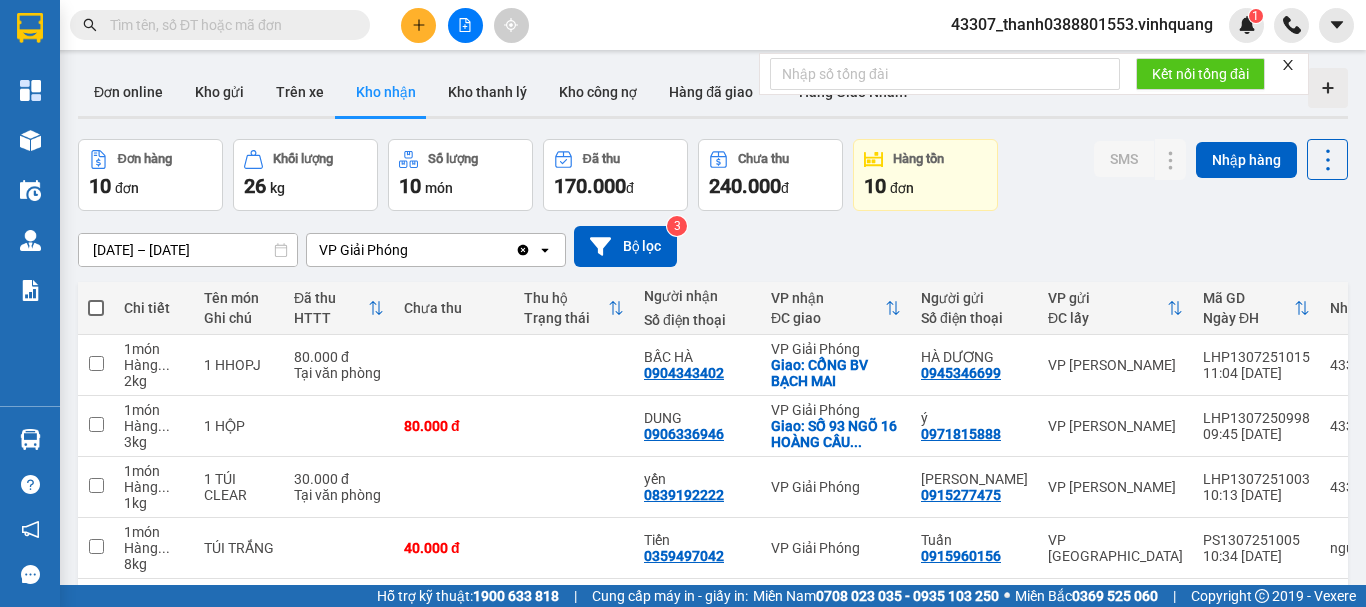 drag, startPoint x: 235, startPoint y: 95, endPoint x: 378, endPoint y: 53, distance: 149.04027 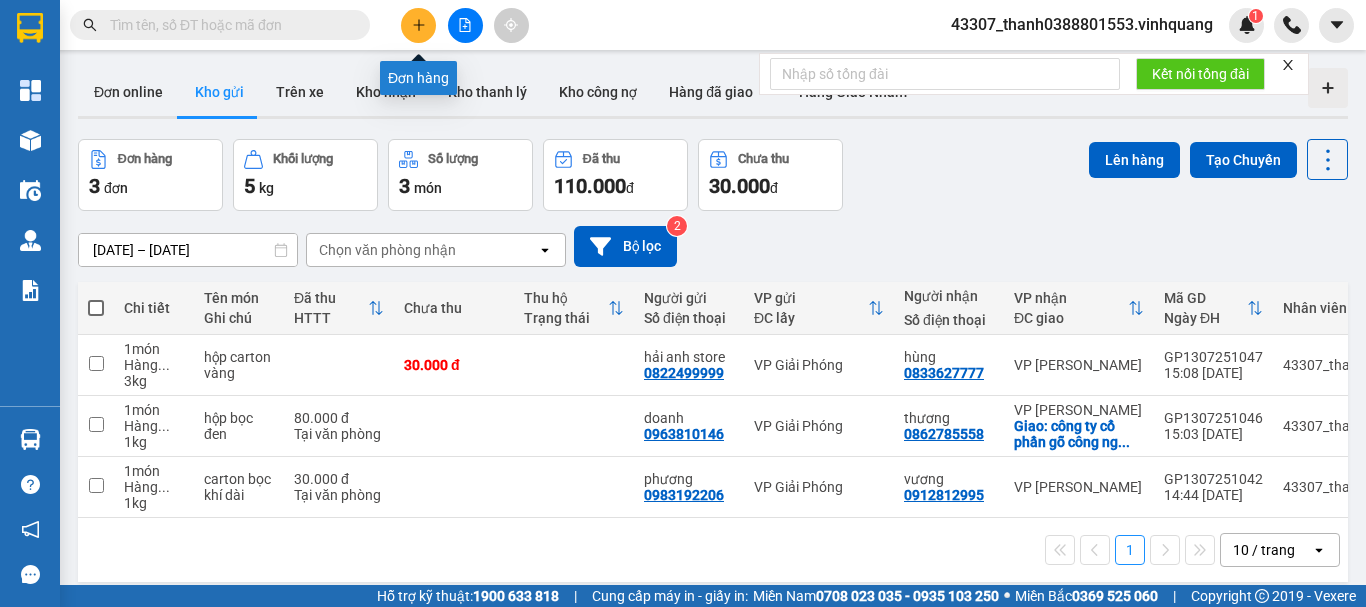 click 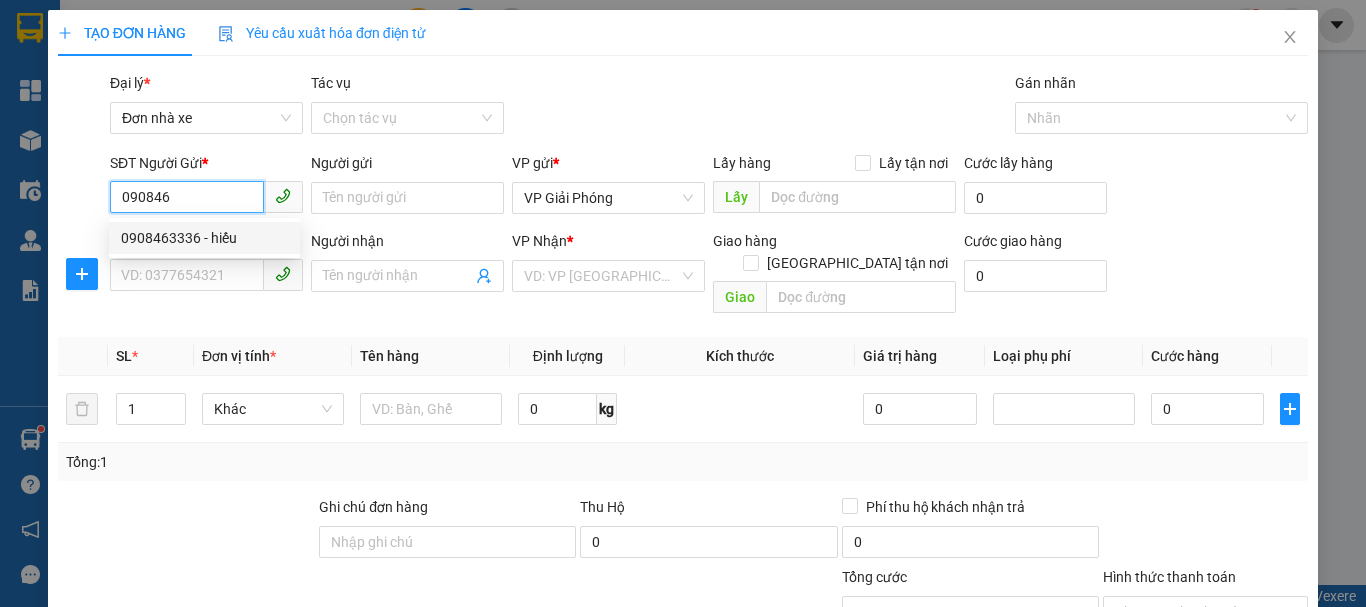 click on "0908463336 - hiếu" at bounding box center [204, 238] 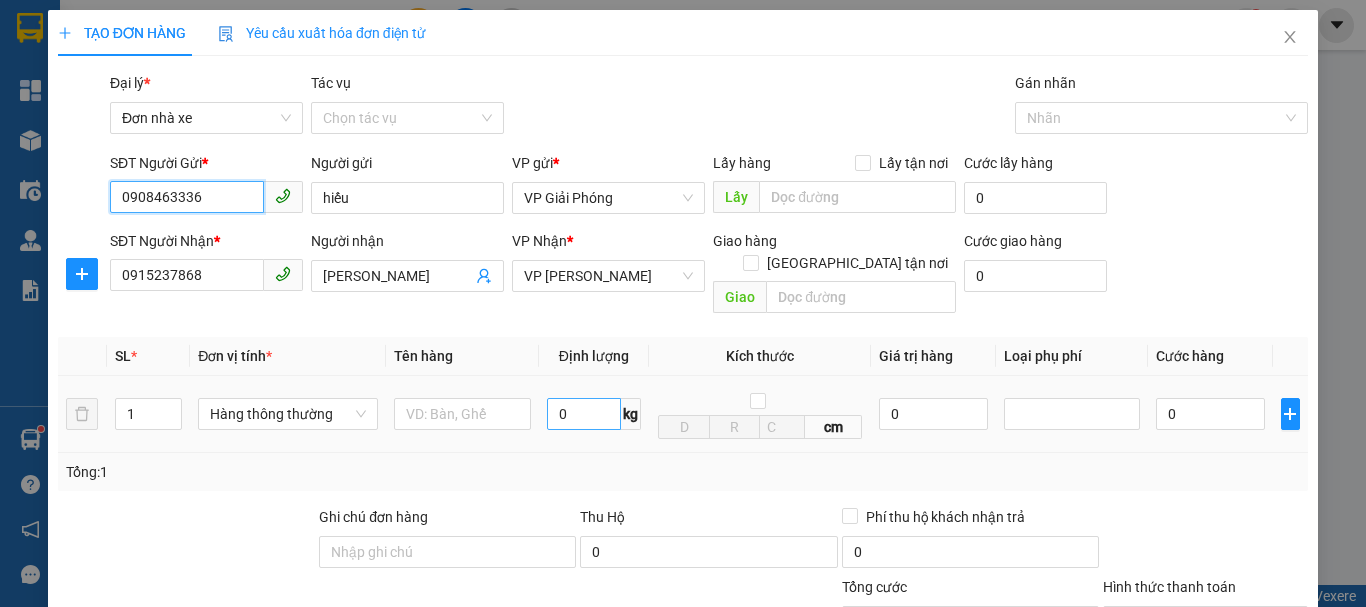 type on "0908463336" 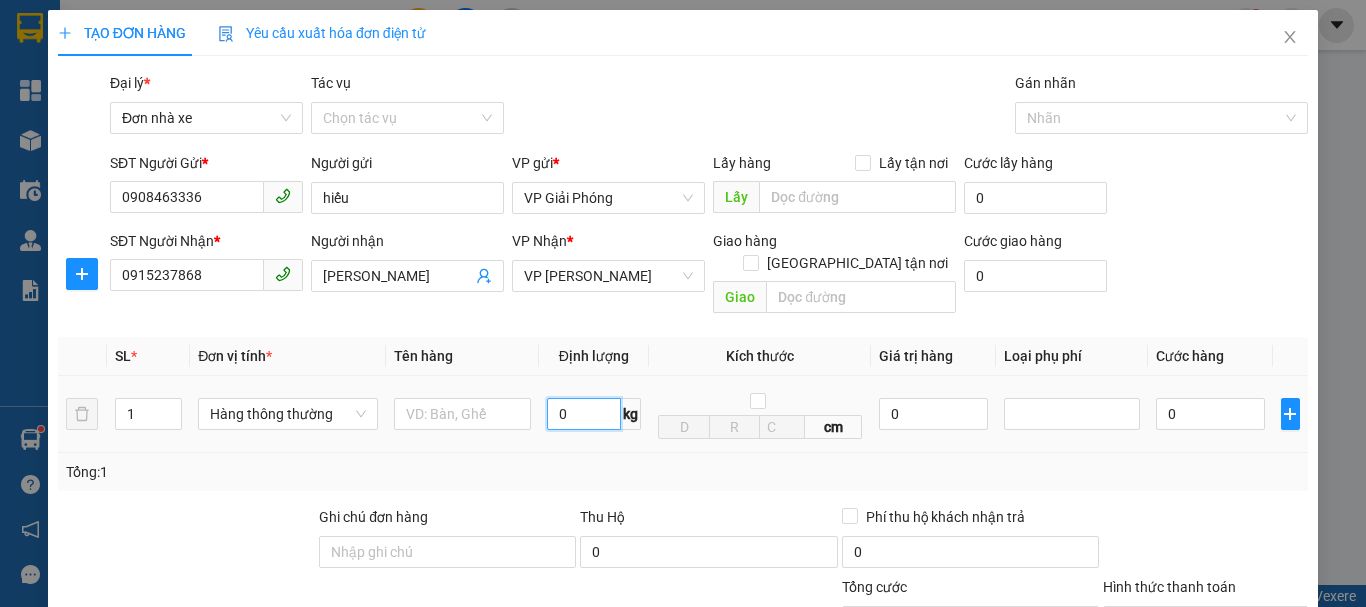 click on "0" at bounding box center (584, 414) 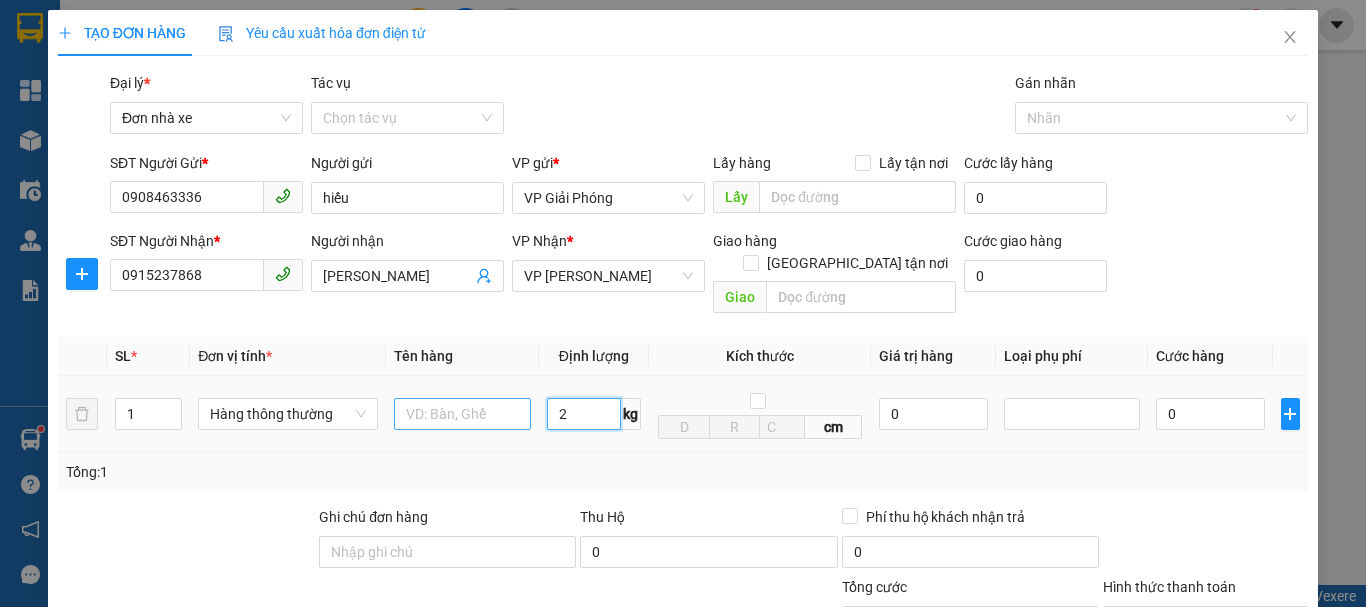 type on "2" 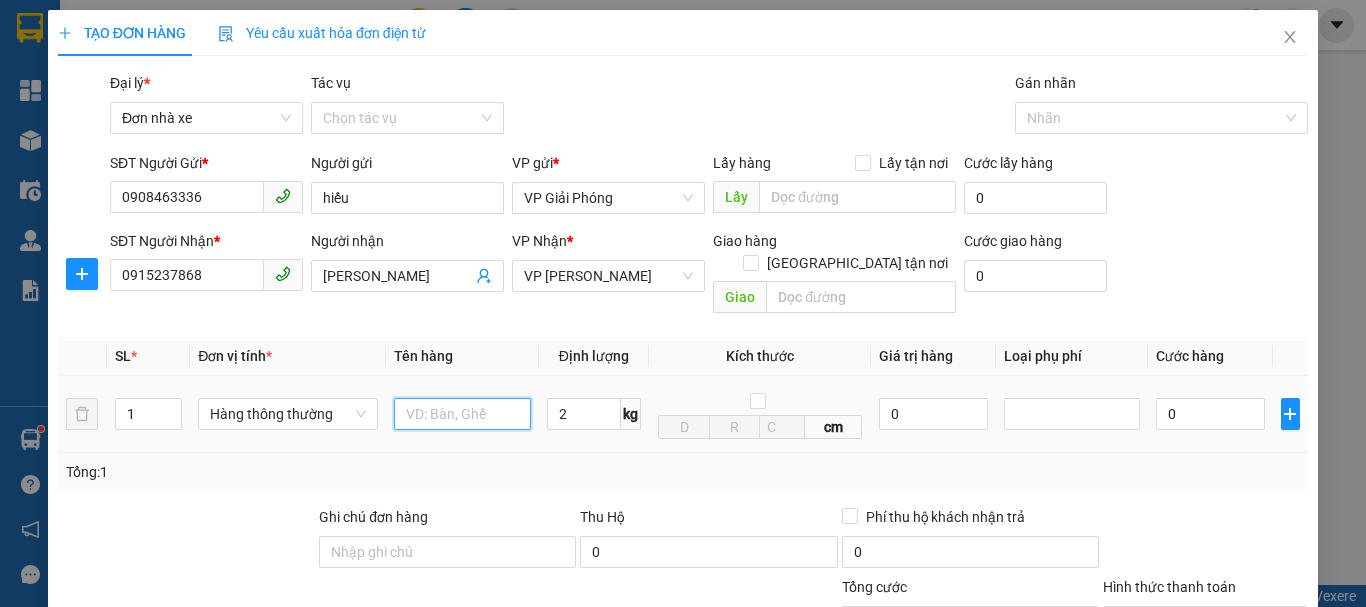 click at bounding box center (462, 414) 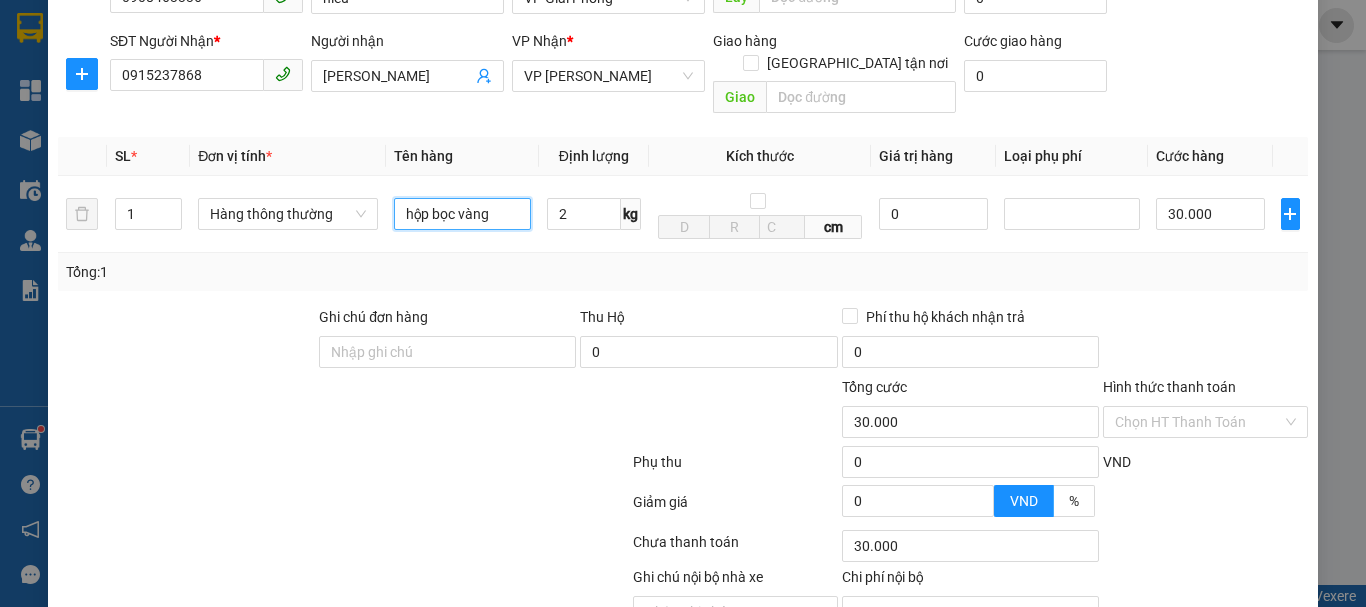 scroll, scrollTop: 286, scrollLeft: 0, axis: vertical 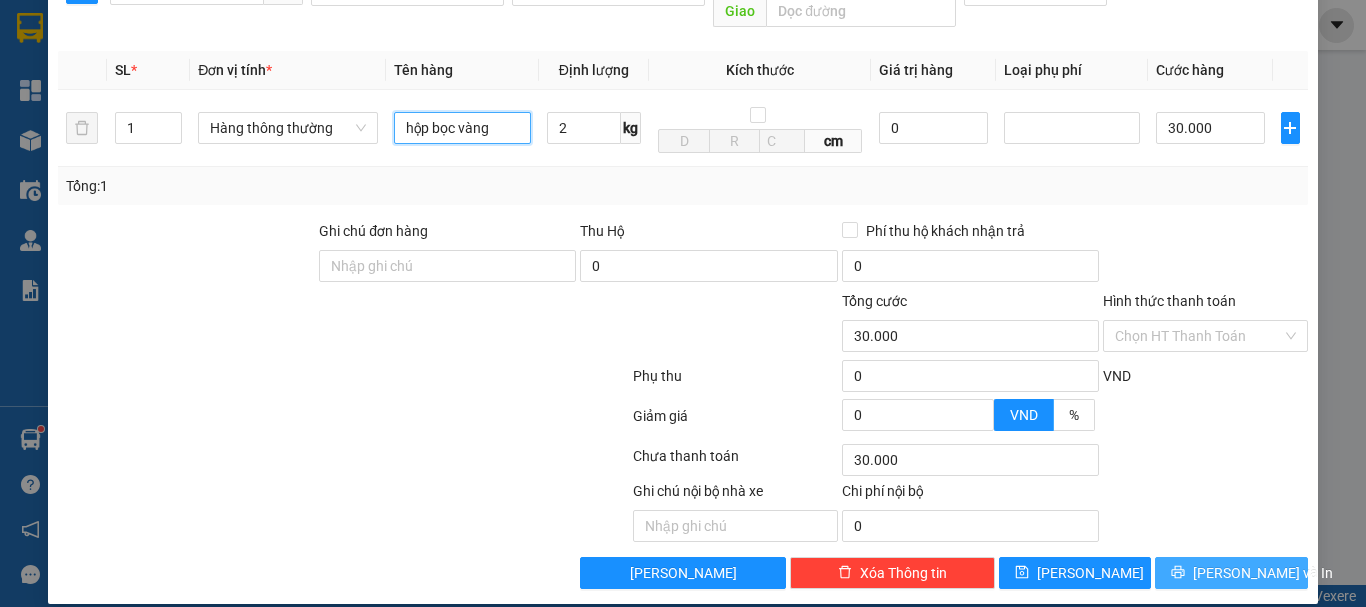 type on "hộp bọc vàng" 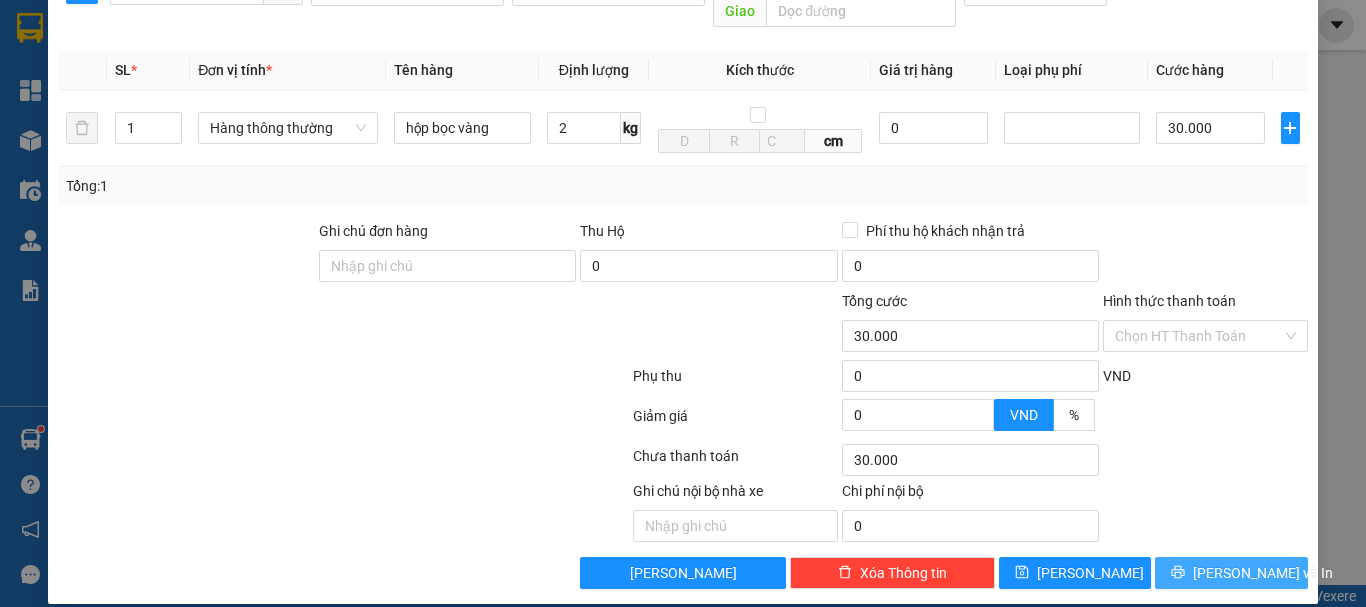 click on "[PERSON_NAME] và In" at bounding box center [1263, 573] 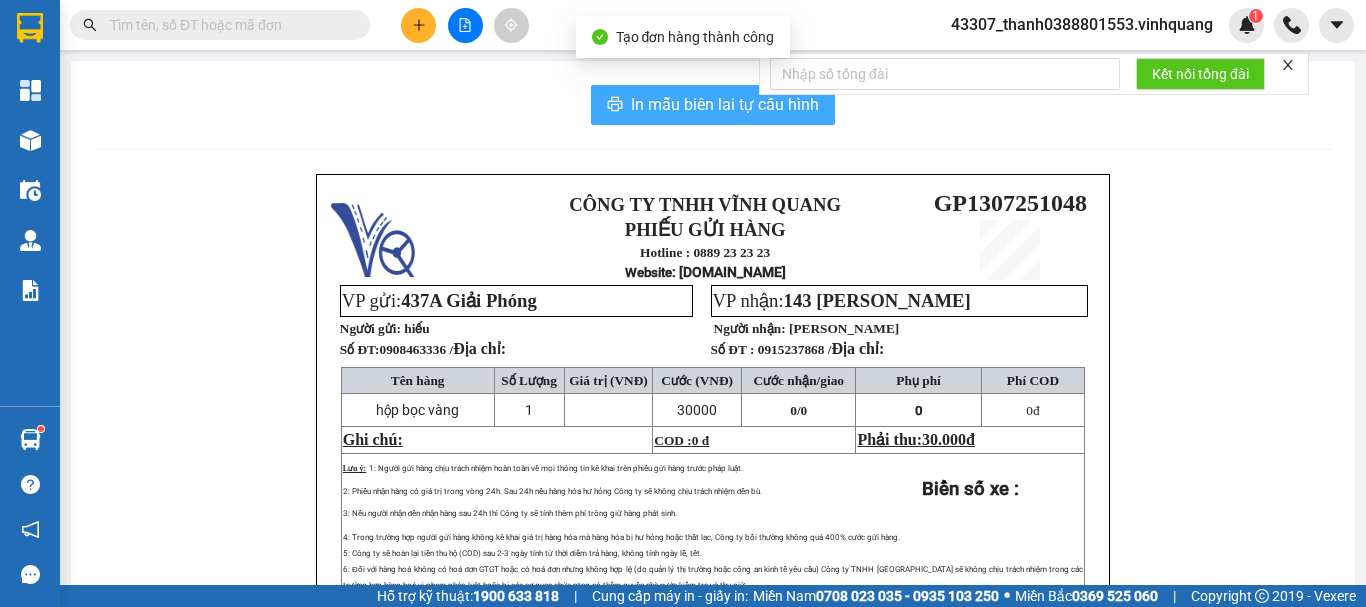 click on "In mẫu biên lai tự cấu hình" at bounding box center (725, 104) 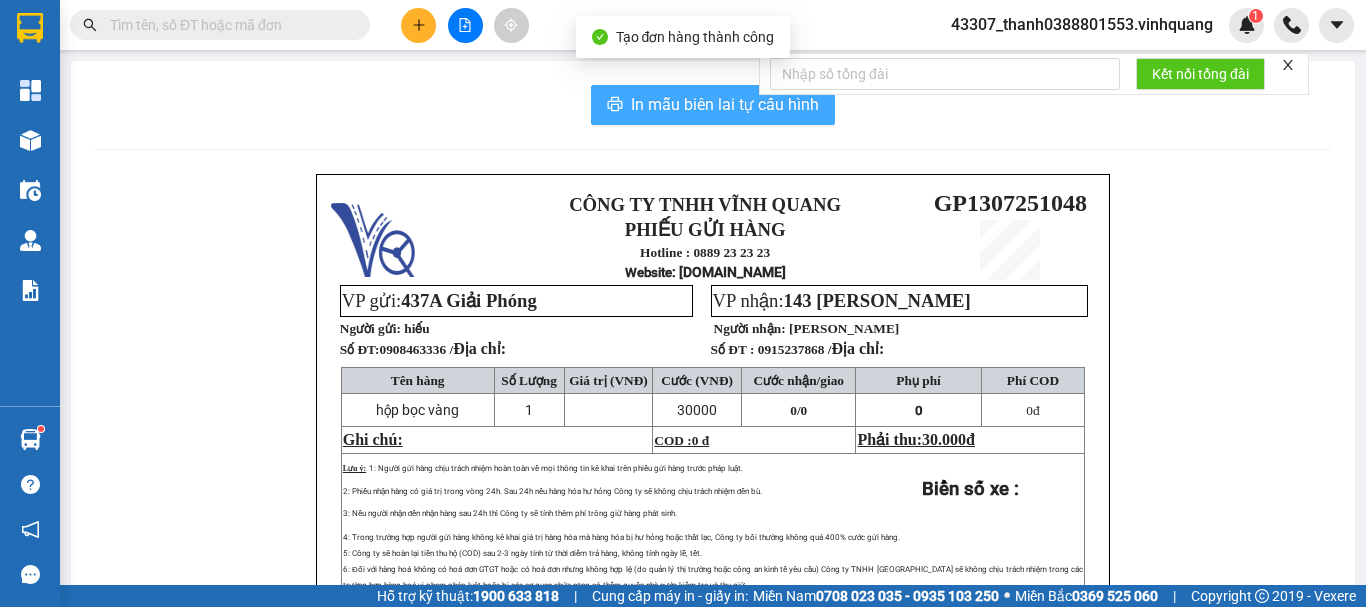 scroll, scrollTop: 0, scrollLeft: 0, axis: both 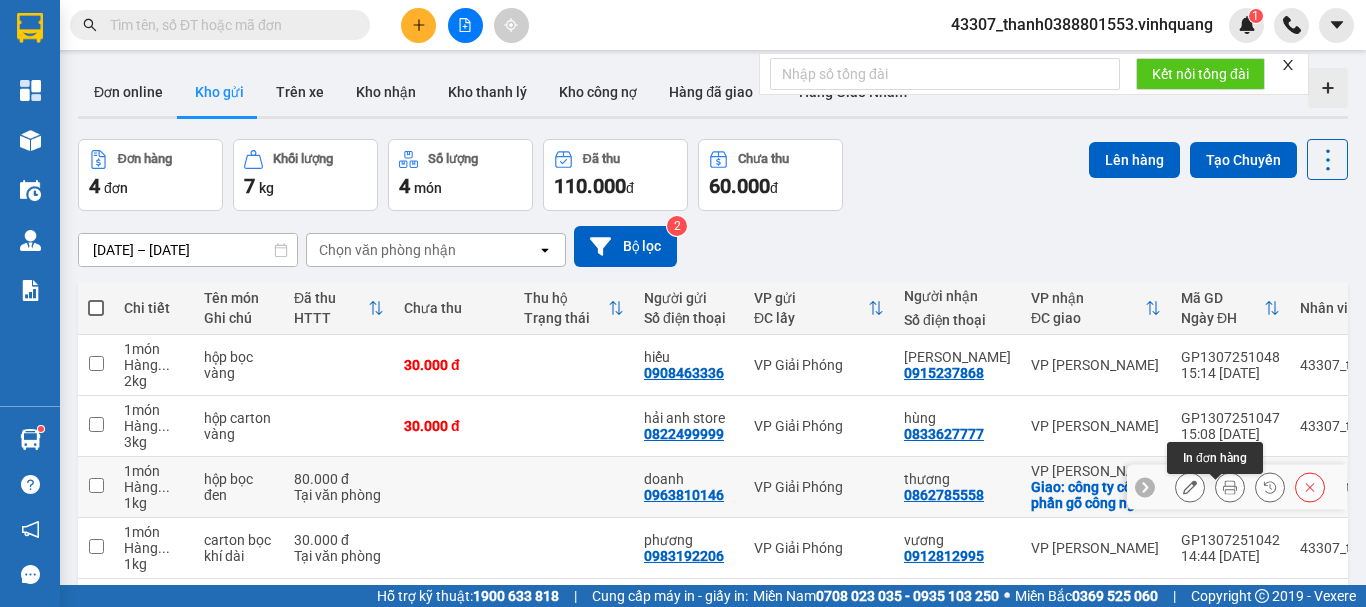 click 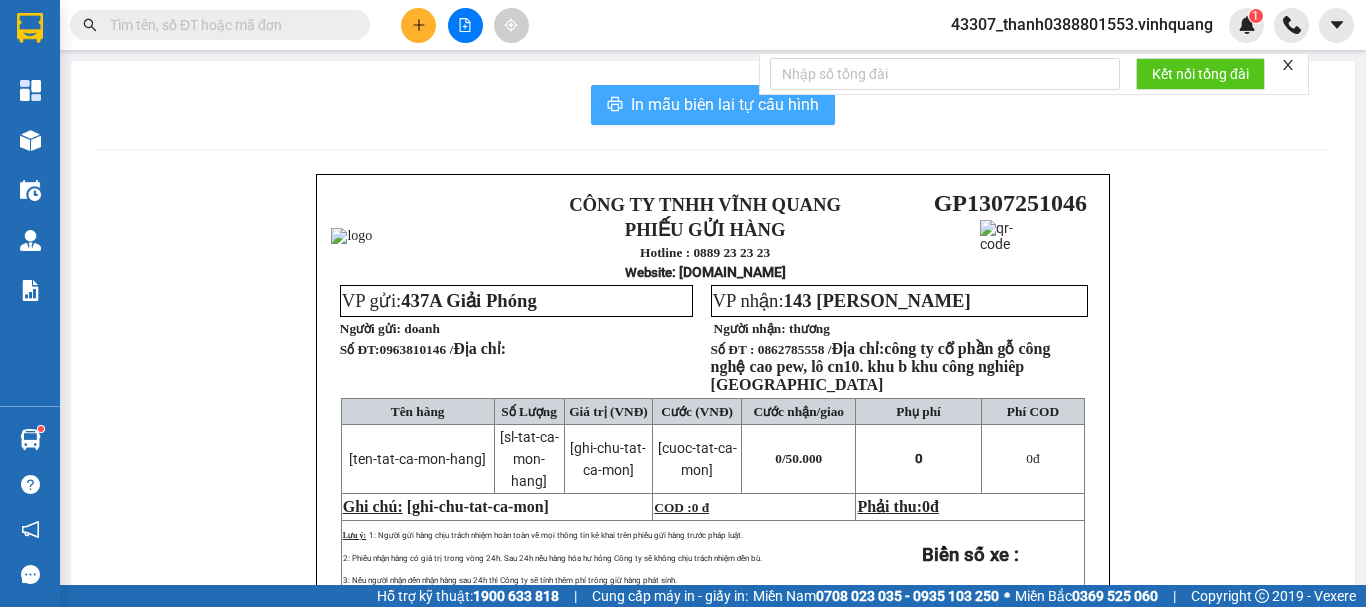 click on "In mẫu biên lai tự cấu hình" at bounding box center [725, 104] 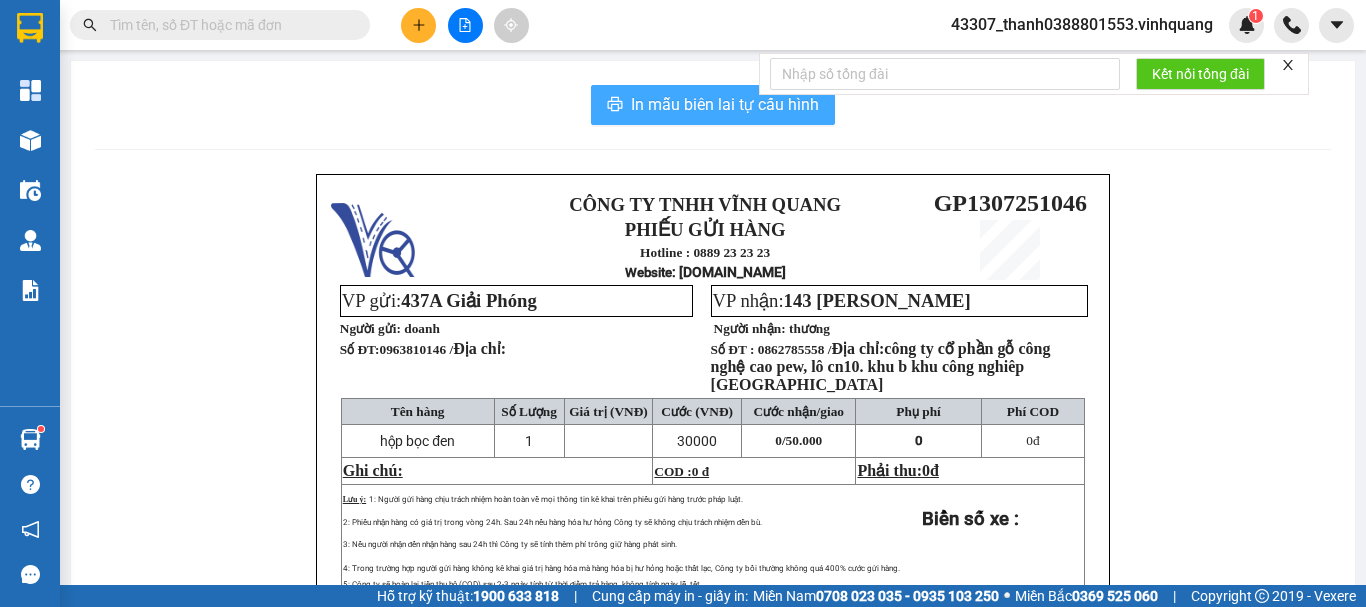 scroll, scrollTop: 0, scrollLeft: 0, axis: both 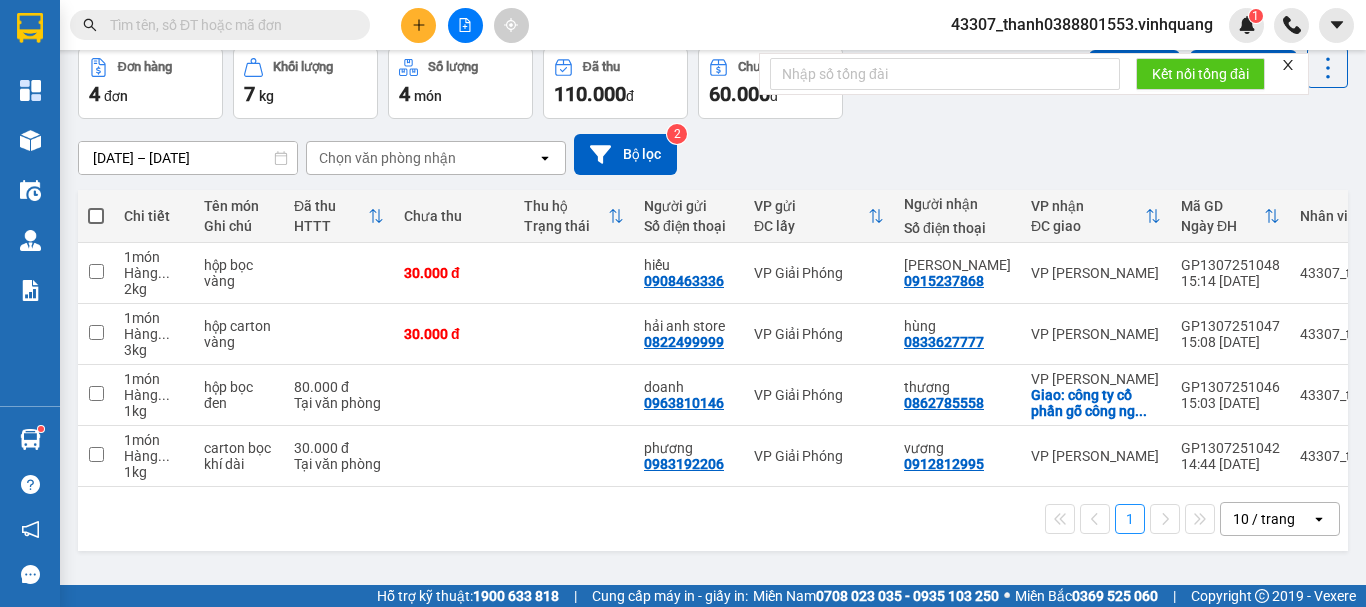 click on "10 / trang" at bounding box center (1266, 519) 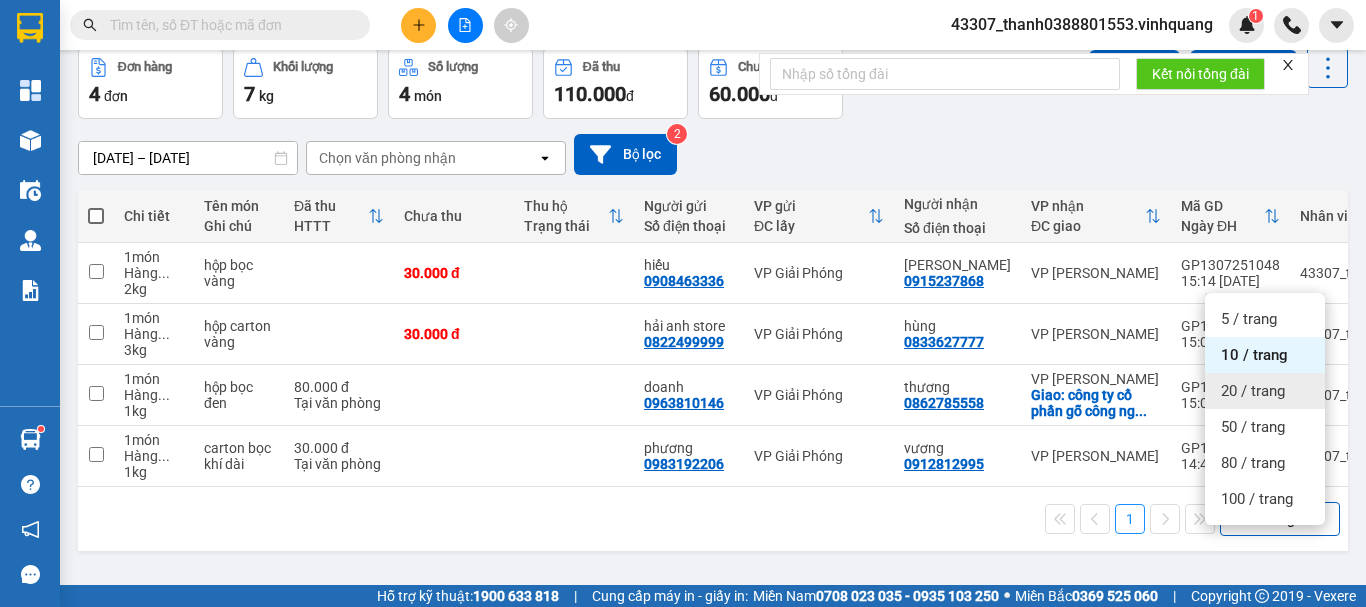 click on "20 / trang" at bounding box center (1253, 391) 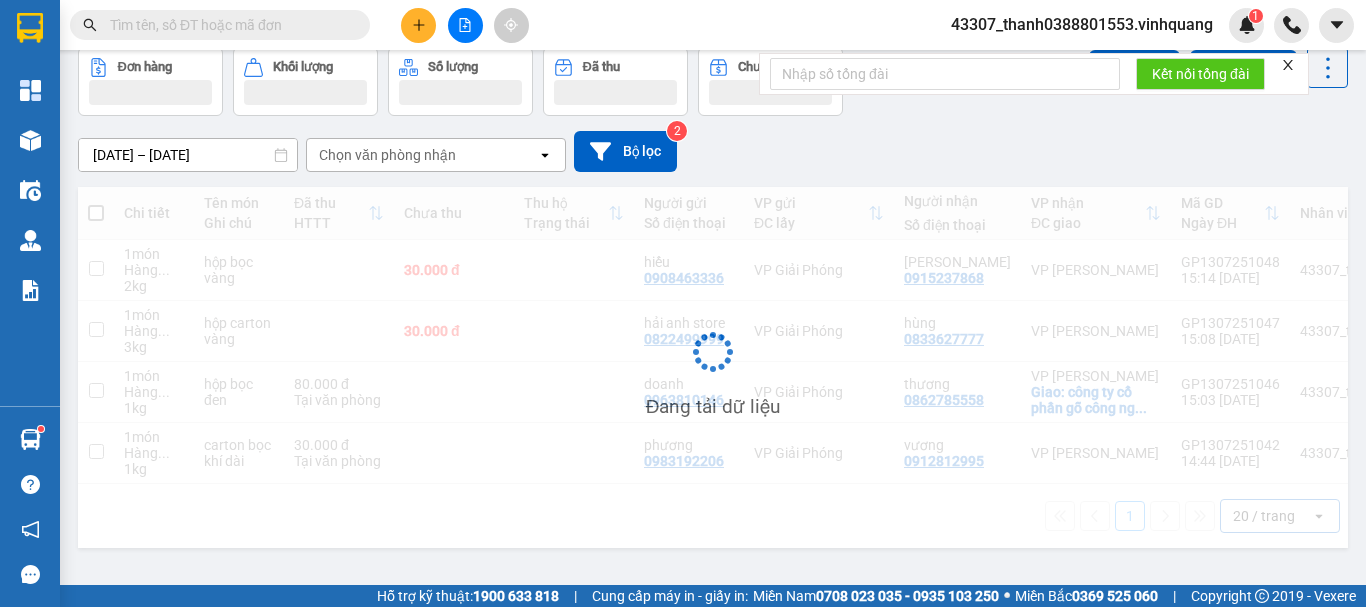 scroll, scrollTop: 100, scrollLeft: 0, axis: vertical 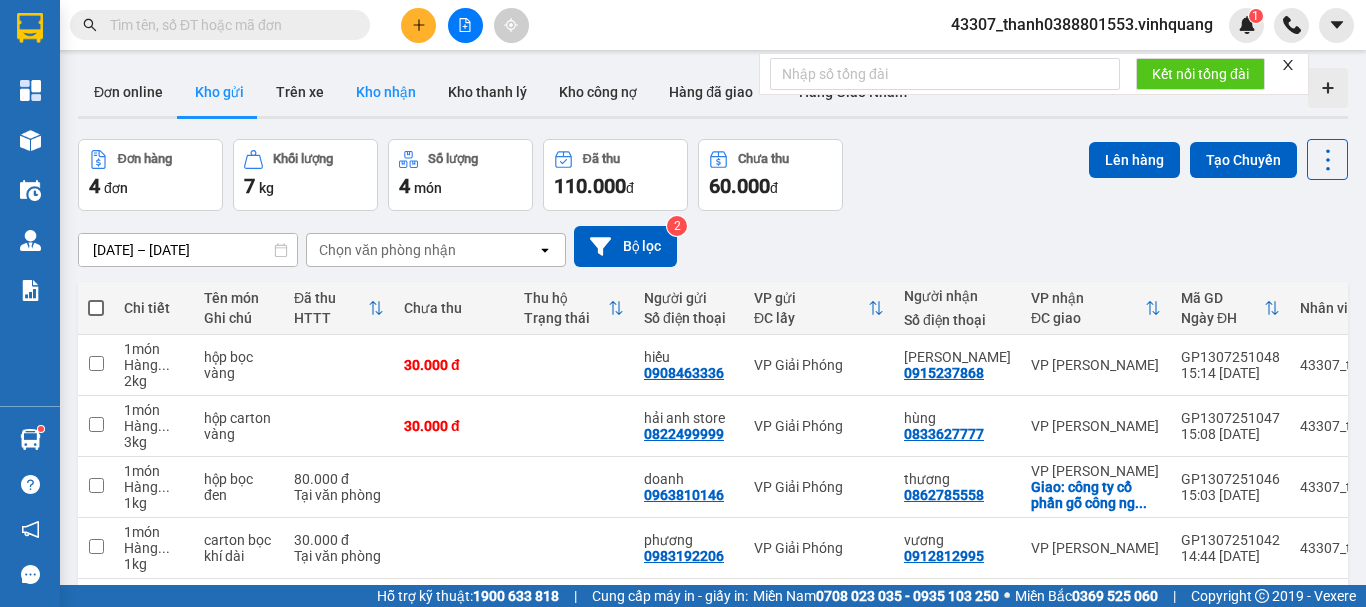 click on "Kho nhận" at bounding box center (386, 92) 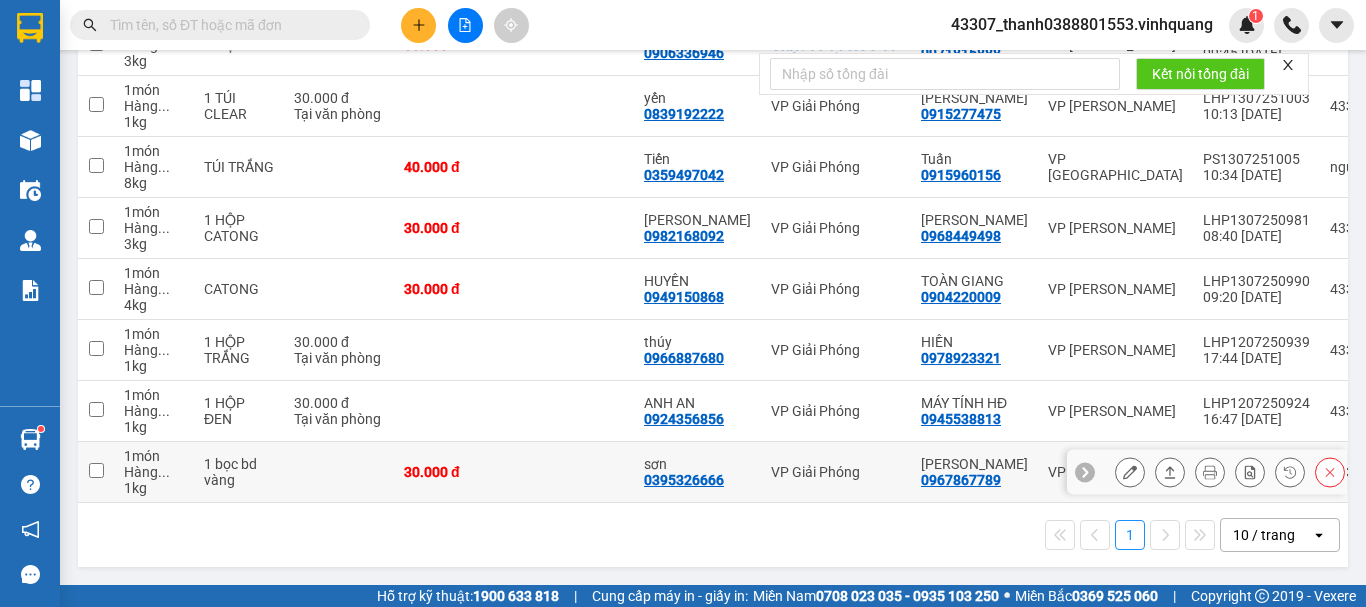scroll, scrollTop: 189, scrollLeft: 0, axis: vertical 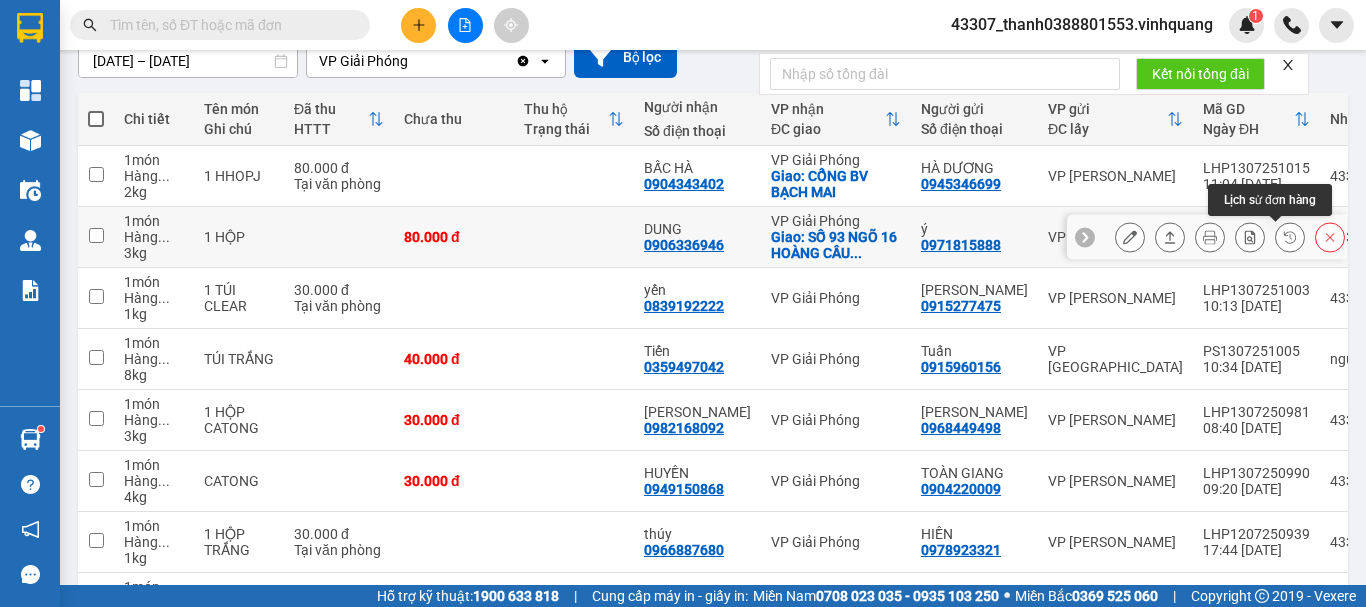 click 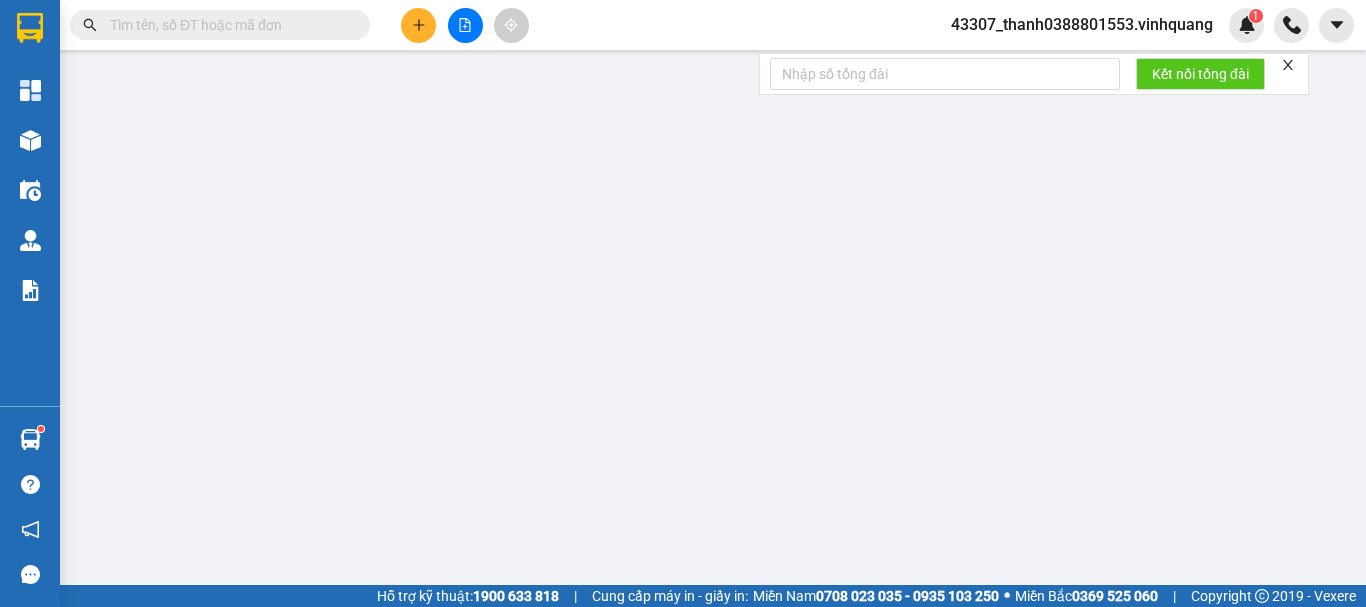 scroll, scrollTop: 0, scrollLeft: 0, axis: both 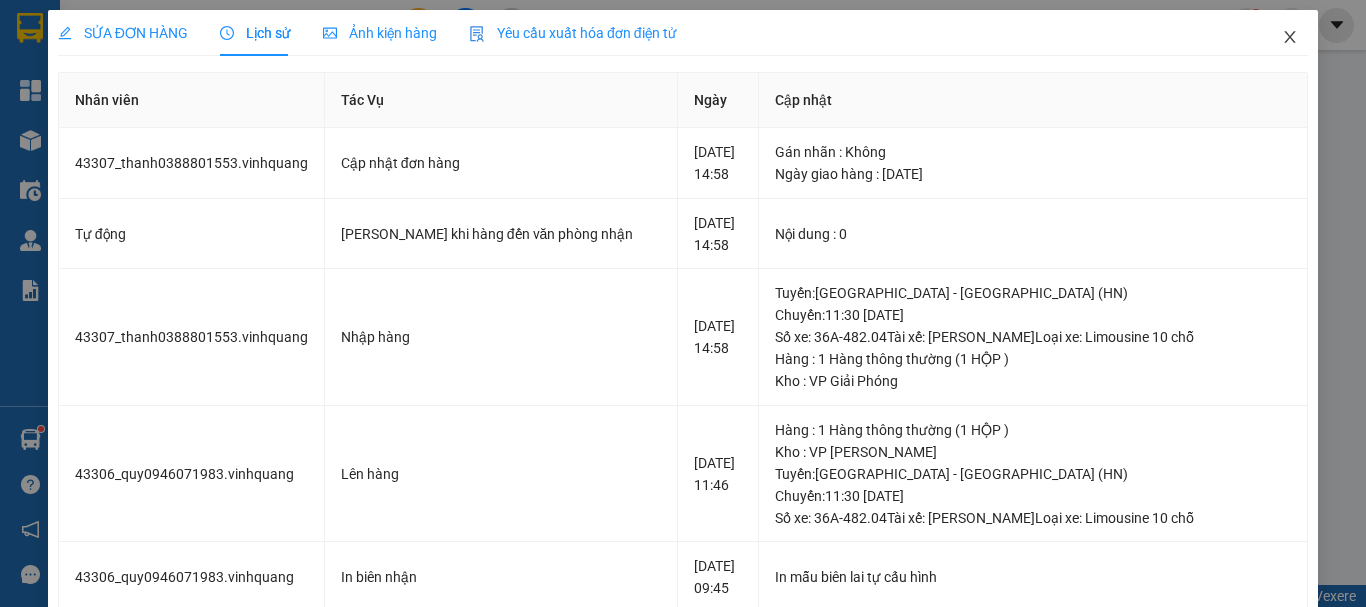 click at bounding box center [1290, 38] 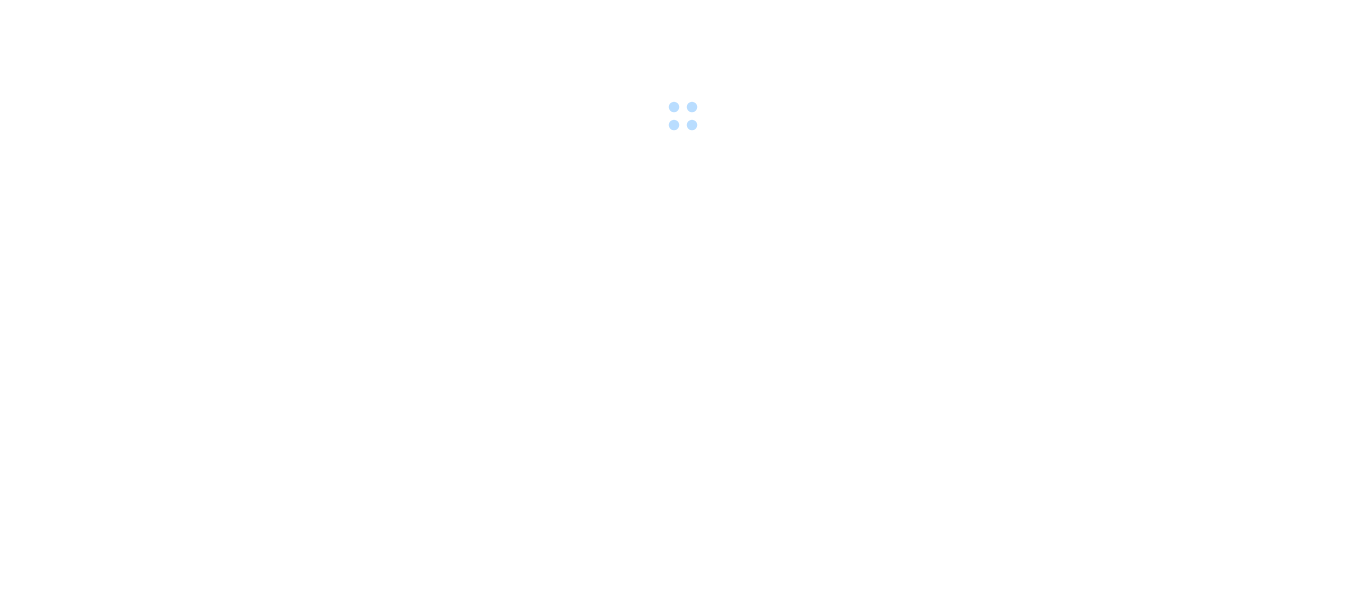 scroll, scrollTop: 0, scrollLeft: 0, axis: both 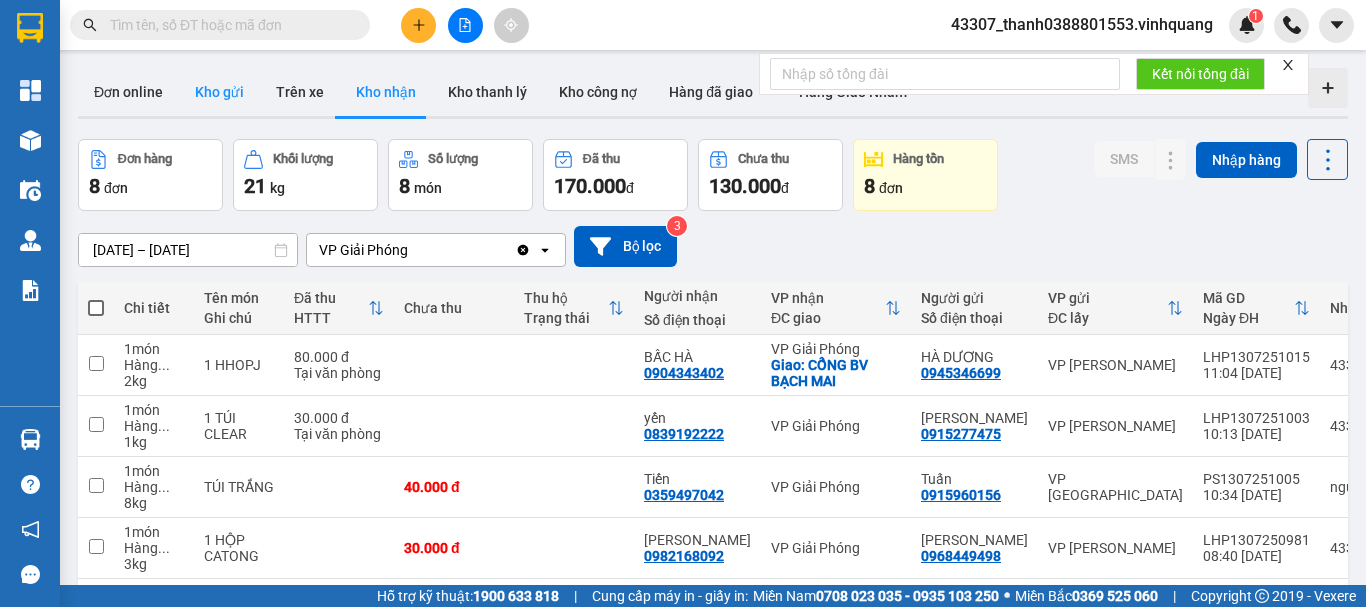 click on "Kho gửi" at bounding box center [219, 92] 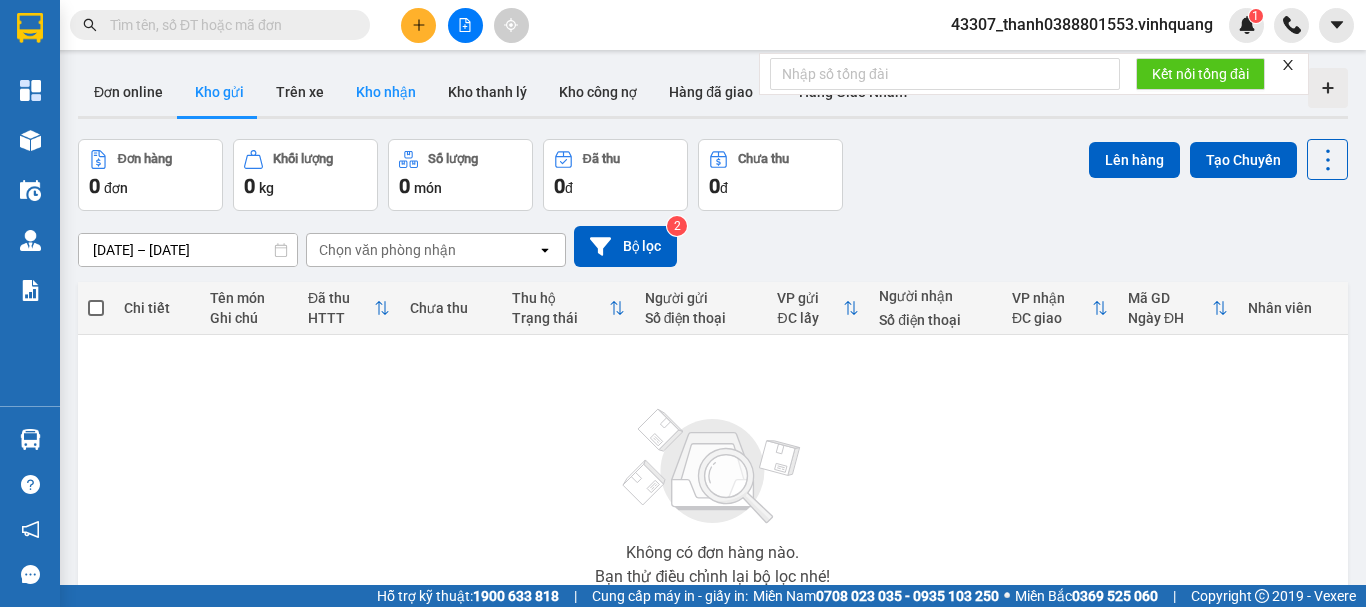click on "Kho nhận" at bounding box center (386, 92) 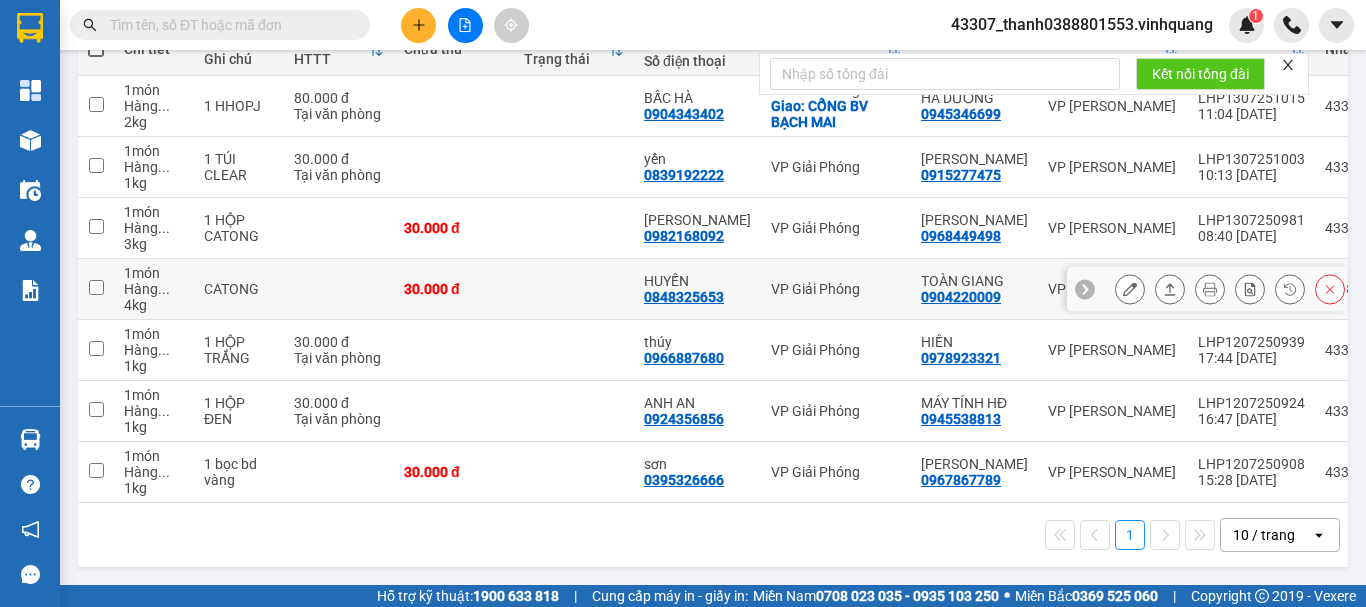 scroll, scrollTop: 0, scrollLeft: 0, axis: both 